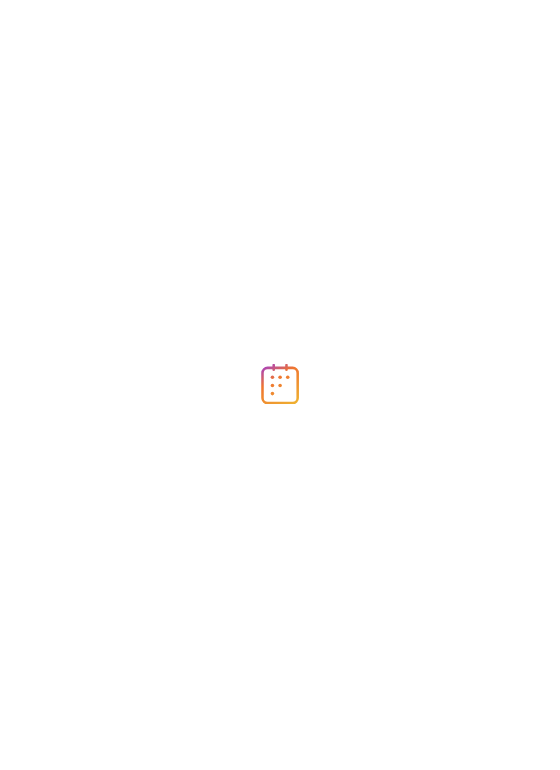 scroll, scrollTop: 0, scrollLeft: 0, axis: both 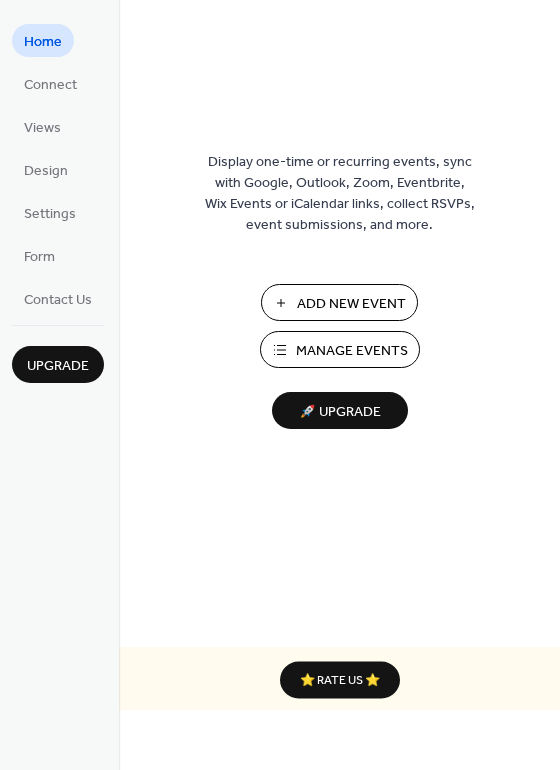 click on "Manage Events" at bounding box center [352, 351] 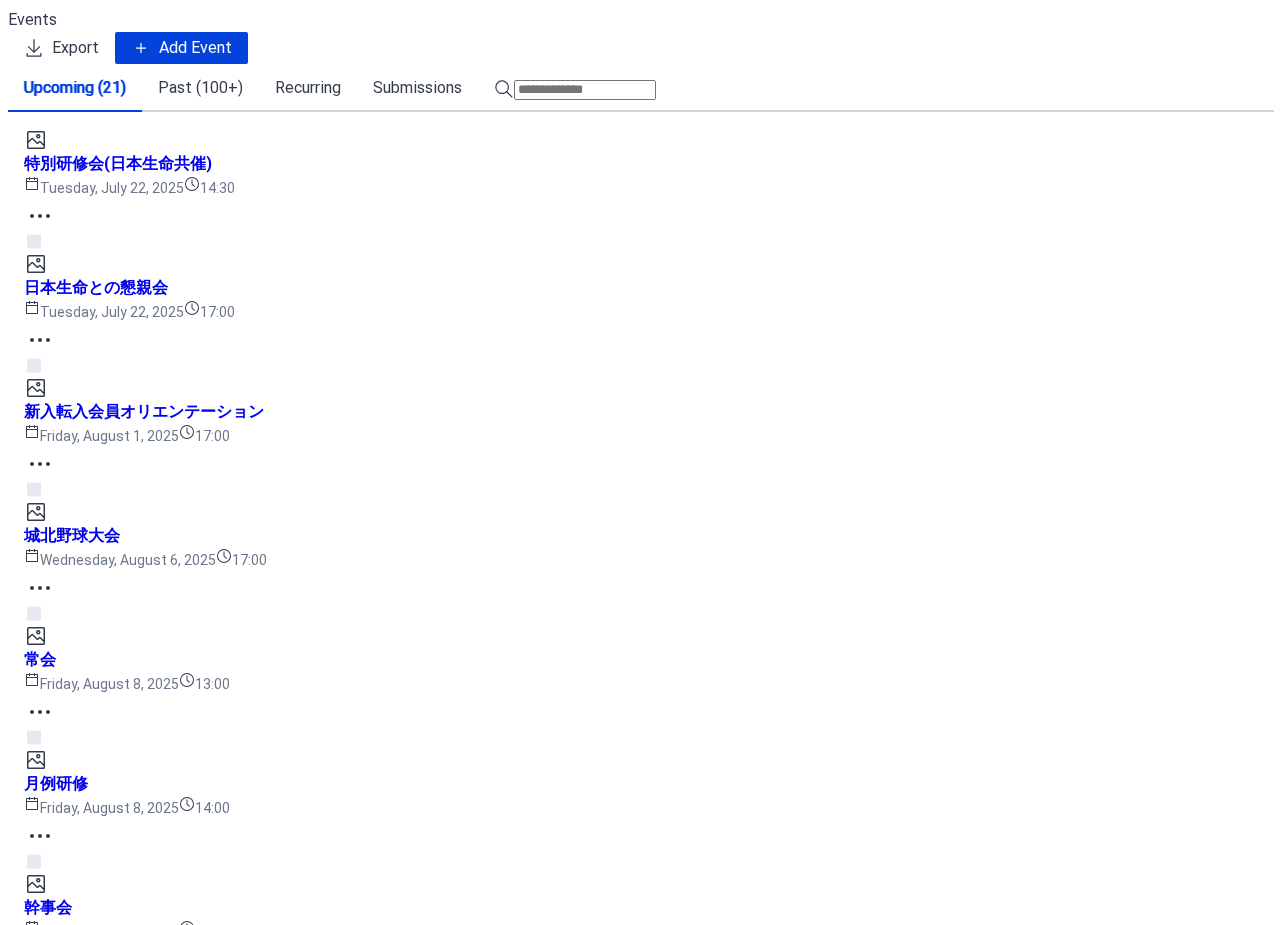 scroll, scrollTop: 0, scrollLeft: 0, axis: both 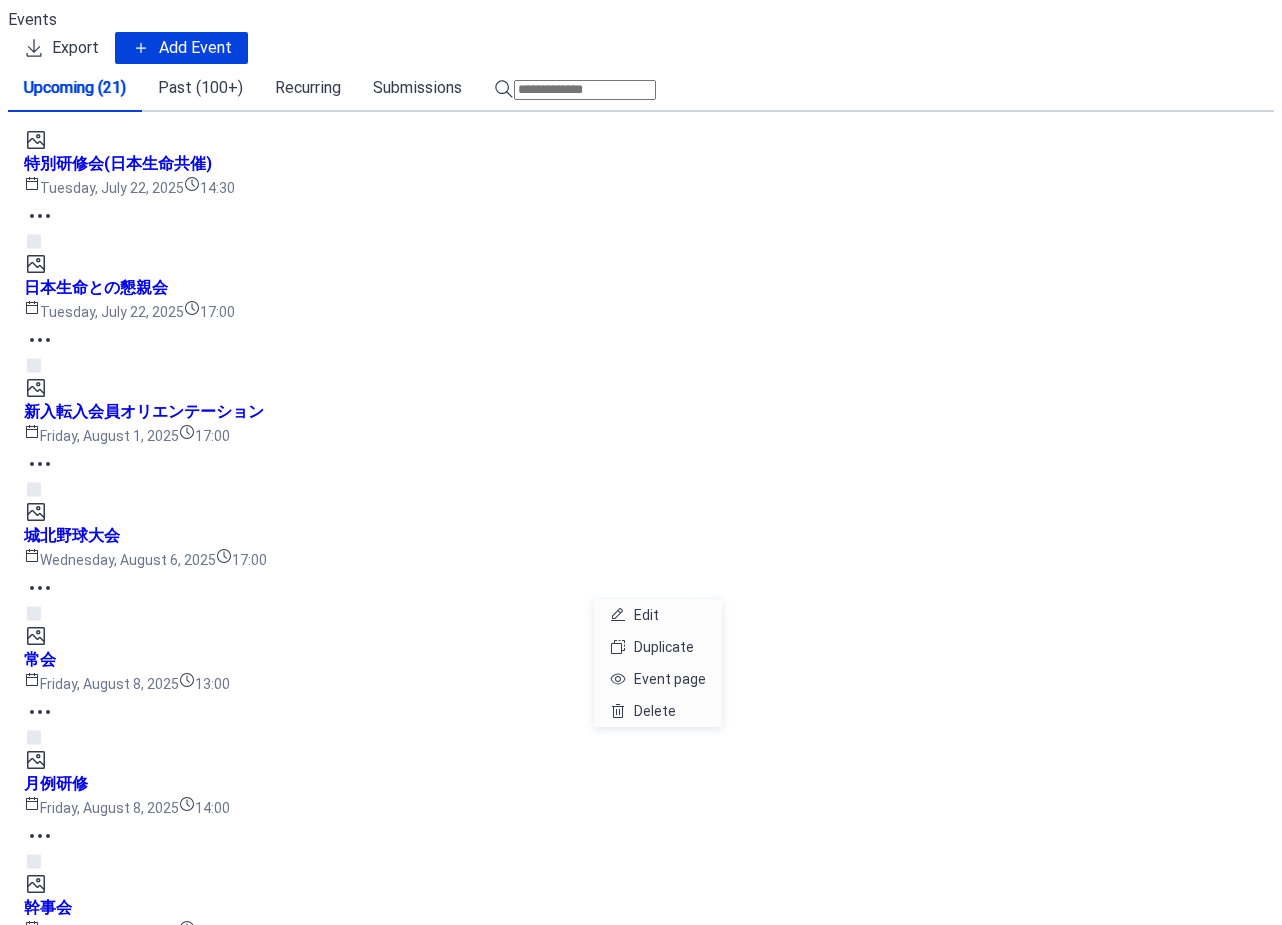 click 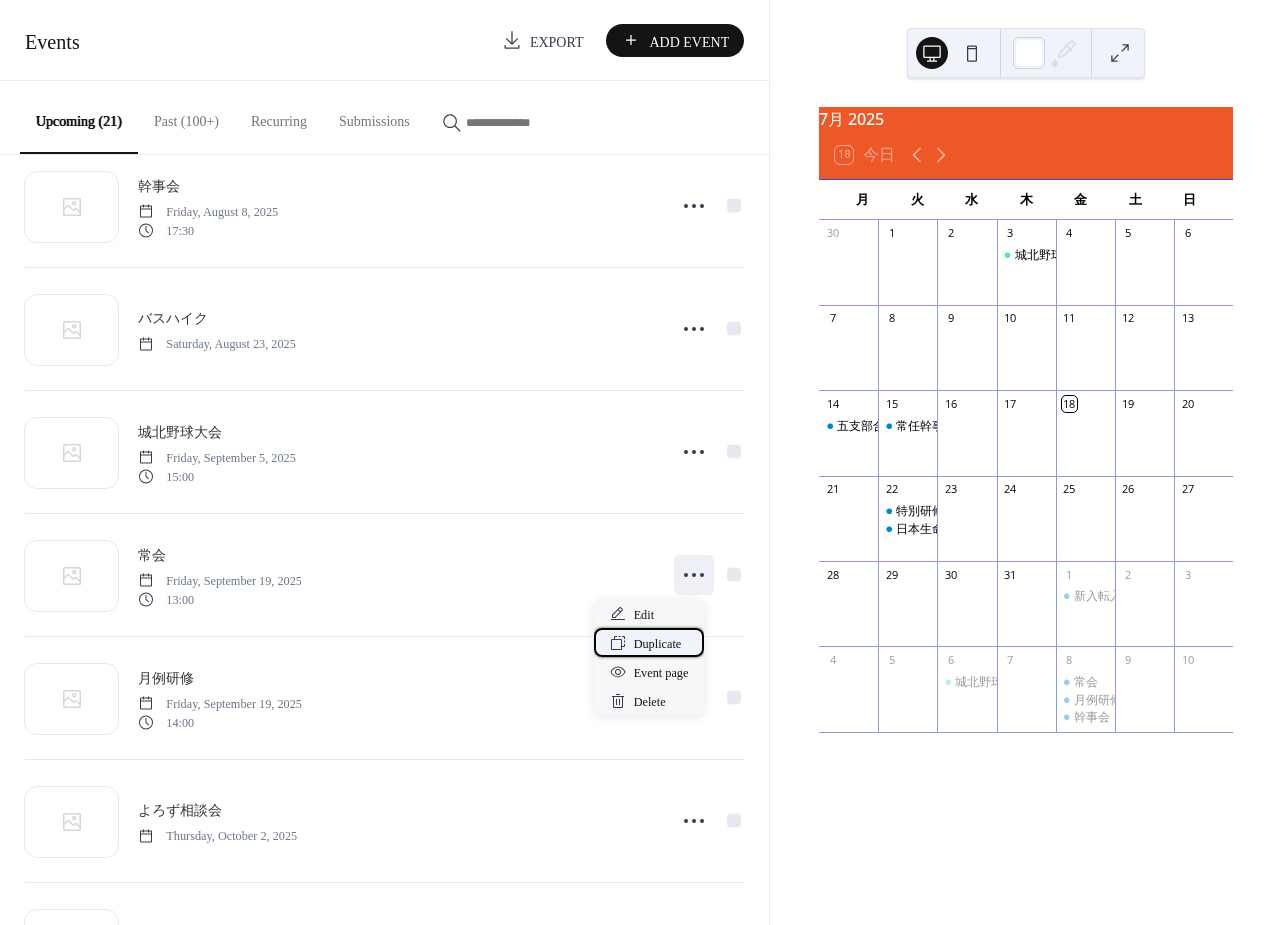 click on "Duplicate" at bounding box center (658, 644) 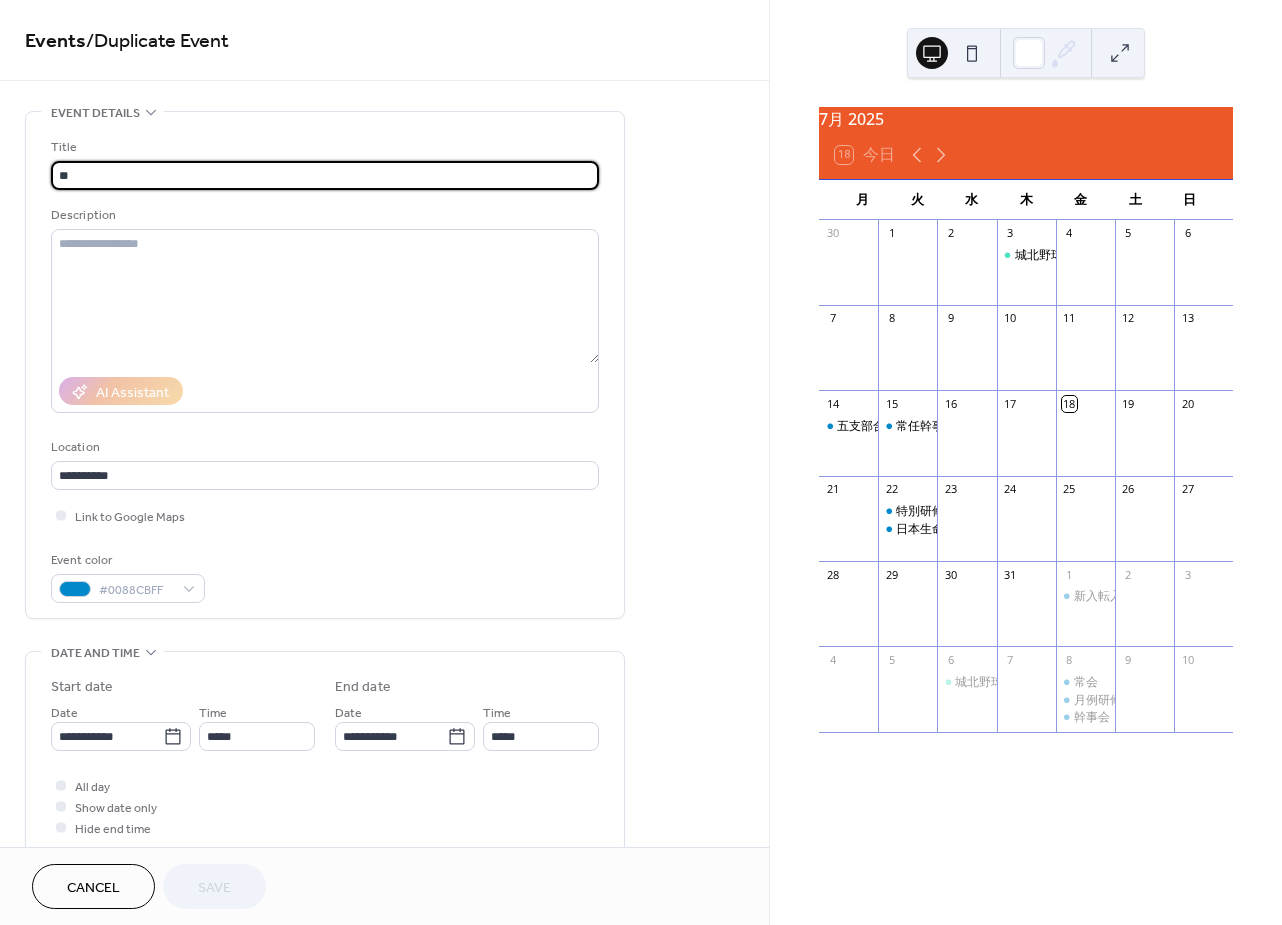 drag, startPoint x: 122, startPoint y: 169, endPoint x: 16, endPoint y: 167, distance: 106.01887 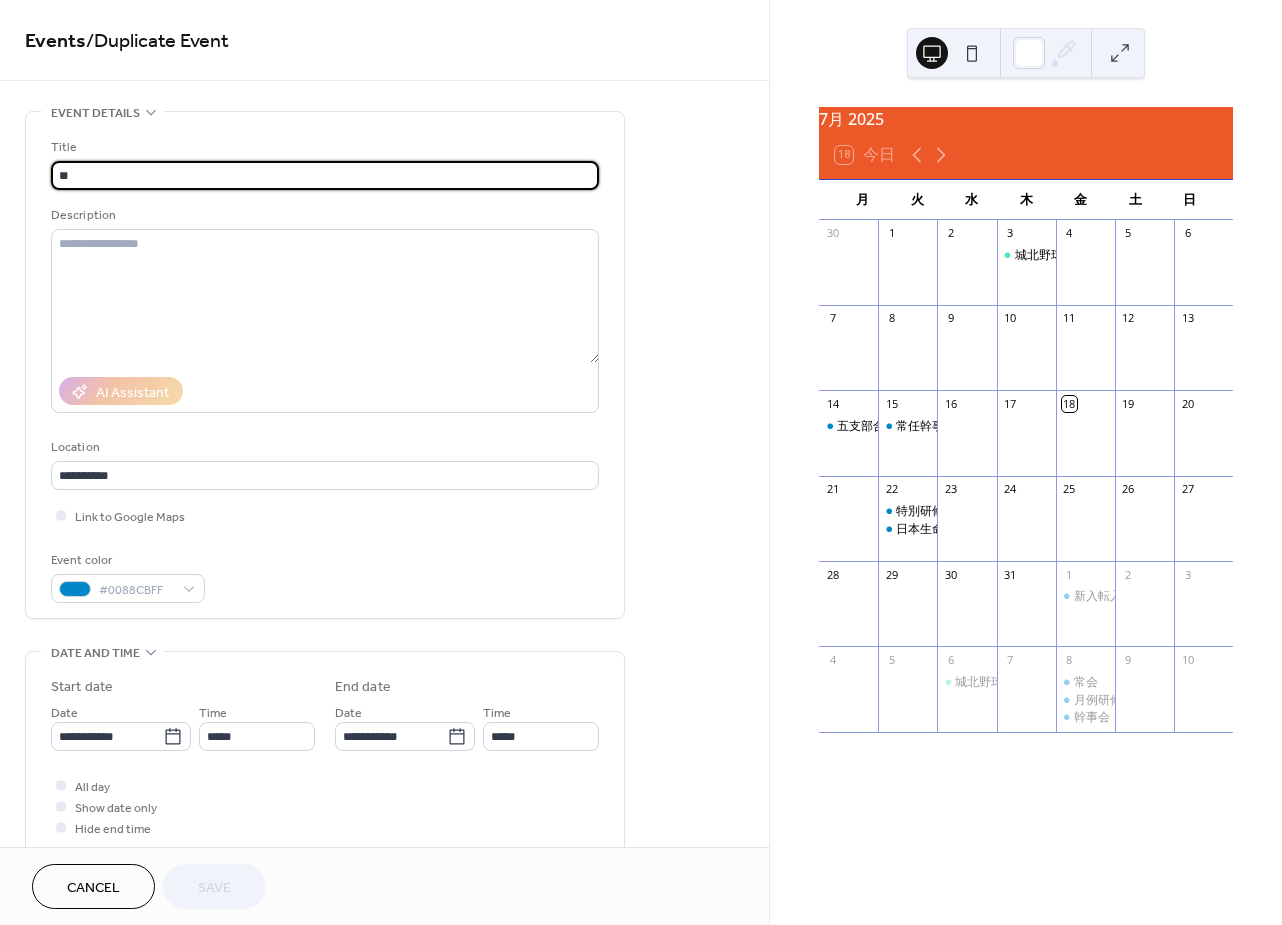 click on "**********" at bounding box center (384, 720) 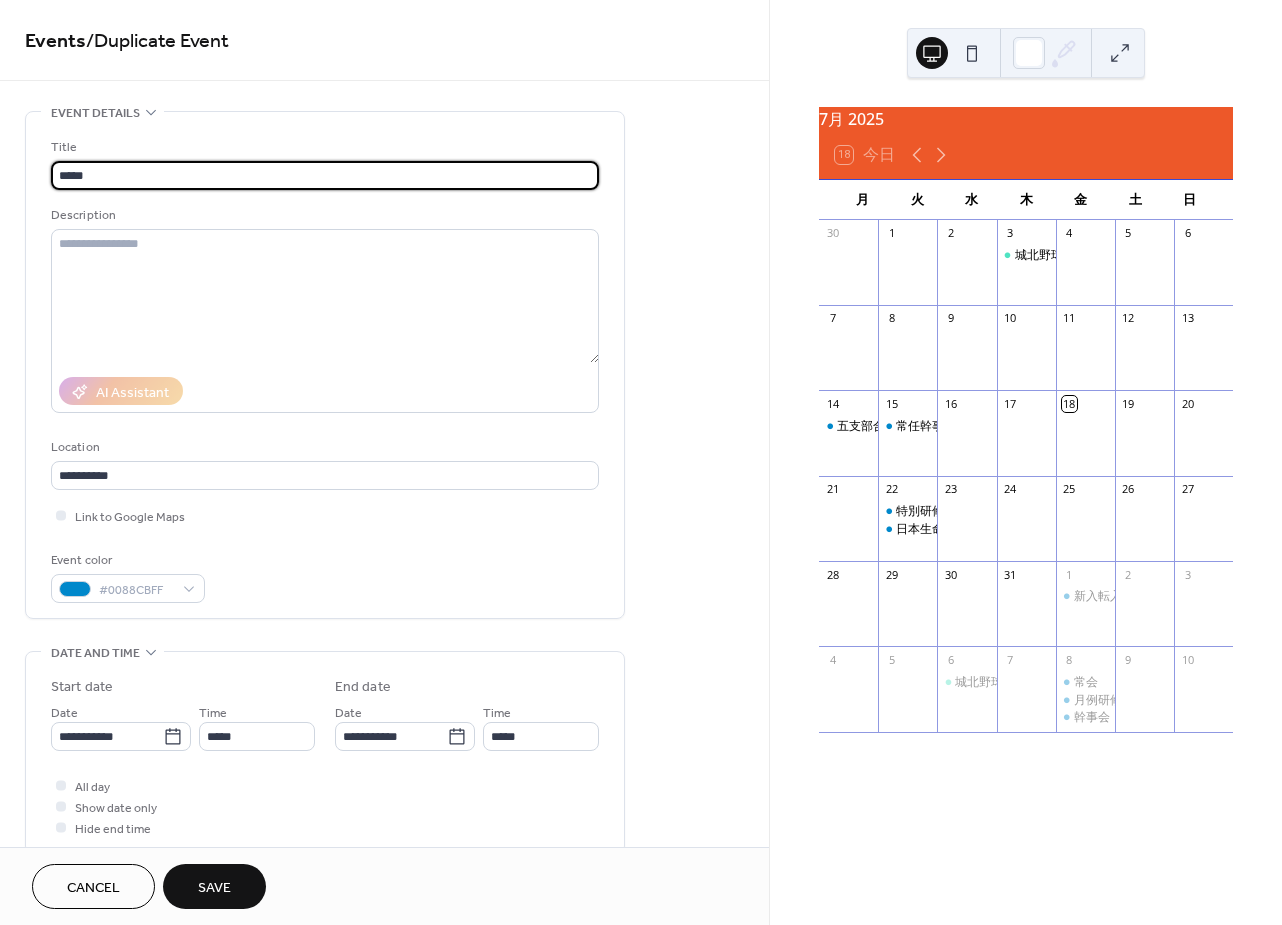 type on "*****" 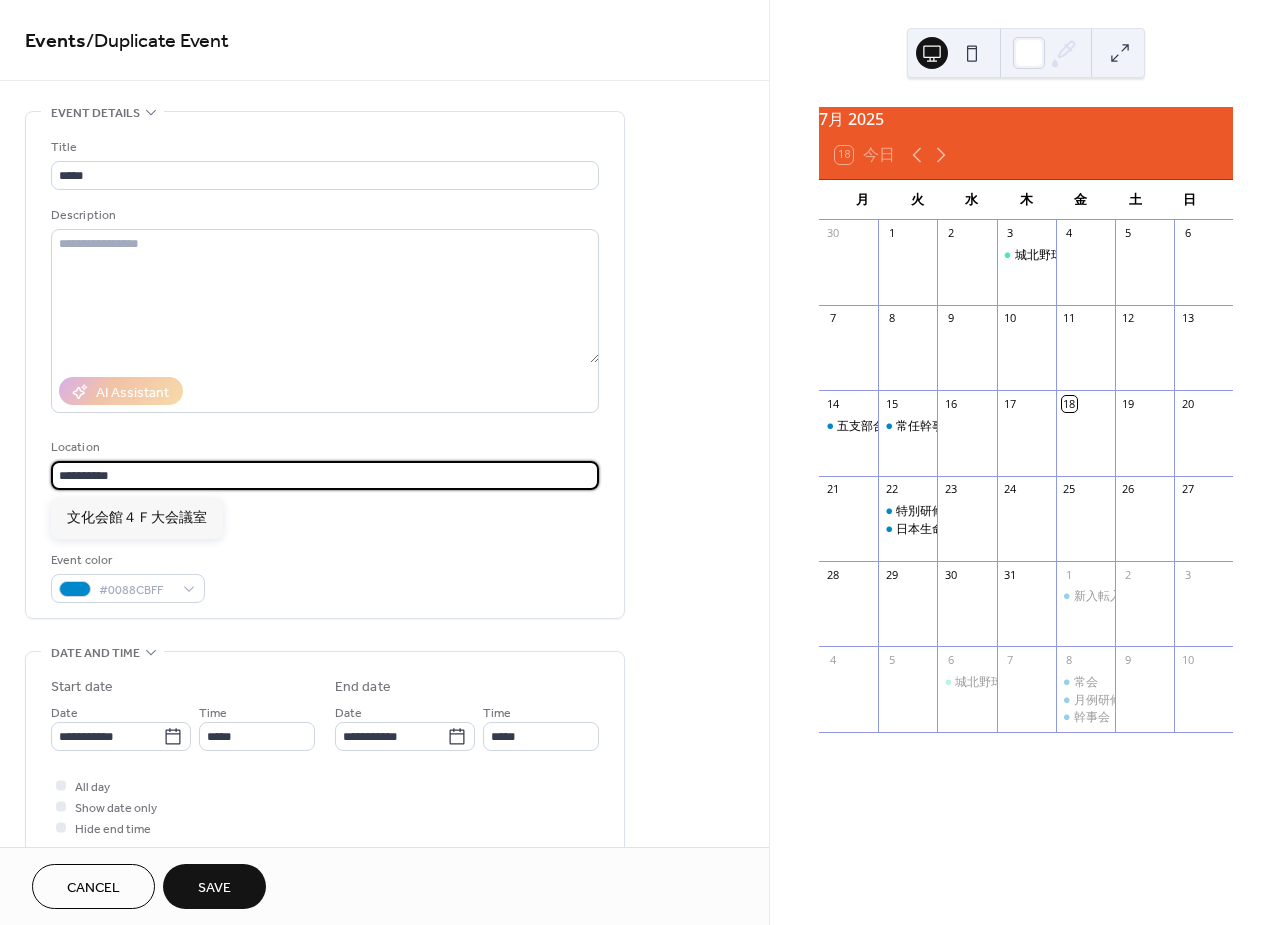 click on "**********" at bounding box center [641, 462] 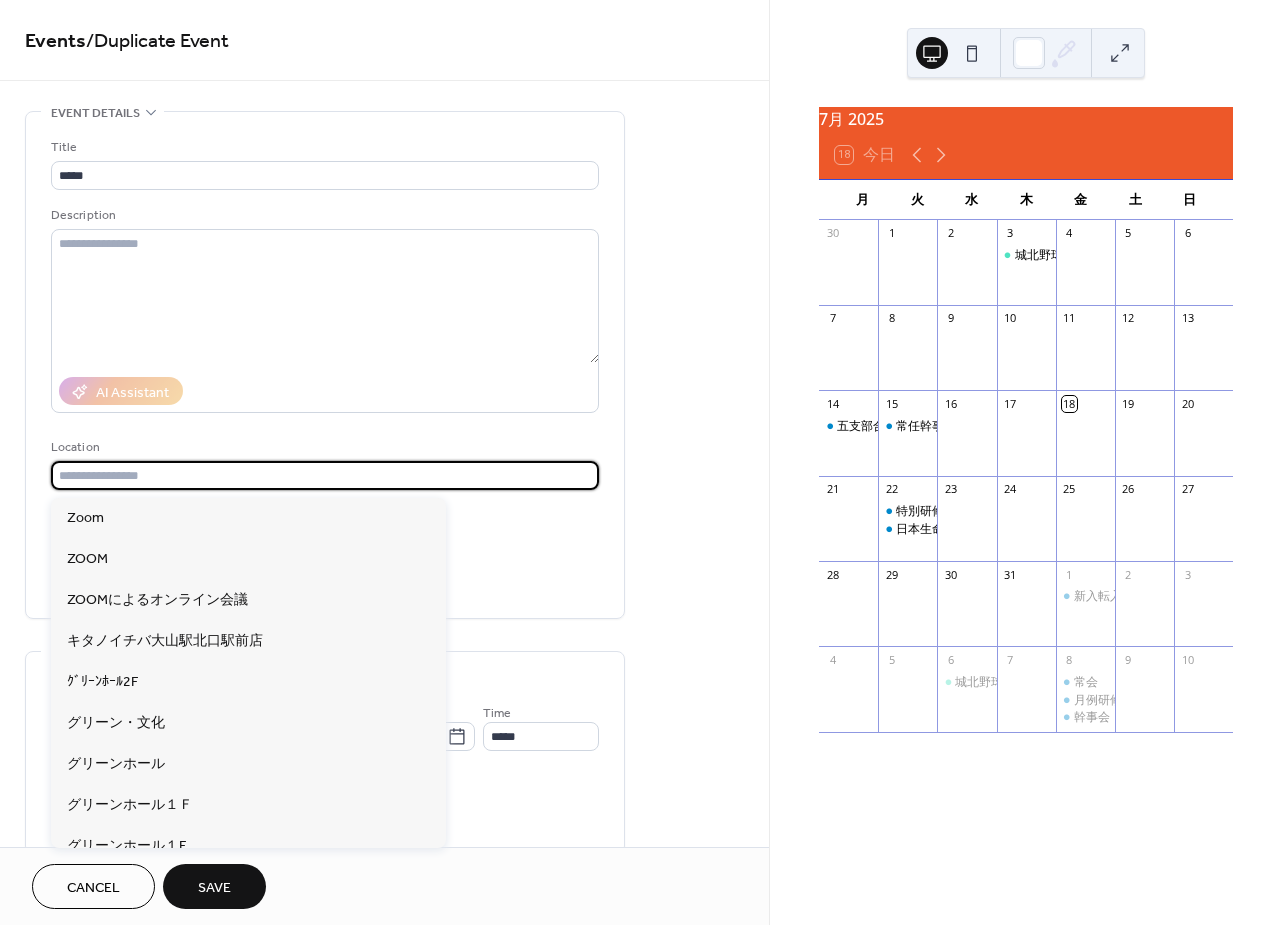 type 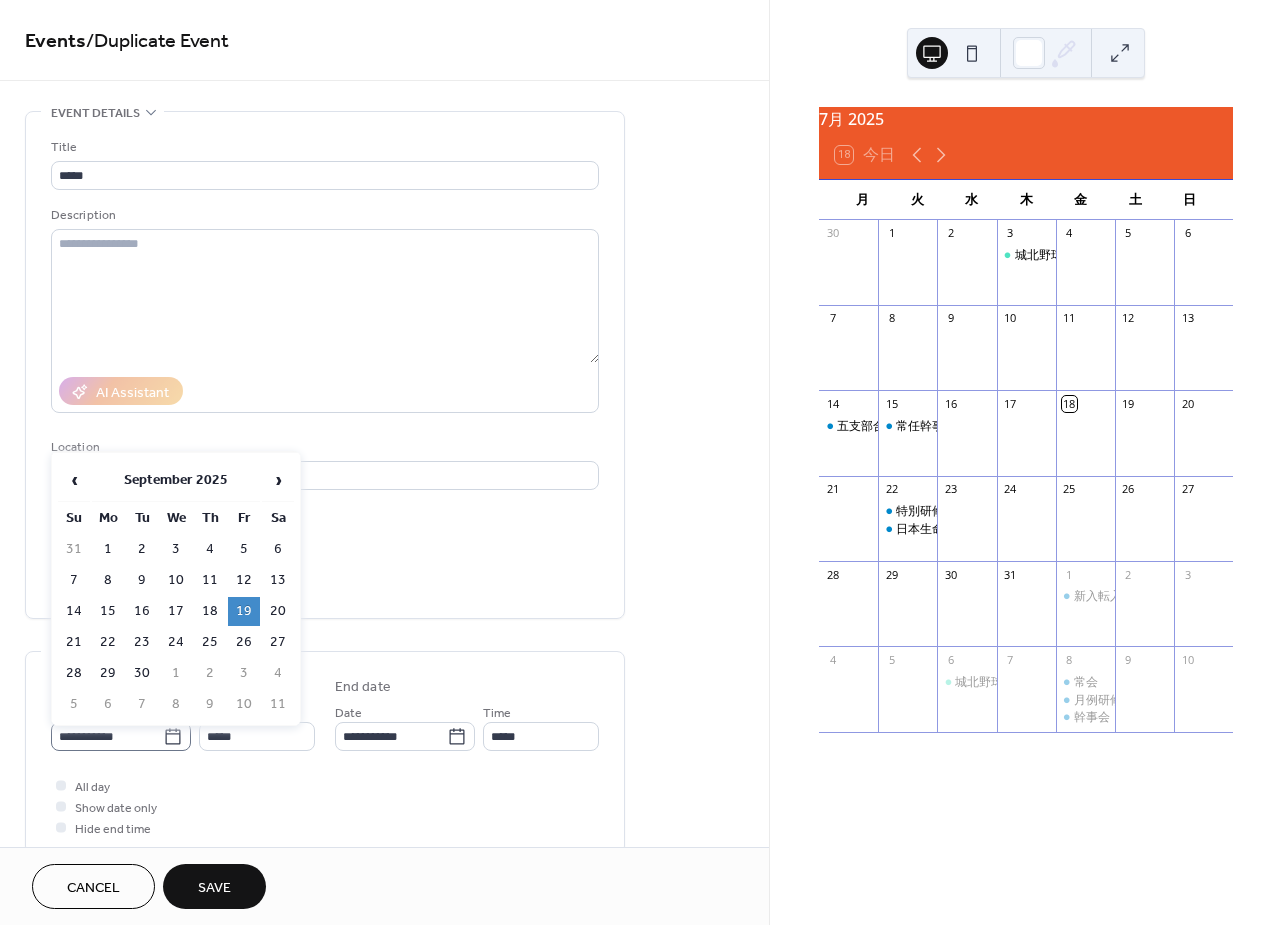 click 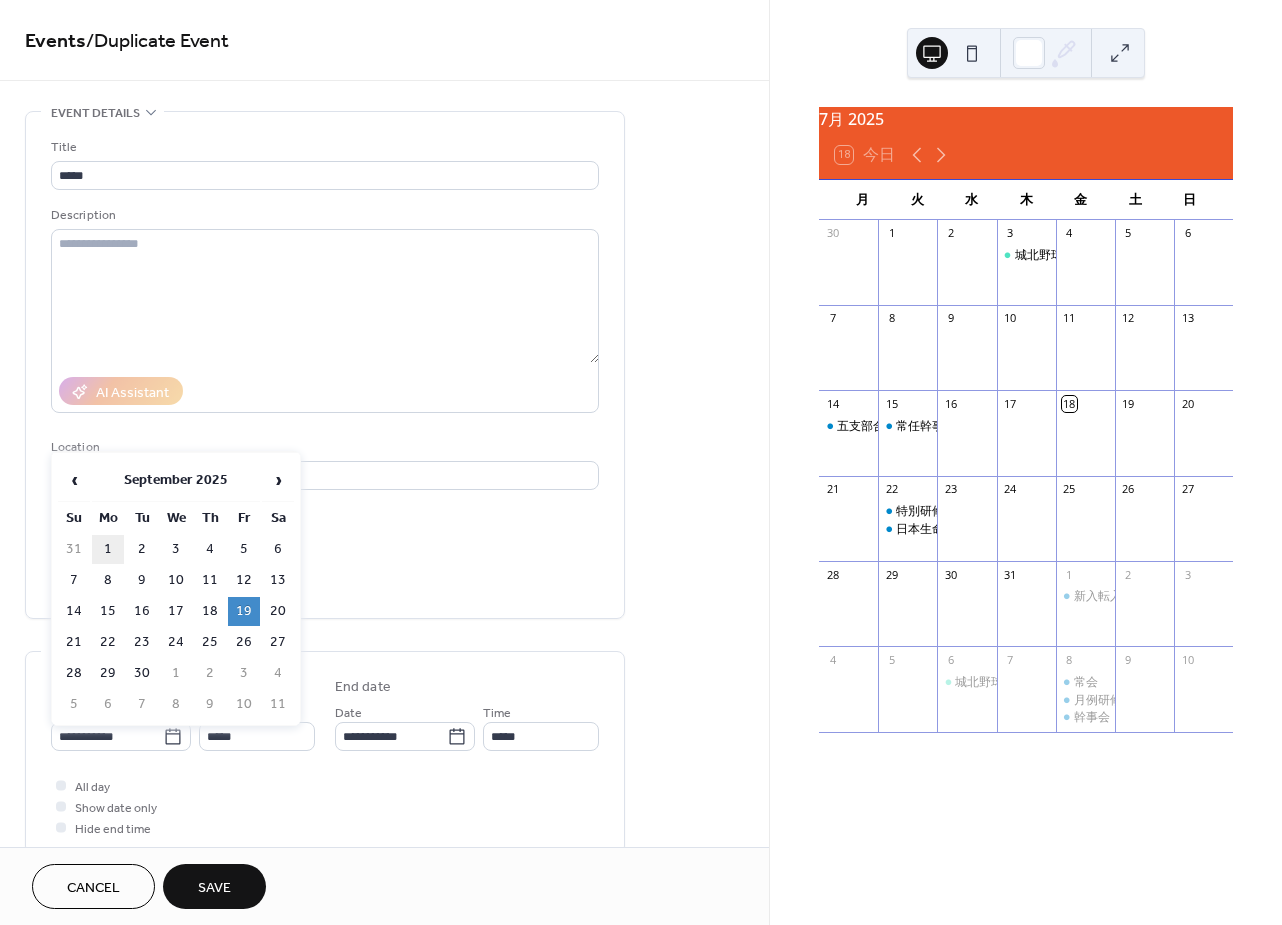 click on "1" at bounding box center (108, 549) 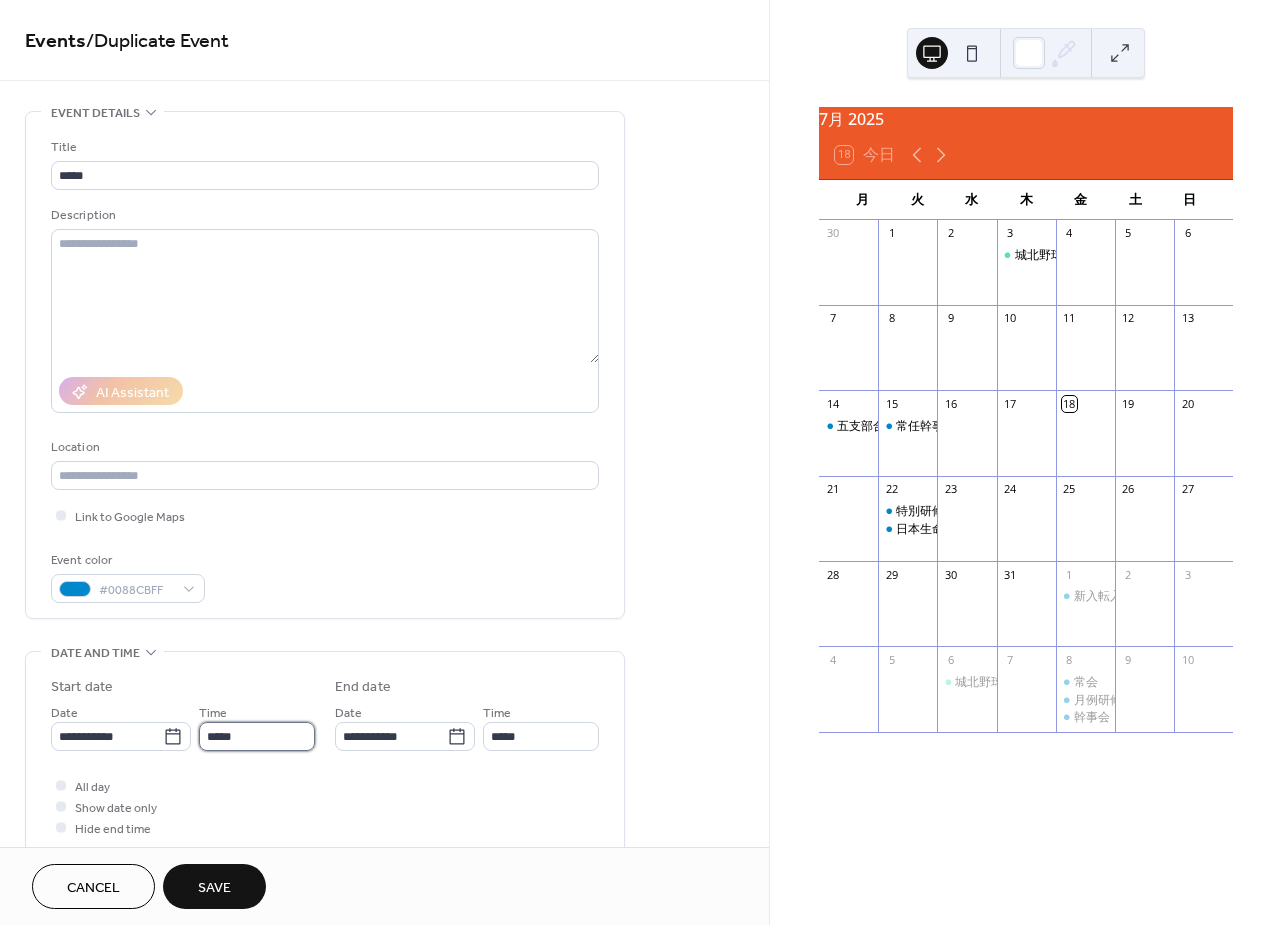 click on "*****" at bounding box center (257, 736) 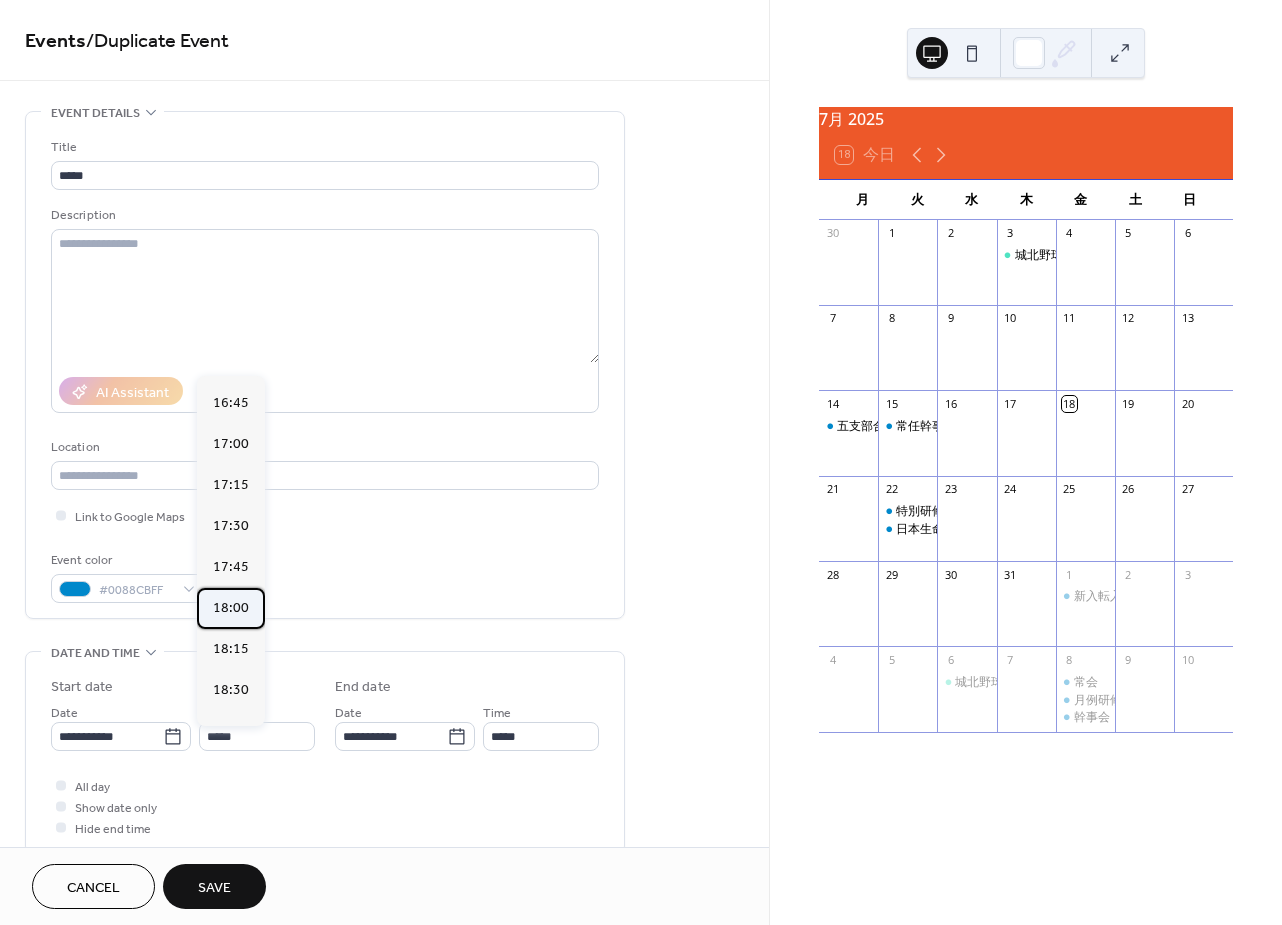 scroll, scrollTop: 2741, scrollLeft: 0, axis: vertical 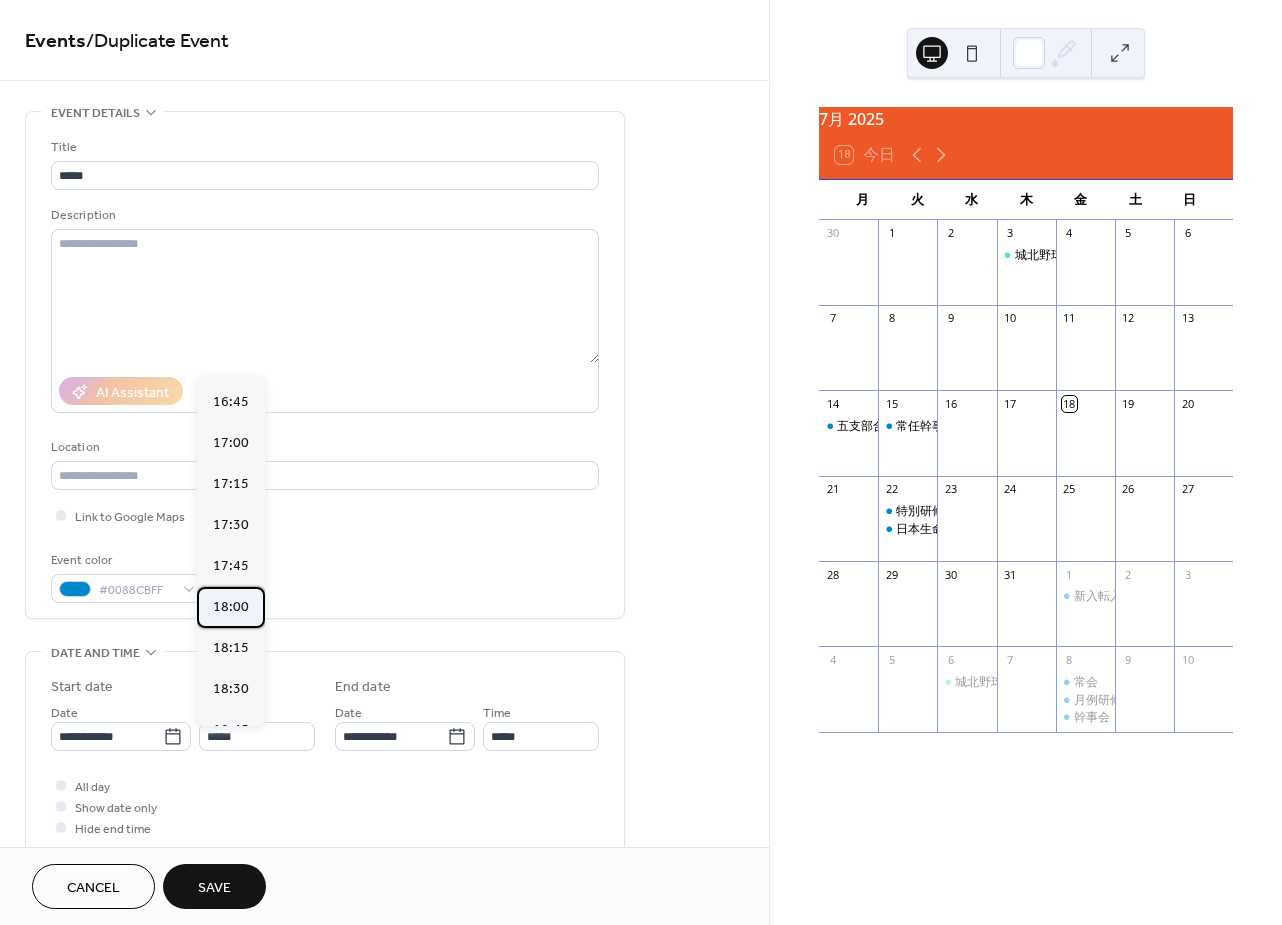click on "18:00" at bounding box center [231, 607] 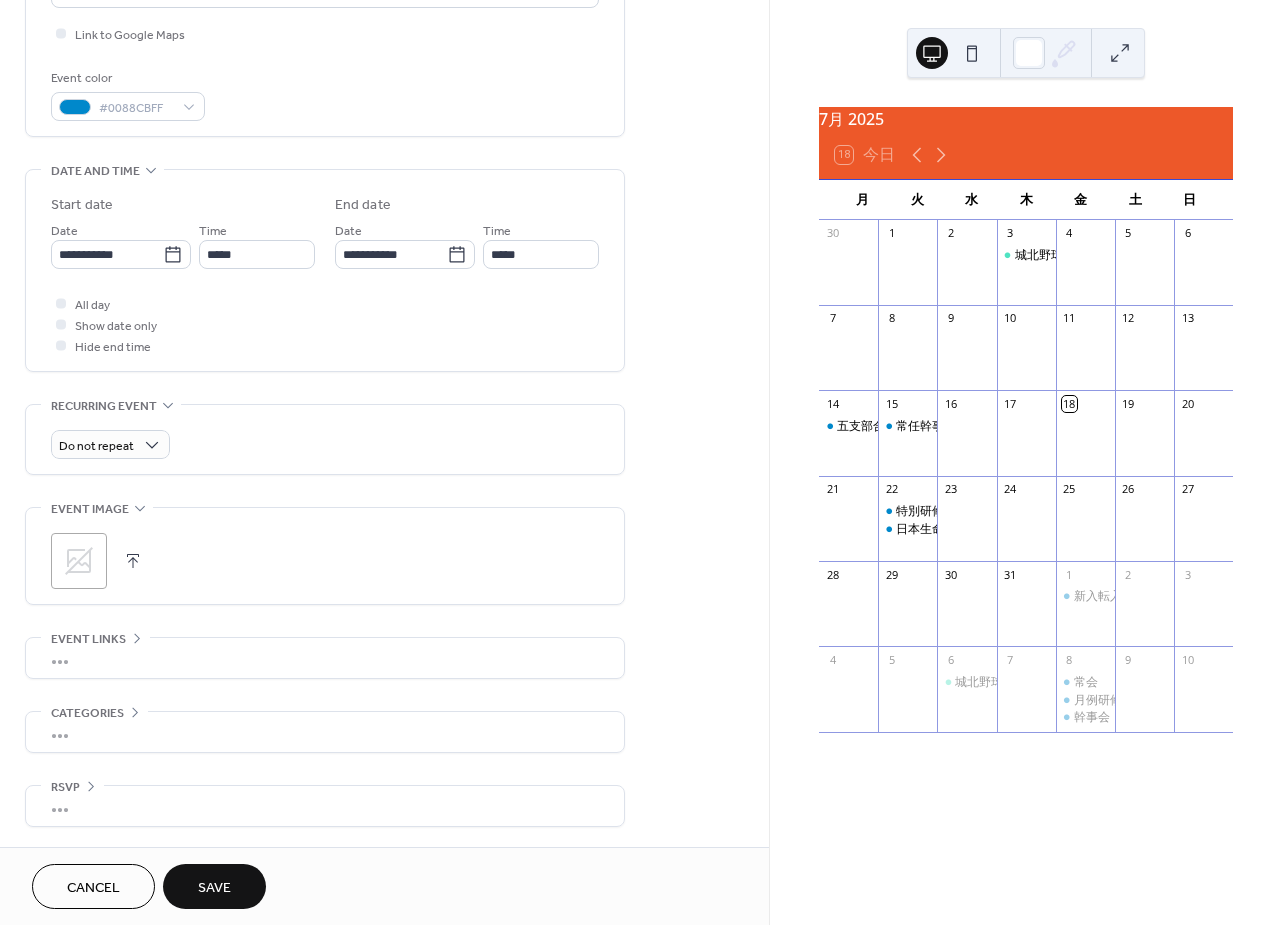 scroll, scrollTop: 488, scrollLeft: 0, axis: vertical 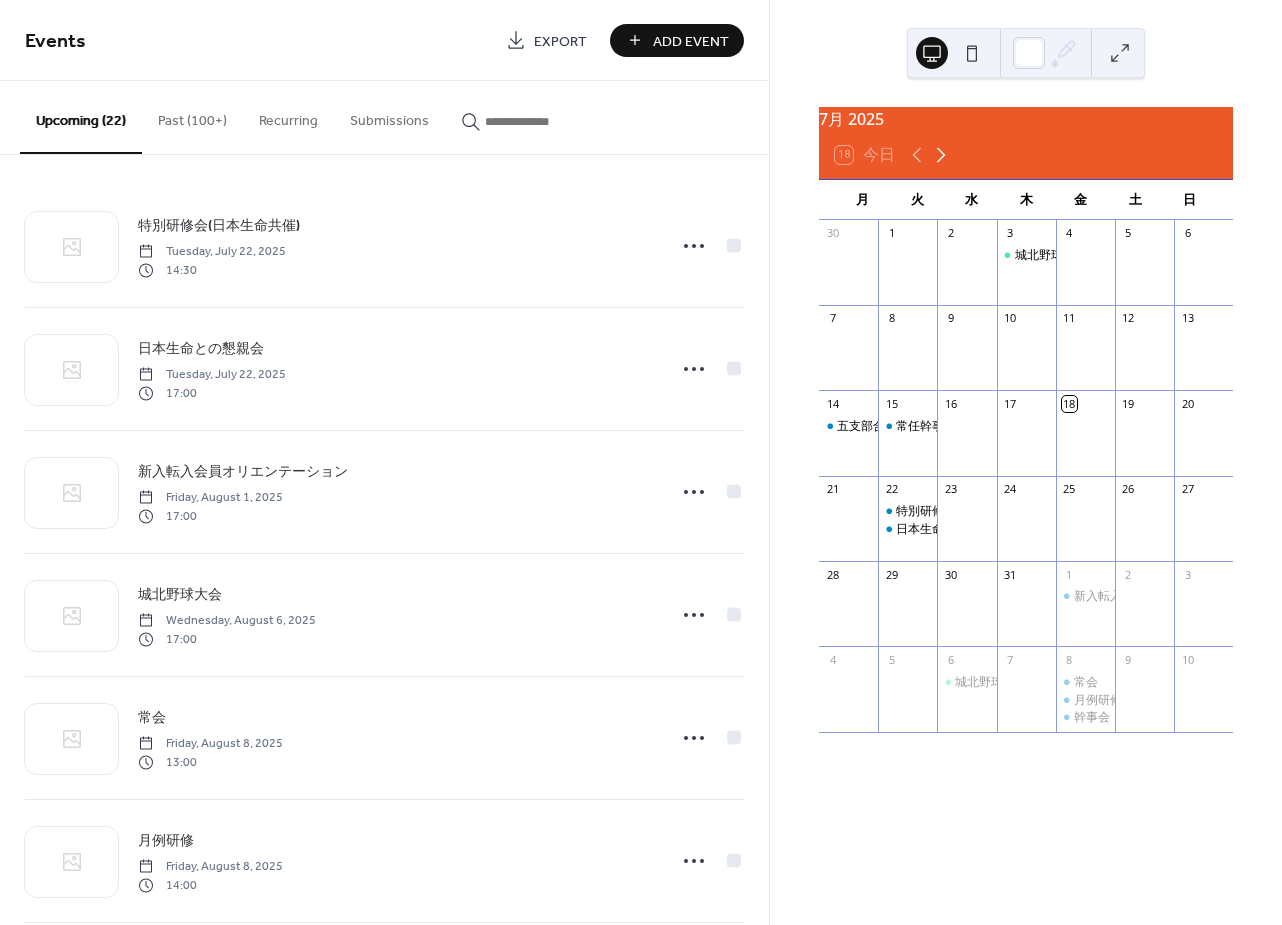 click 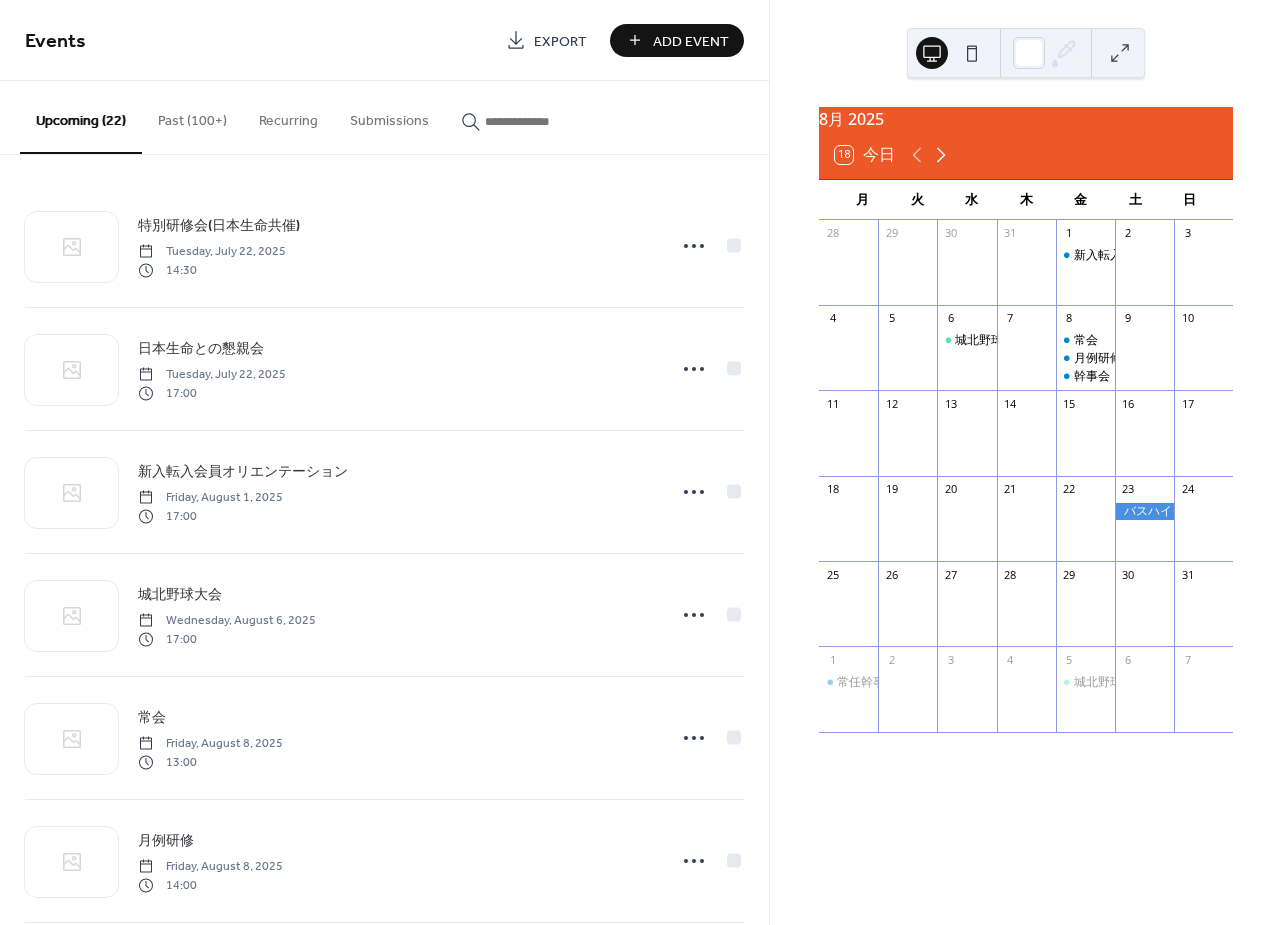 click 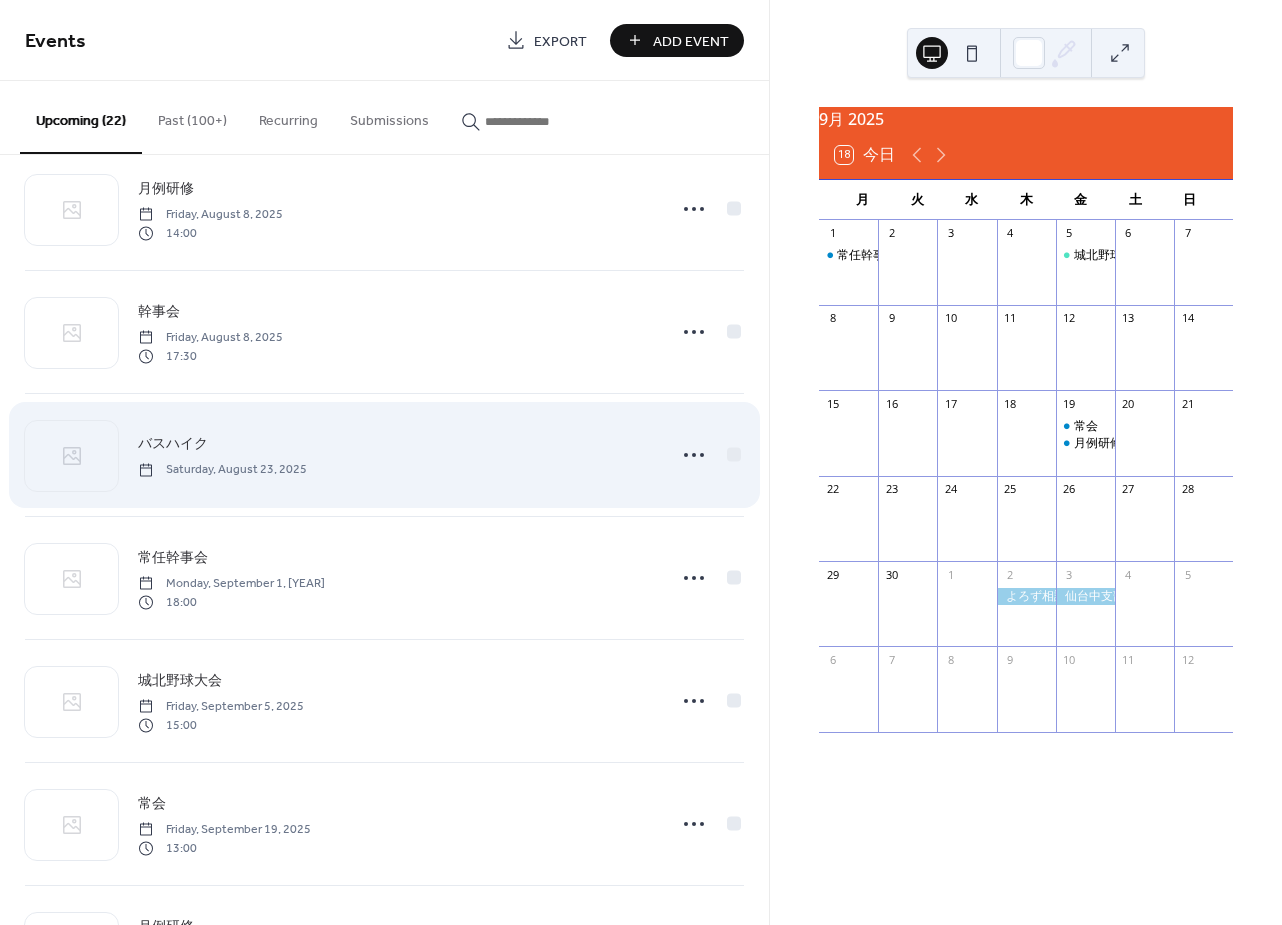 scroll, scrollTop: 737, scrollLeft: 0, axis: vertical 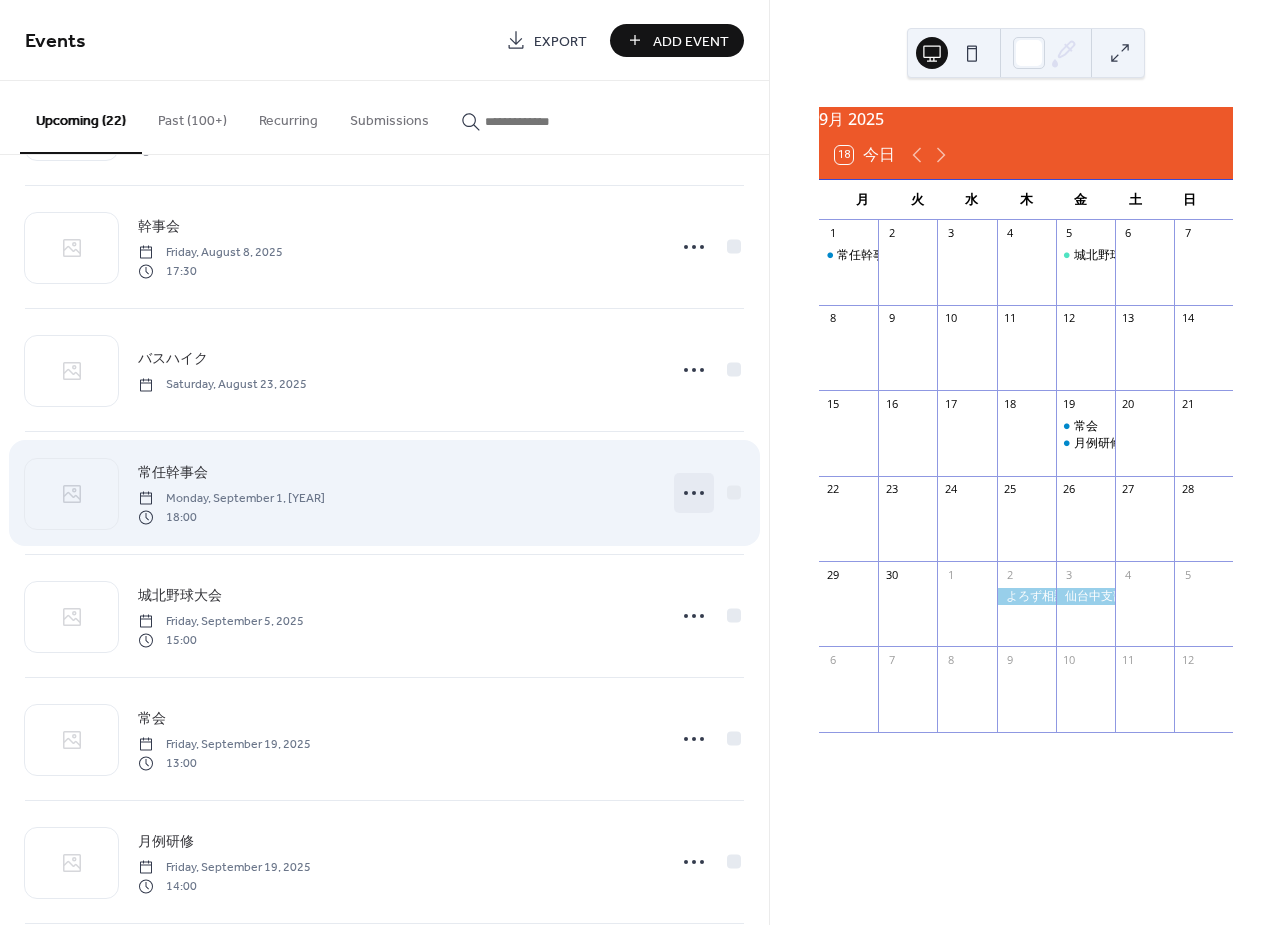 click 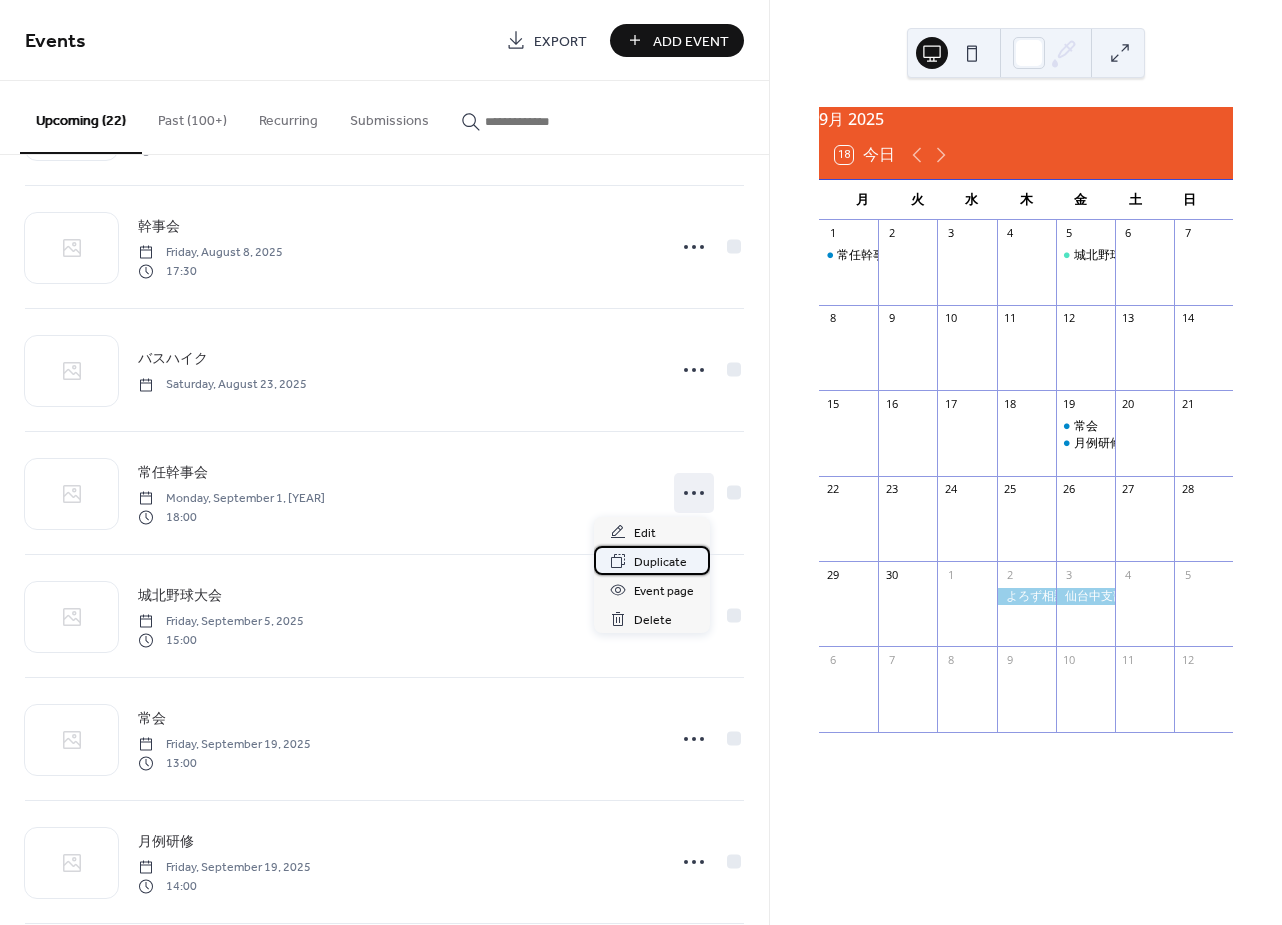 click on "Duplicate" at bounding box center [660, 562] 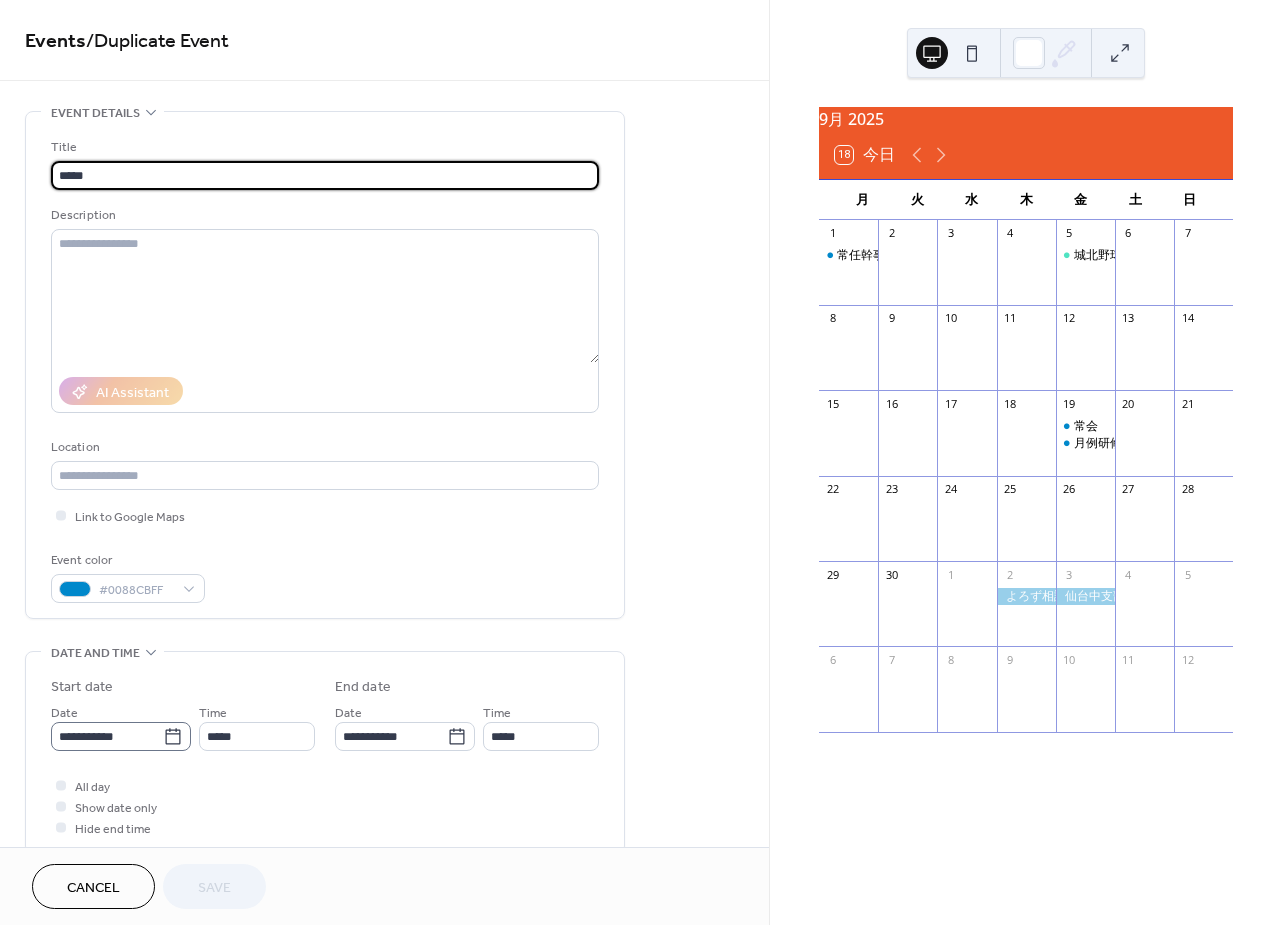 click 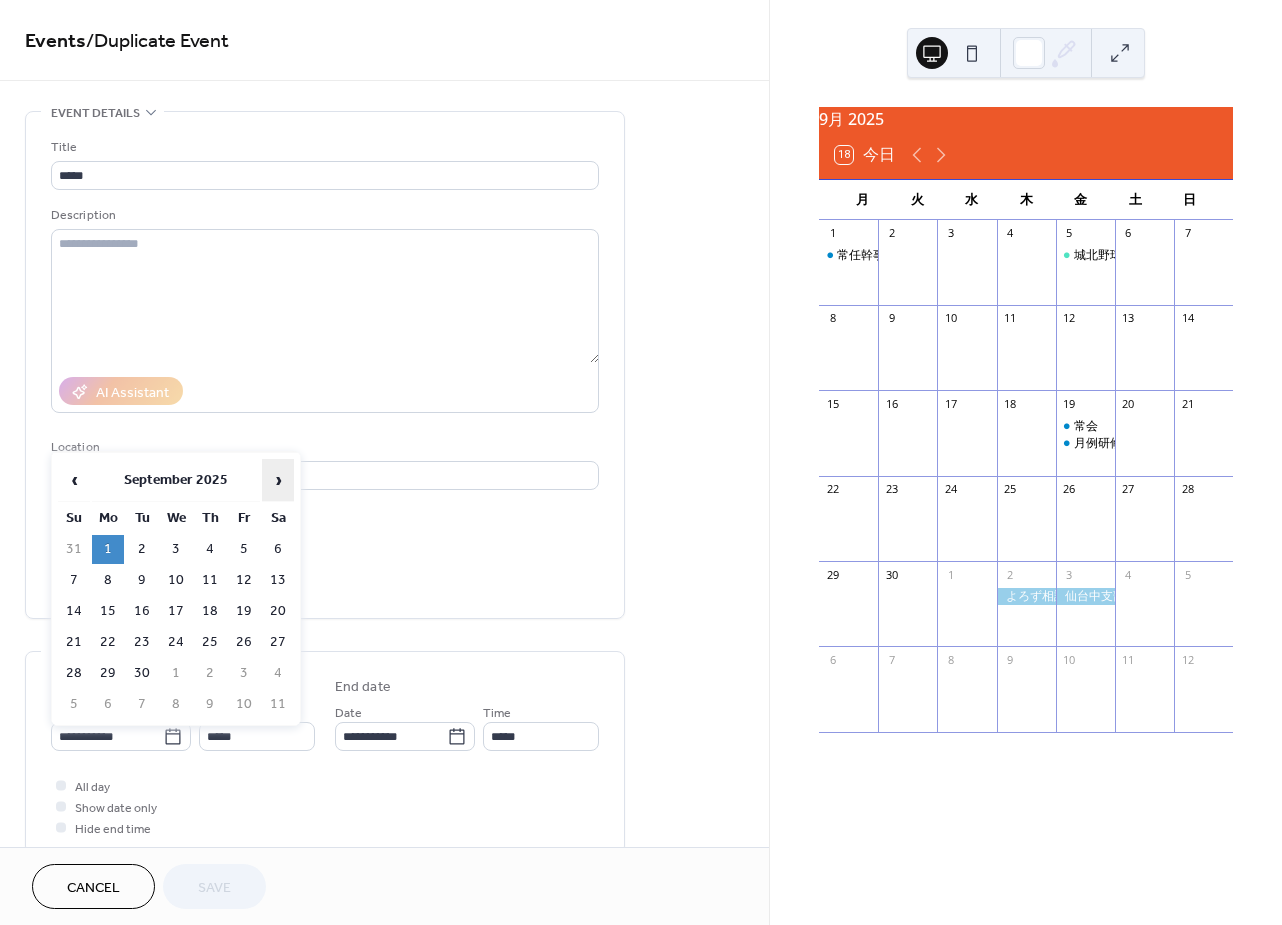click on "›" at bounding box center [278, 480] 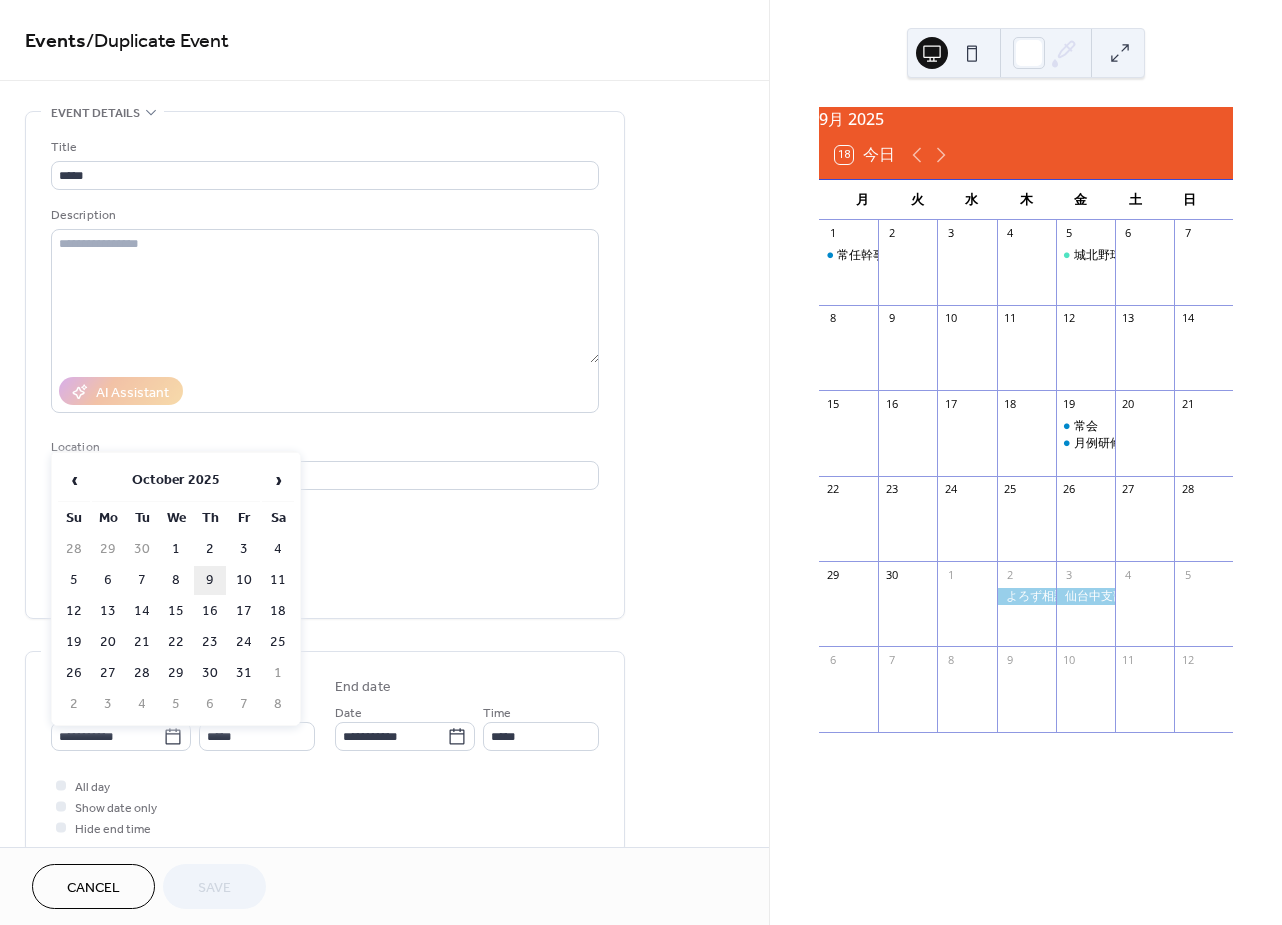 click on "9" at bounding box center (210, 580) 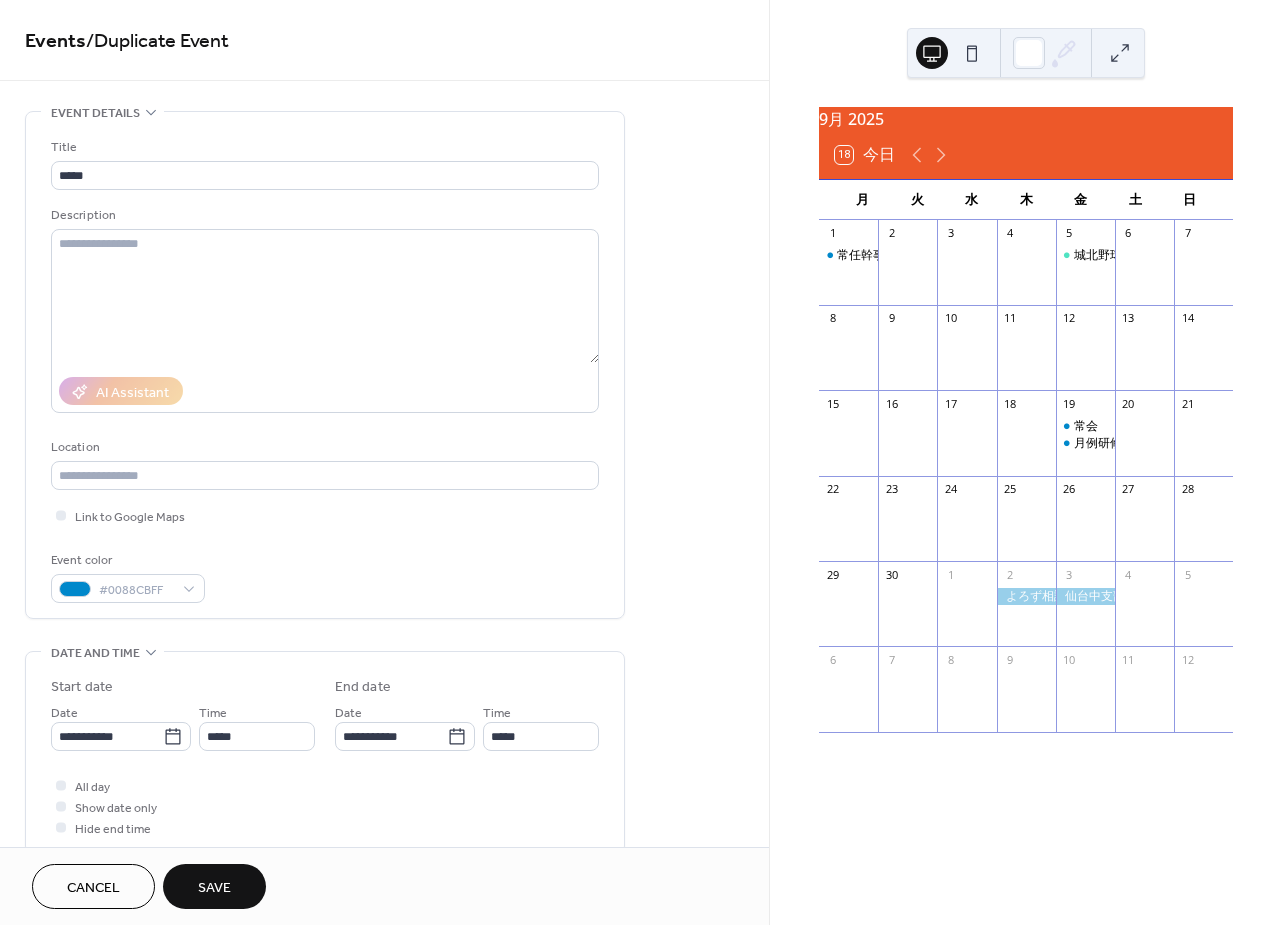 click on "Save" at bounding box center [214, 886] 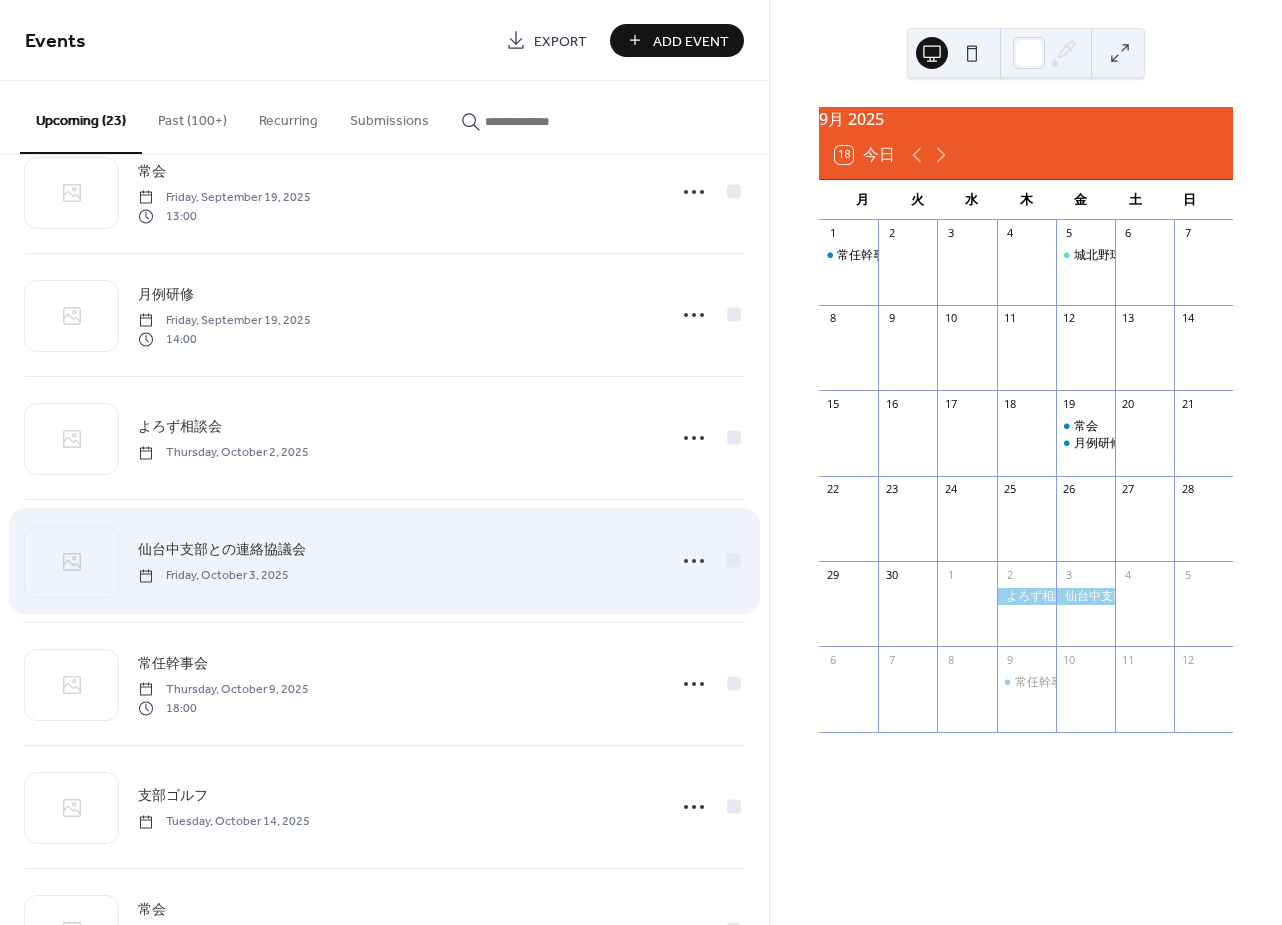 scroll, scrollTop: 1295, scrollLeft: 0, axis: vertical 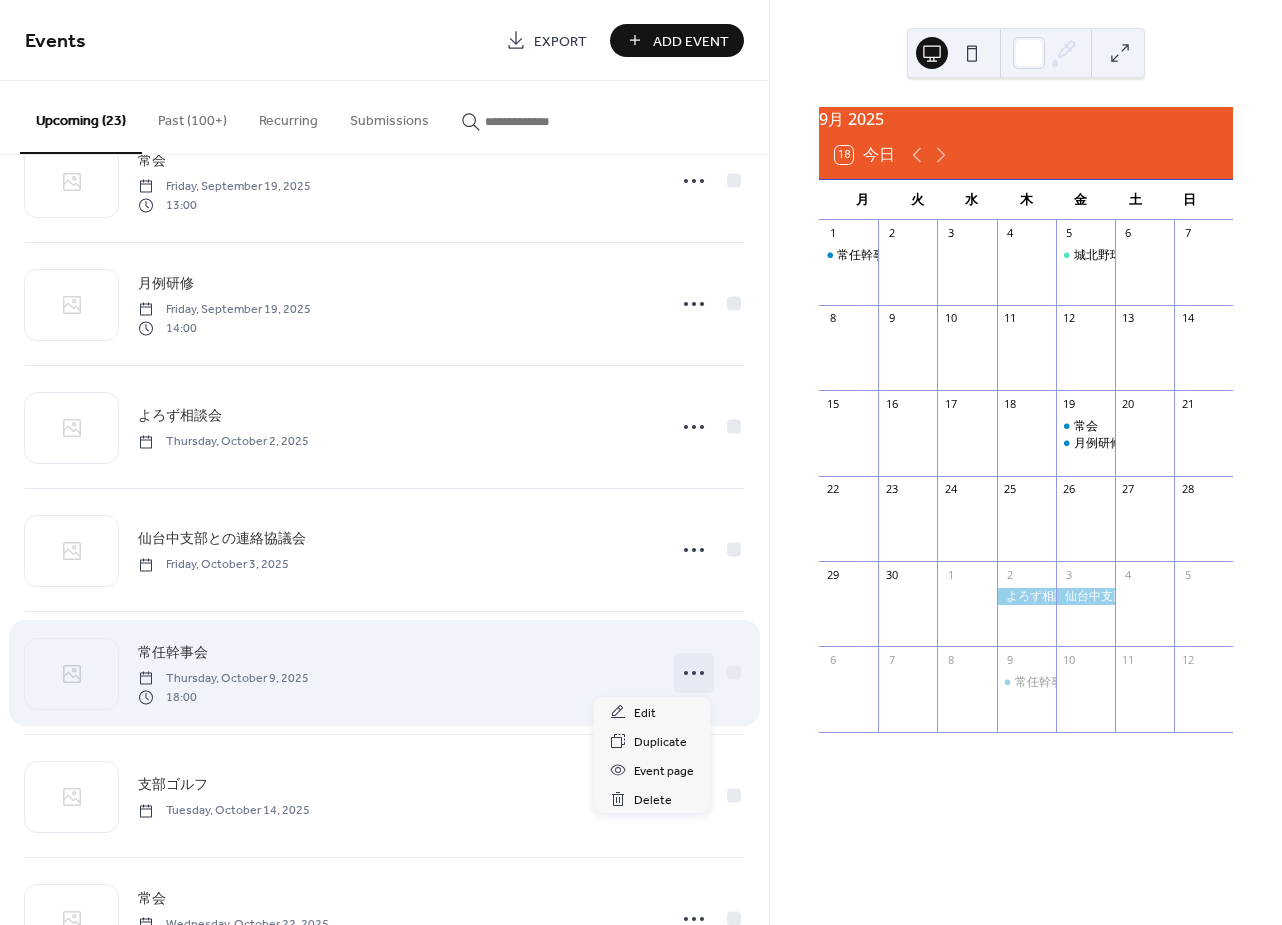 click 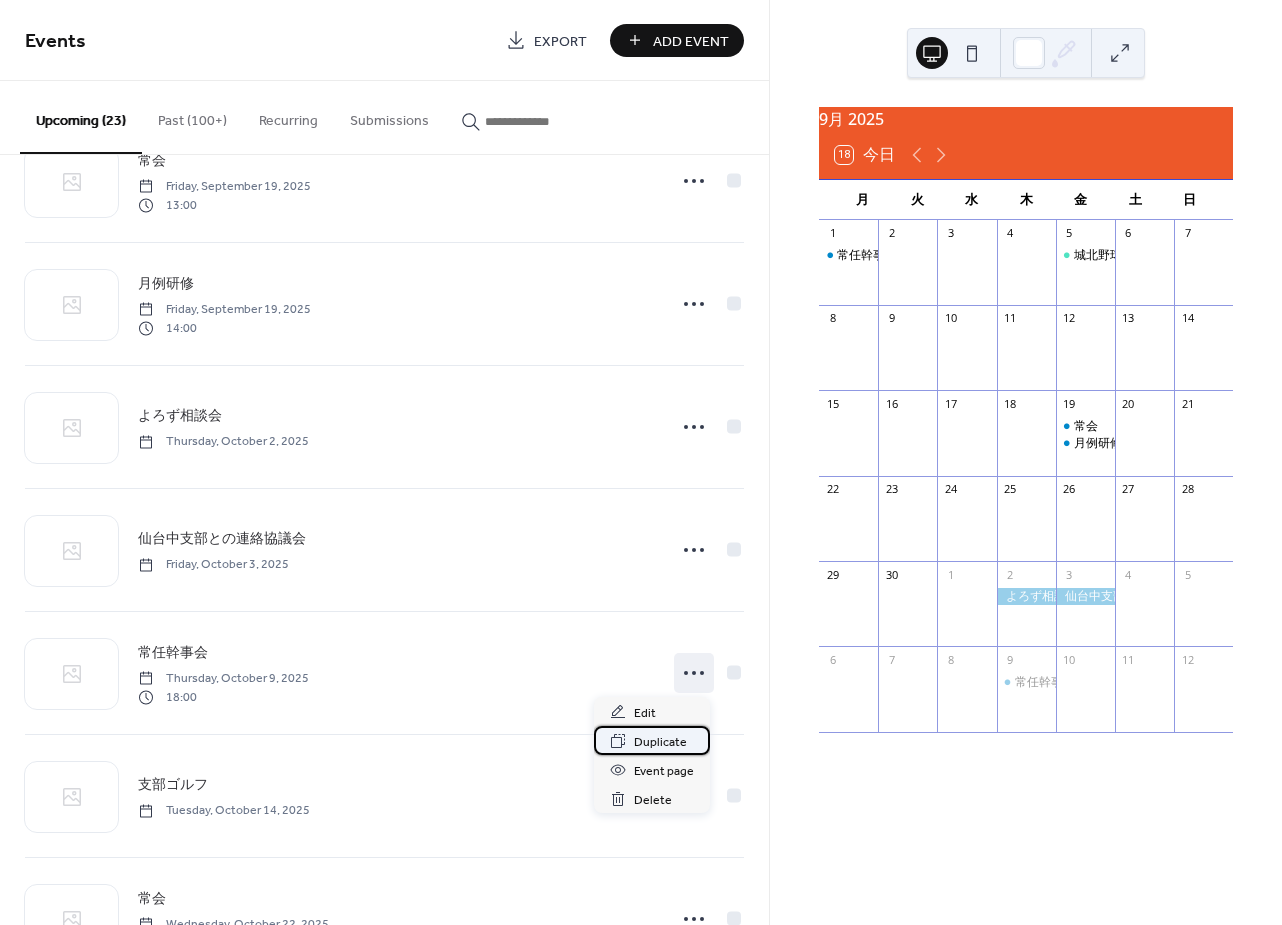 click on "Duplicate" at bounding box center [660, 742] 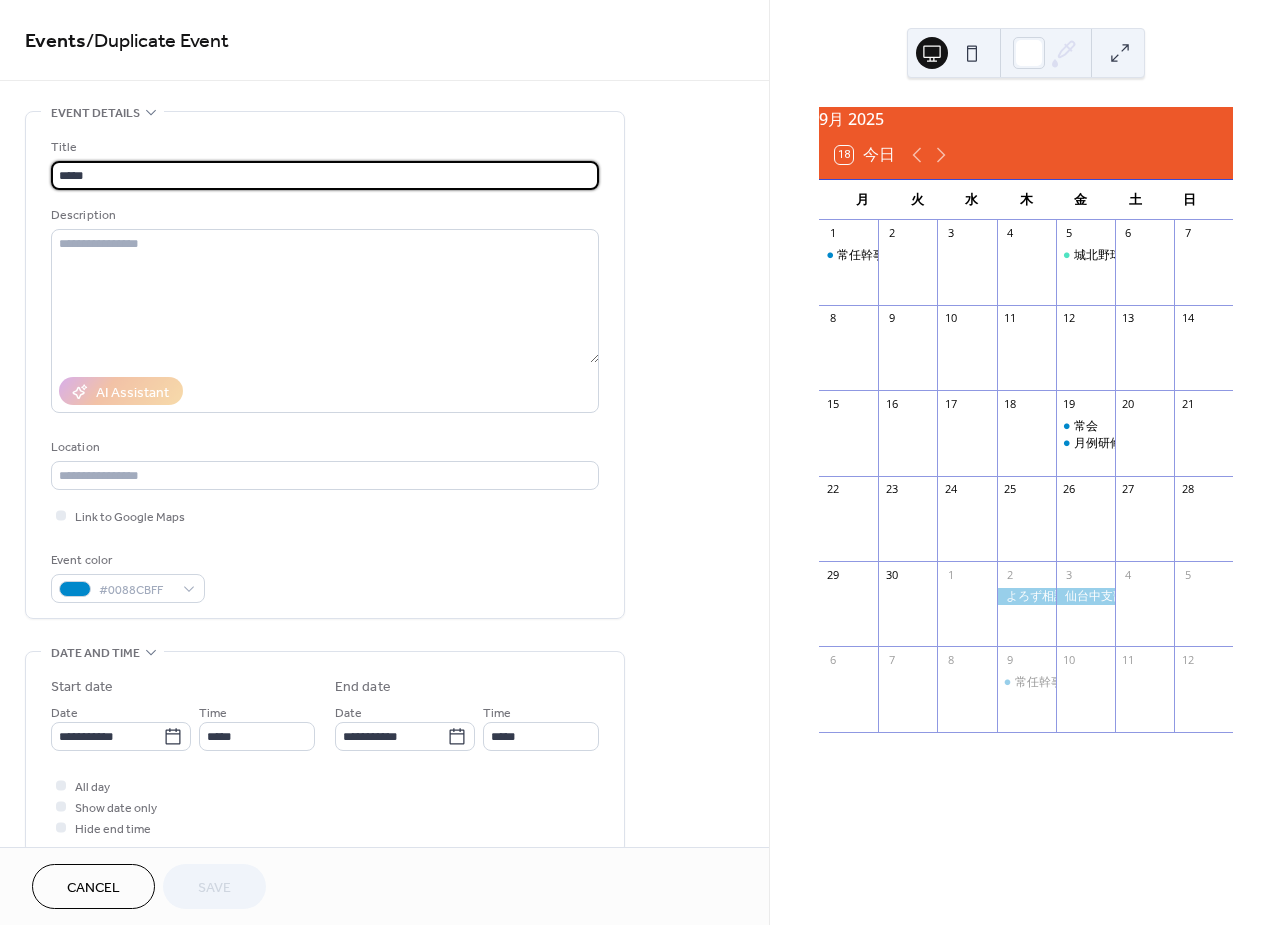 scroll, scrollTop: 58, scrollLeft: 0, axis: vertical 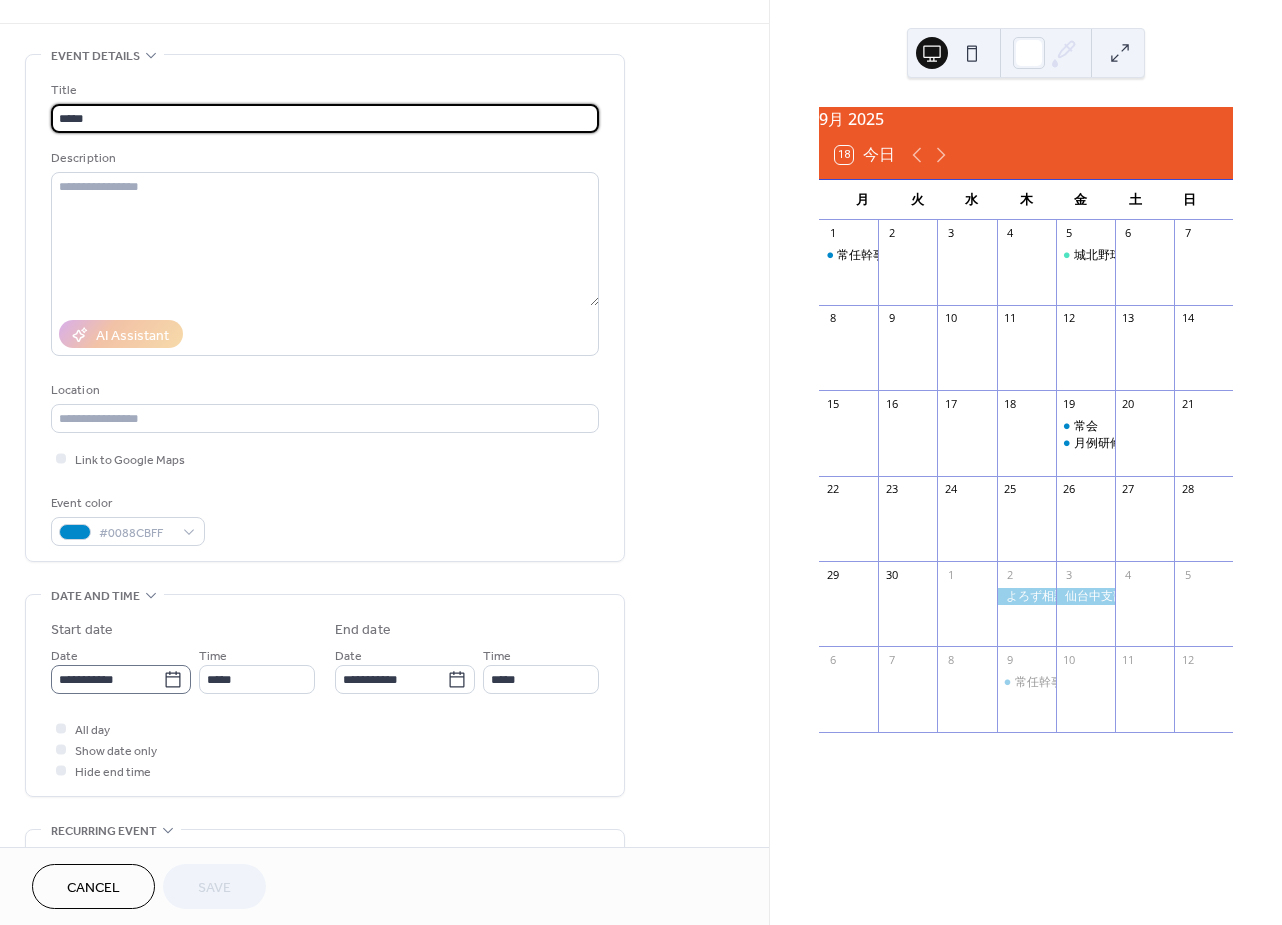 click 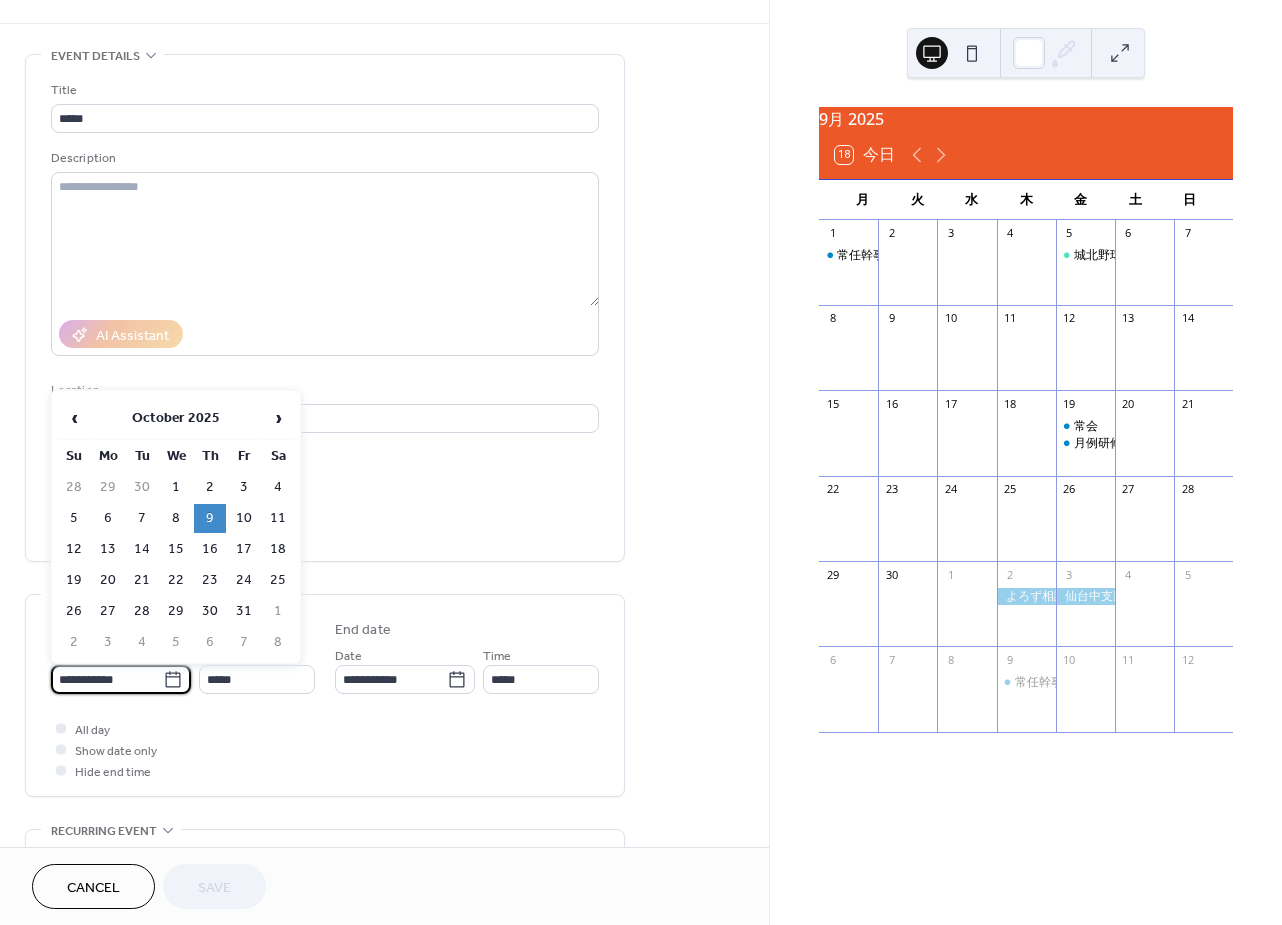 scroll, scrollTop: 69, scrollLeft: 0, axis: vertical 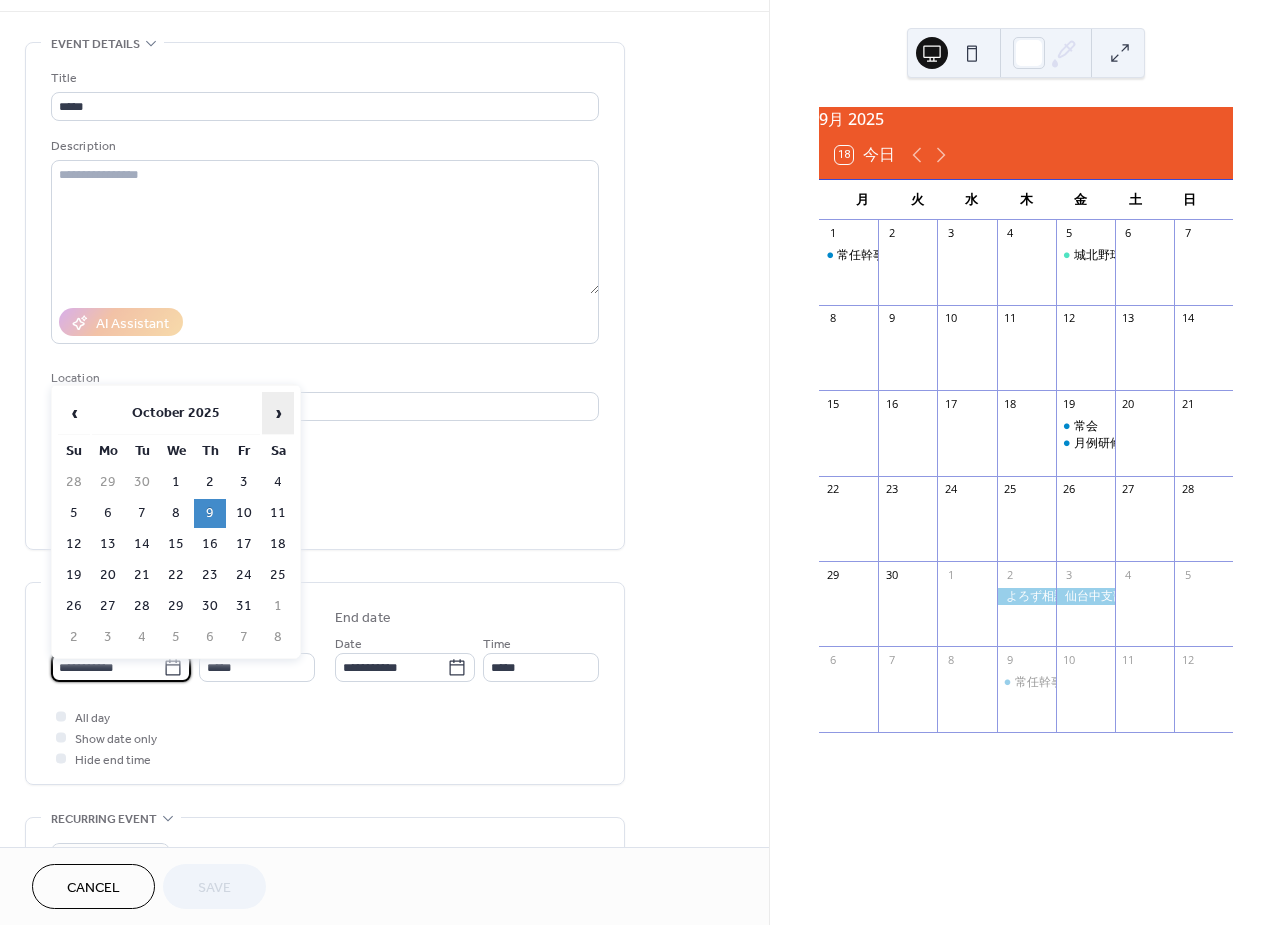 click on "›" at bounding box center [278, 413] 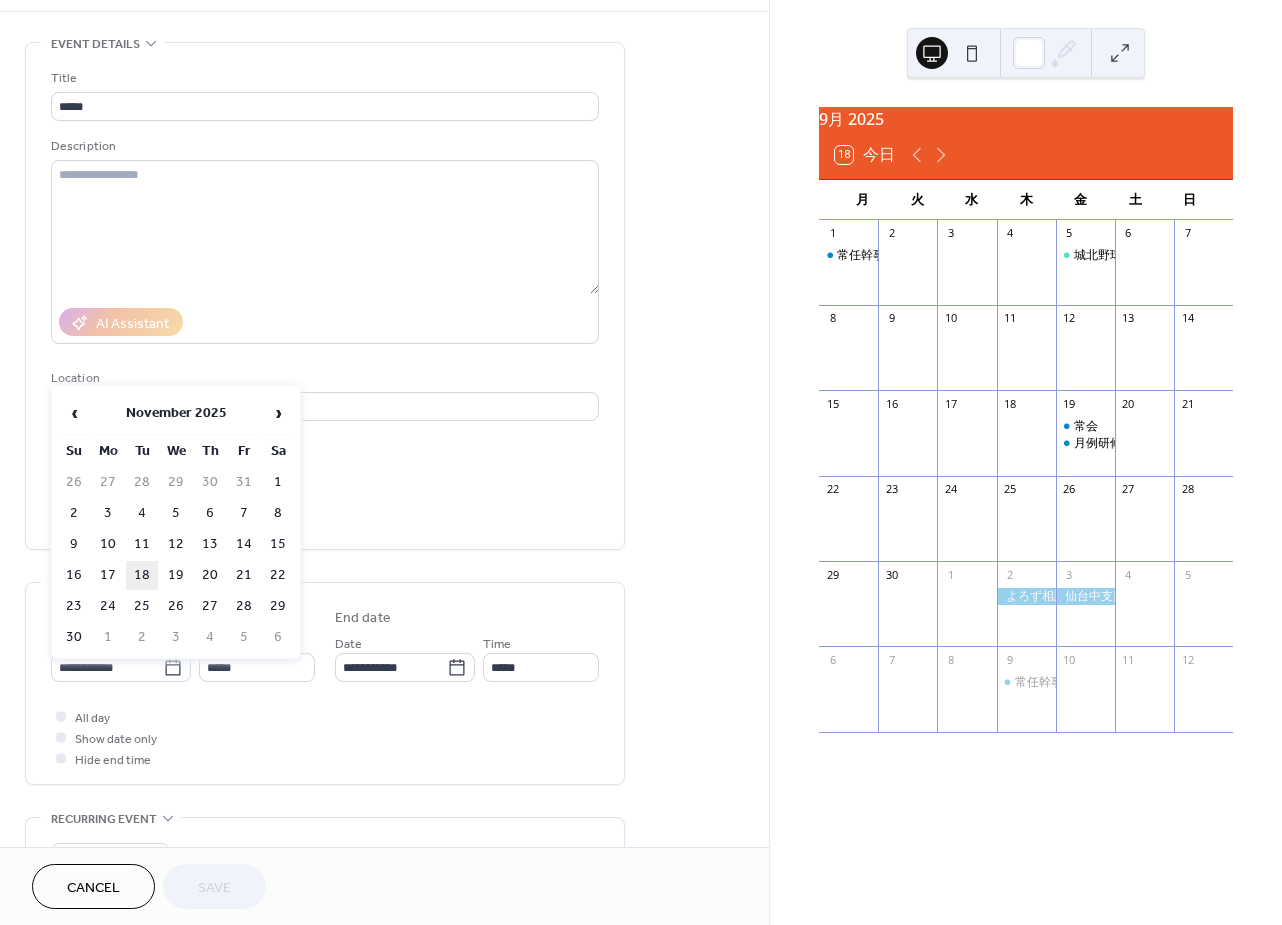 click on "18" at bounding box center (142, 575) 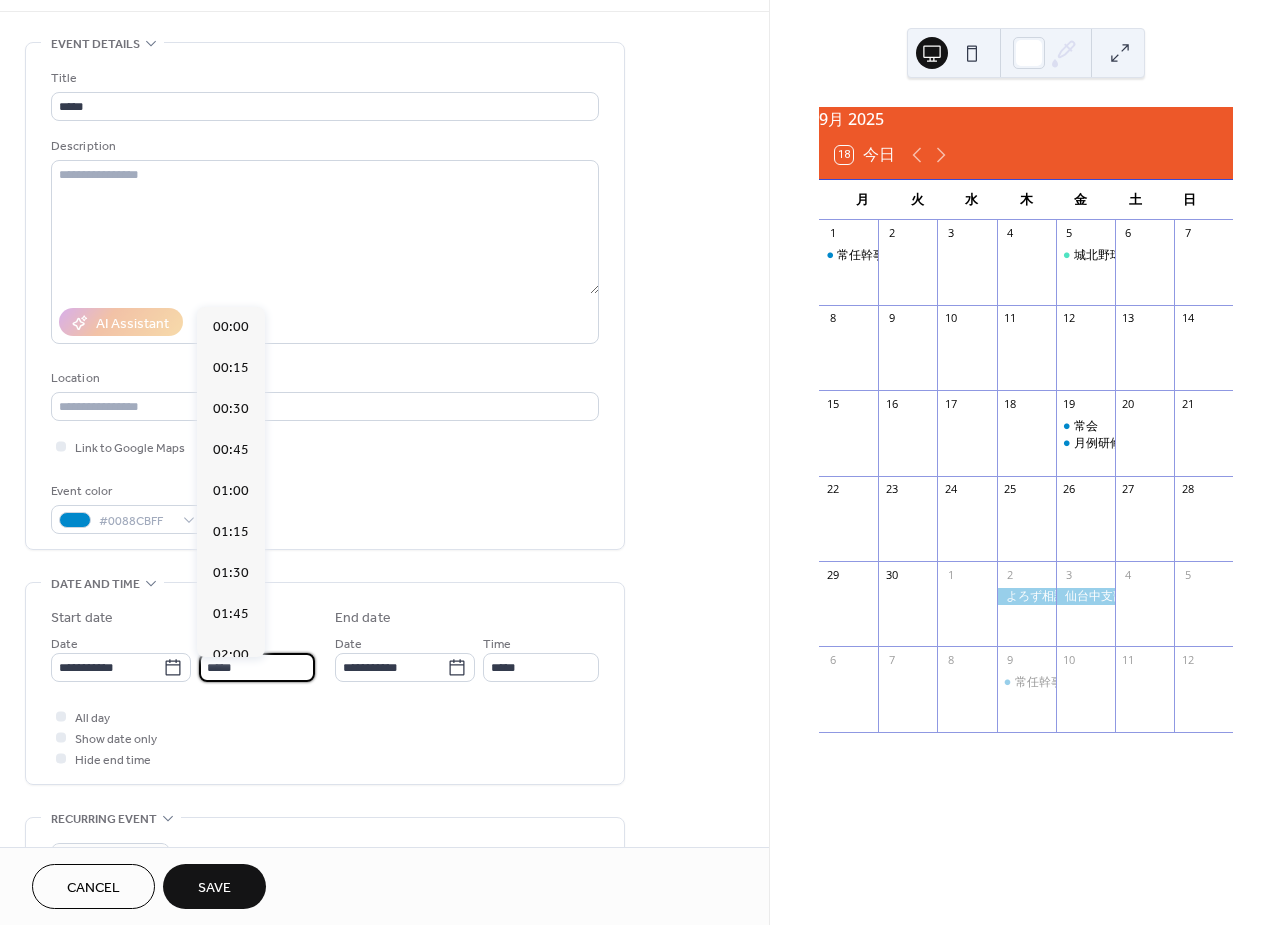 click on "*****" at bounding box center (257, 667) 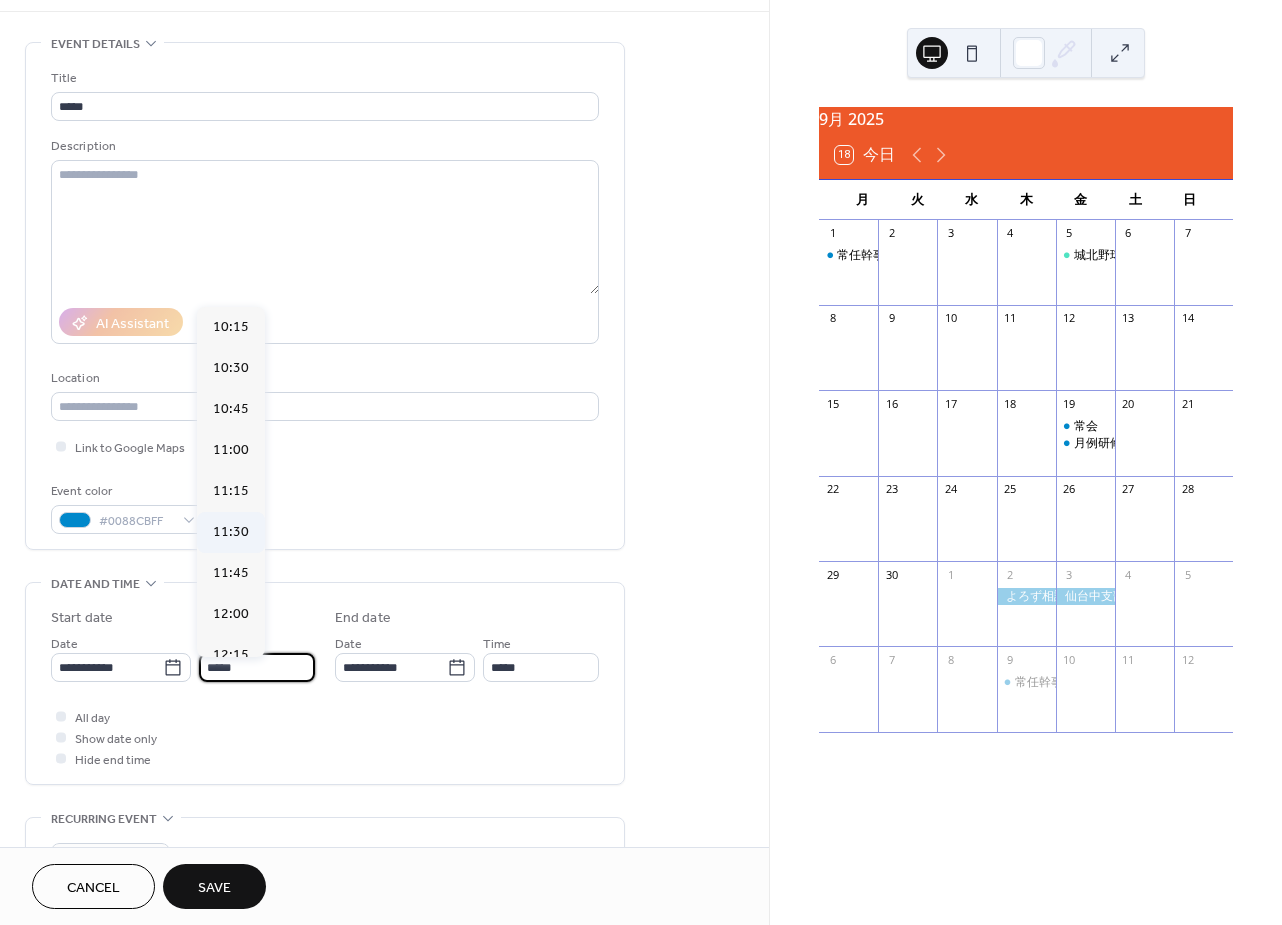 scroll, scrollTop: 1671, scrollLeft: 0, axis: vertical 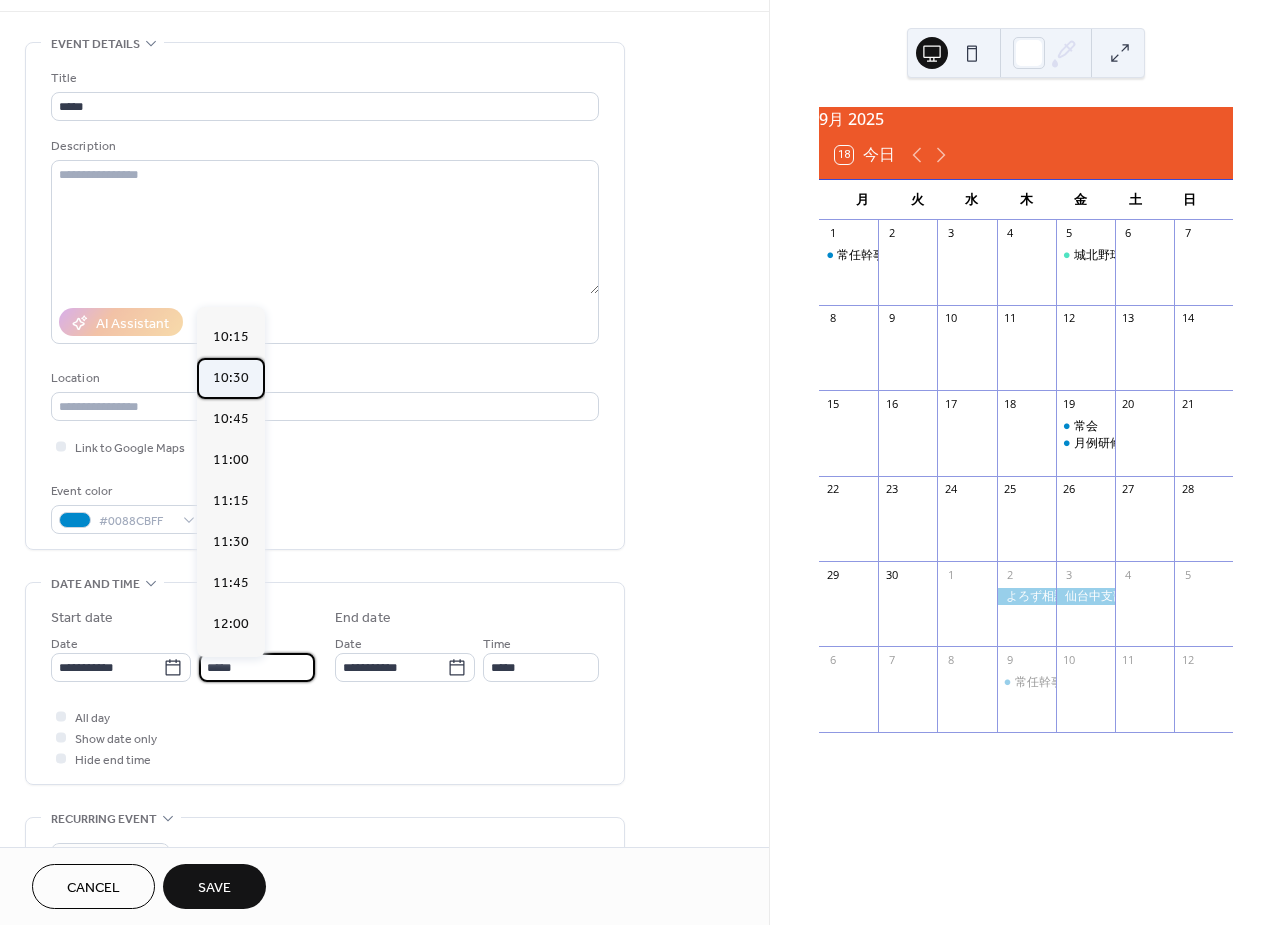 click on "10:30" at bounding box center (231, 378) 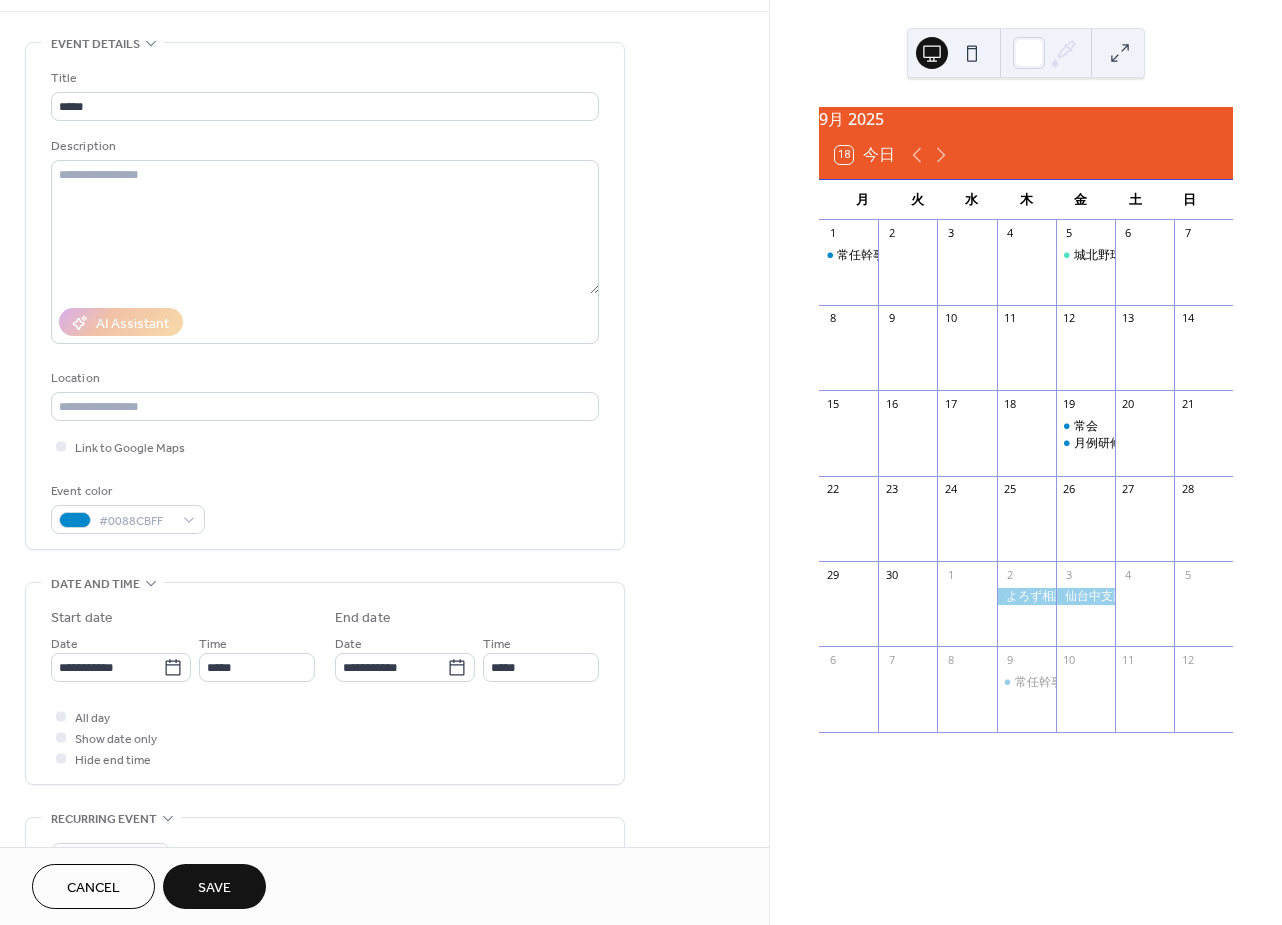 type on "*****" 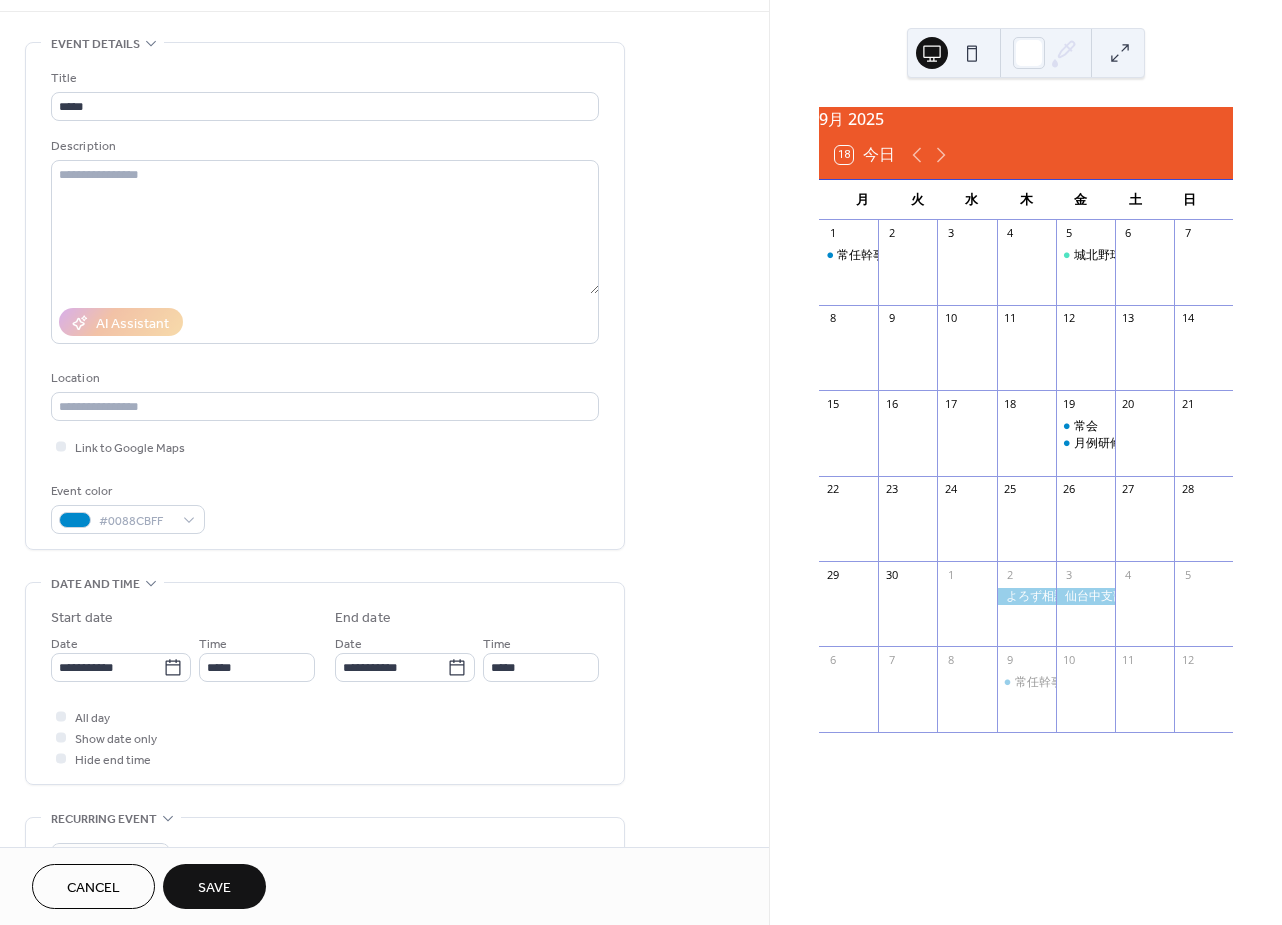 type on "*****" 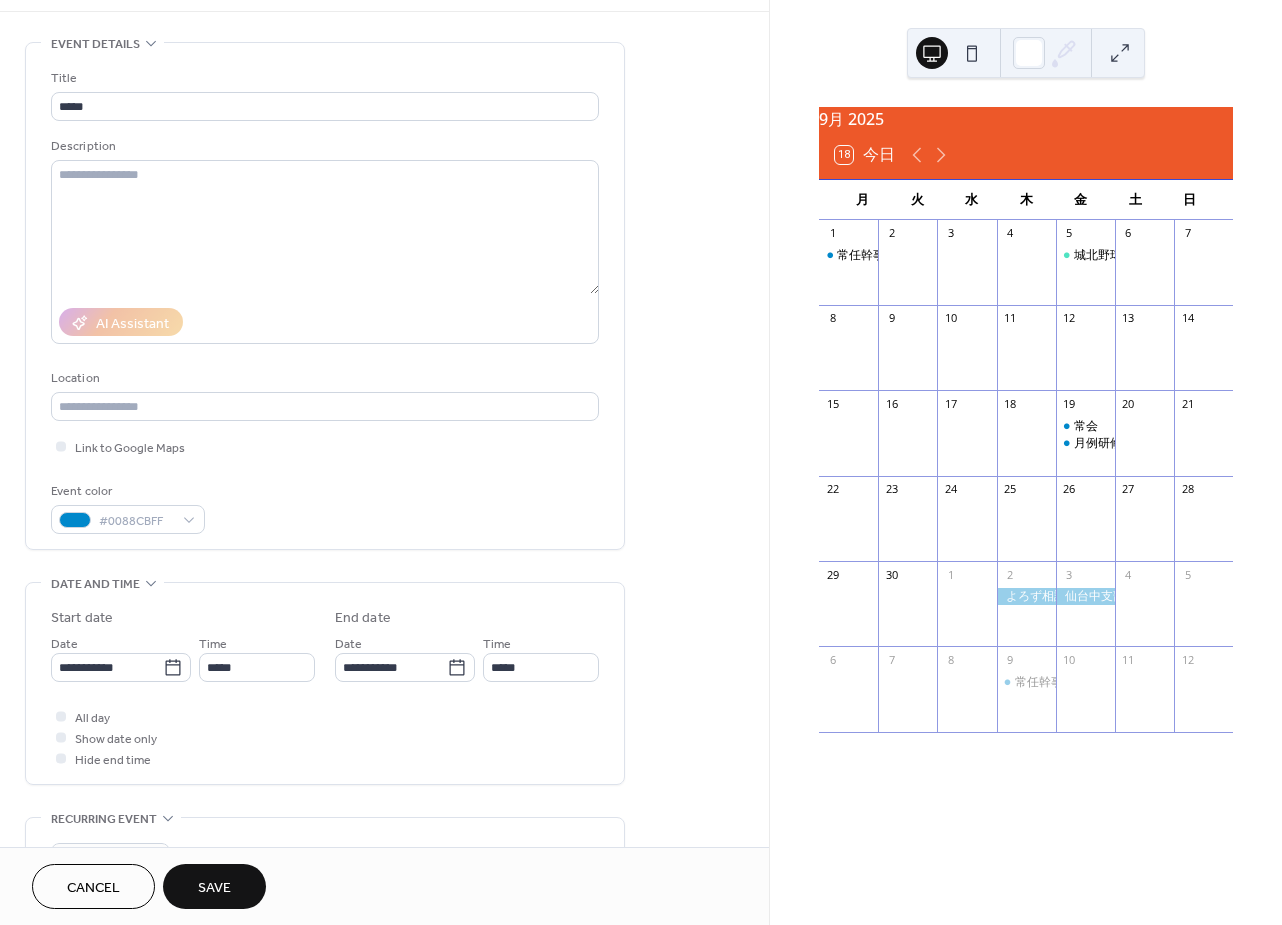 click on "Save" at bounding box center [214, 888] 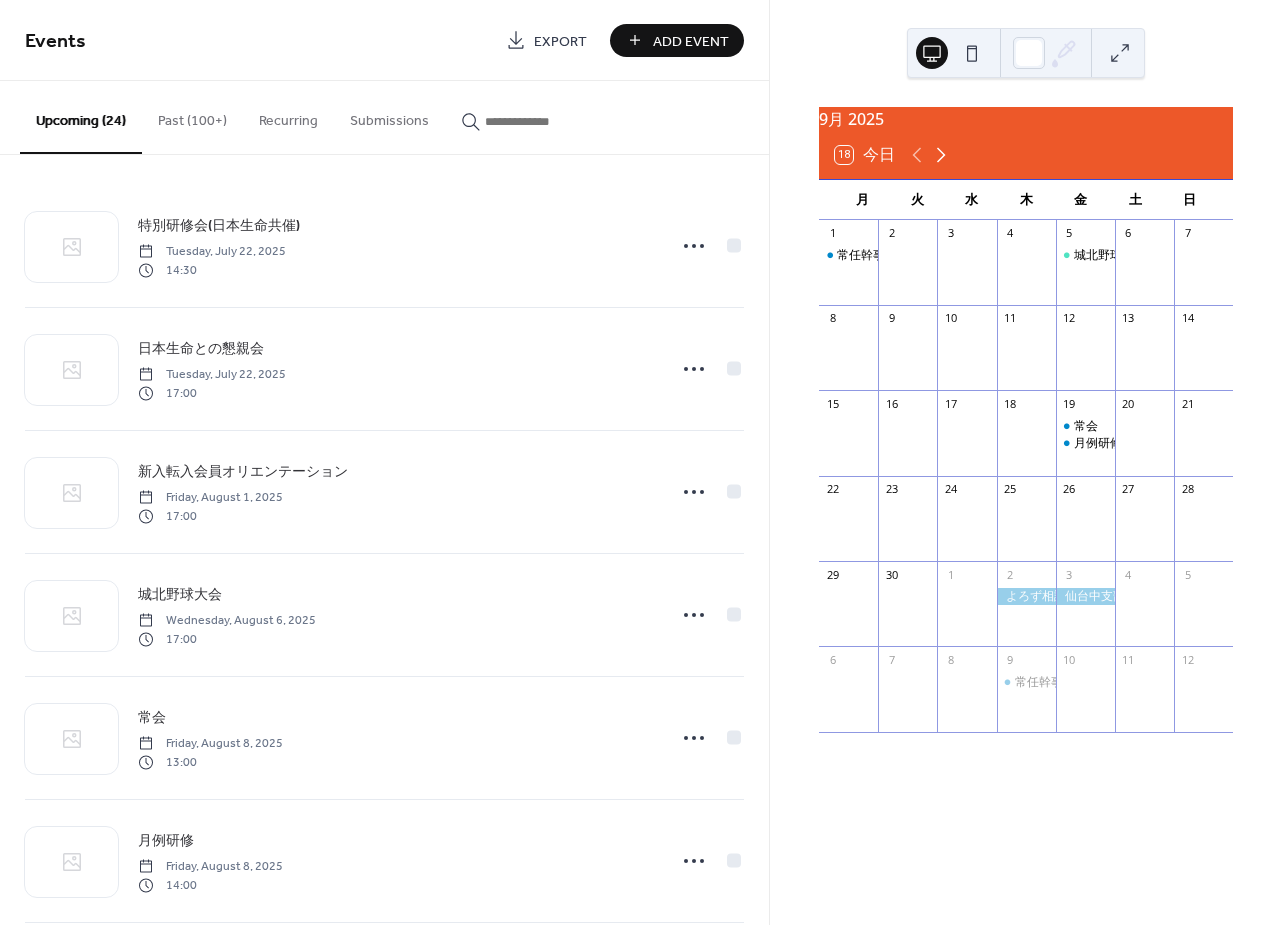 click 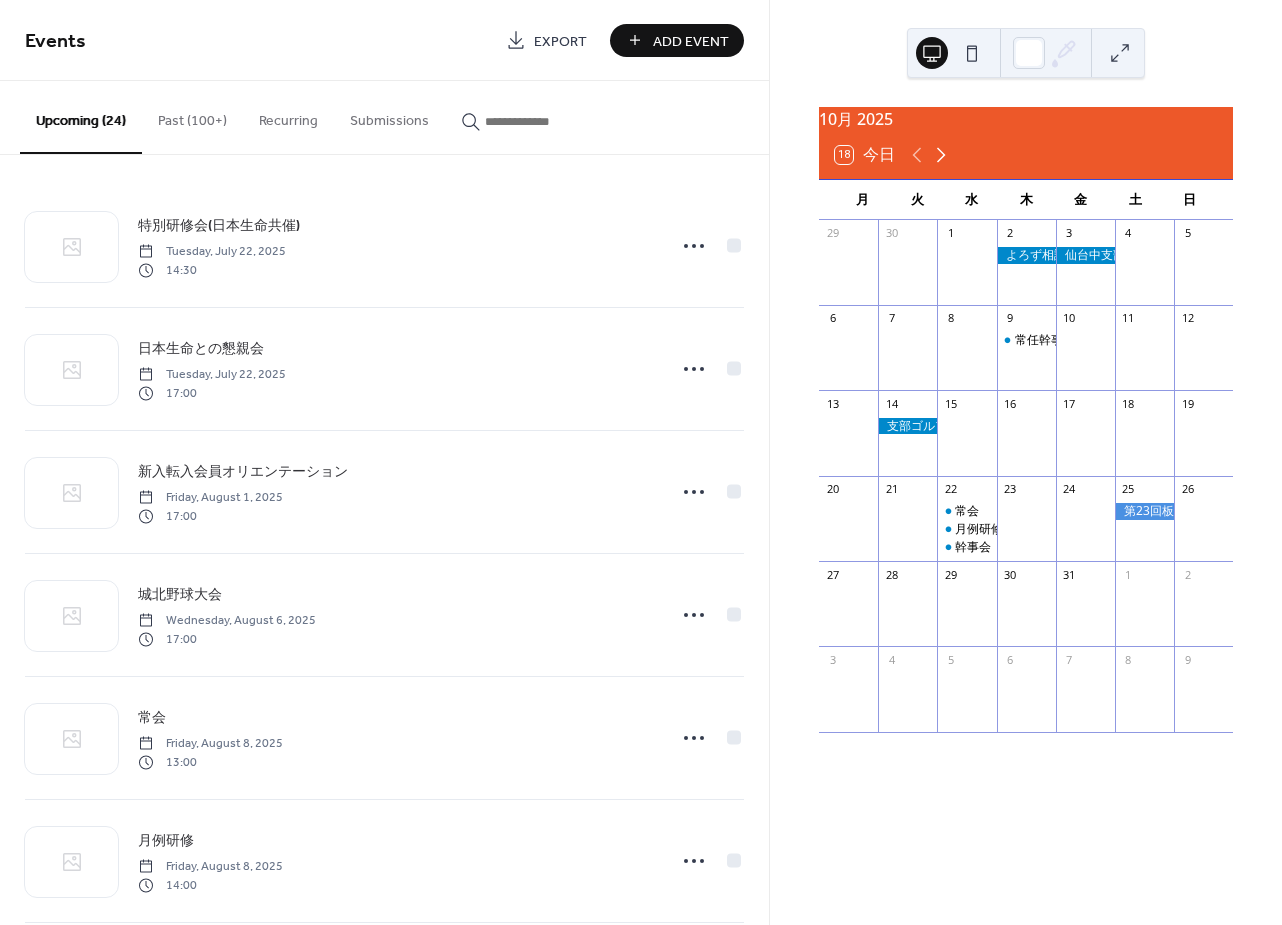 click 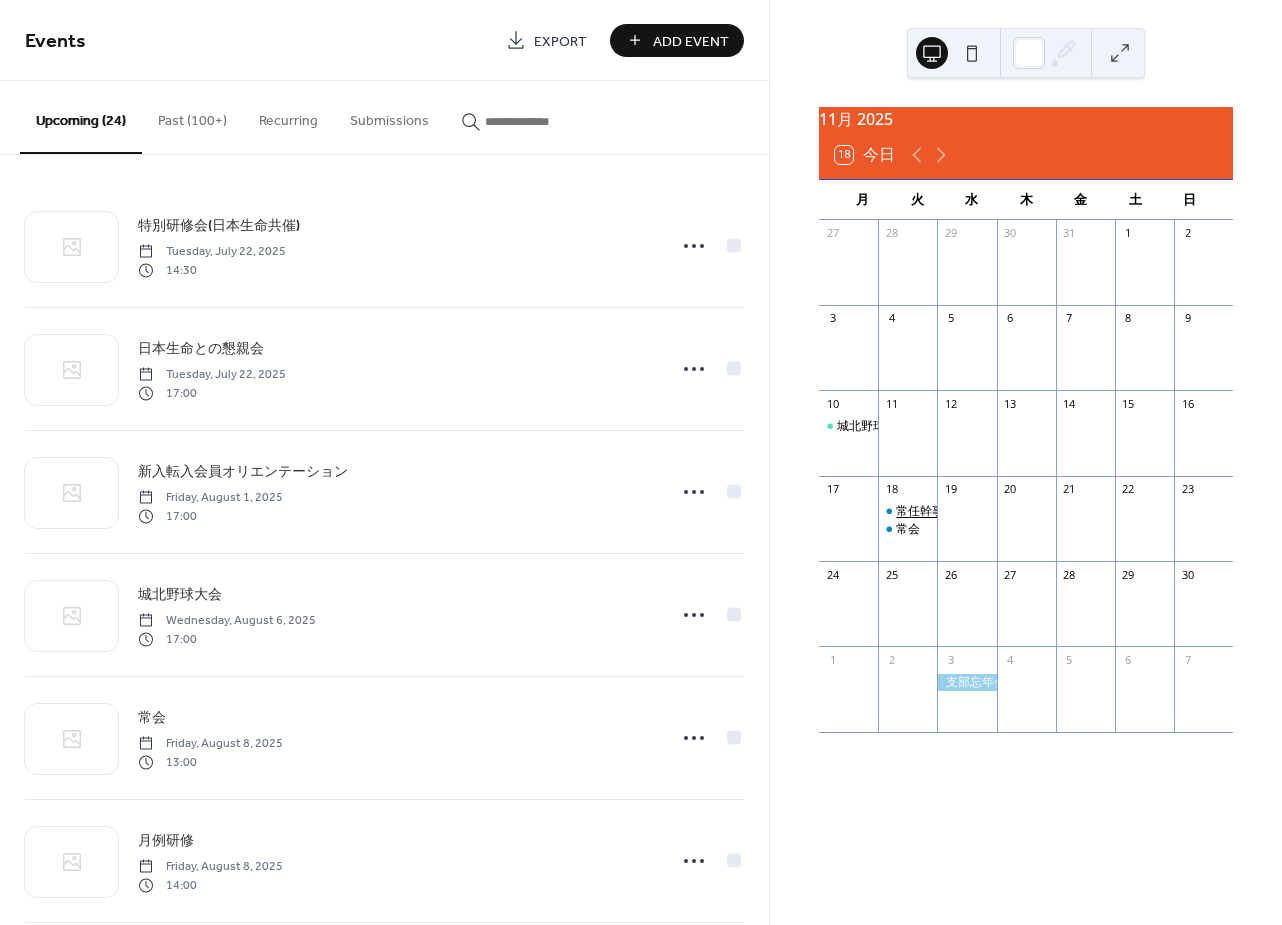 click on "常任幹事会" at bounding box center [926, 511] 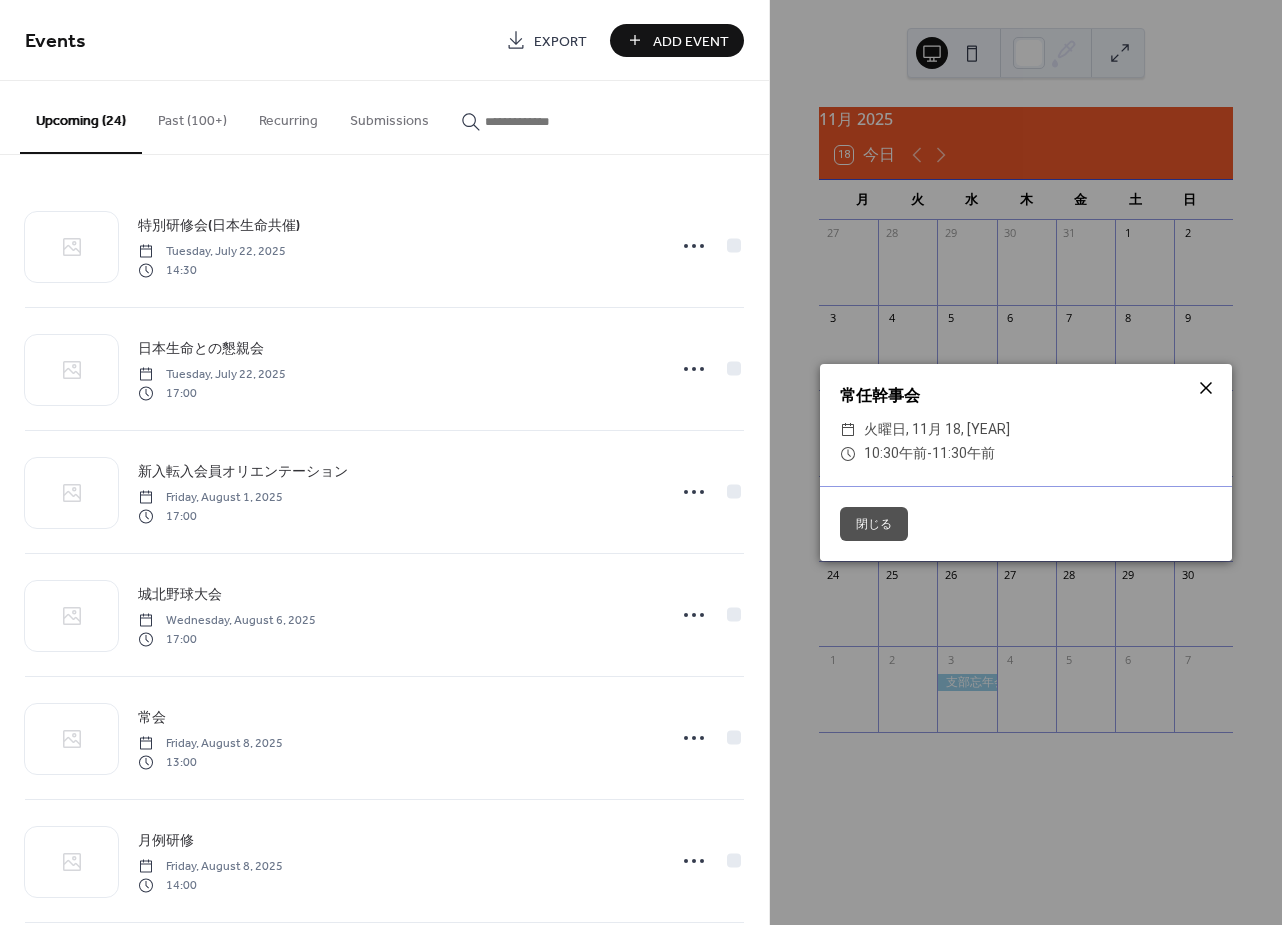 click 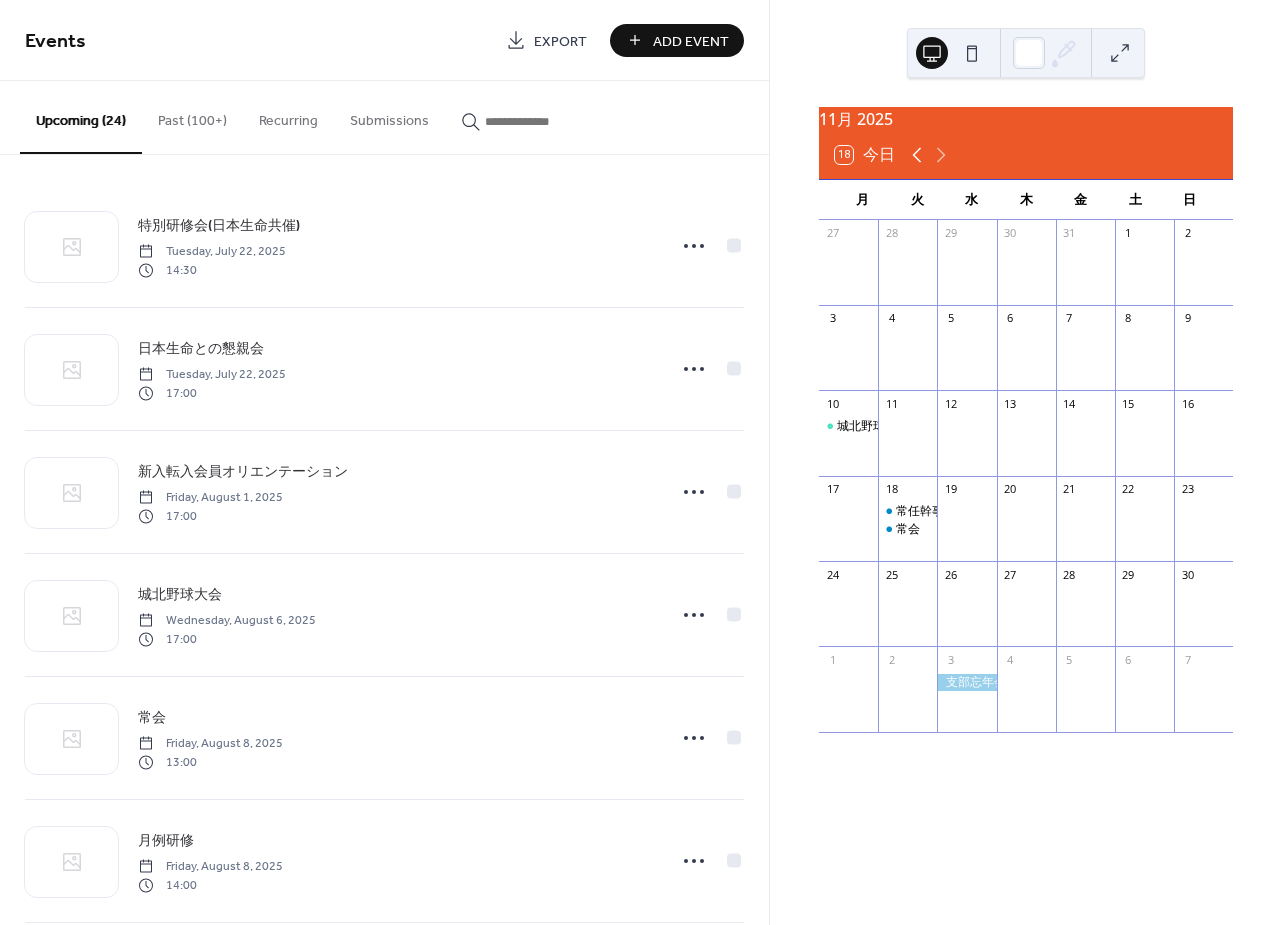 click 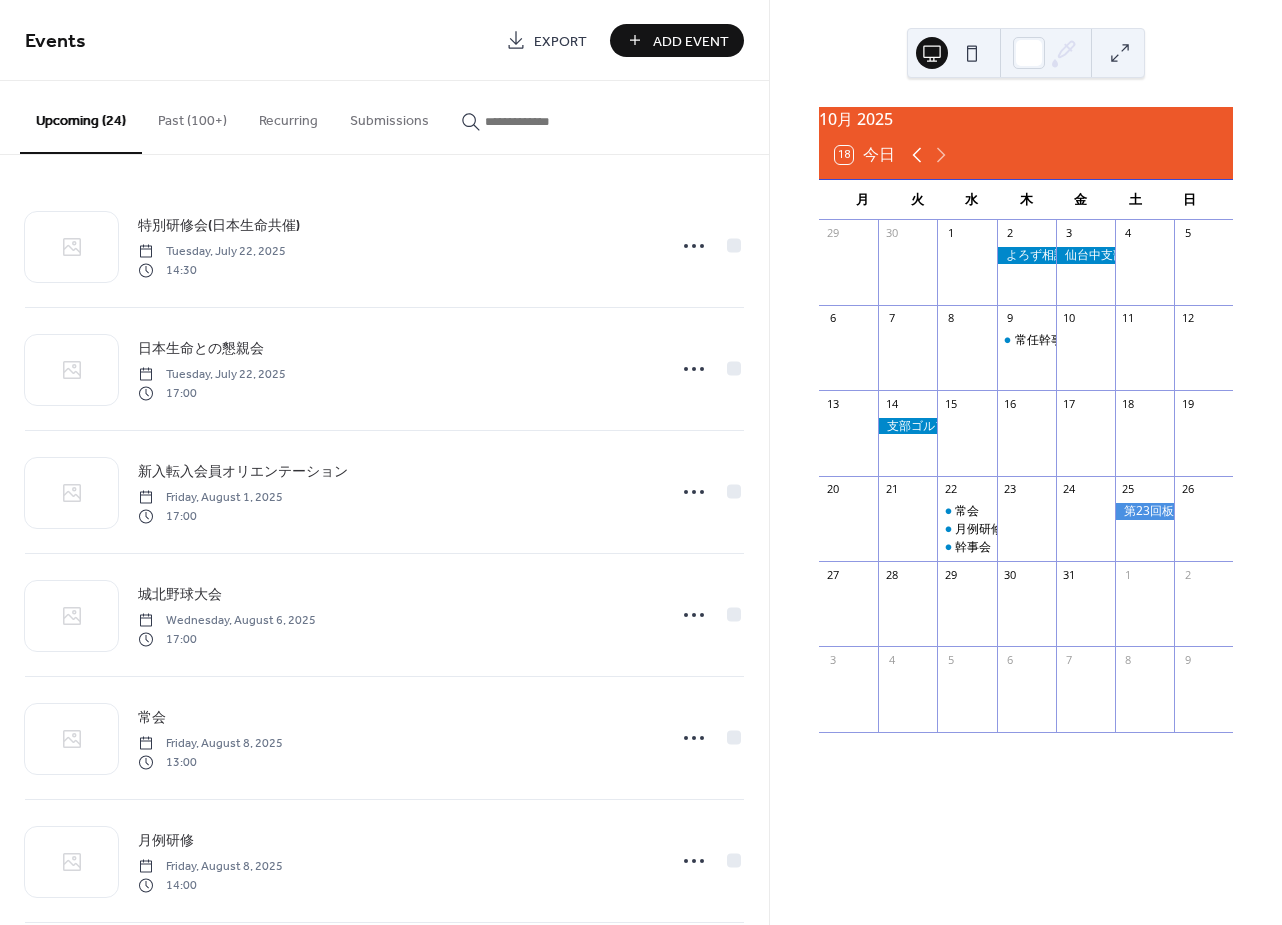 click 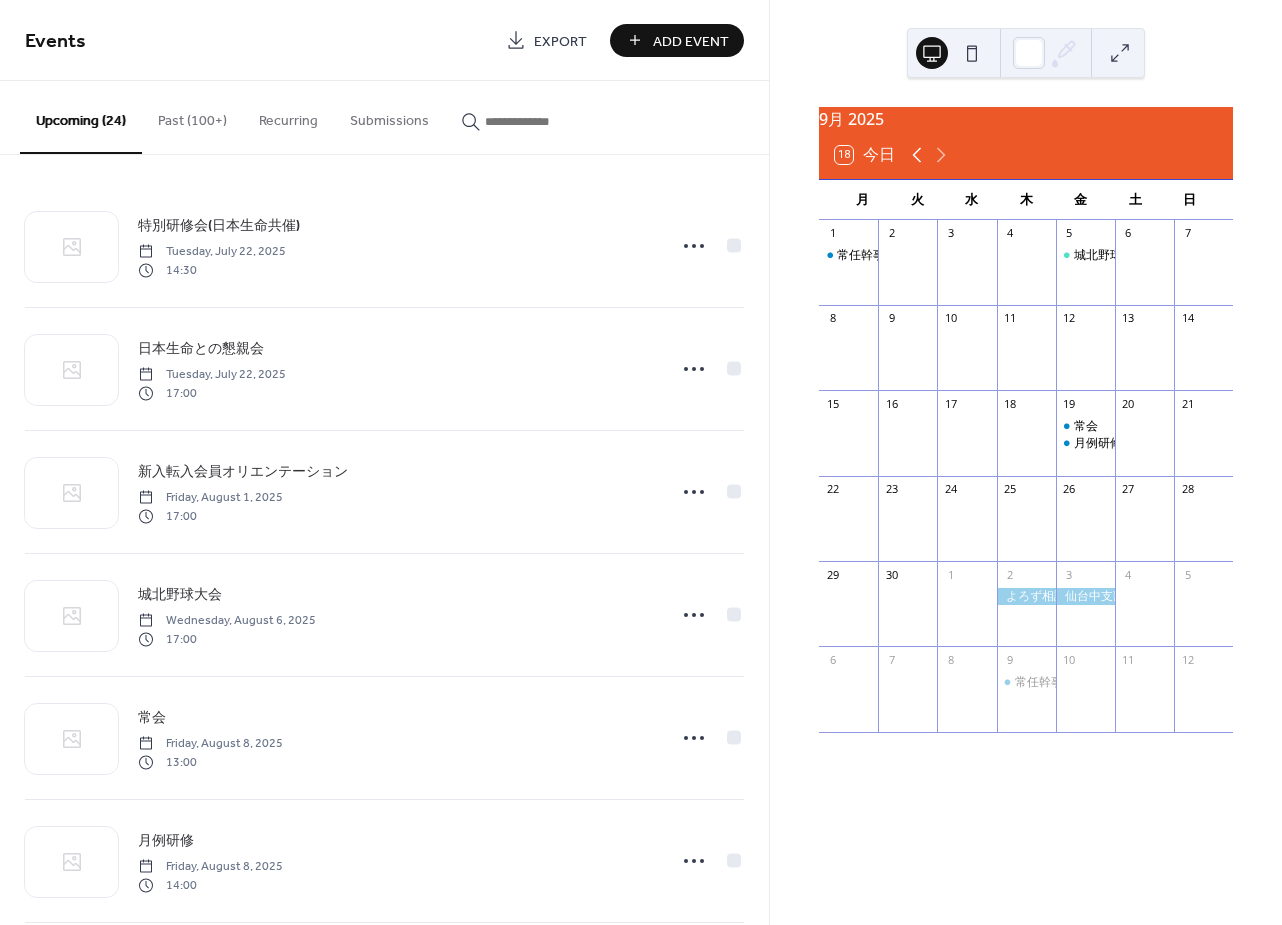 click 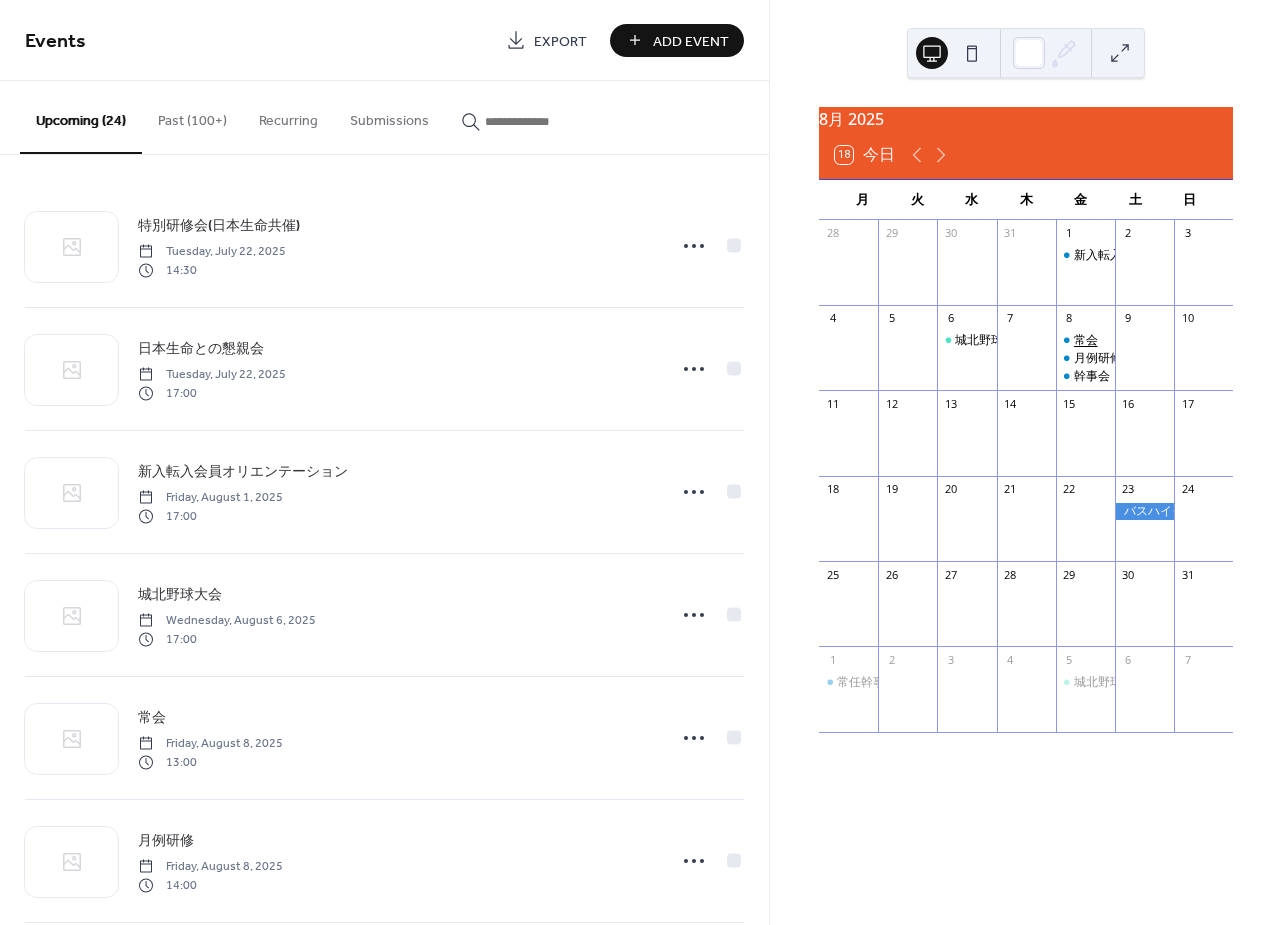 click on "常会" at bounding box center (1086, 340) 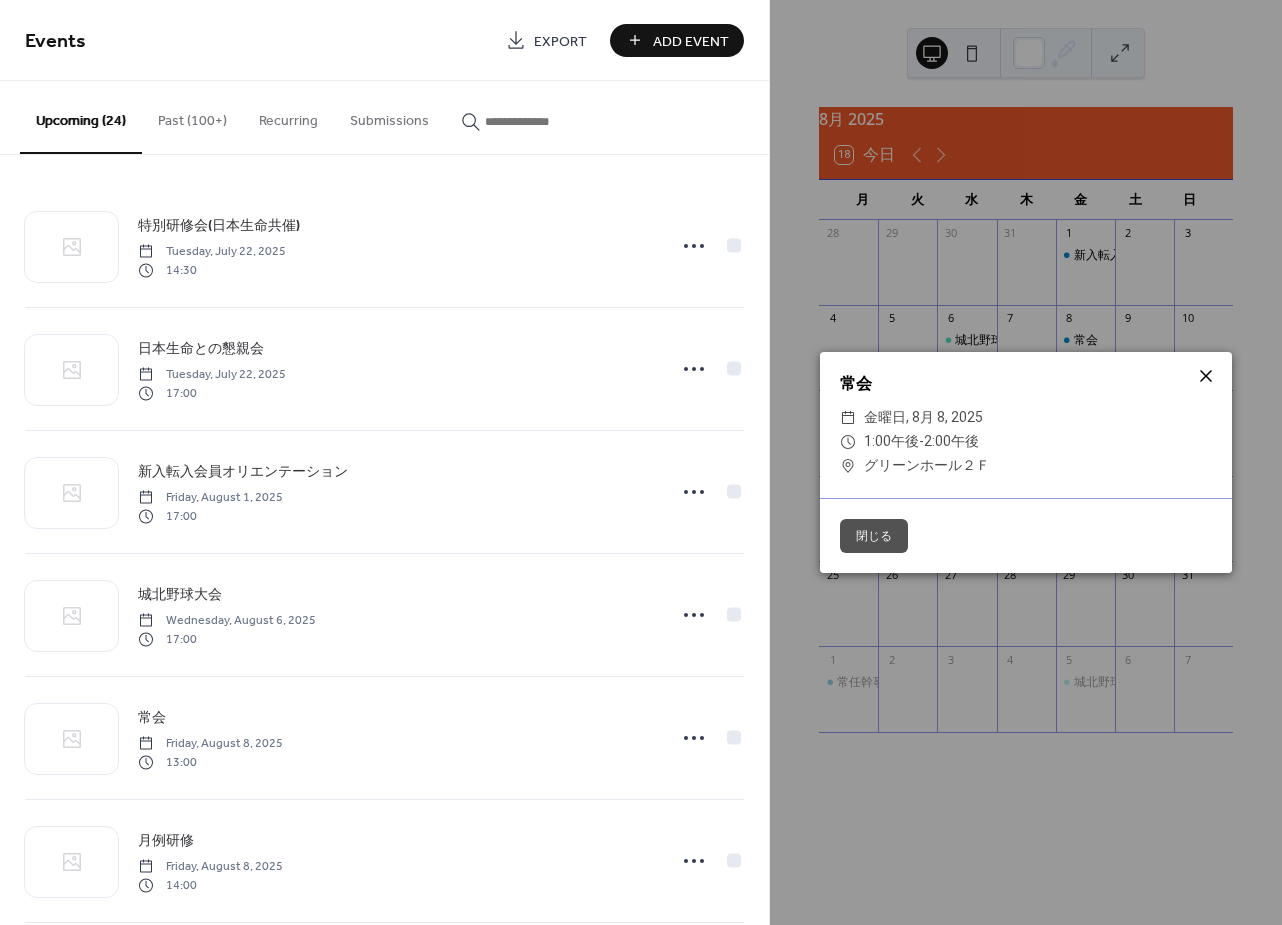 click 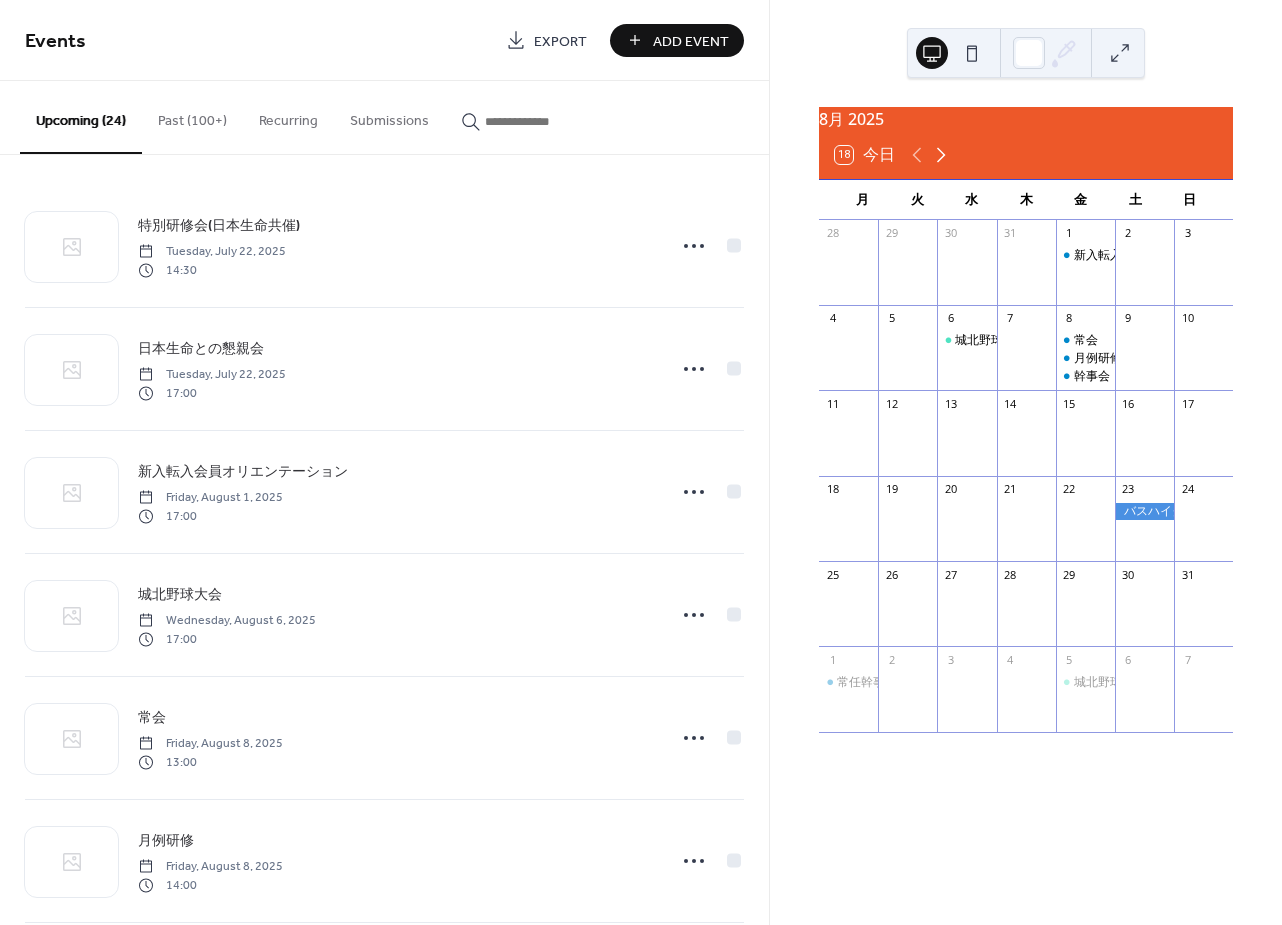click 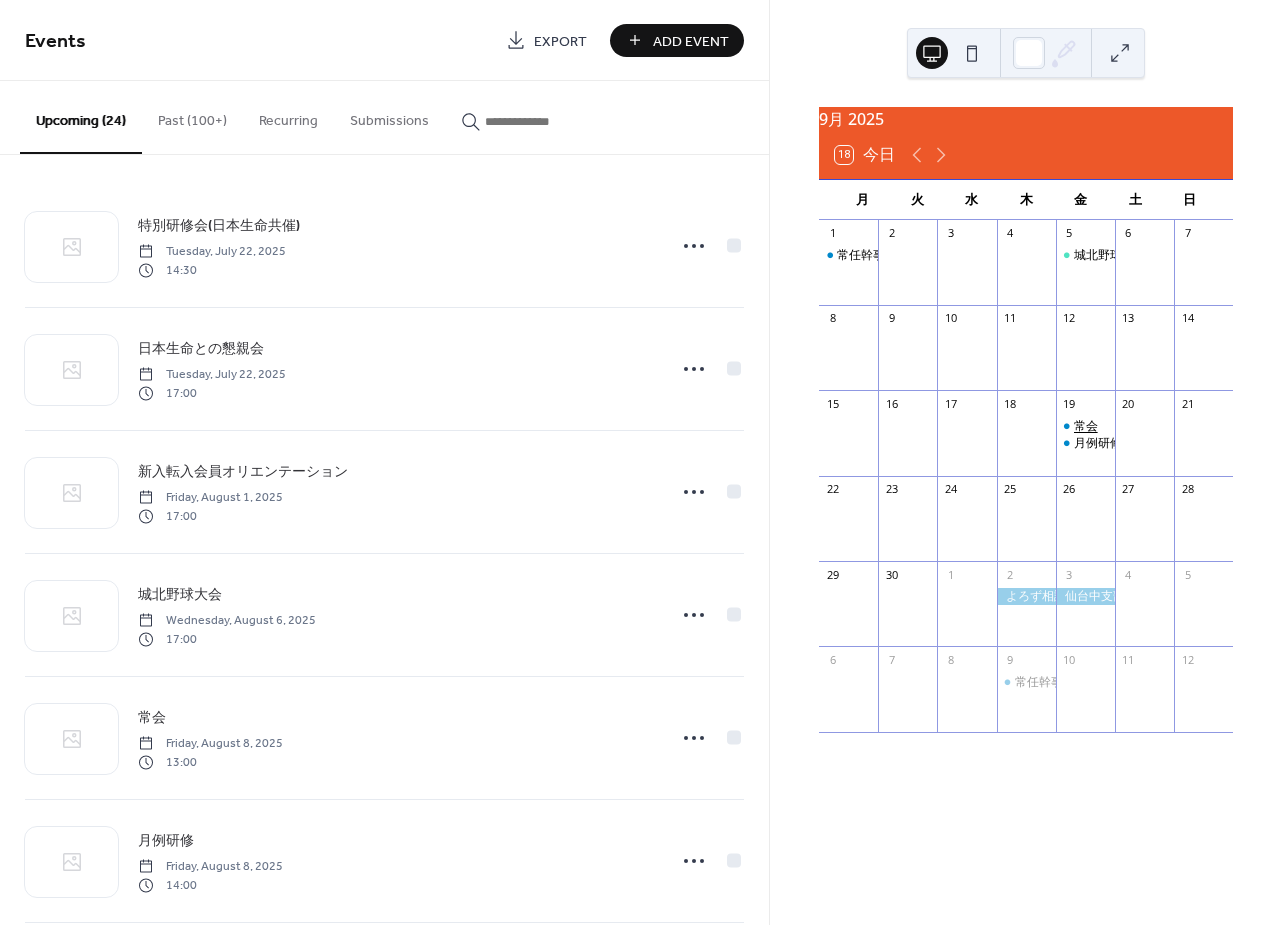 click on "常会" at bounding box center [1086, 426] 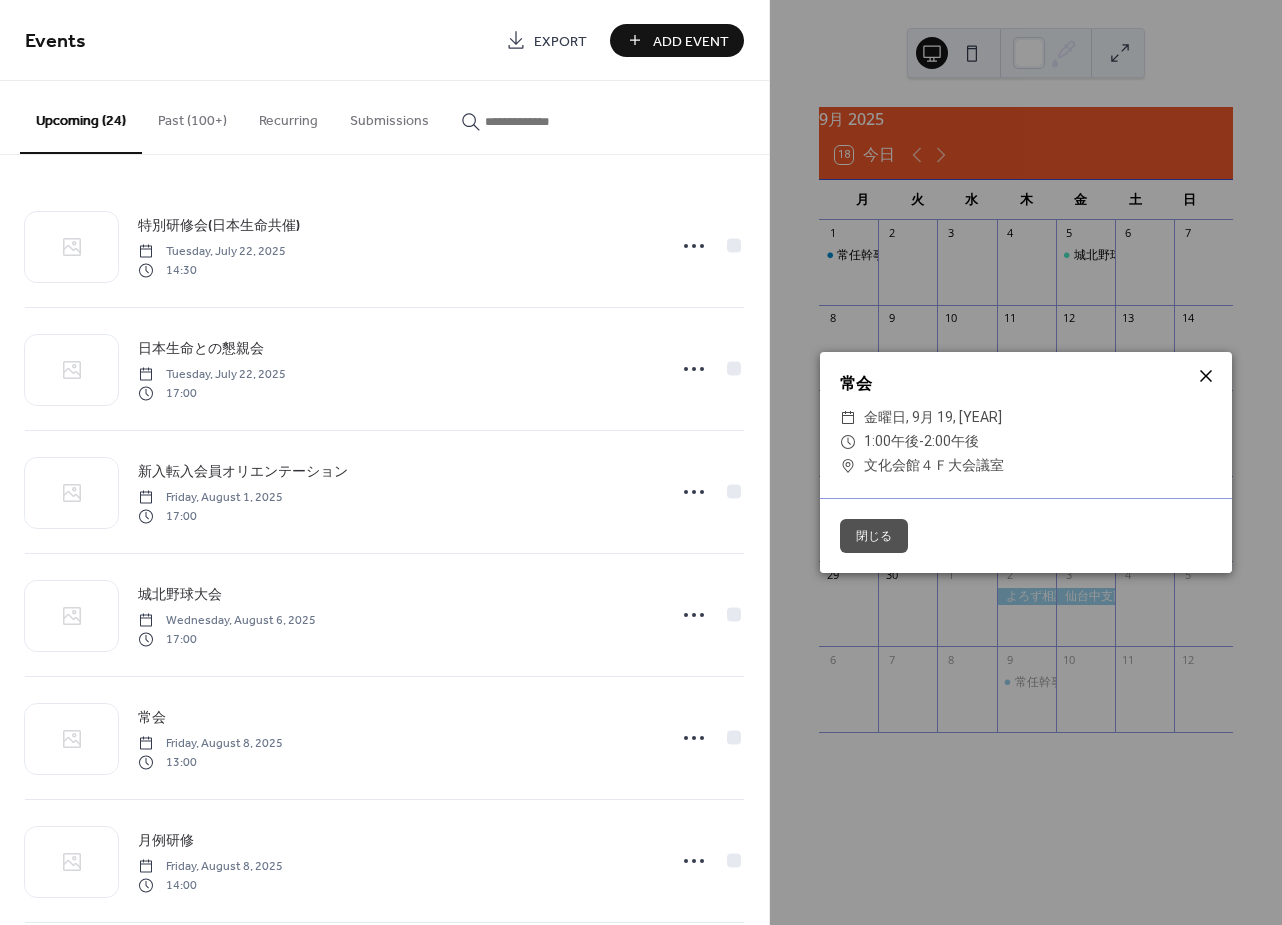 click 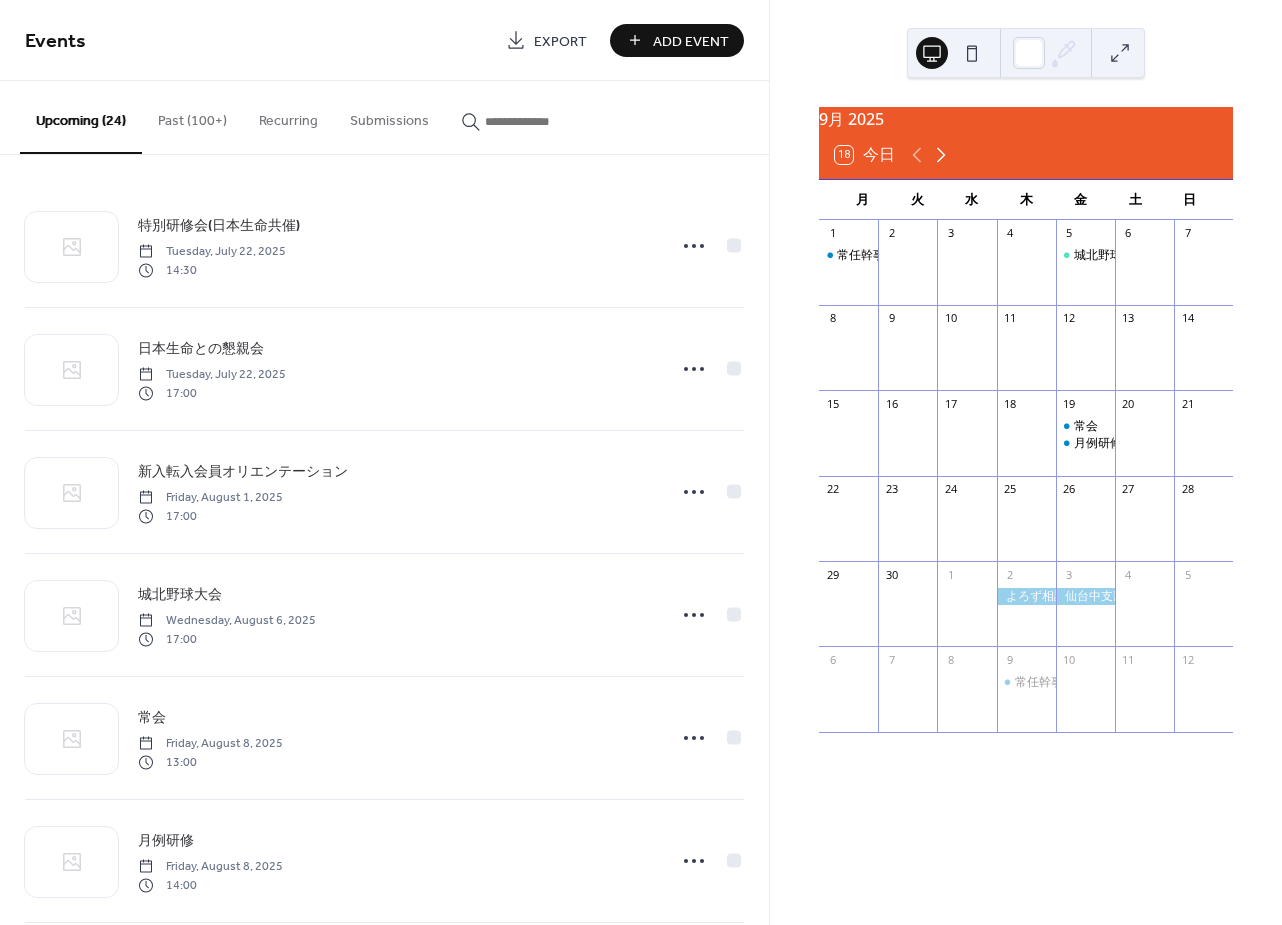 click 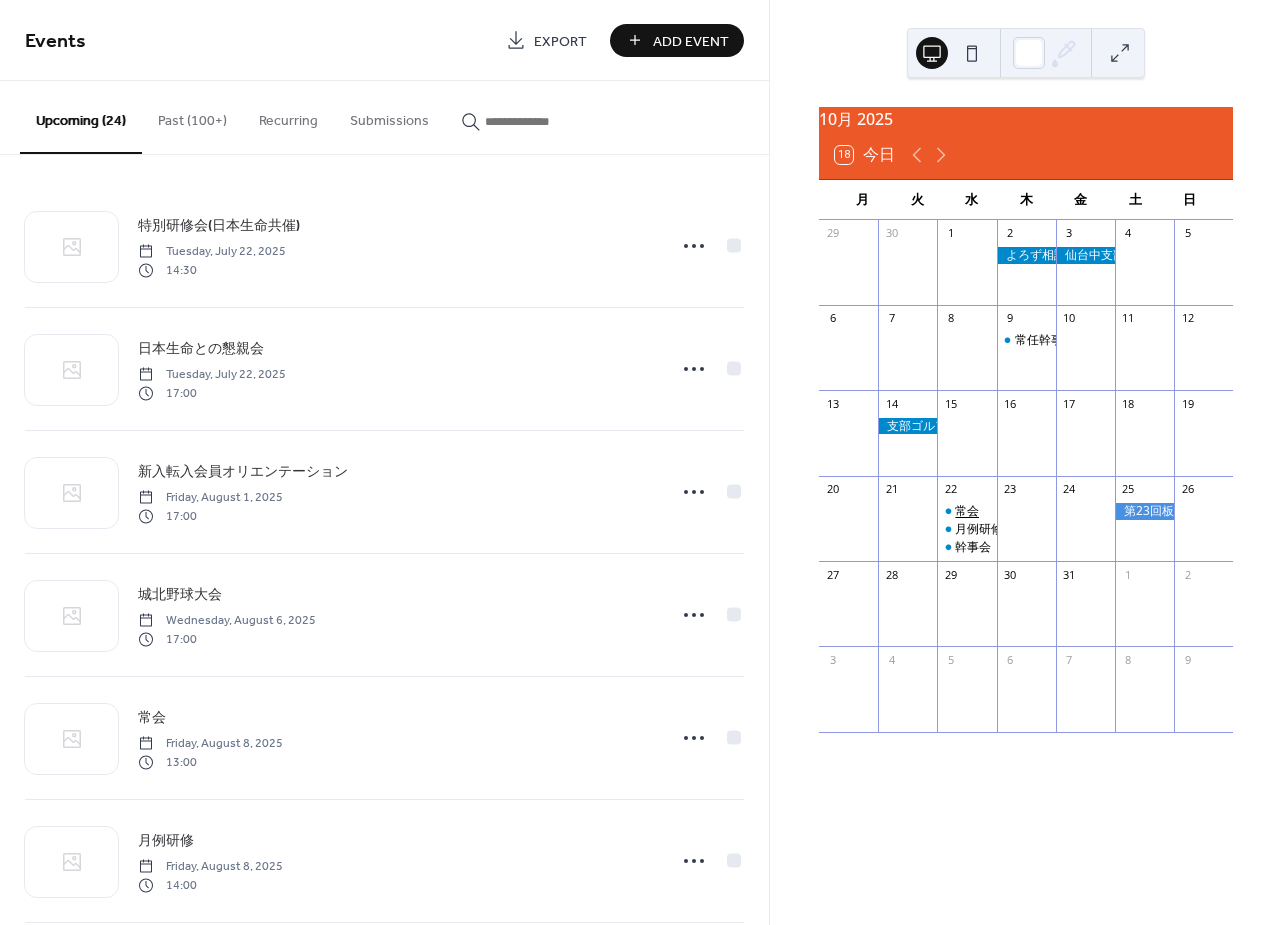 click on "常会" at bounding box center (967, 511) 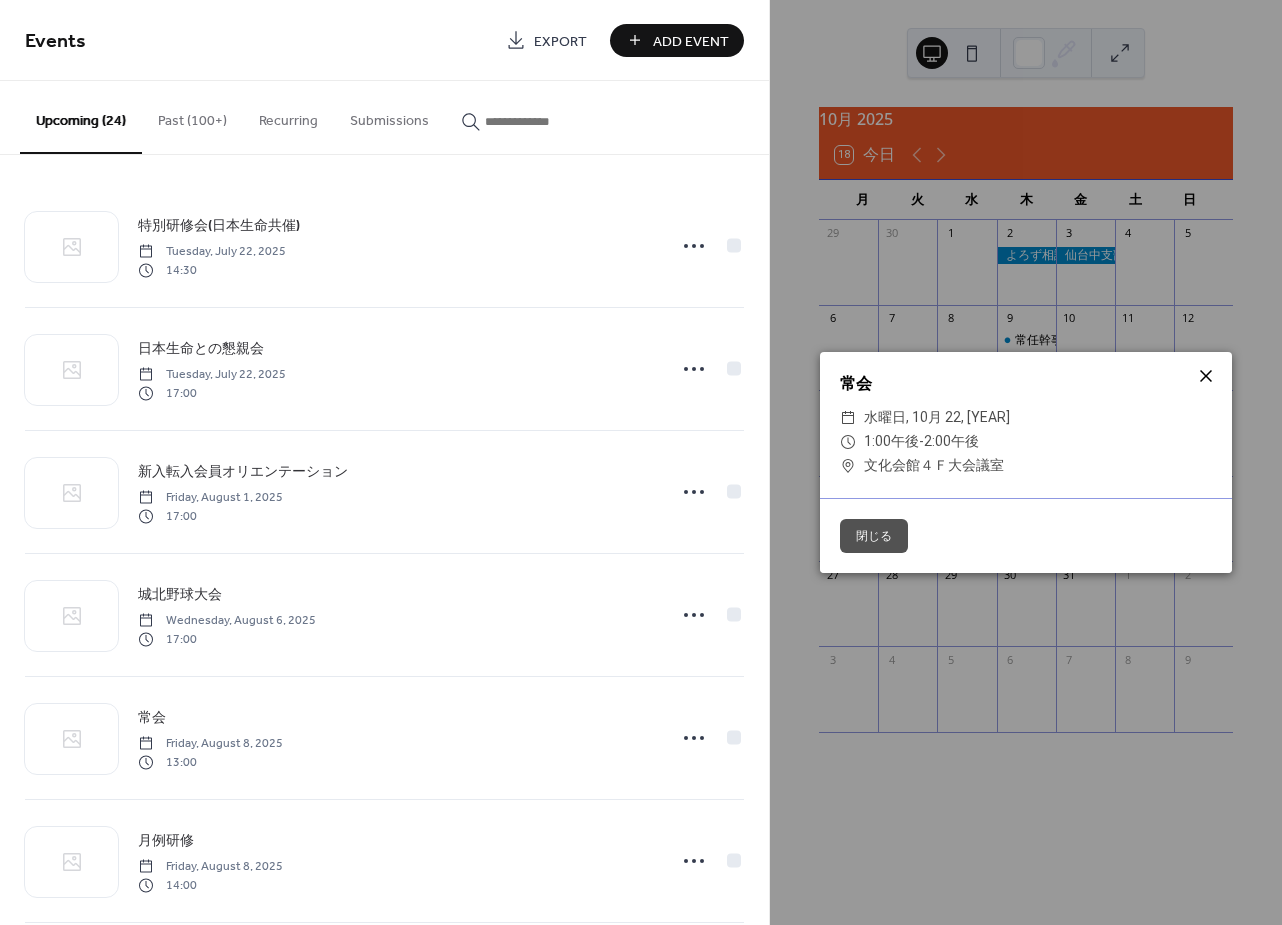 click 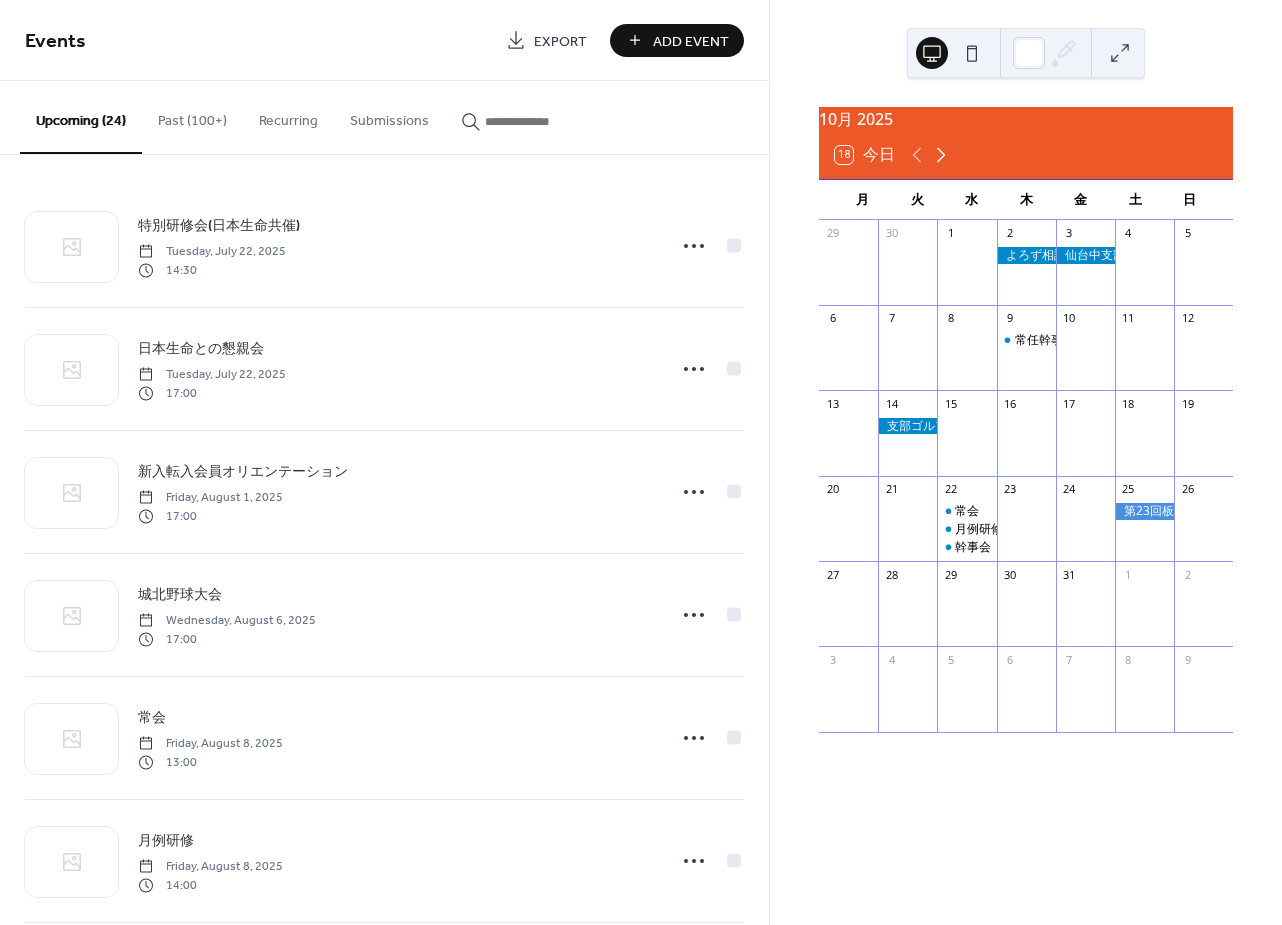 click 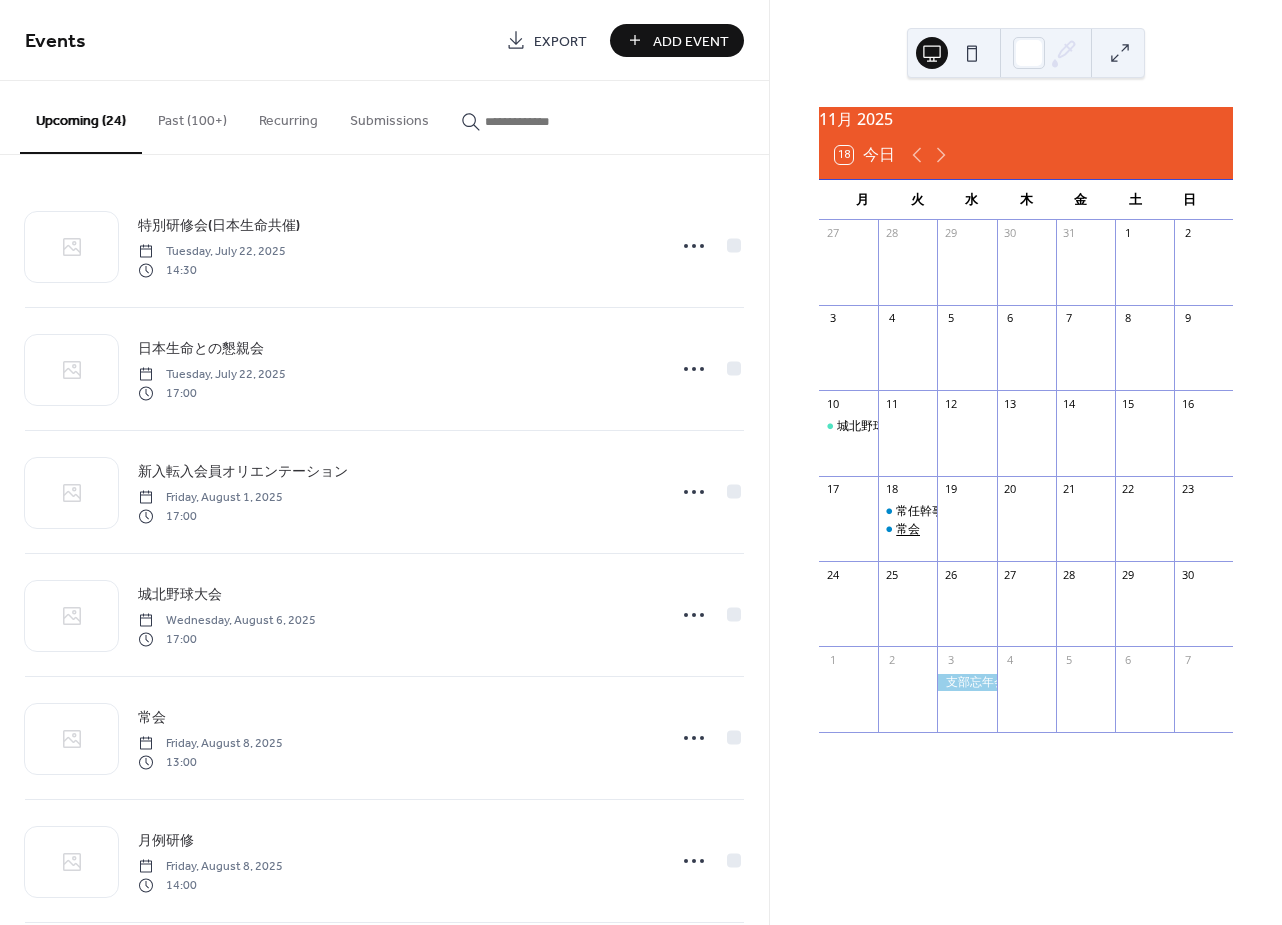 click on "常会" at bounding box center (908, 529) 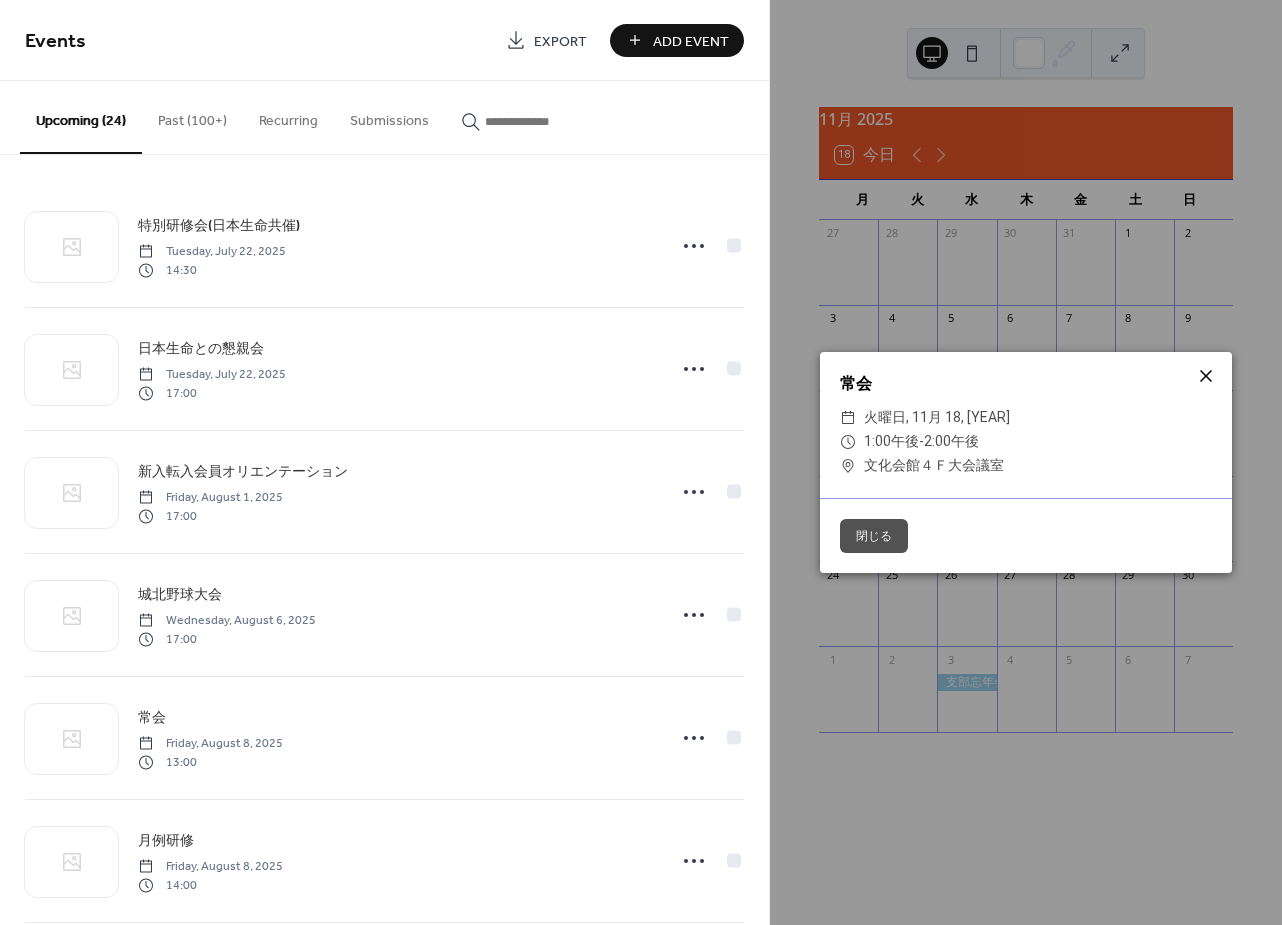 click 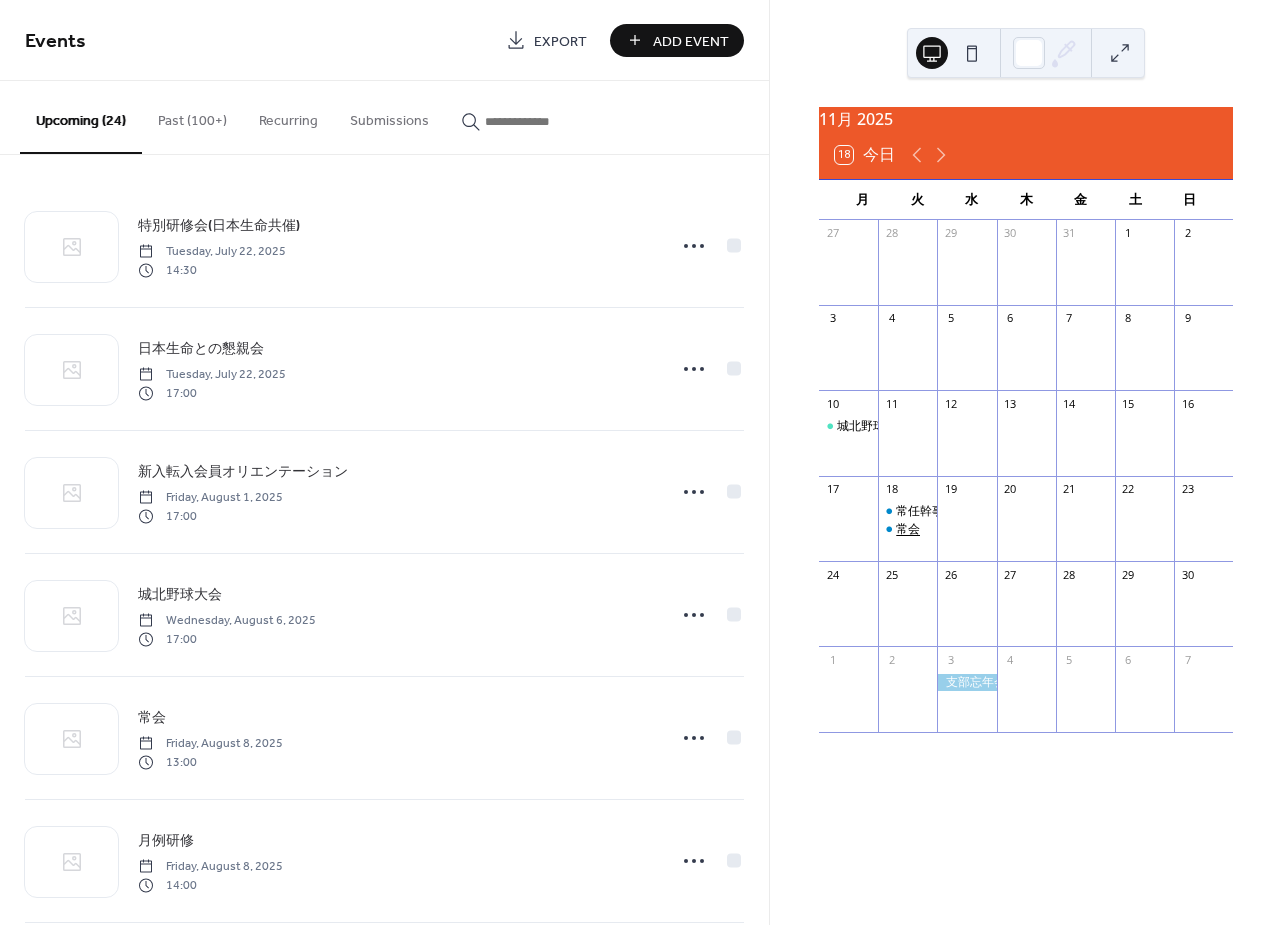 click on "常会" at bounding box center (908, 529) 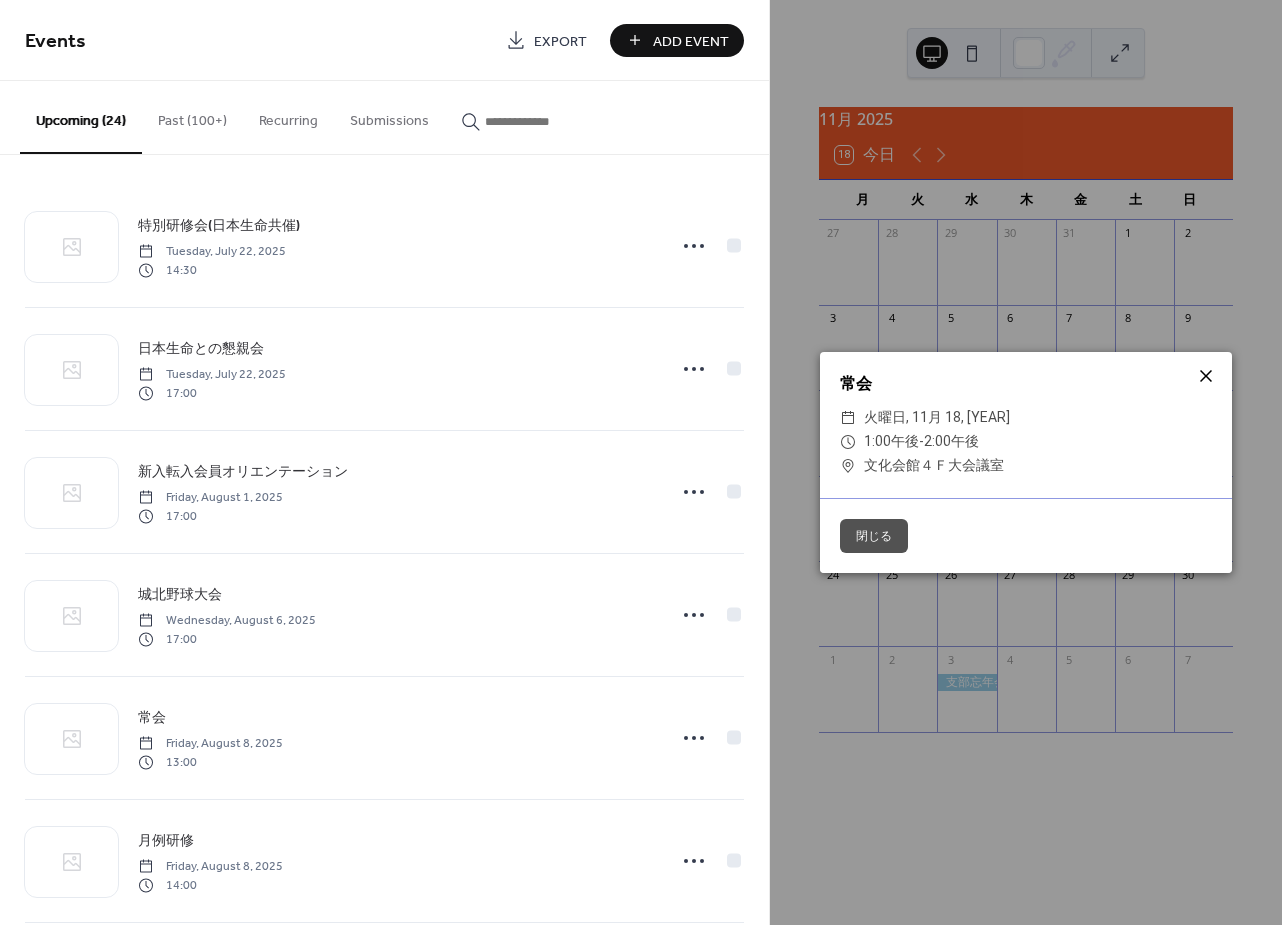 click 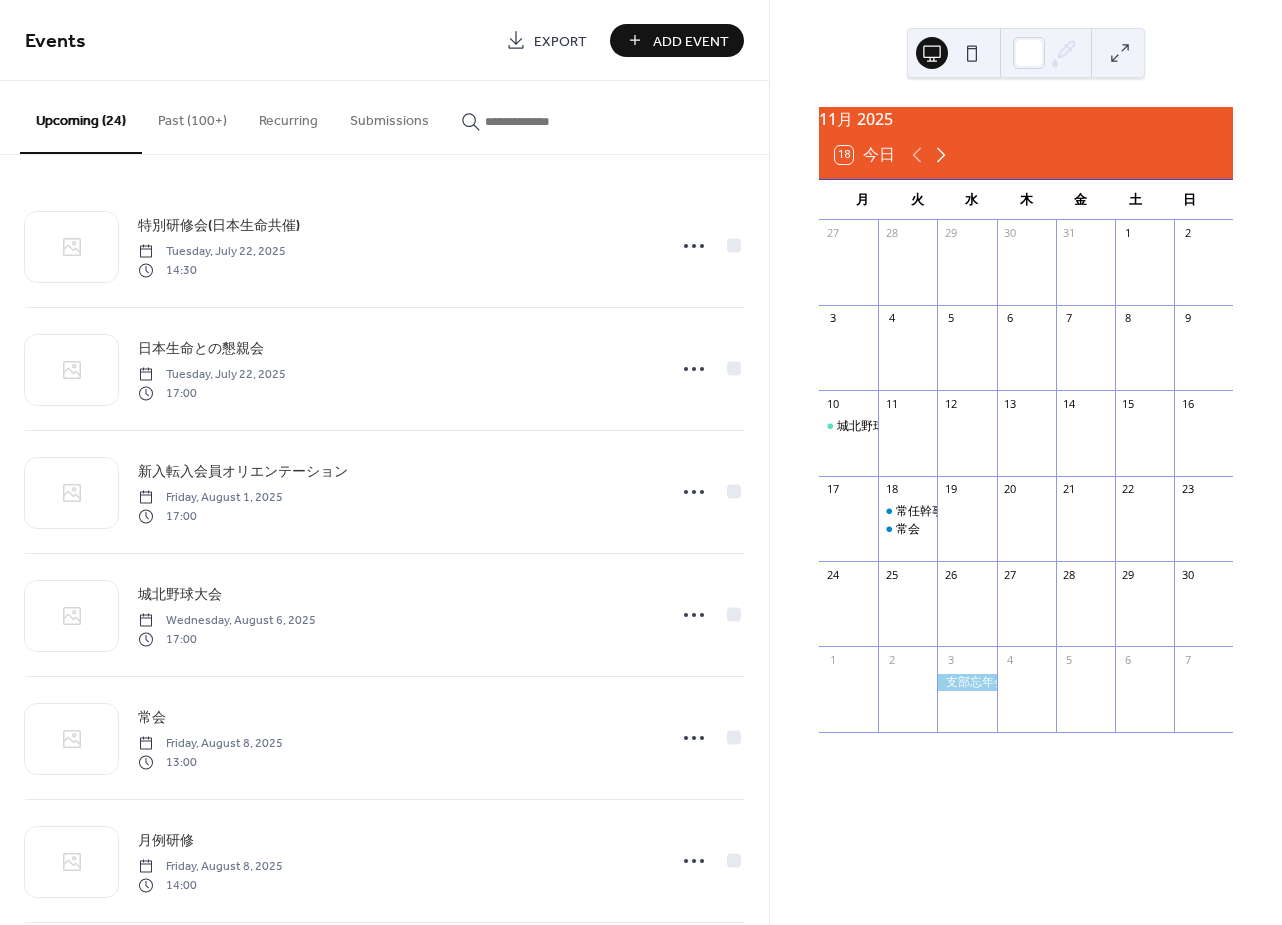 click 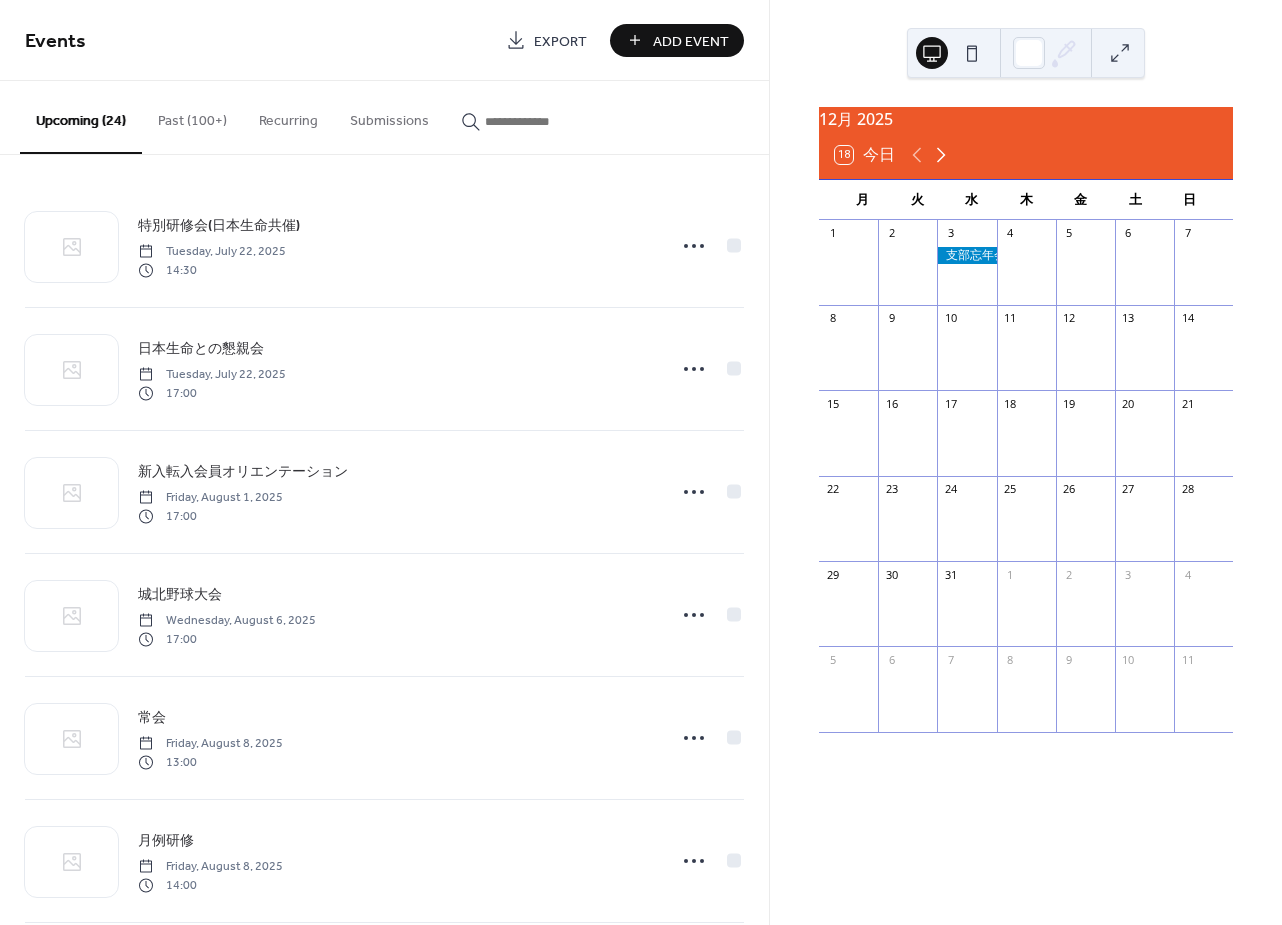 click 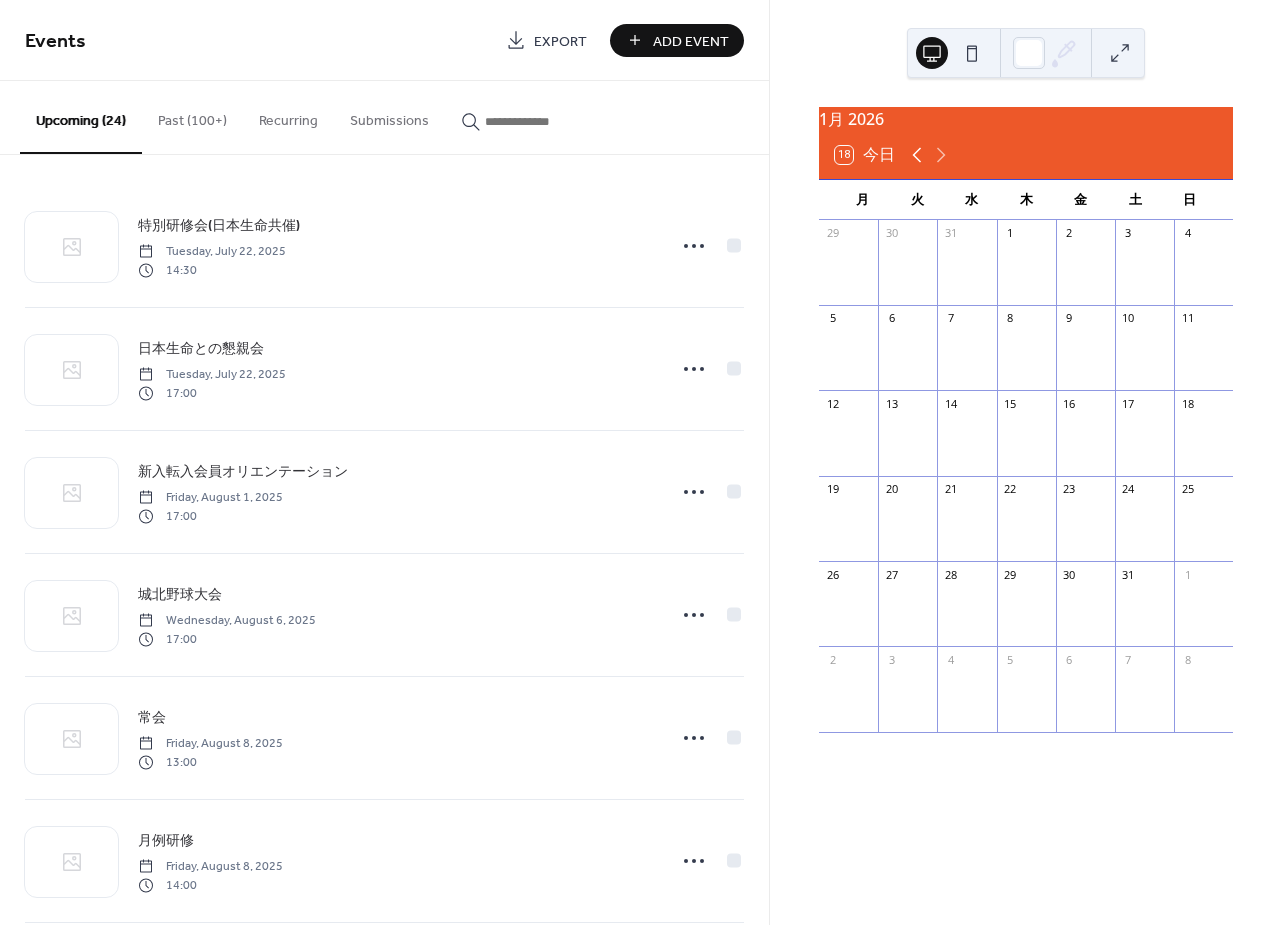 click 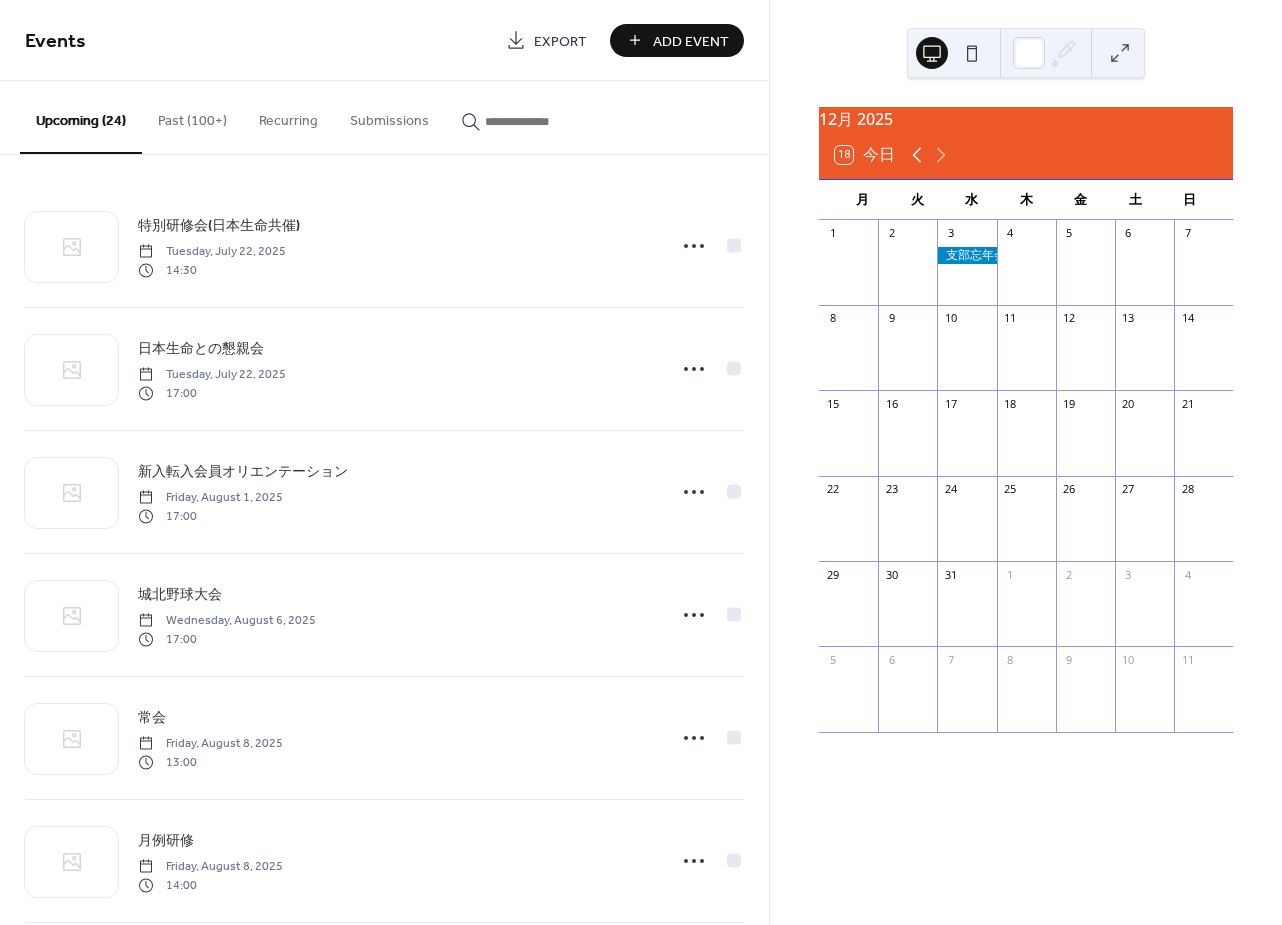 click 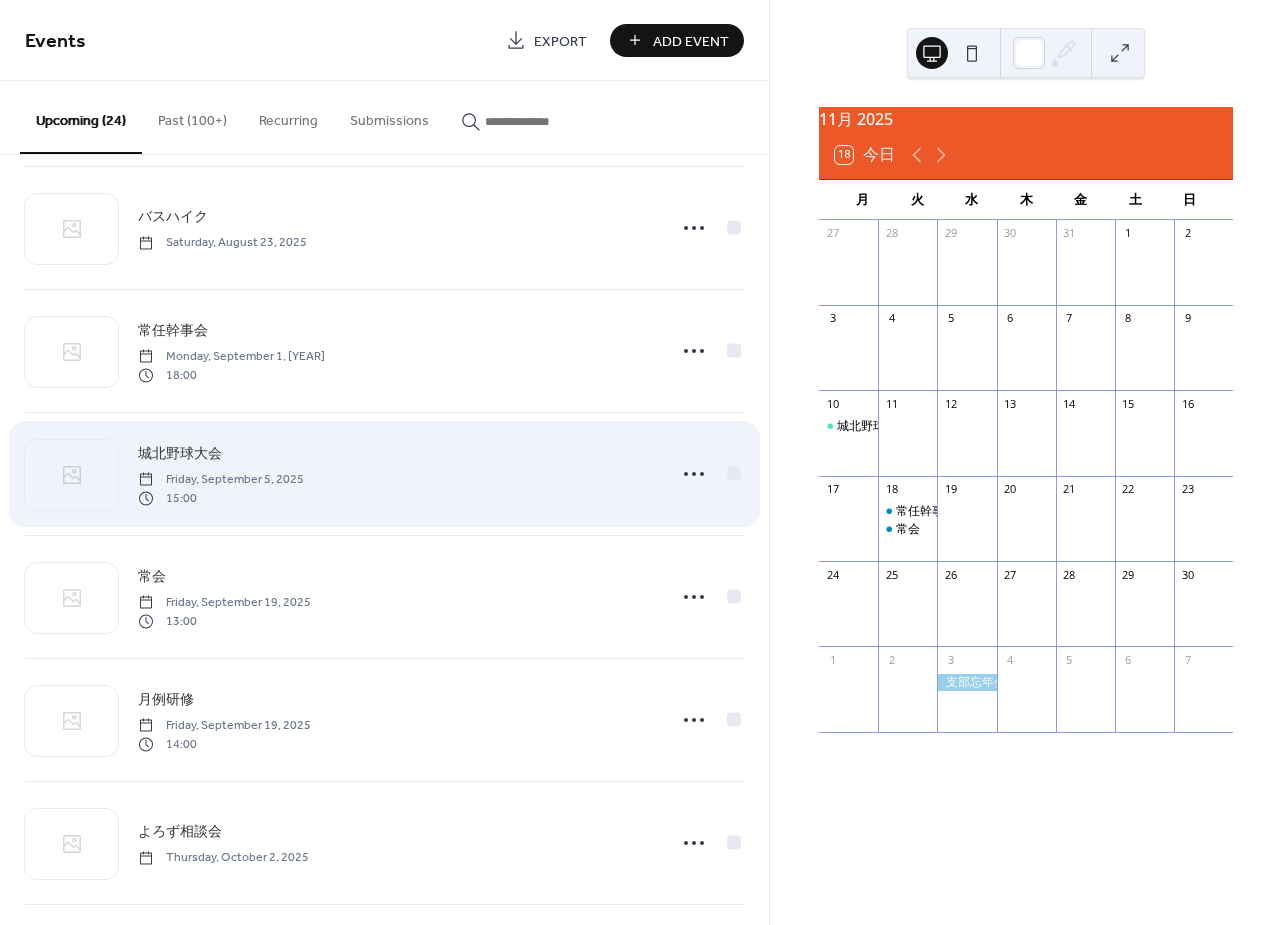 scroll, scrollTop: 932, scrollLeft: 0, axis: vertical 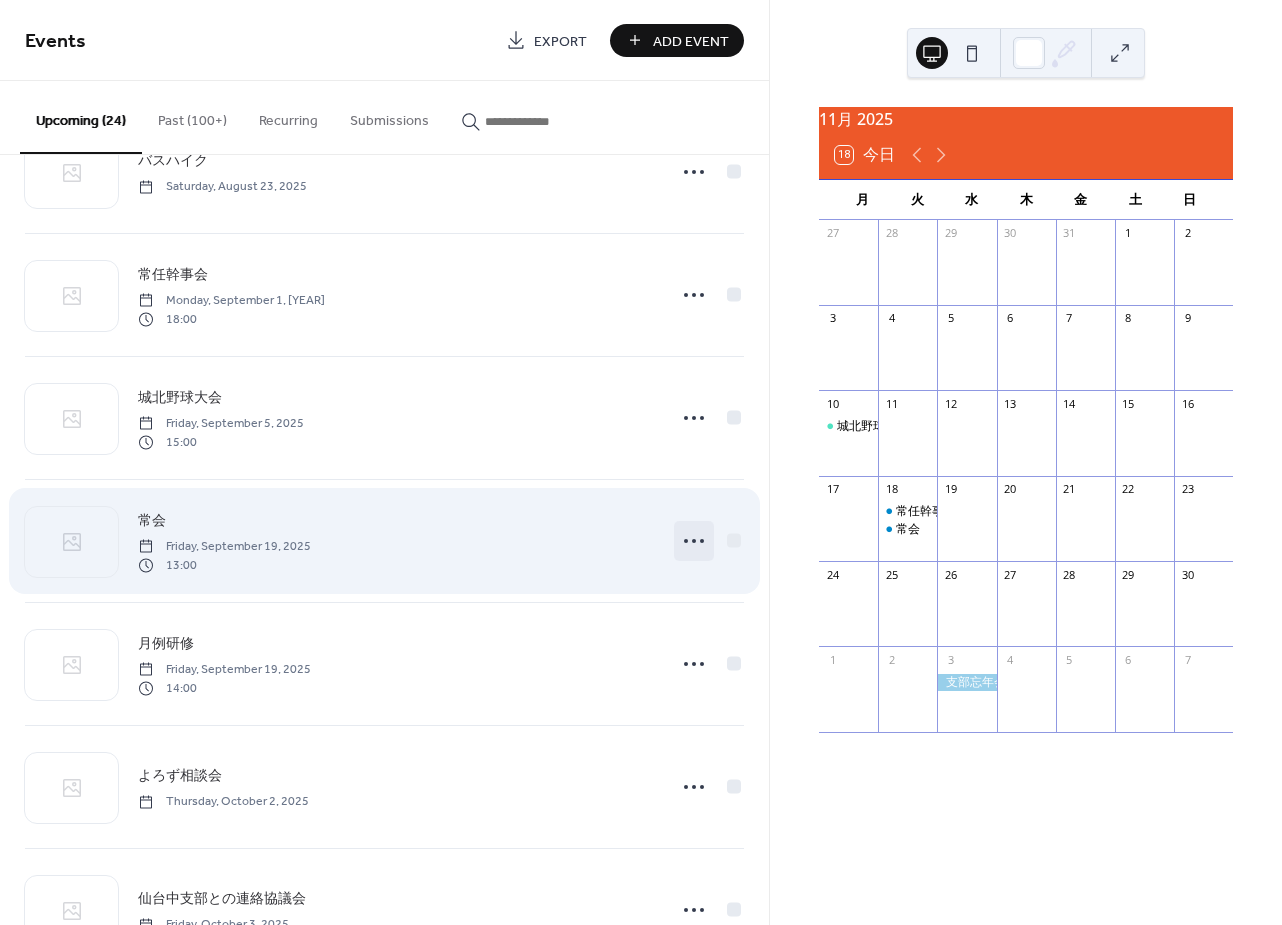 click 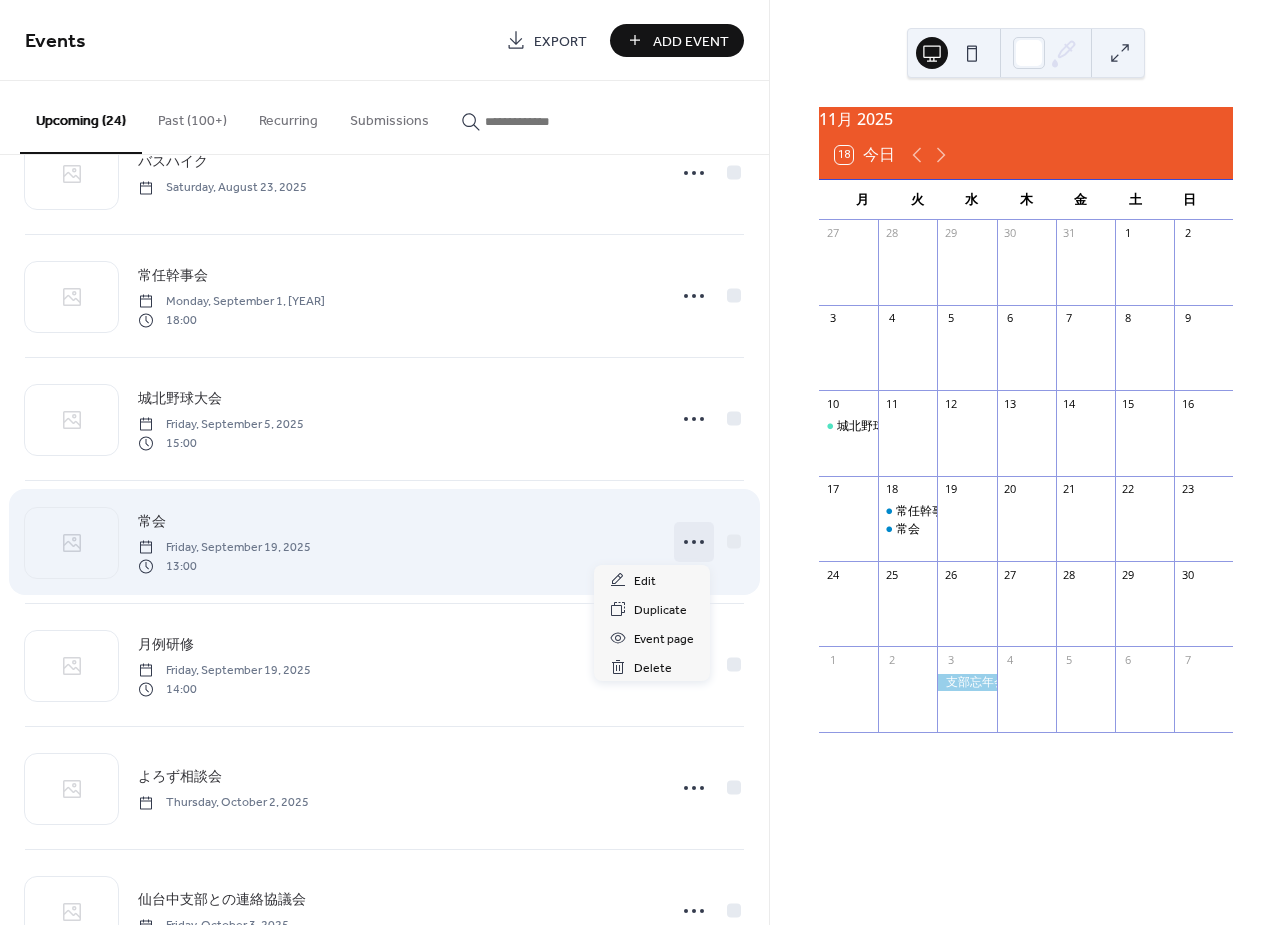 scroll, scrollTop: 932, scrollLeft: 0, axis: vertical 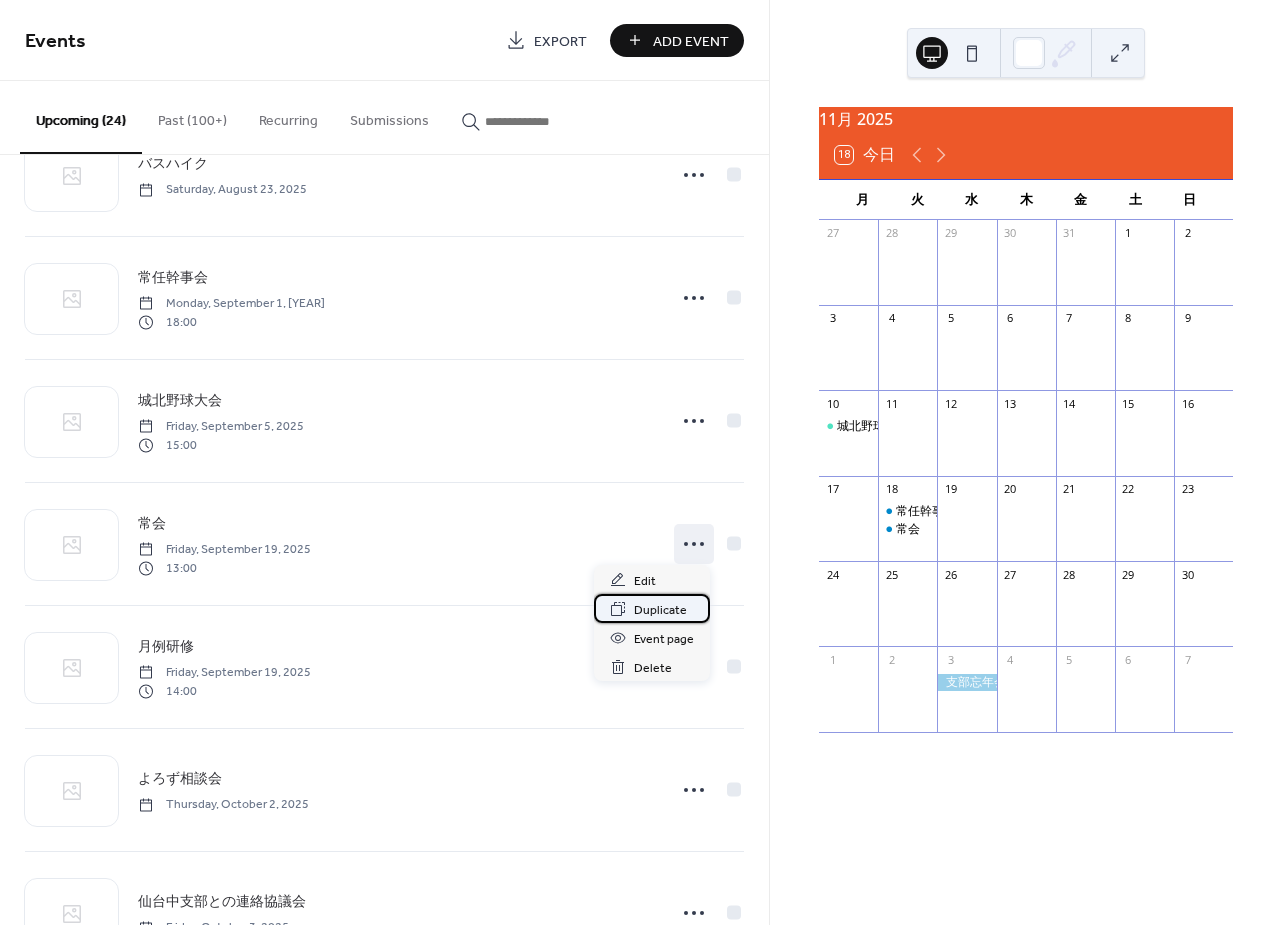 click on "Duplicate" at bounding box center [660, 610] 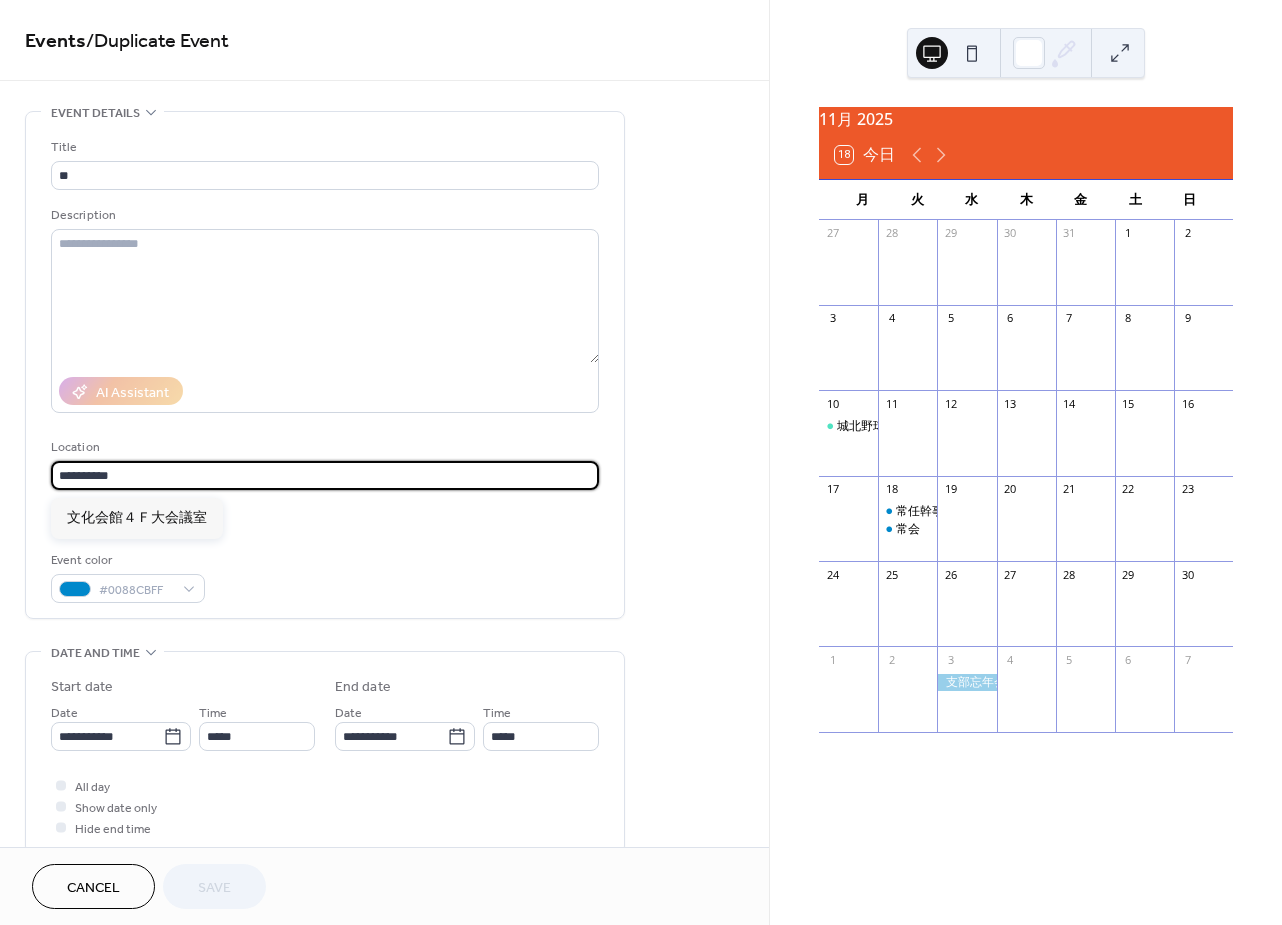 drag, startPoint x: 218, startPoint y: 479, endPoint x: 23, endPoint y: 465, distance: 195.50192 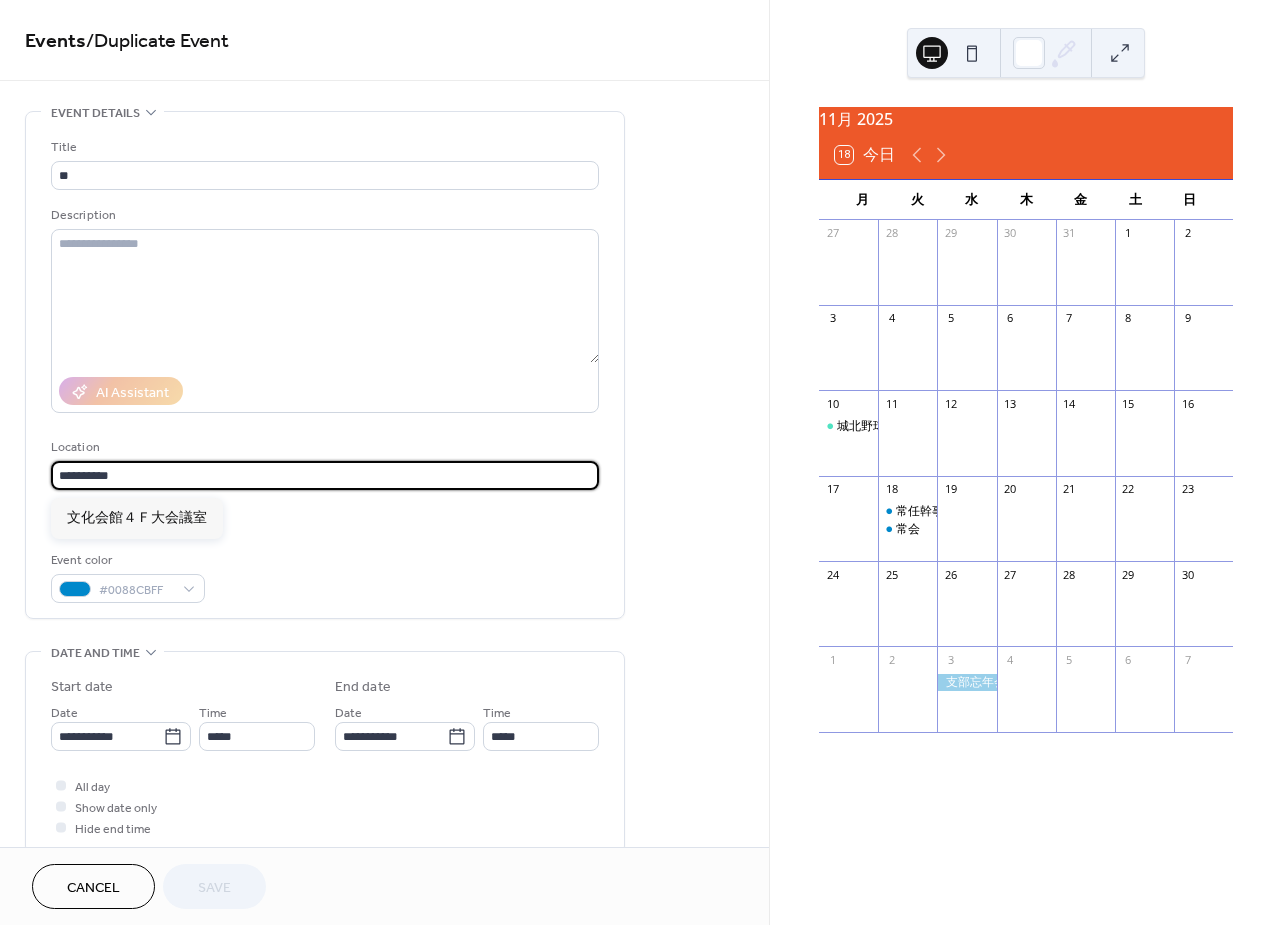 click on "**********" at bounding box center [384, 720] 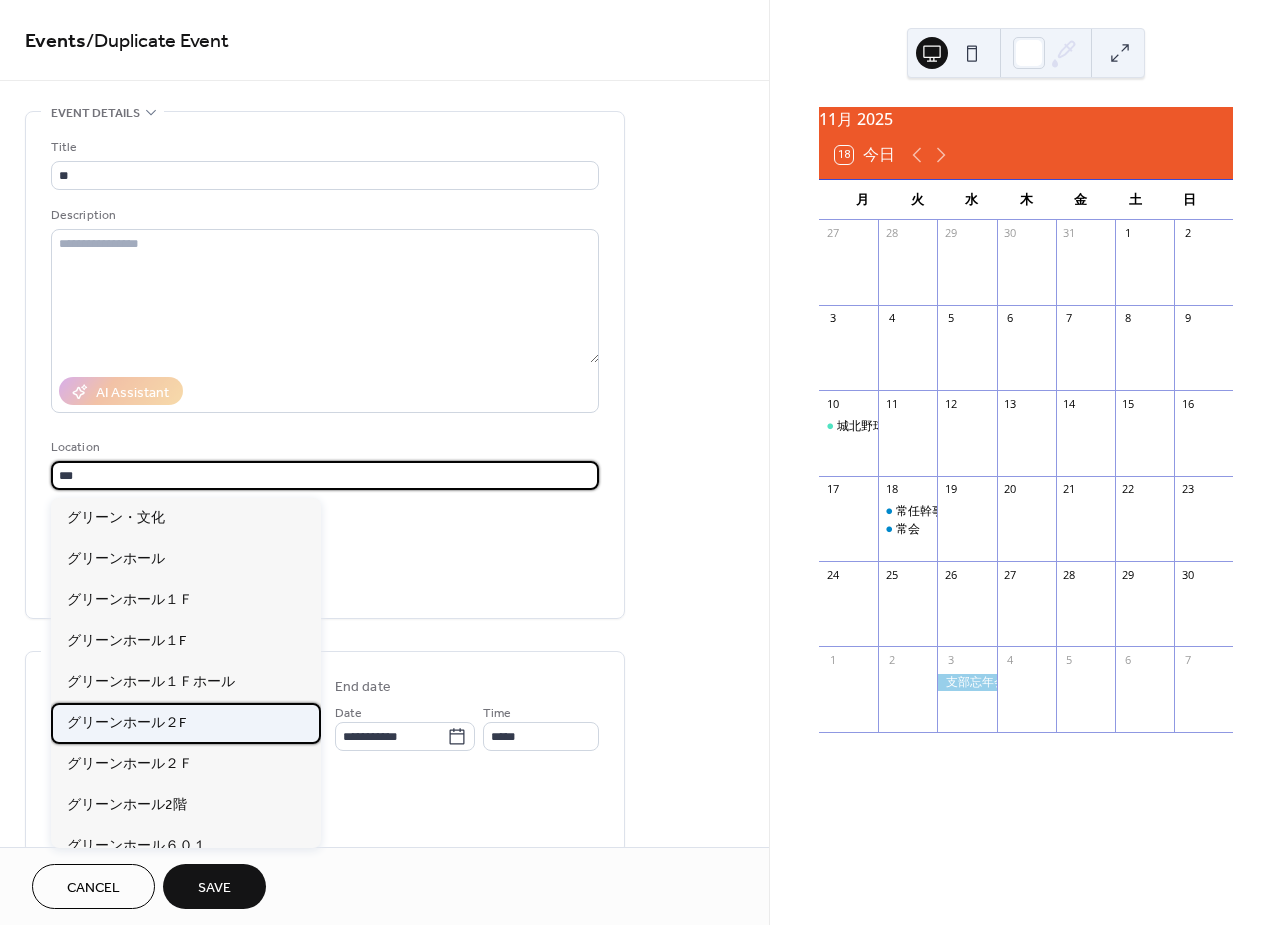 click on "グリーンホール２F" at bounding box center (186, 723) 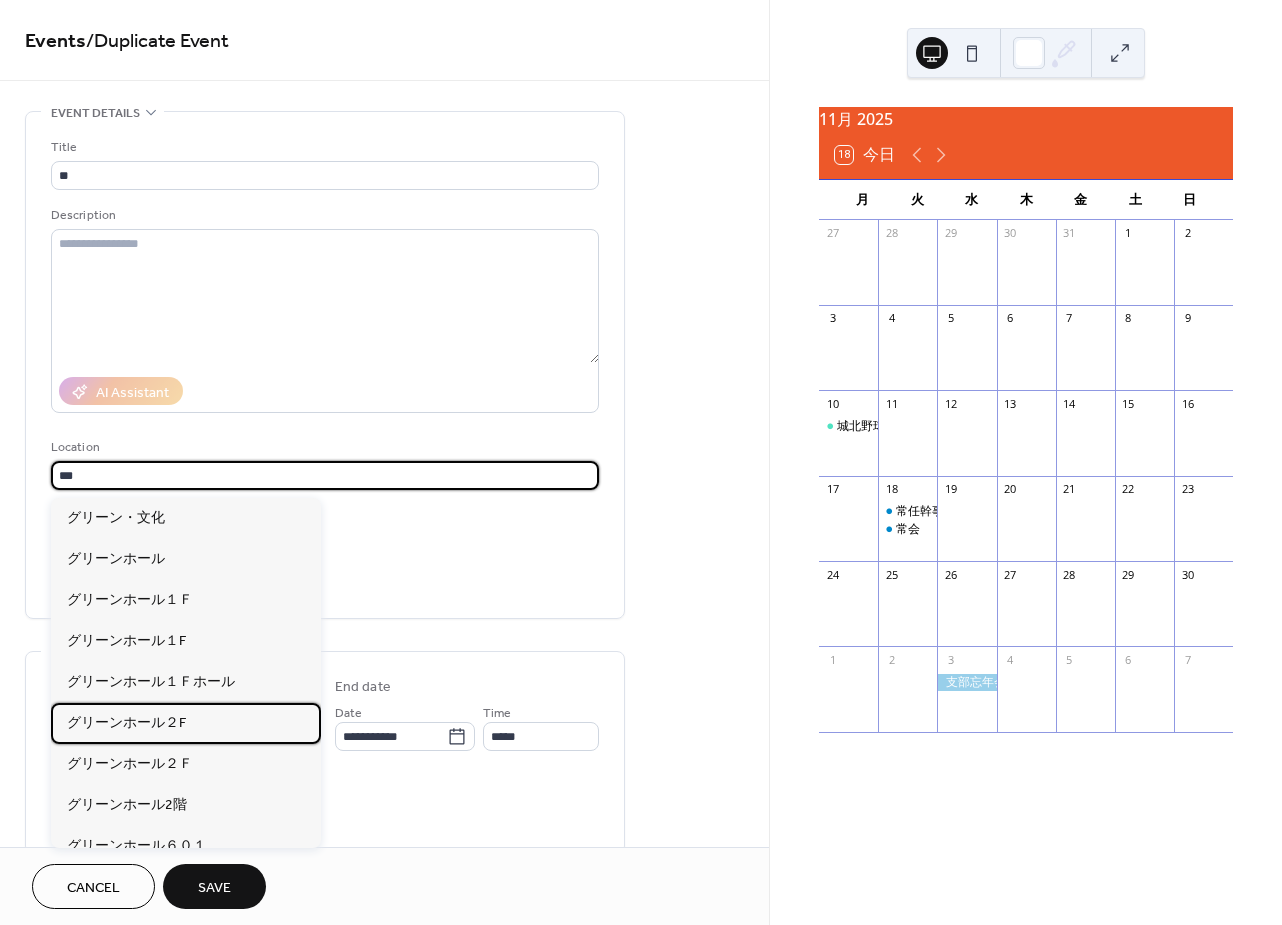 type on "*********" 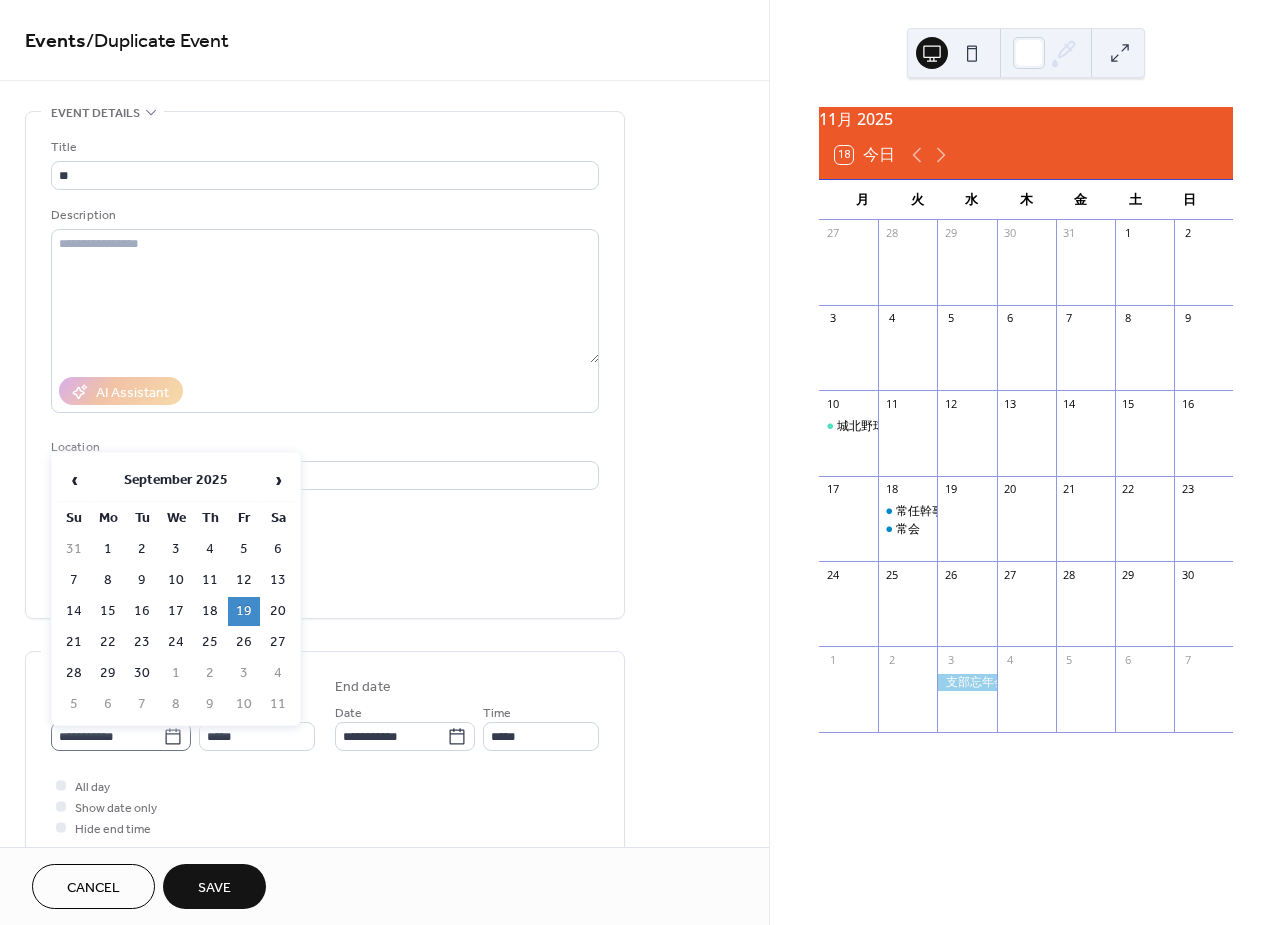 click 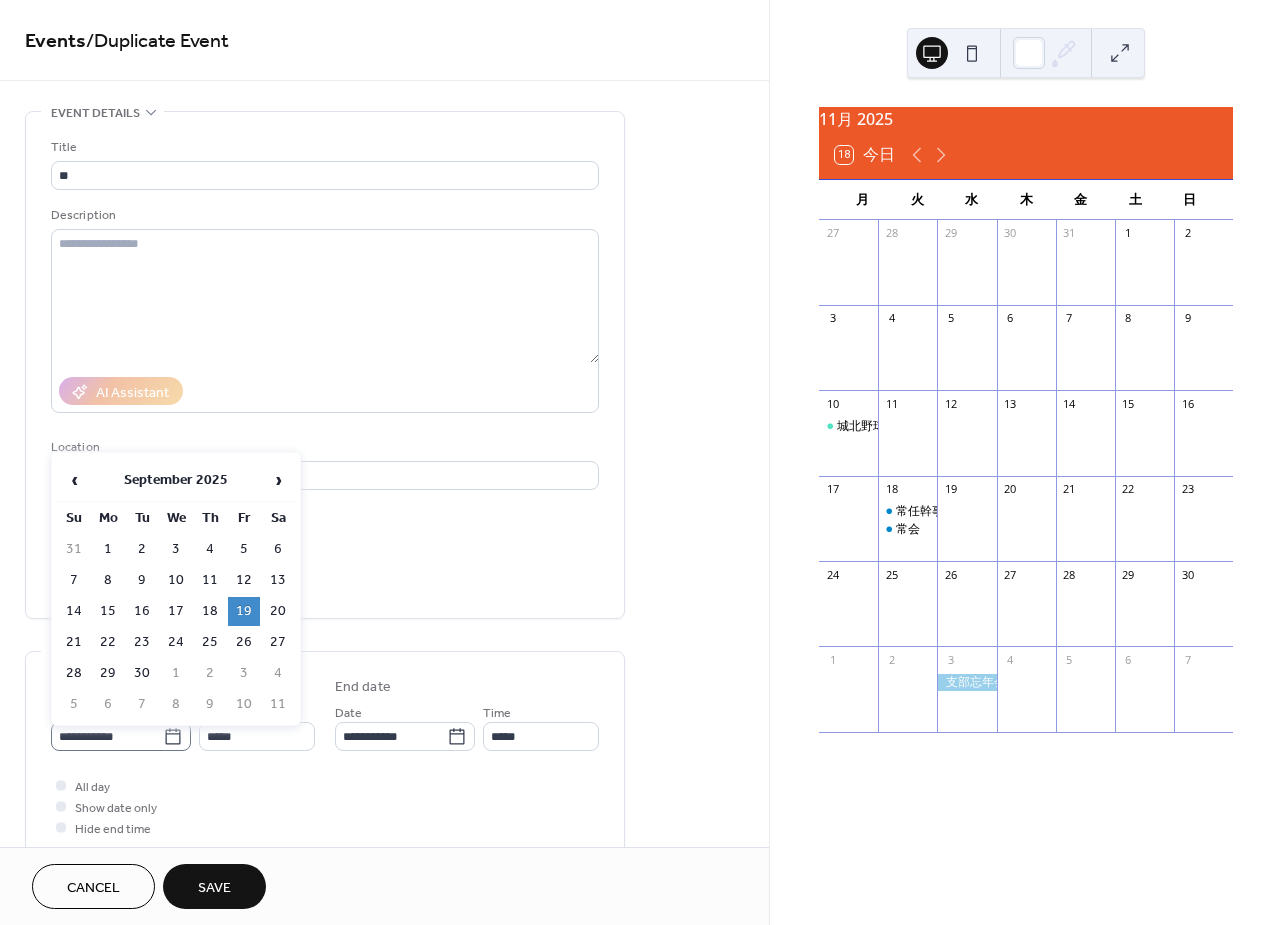 click on "**********" at bounding box center [107, 736] 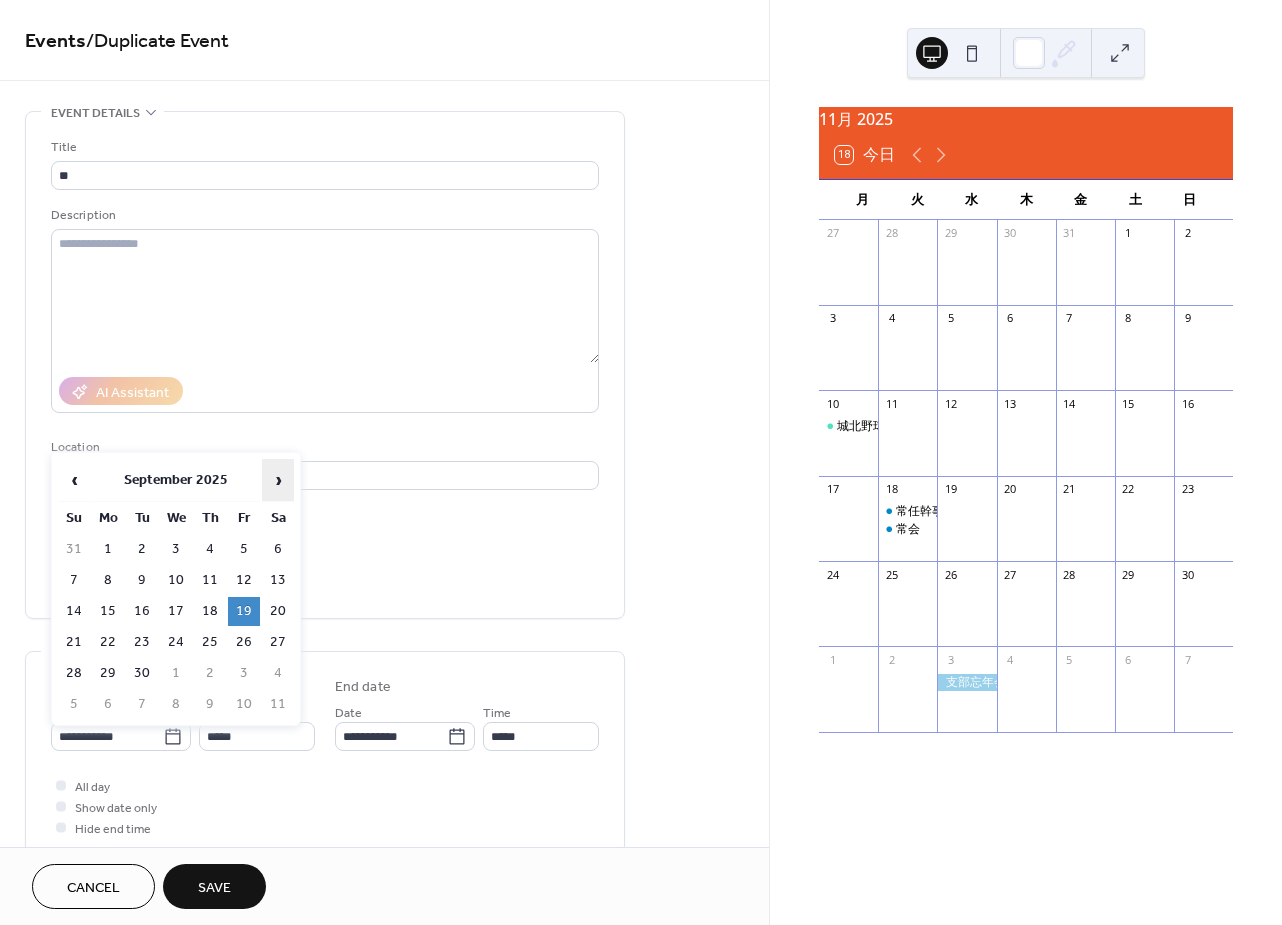 click on "›" at bounding box center [278, 480] 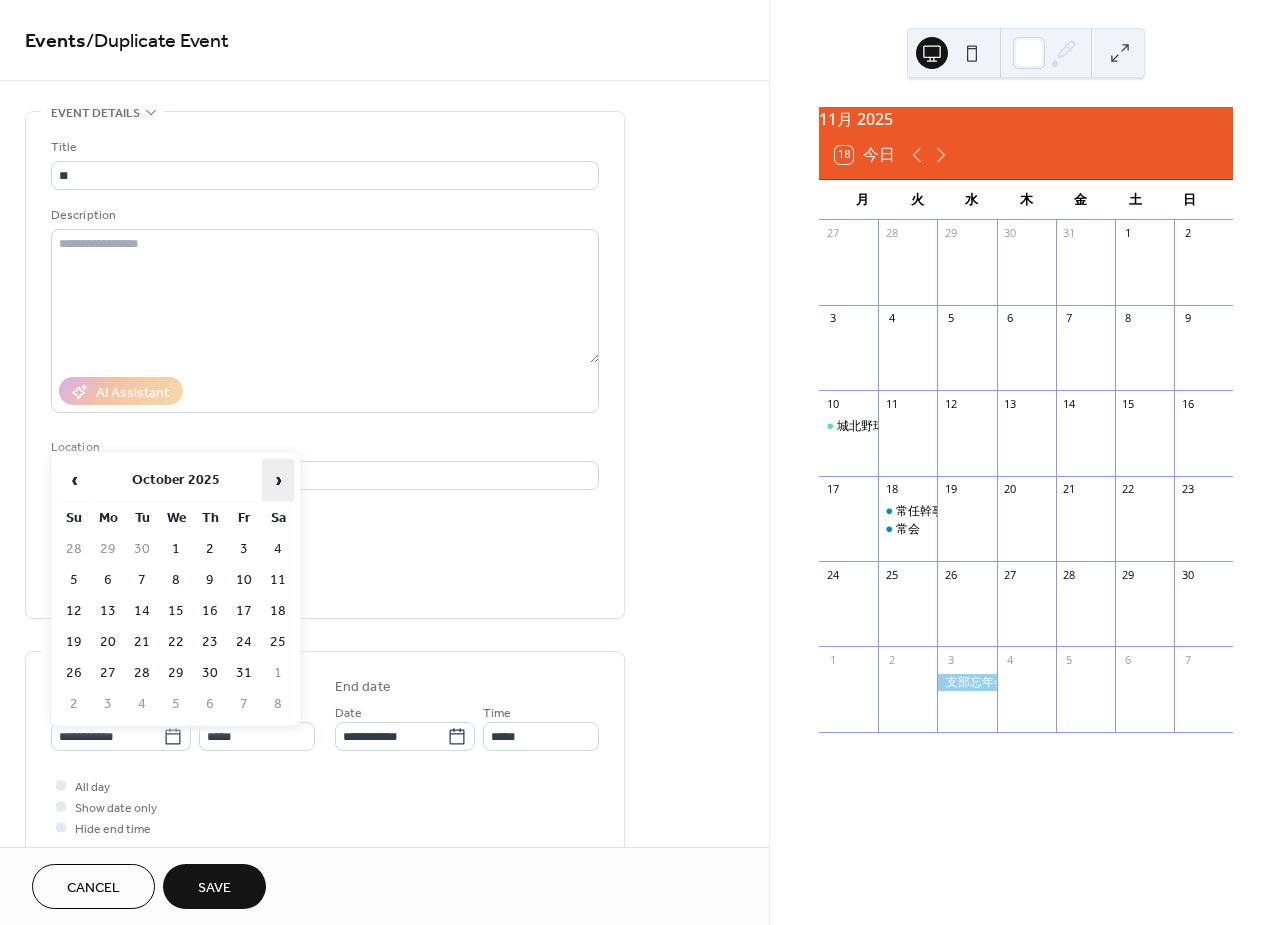 click on "›" at bounding box center [278, 480] 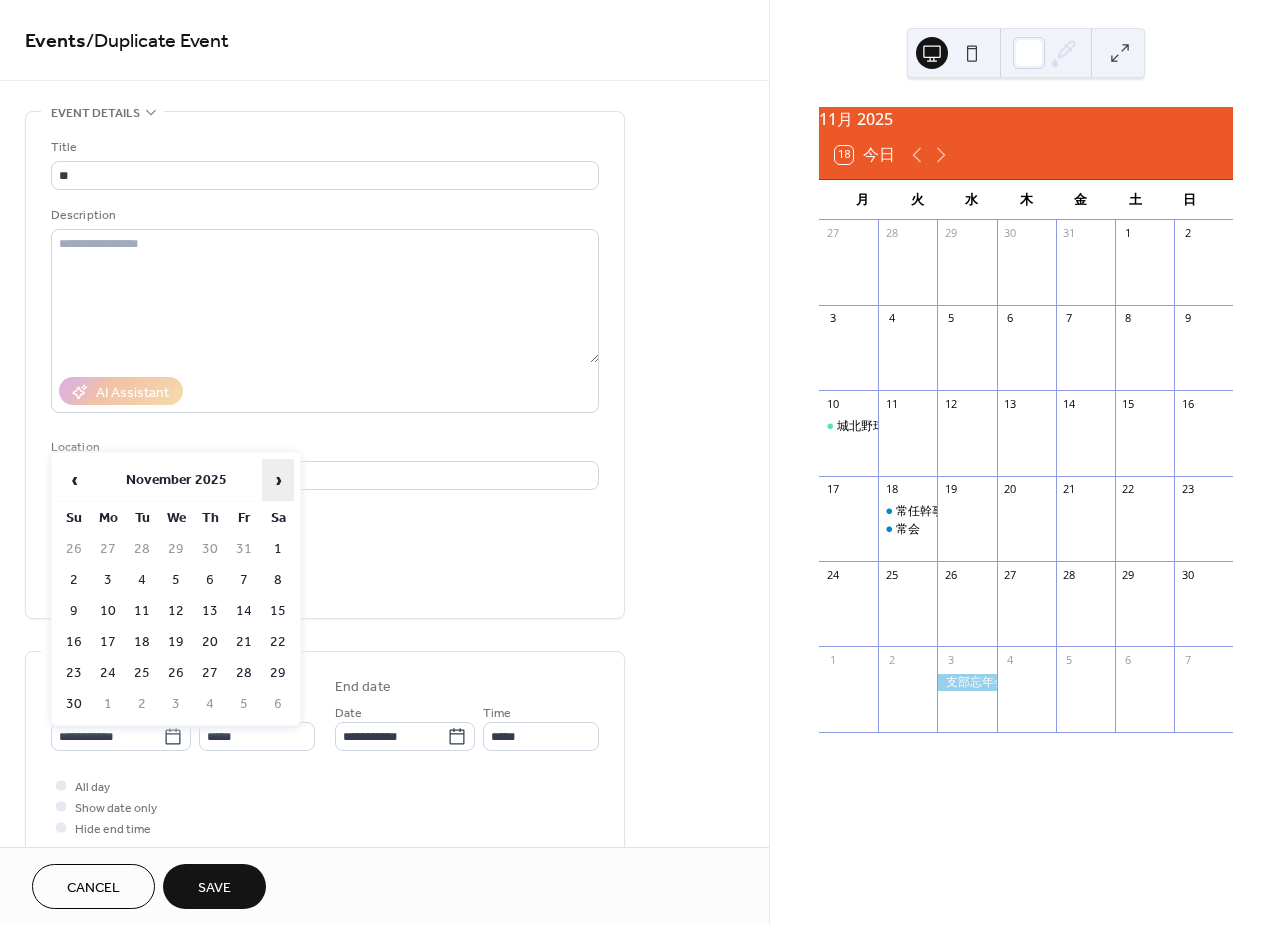 click on "›" at bounding box center [278, 480] 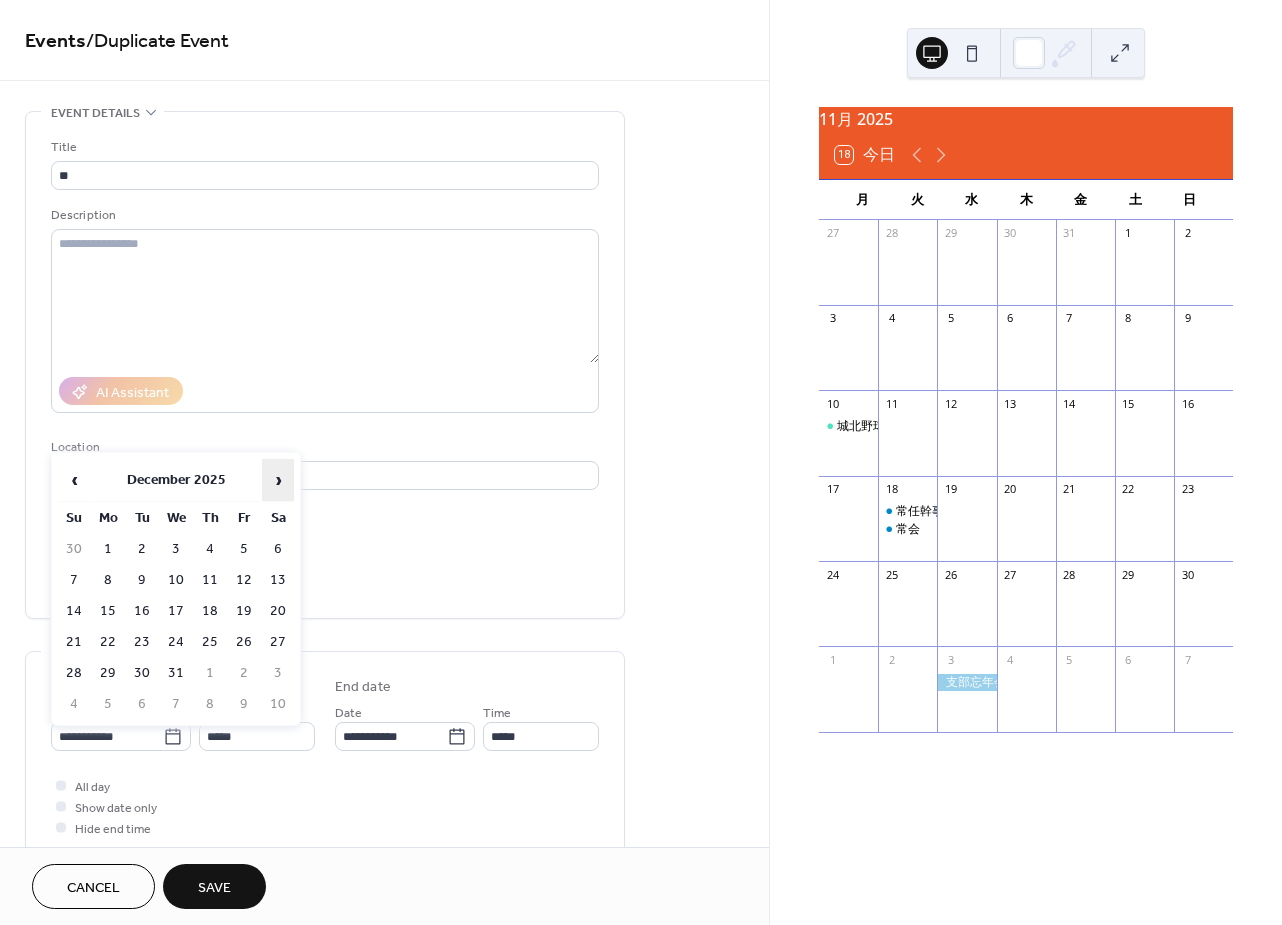 click on "›" at bounding box center [278, 480] 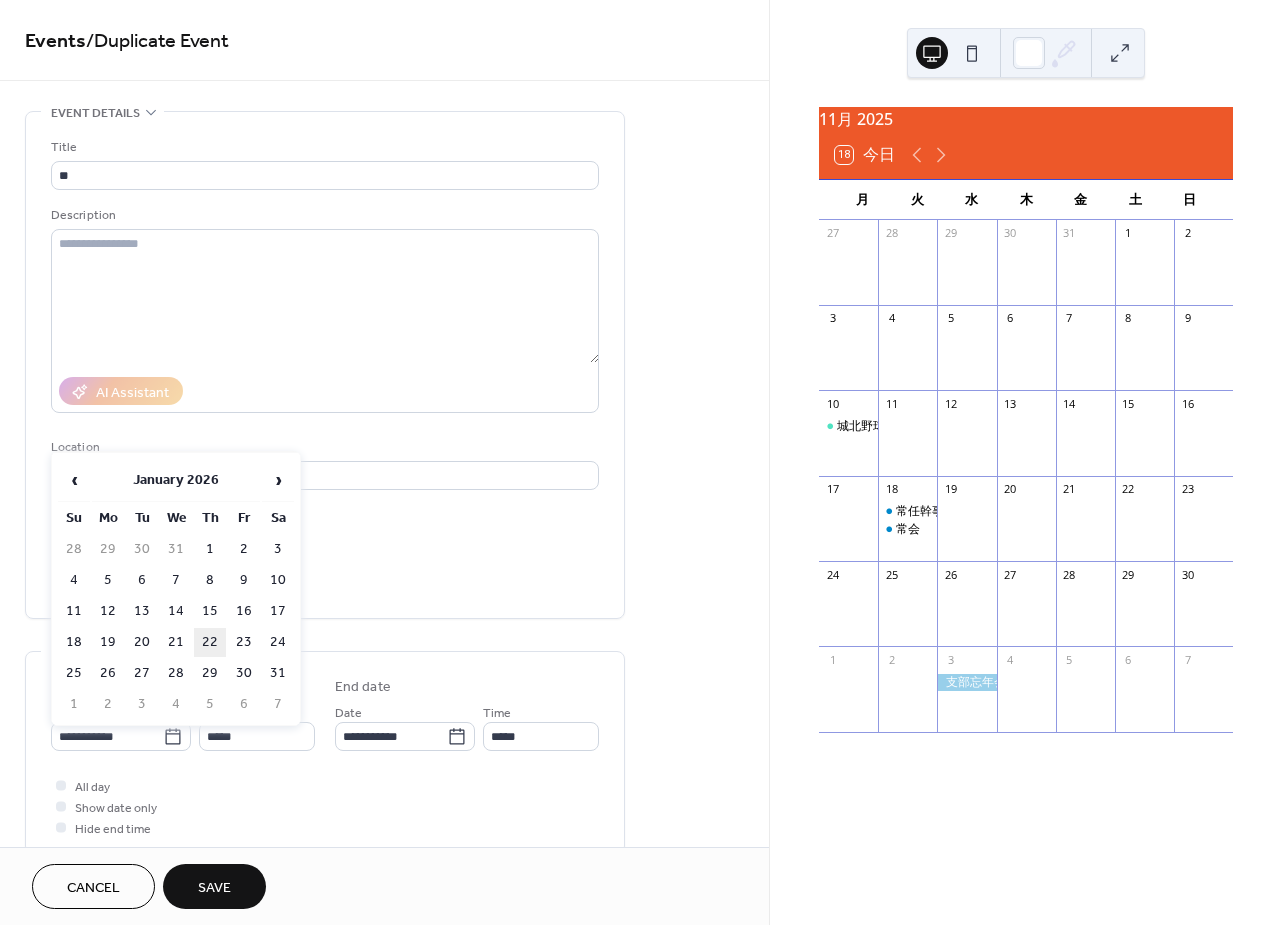 click on "22" at bounding box center [210, 642] 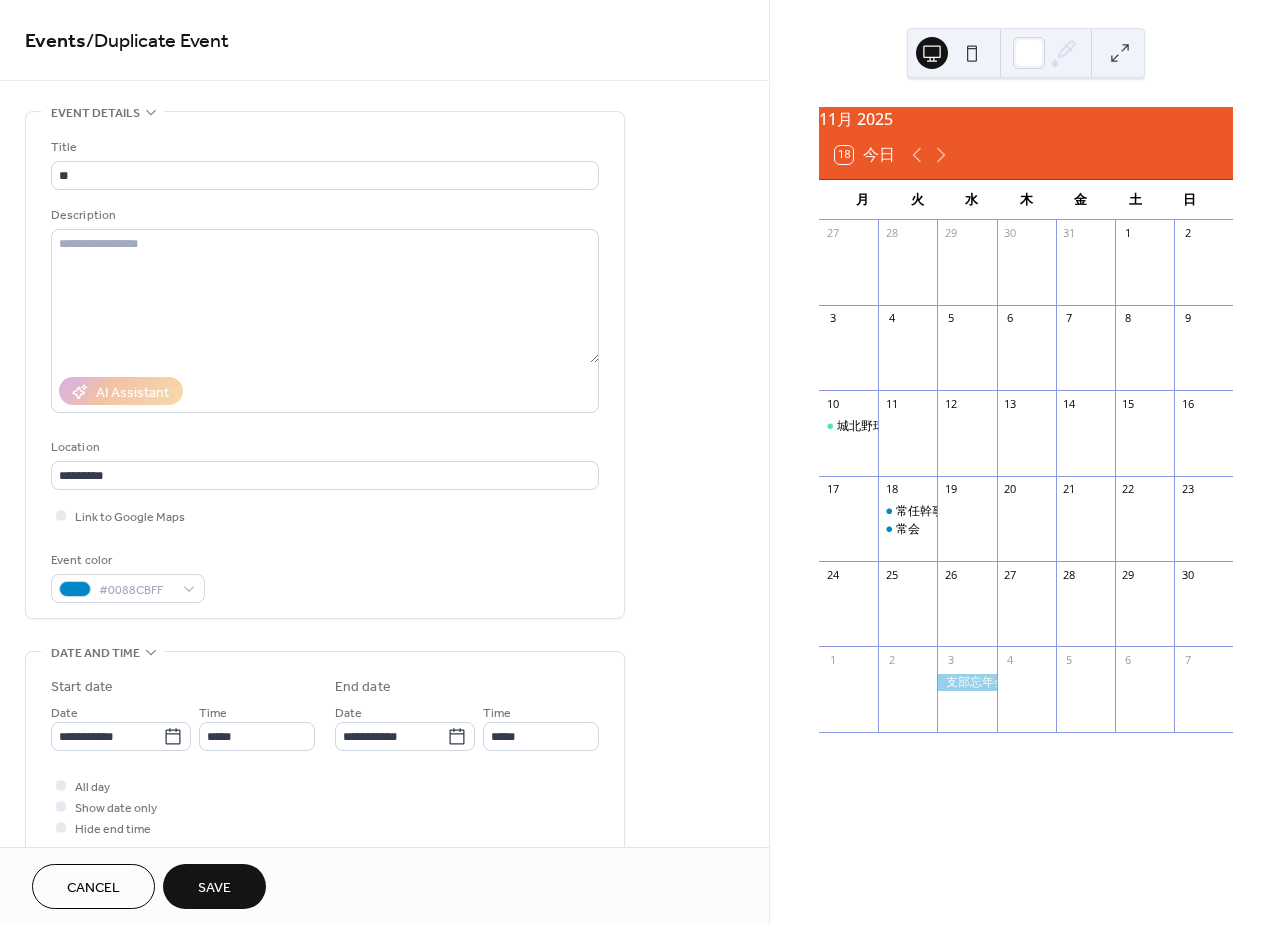 type on "**********" 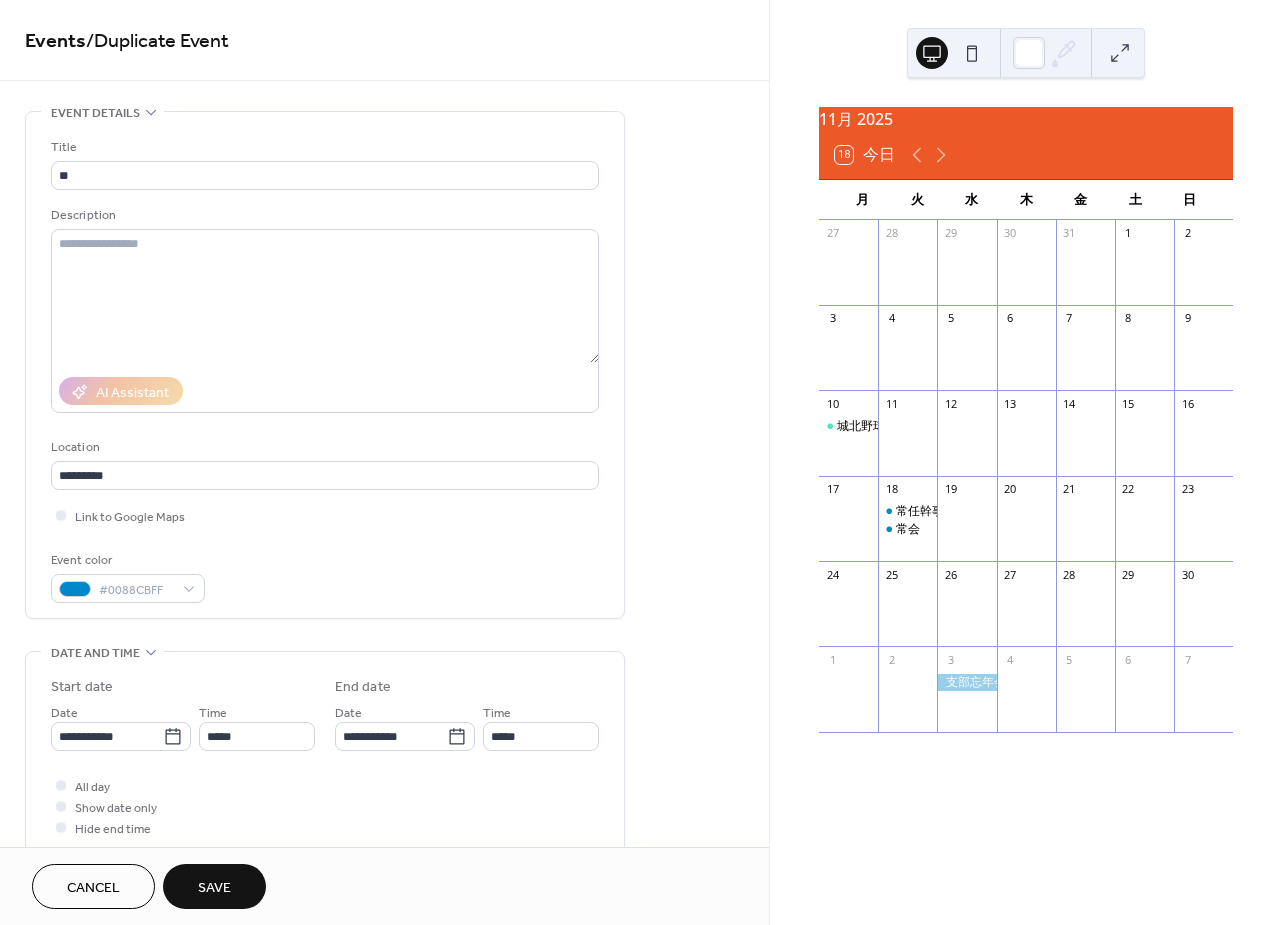 type on "**********" 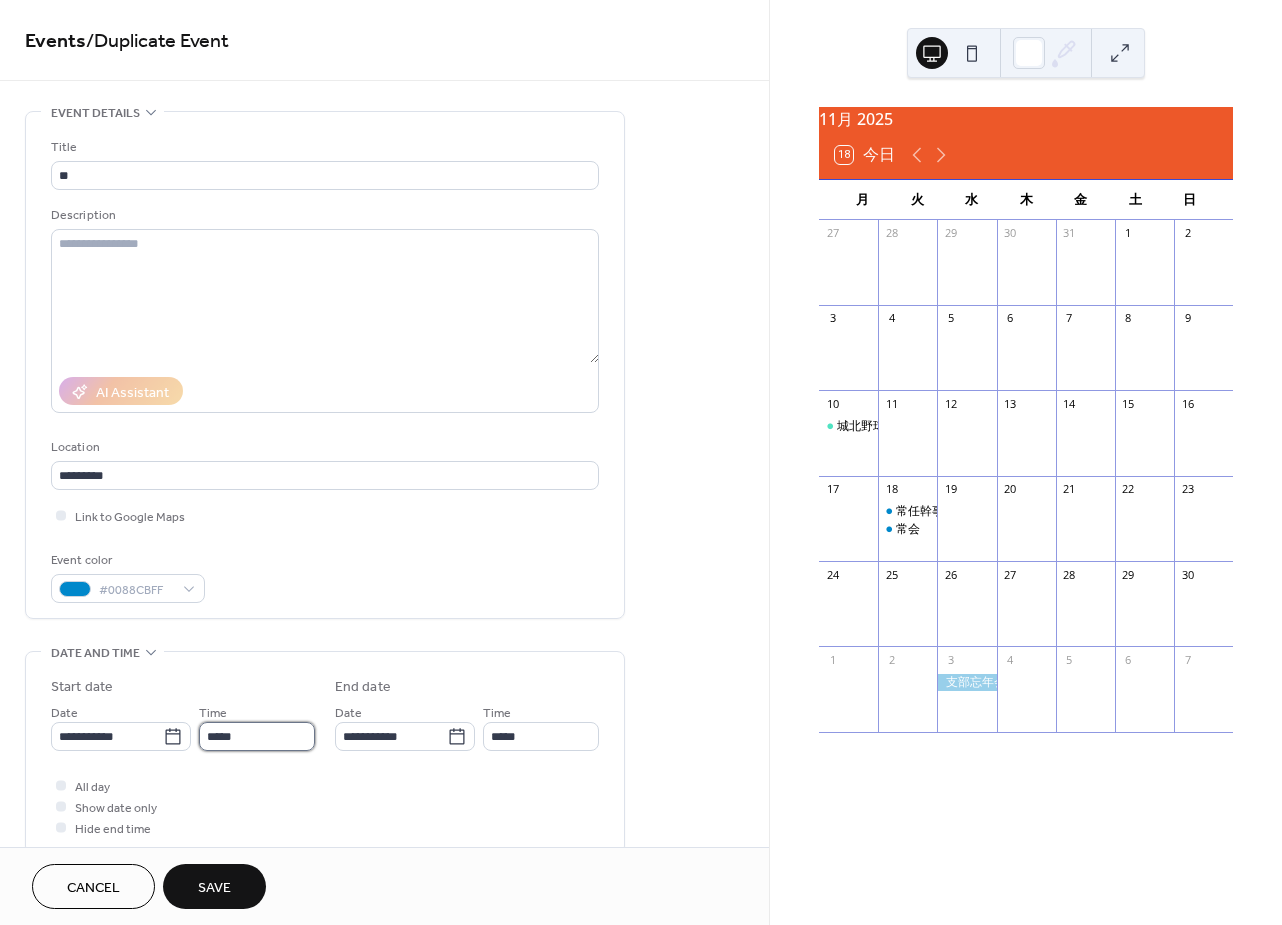 click on "*****" at bounding box center (257, 736) 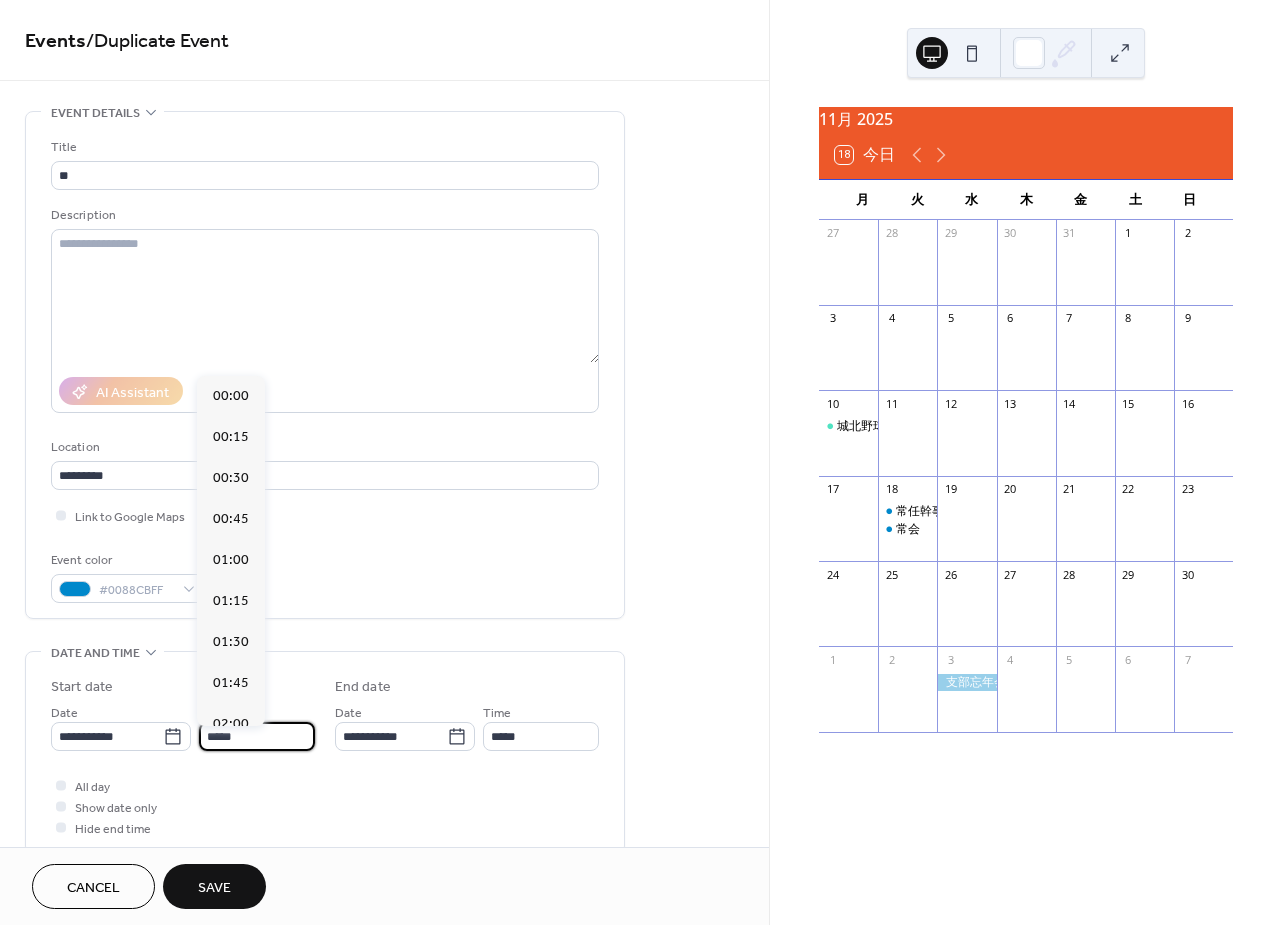 scroll, scrollTop: 2132, scrollLeft: 0, axis: vertical 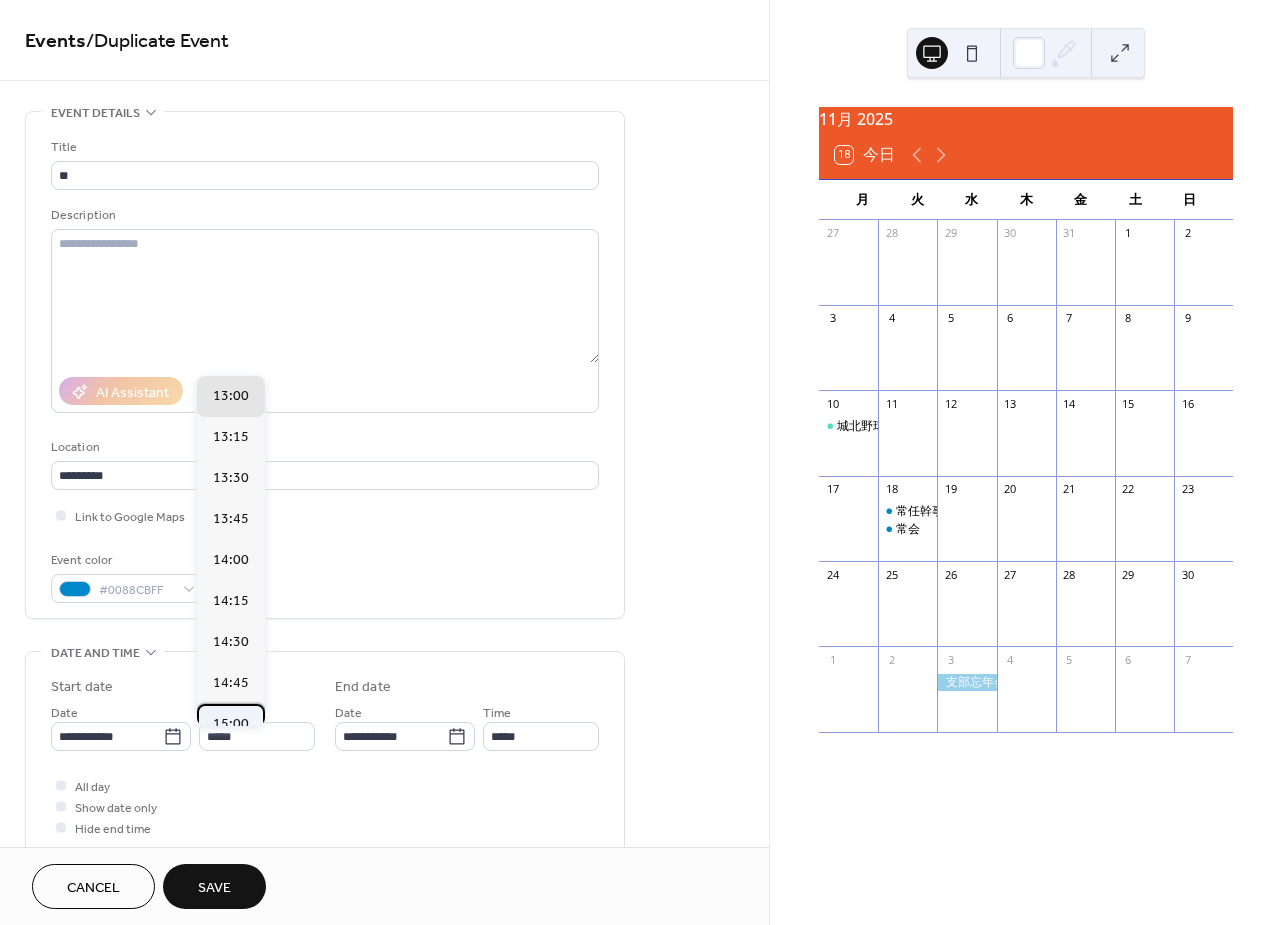 click on "15:00" at bounding box center [231, 724] 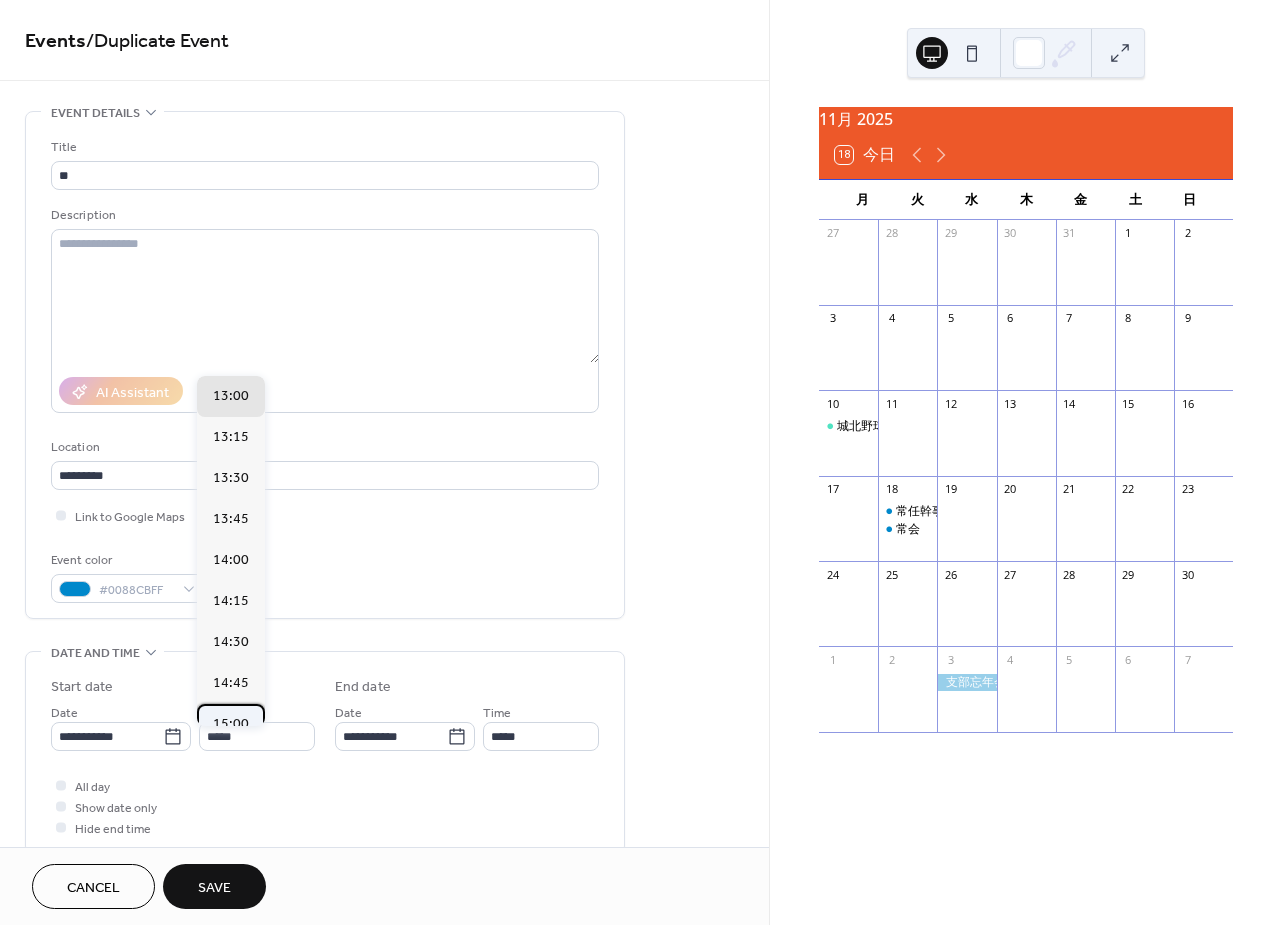 type on "*****" 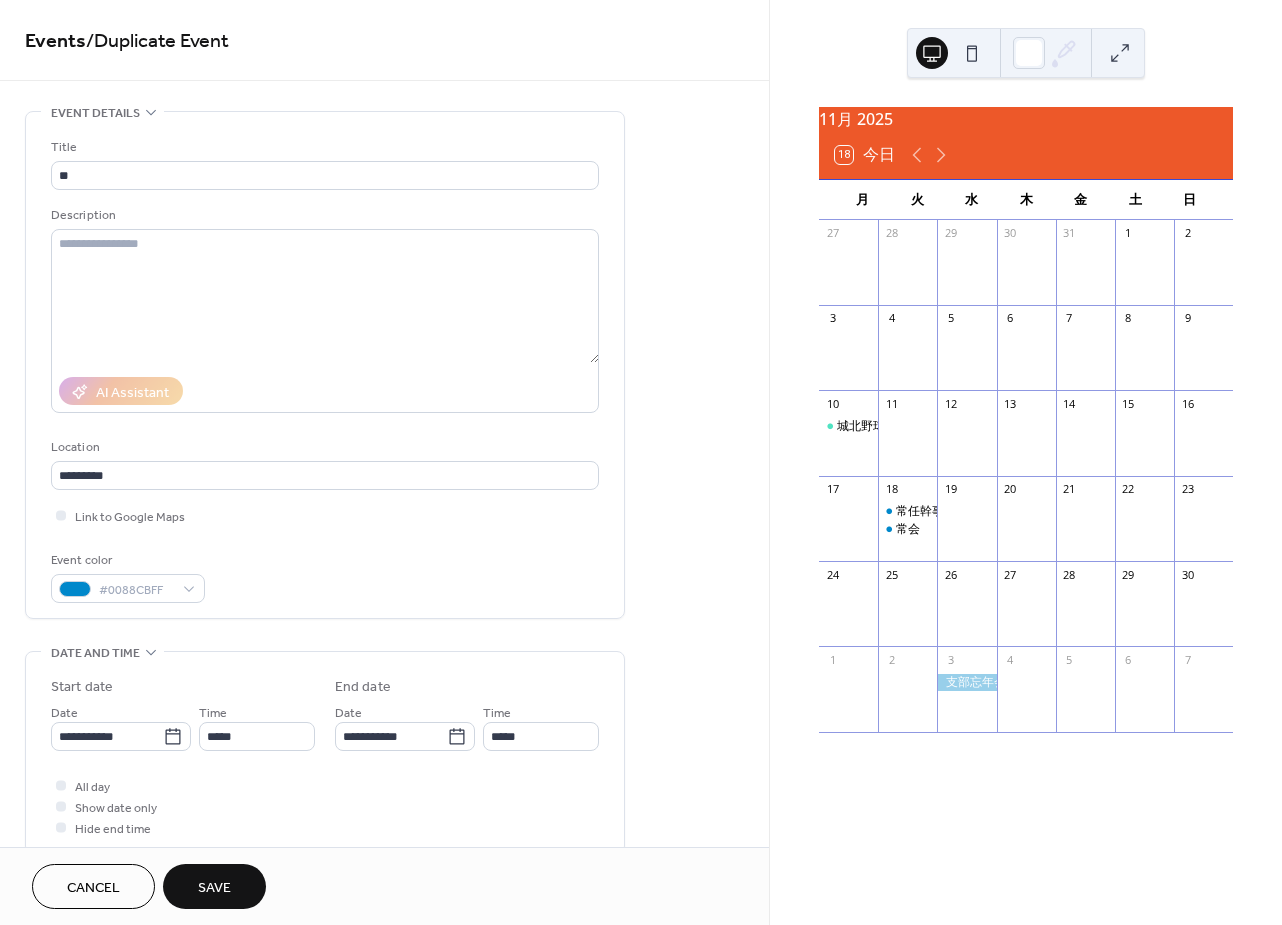 click on "Save" at bounding box center (214, 888) 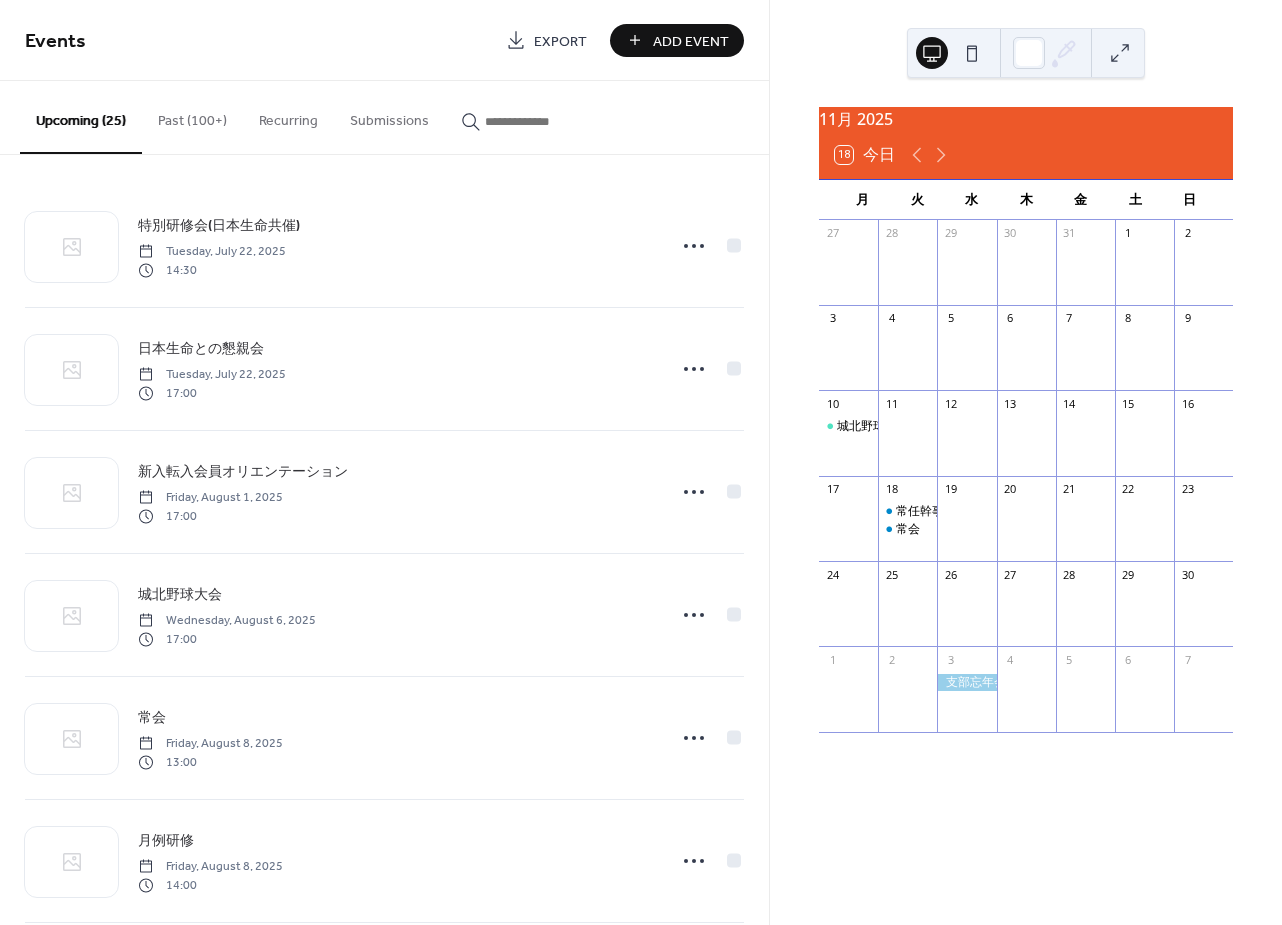 click on "18 今日" at bounding box center [1026, 155] 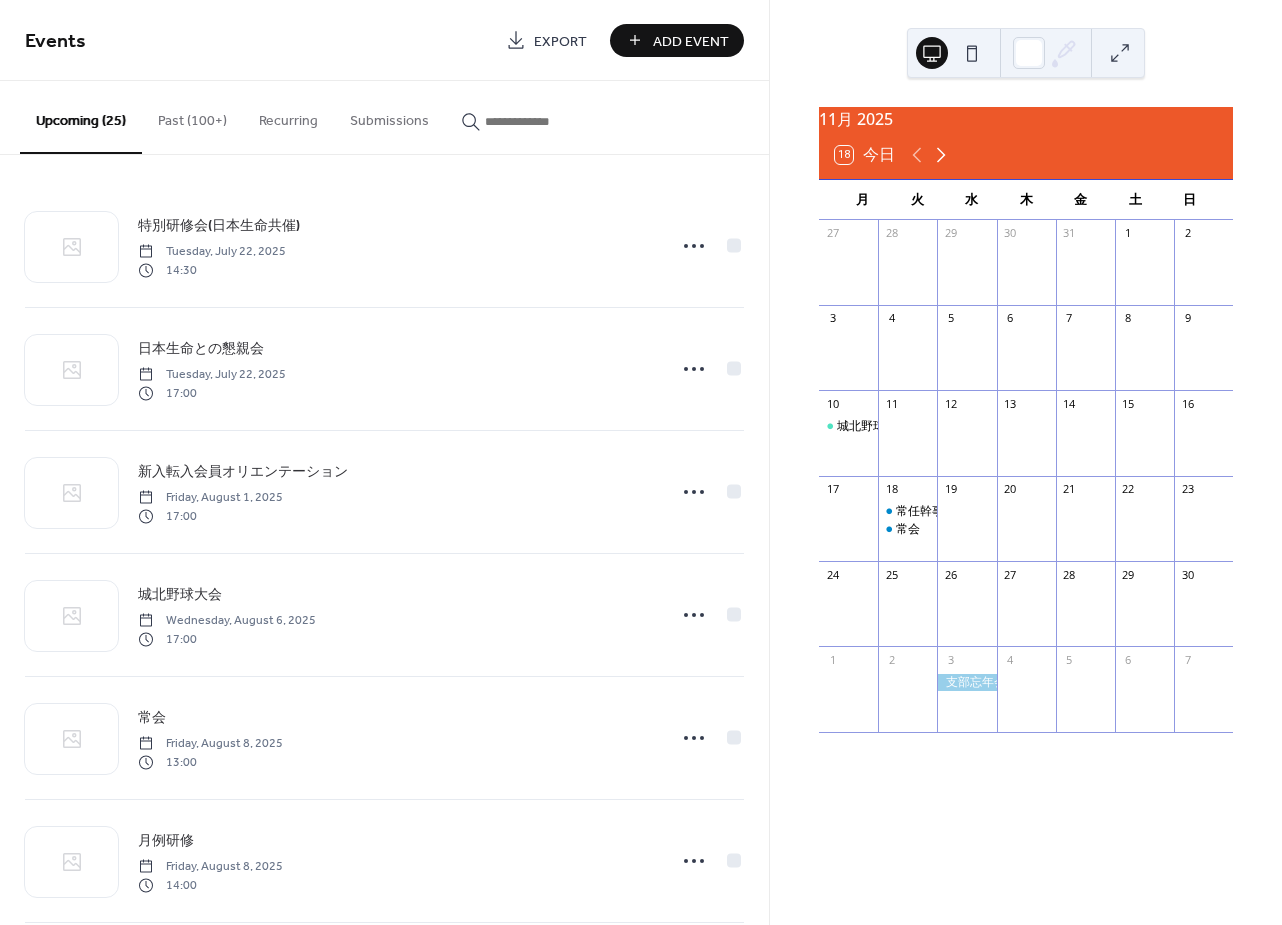 click 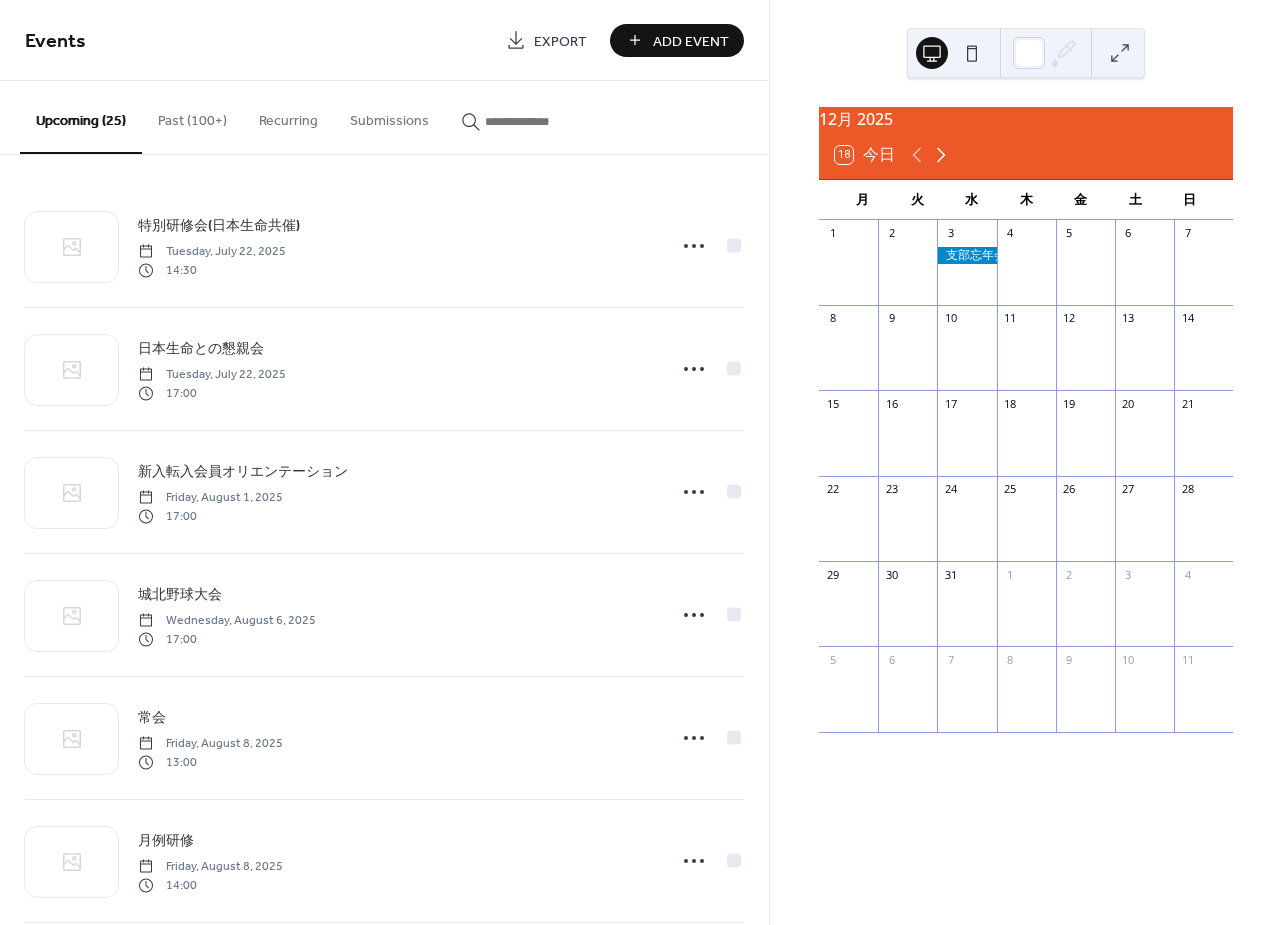 click 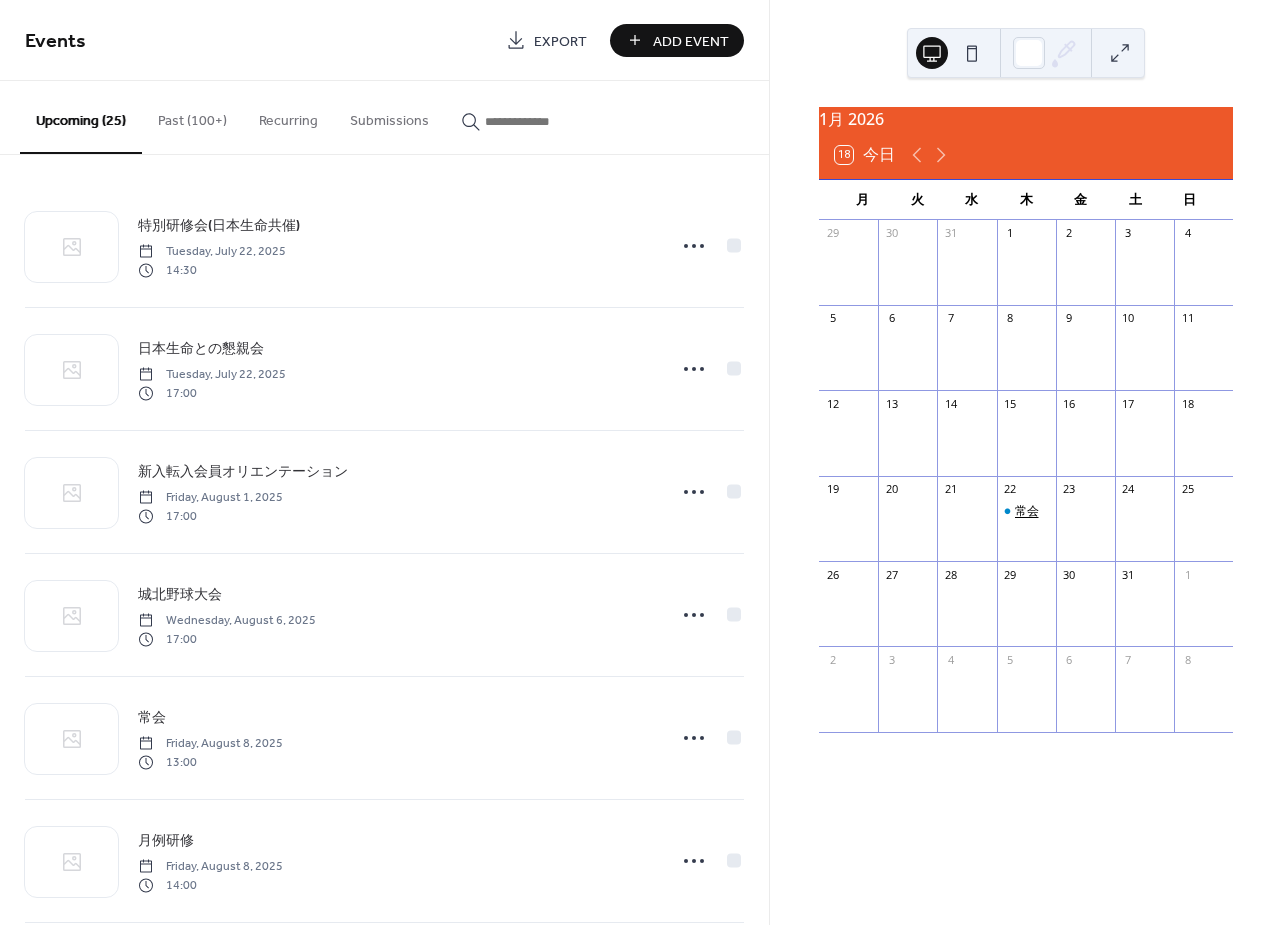 click on "常会" at bounding box center [1027, 511] 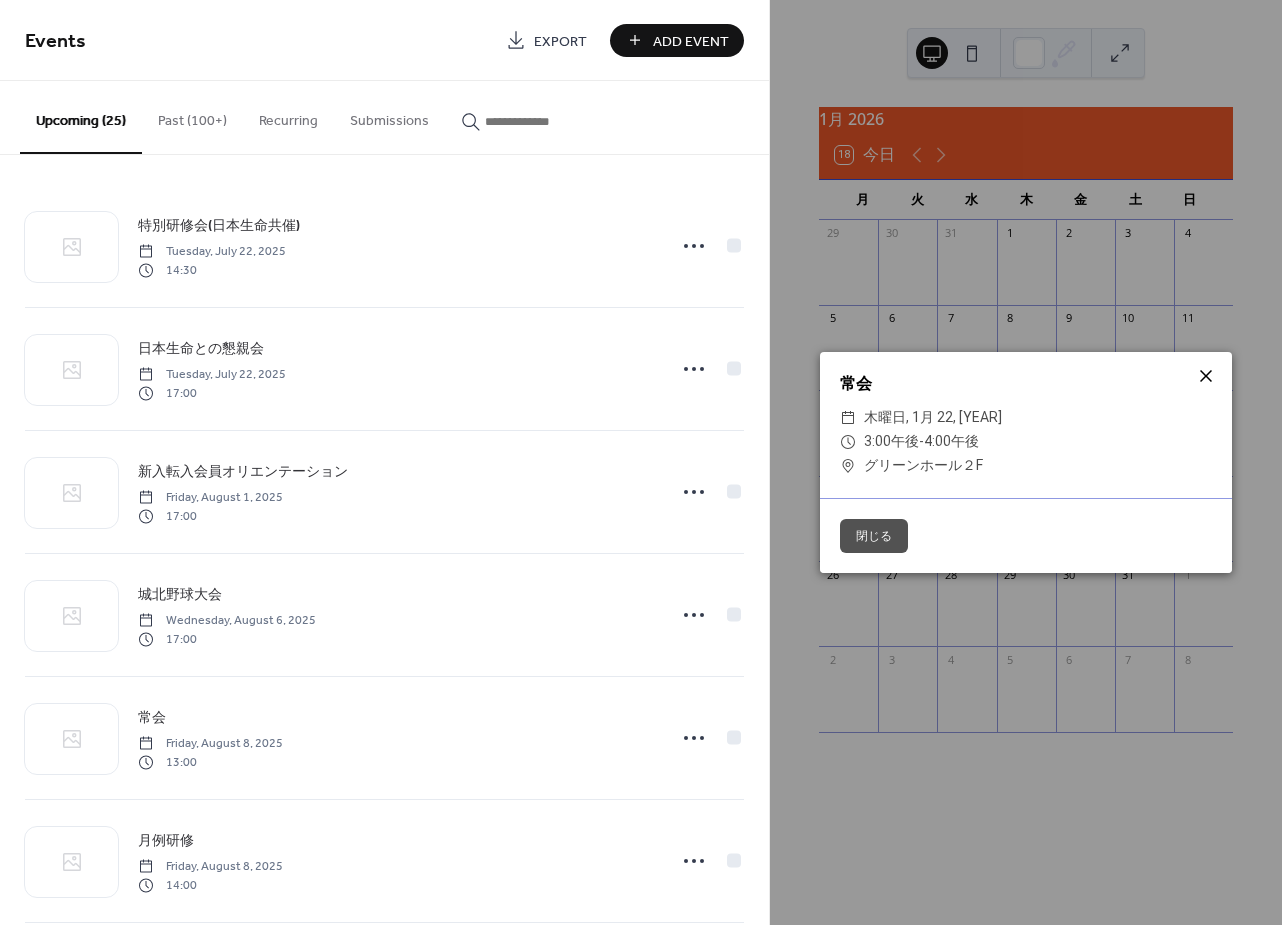 click 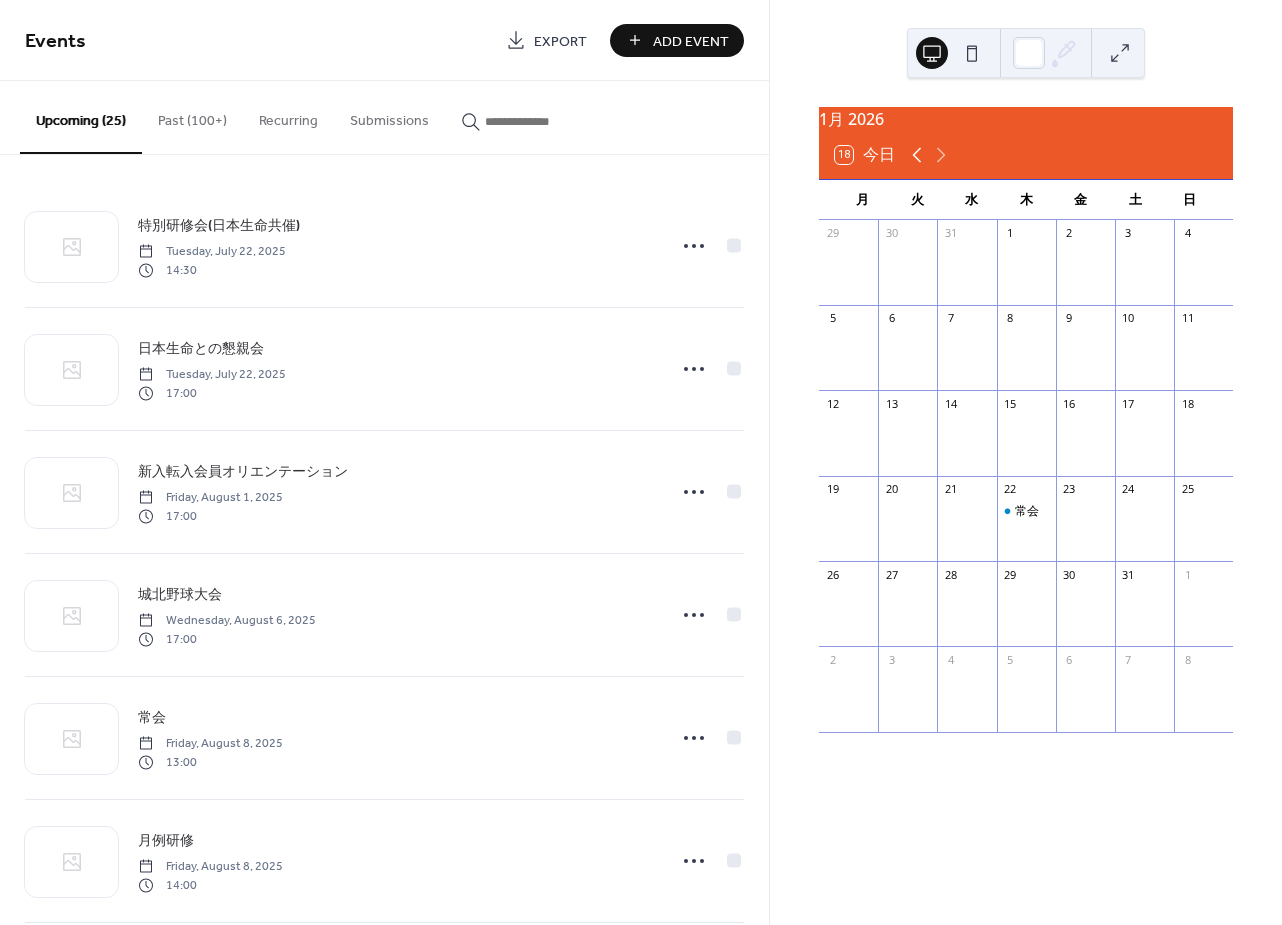 click 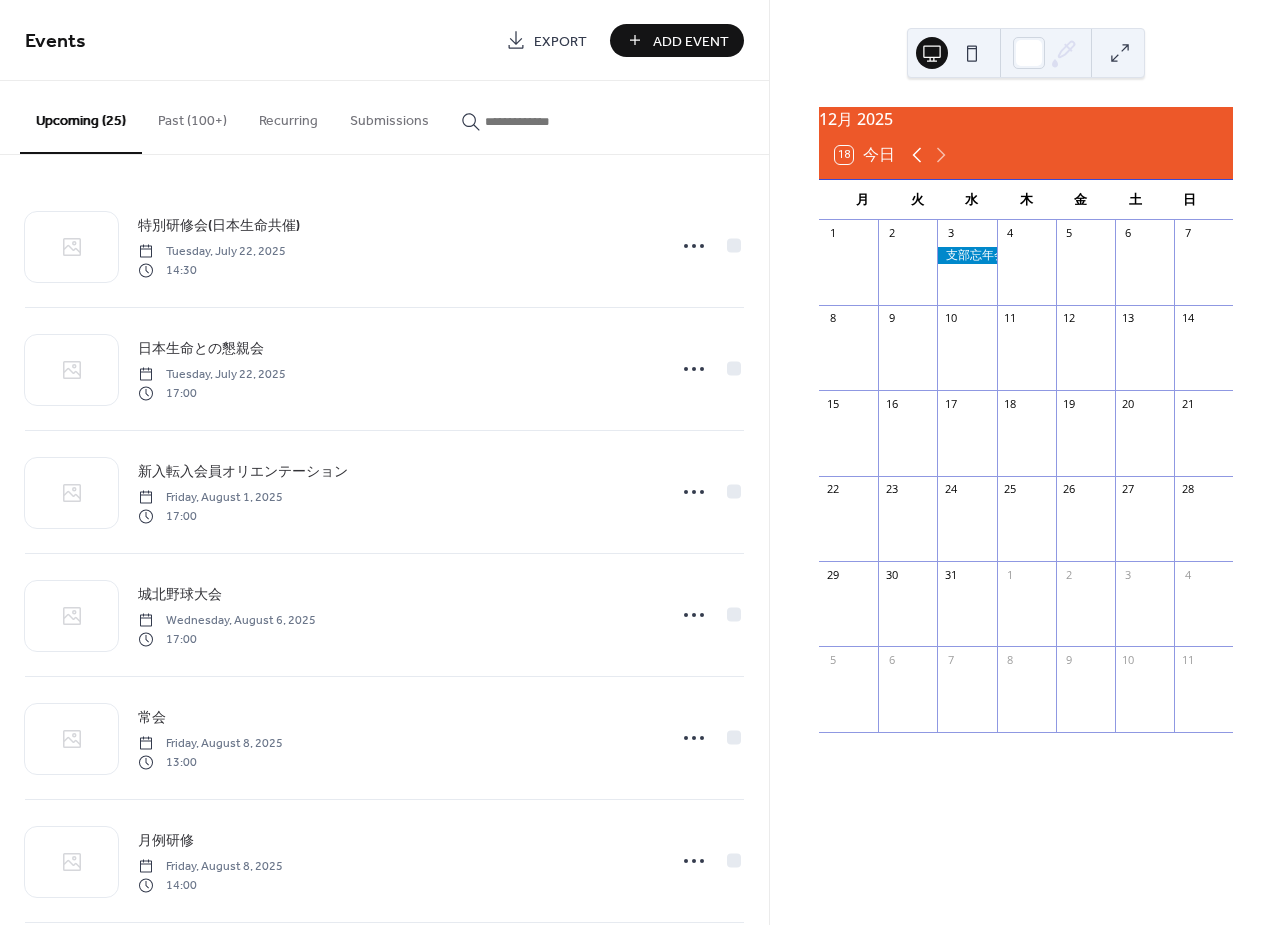 click 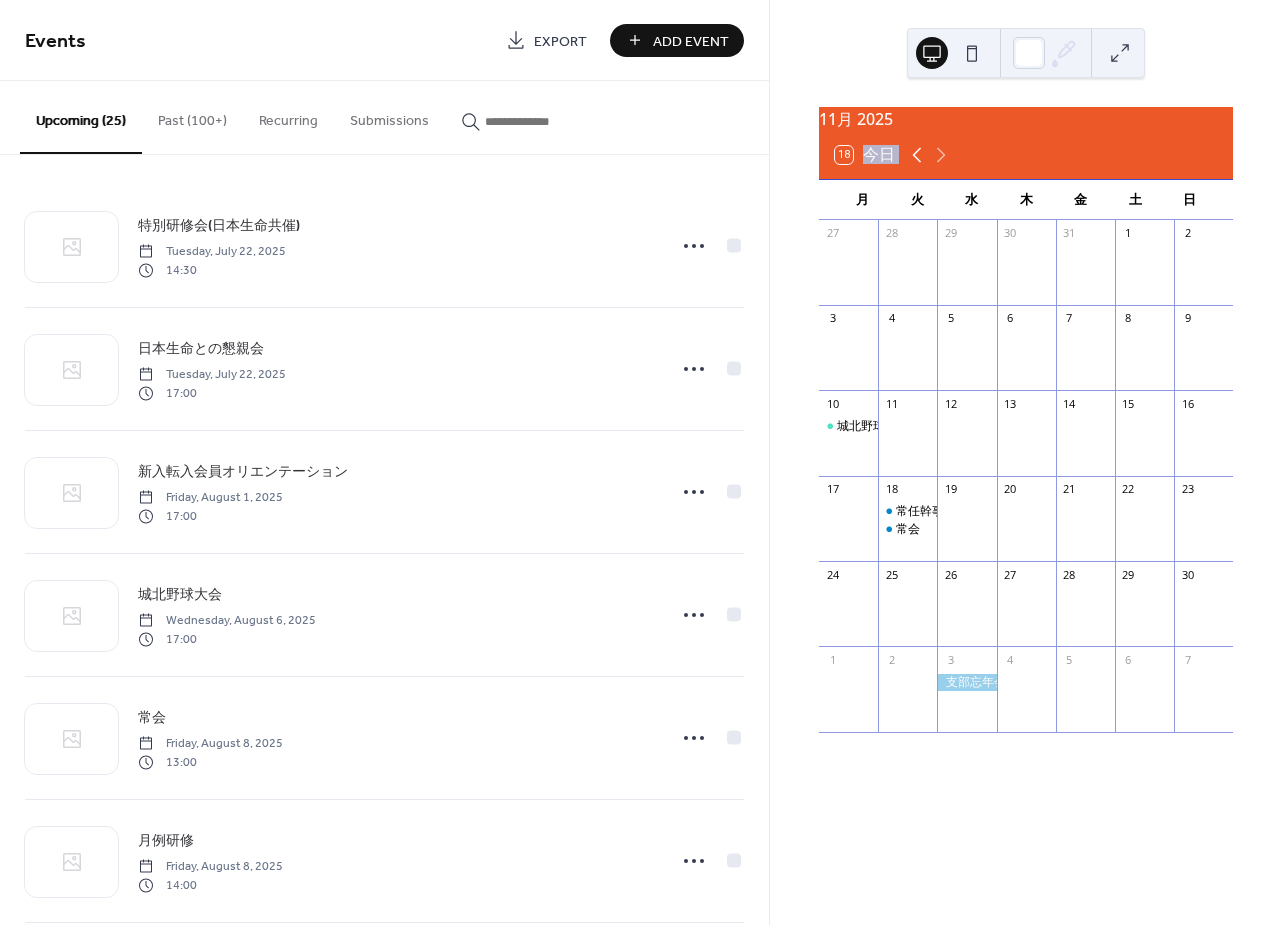 click 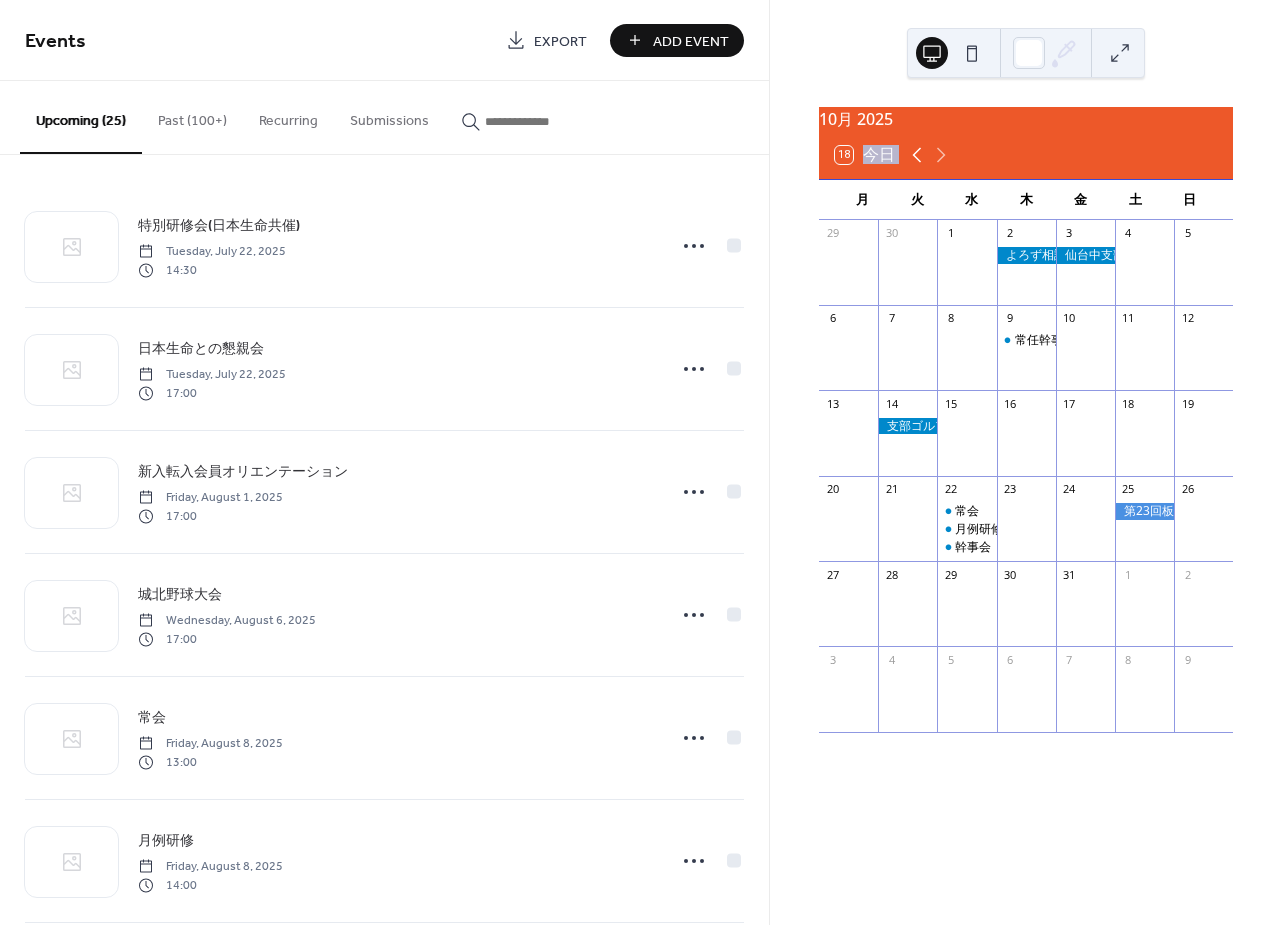 click 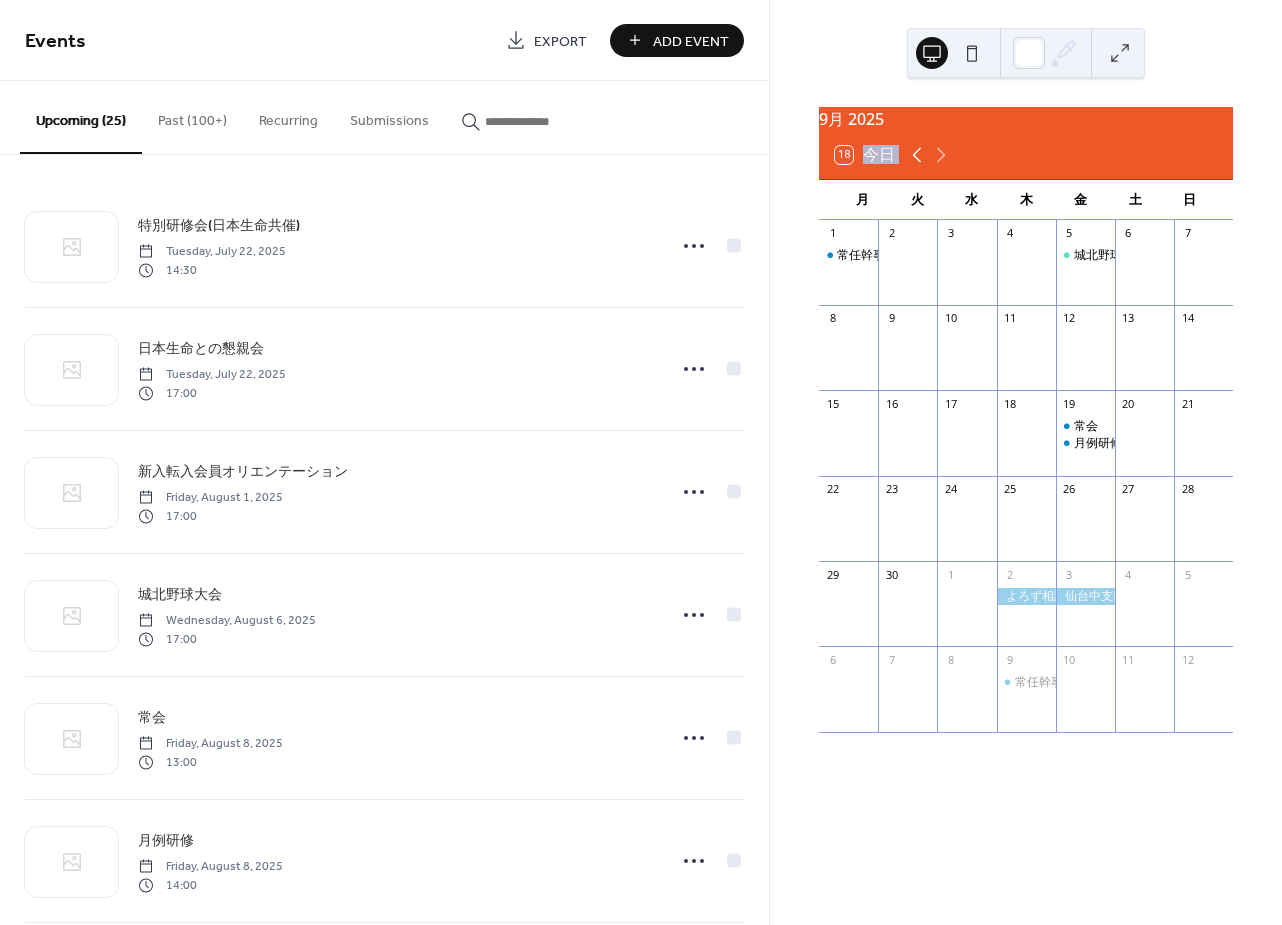click 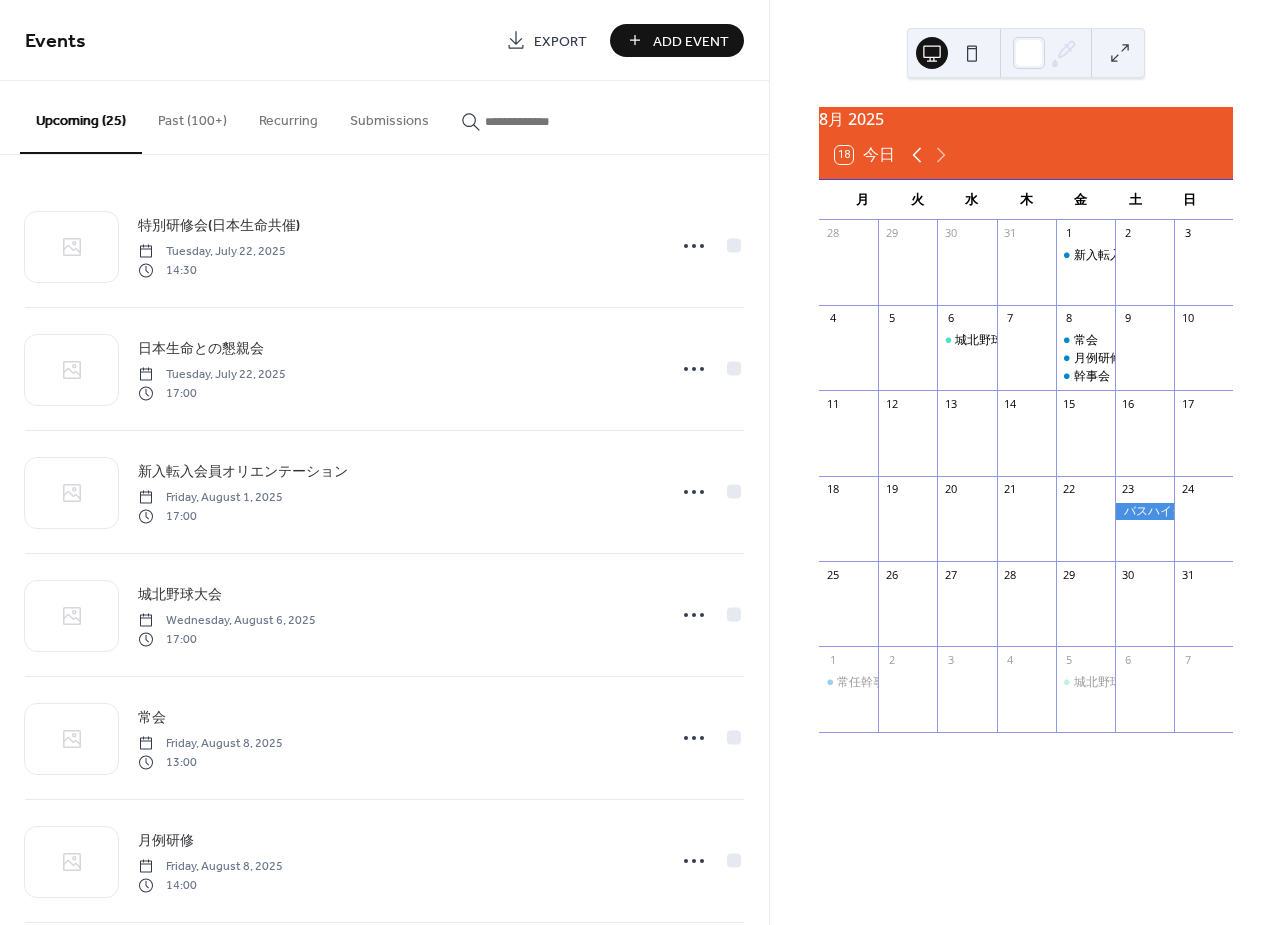 click 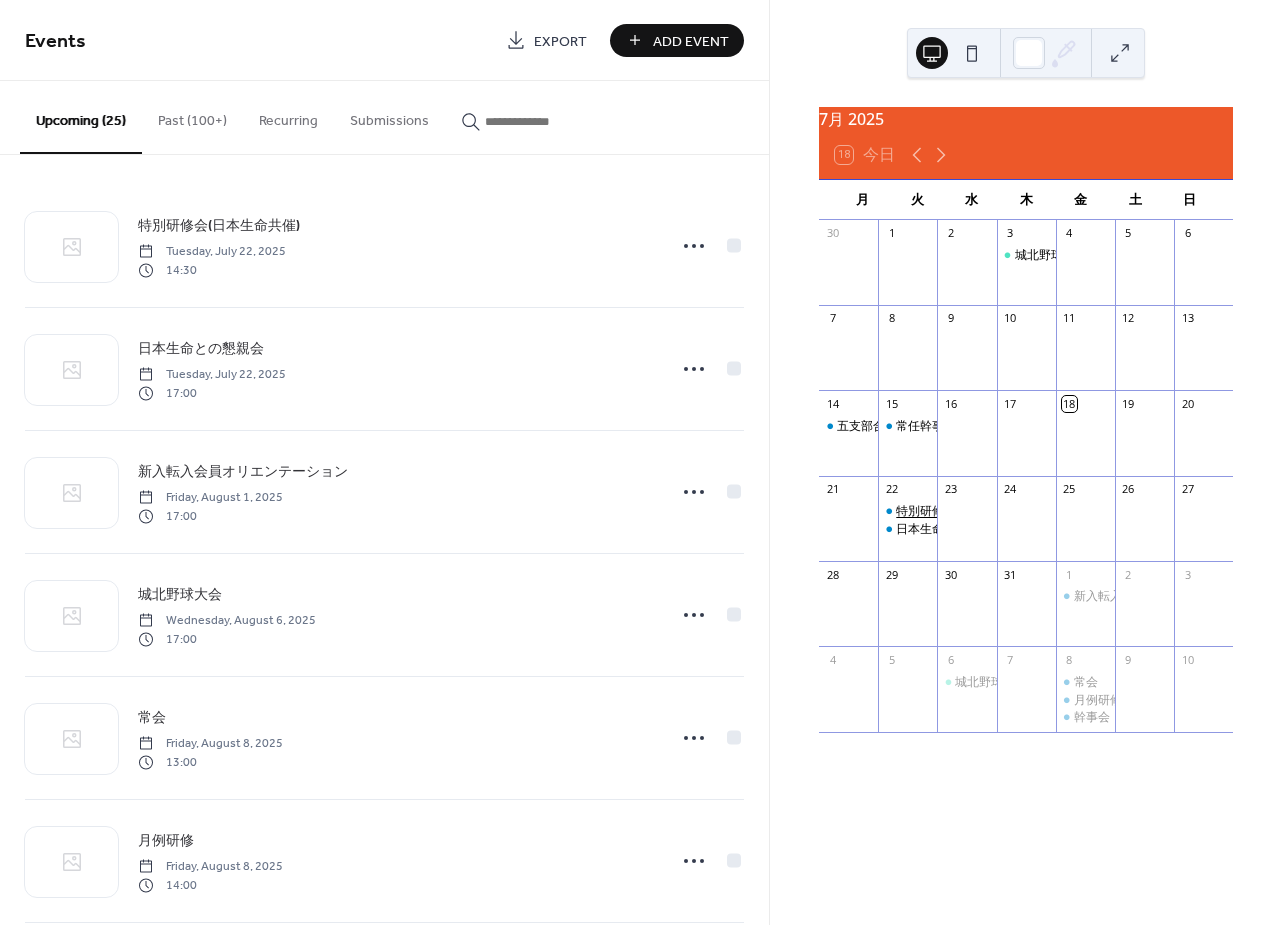 click on "特別研修会(日本生命共催)" at bounding box center [966, 511] 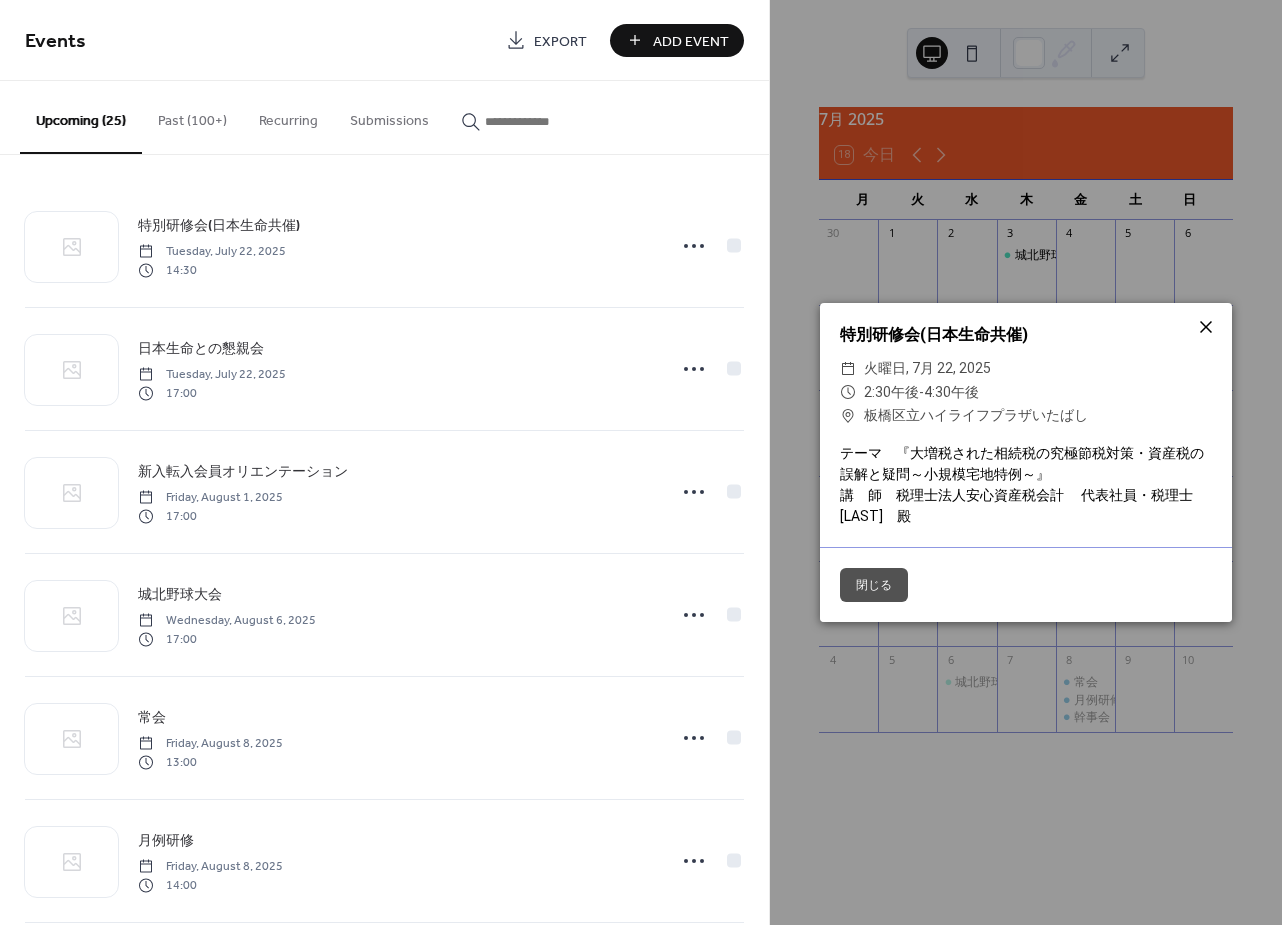 click 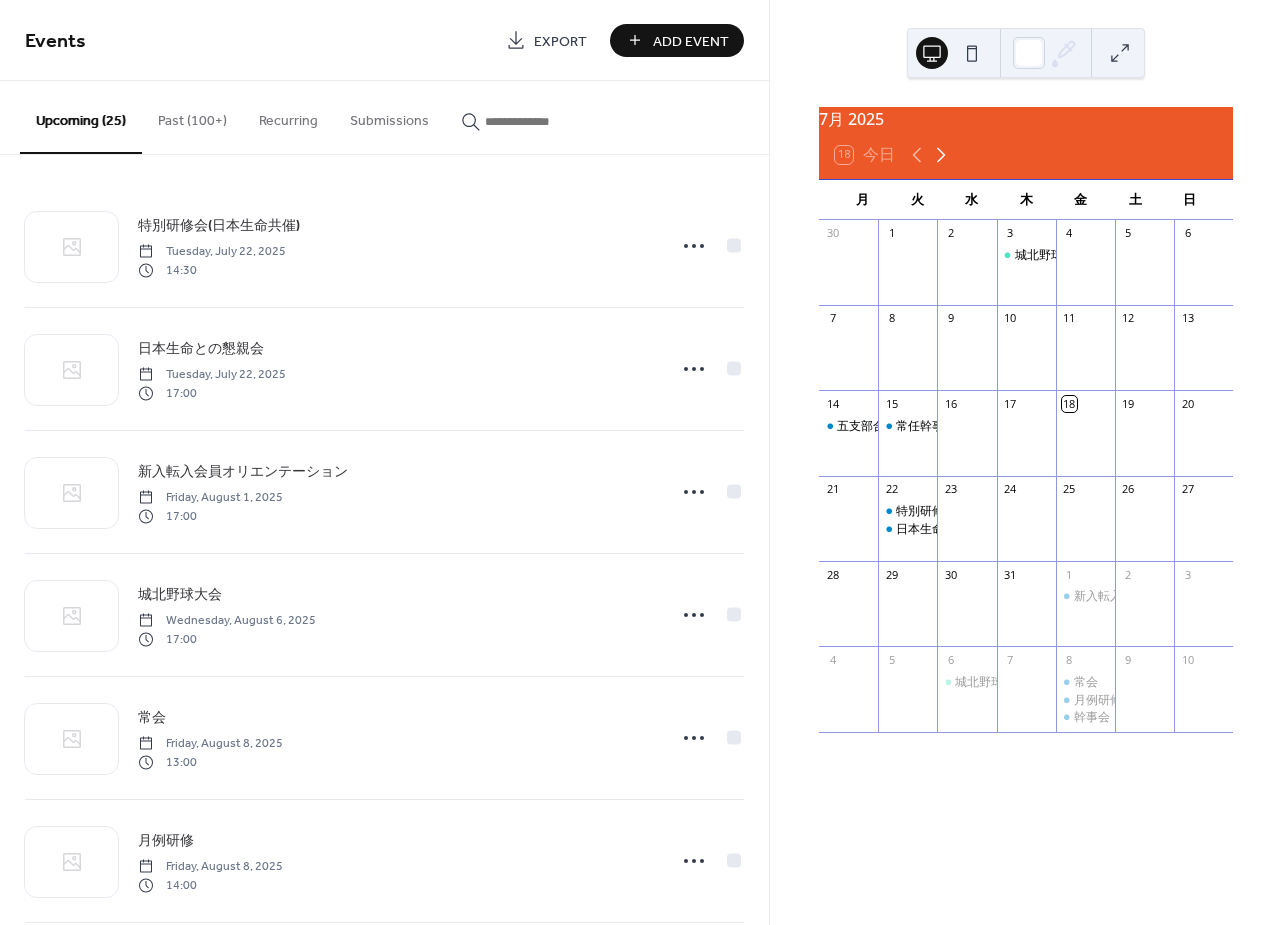 click 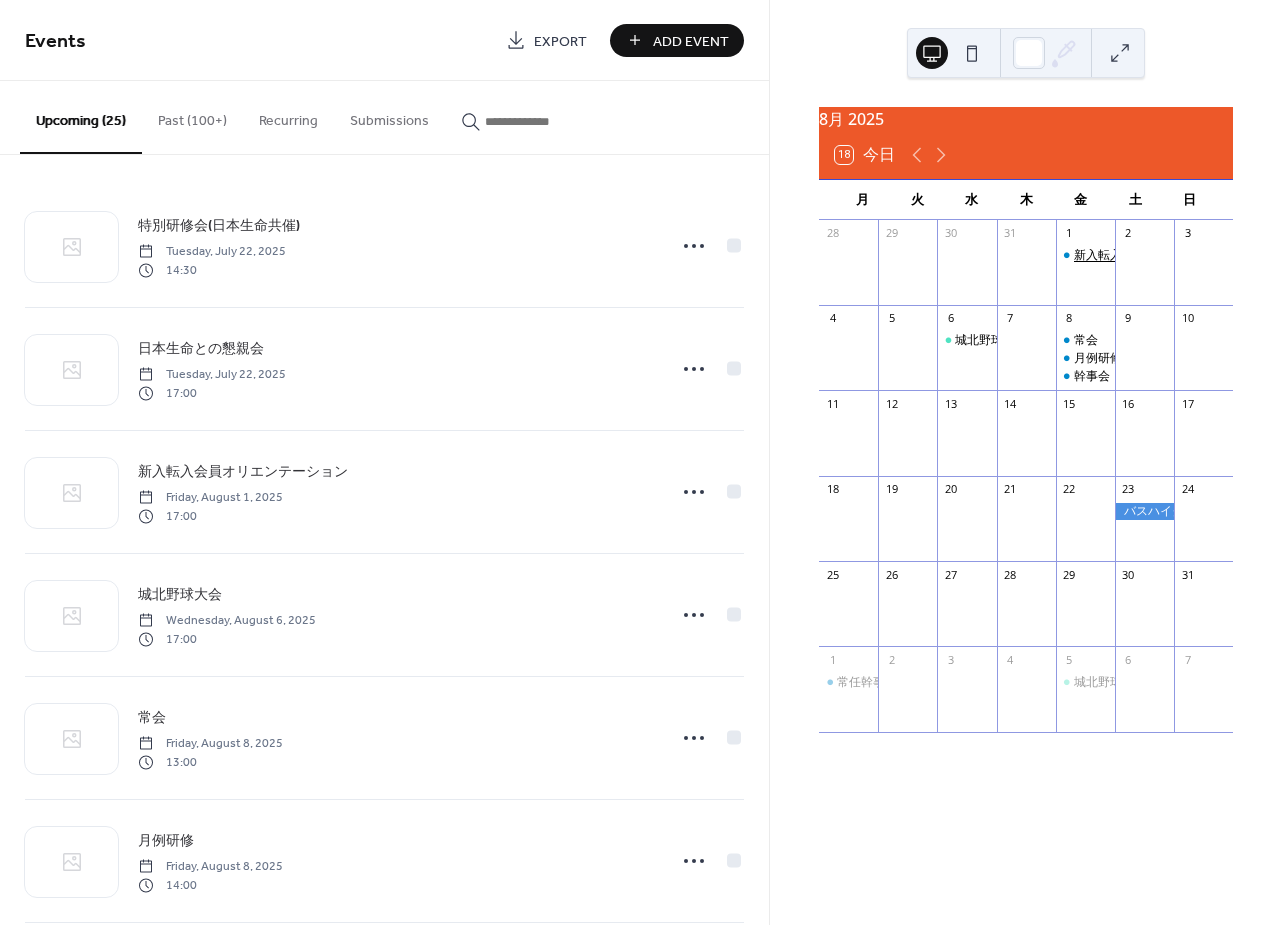 click on "新入転入会員オリエンテーション" at bounding box center (1164, 255) 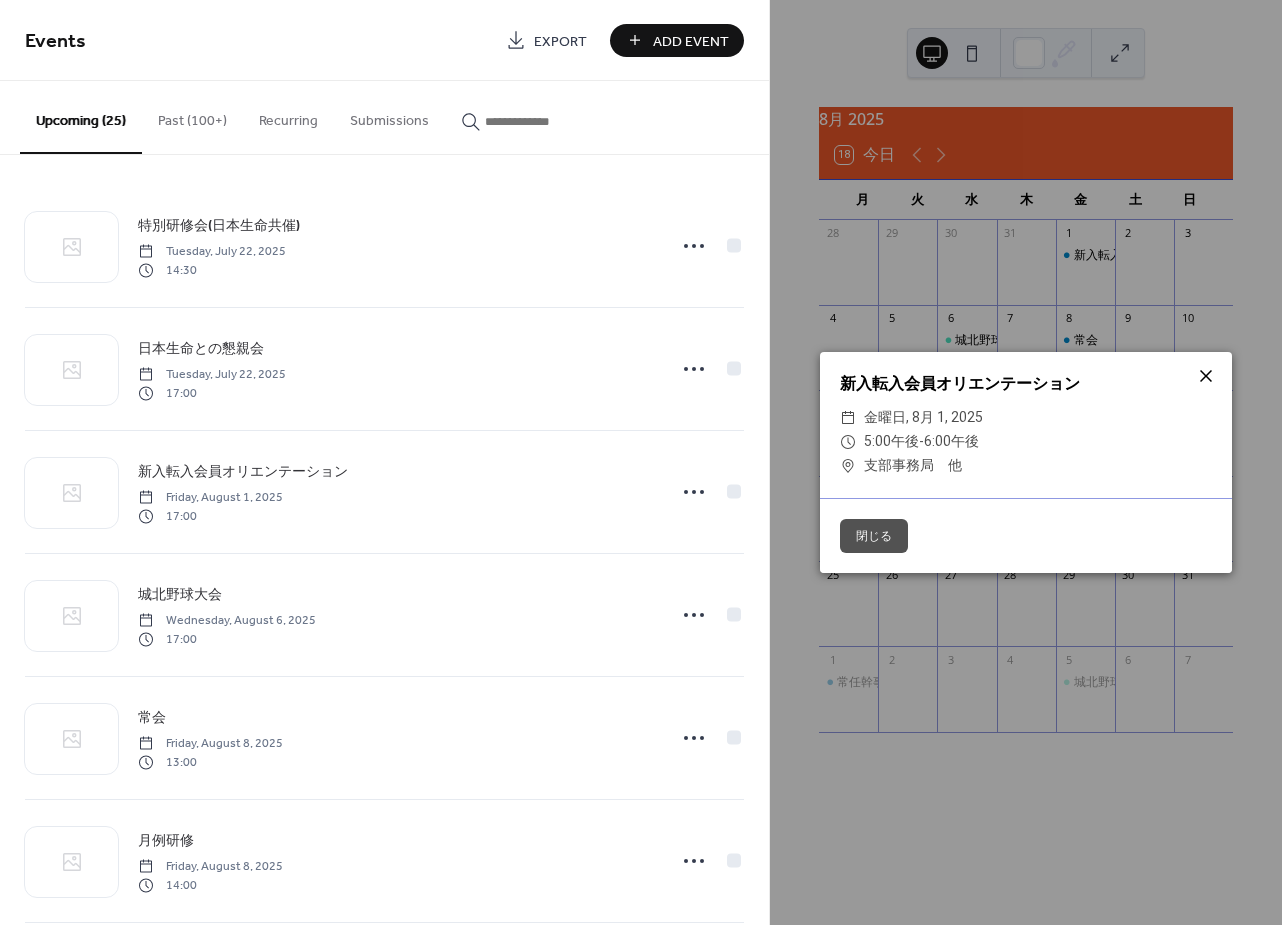 click 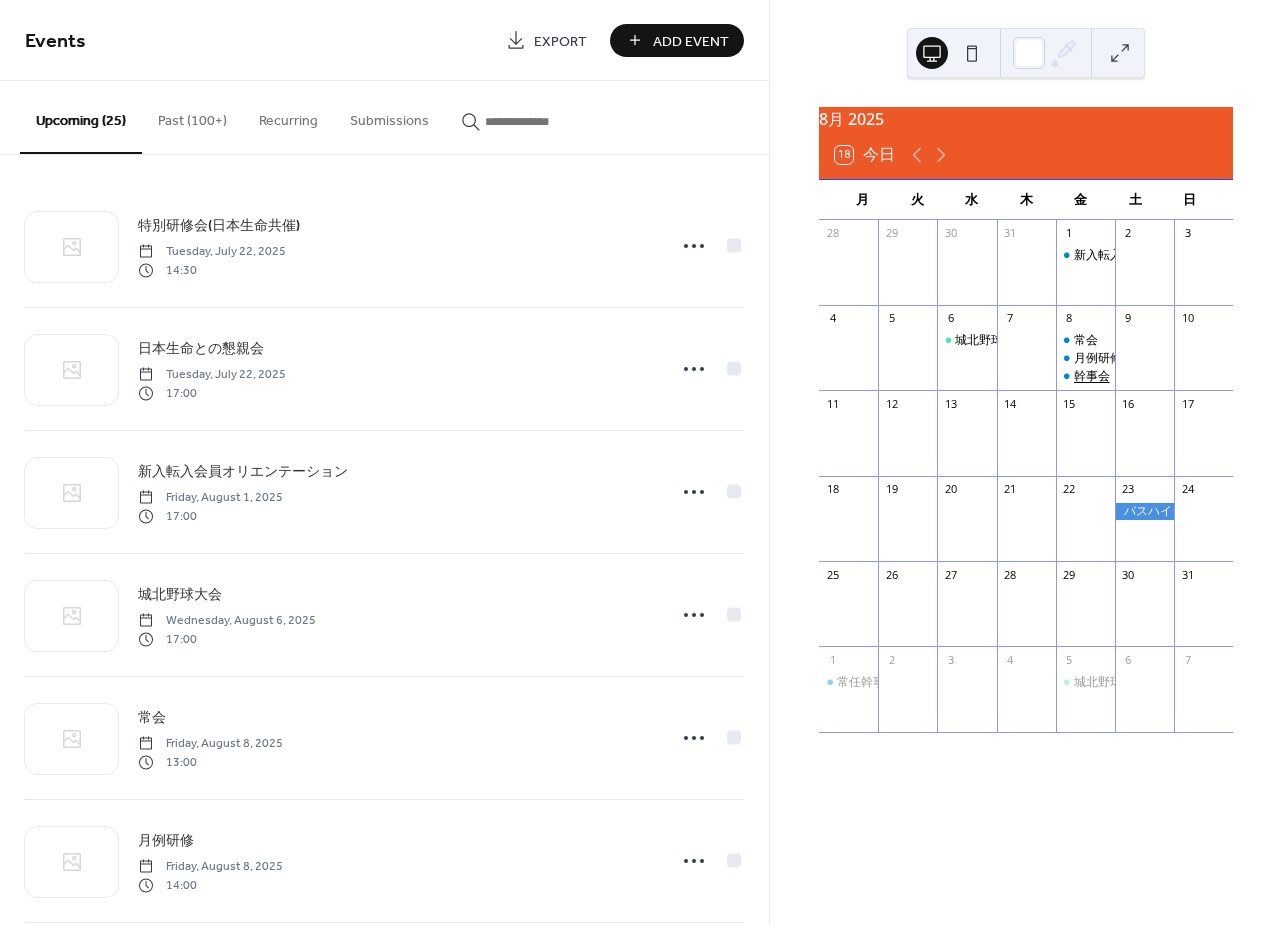 click on "幹事会" at bounding box center [1092, 376] 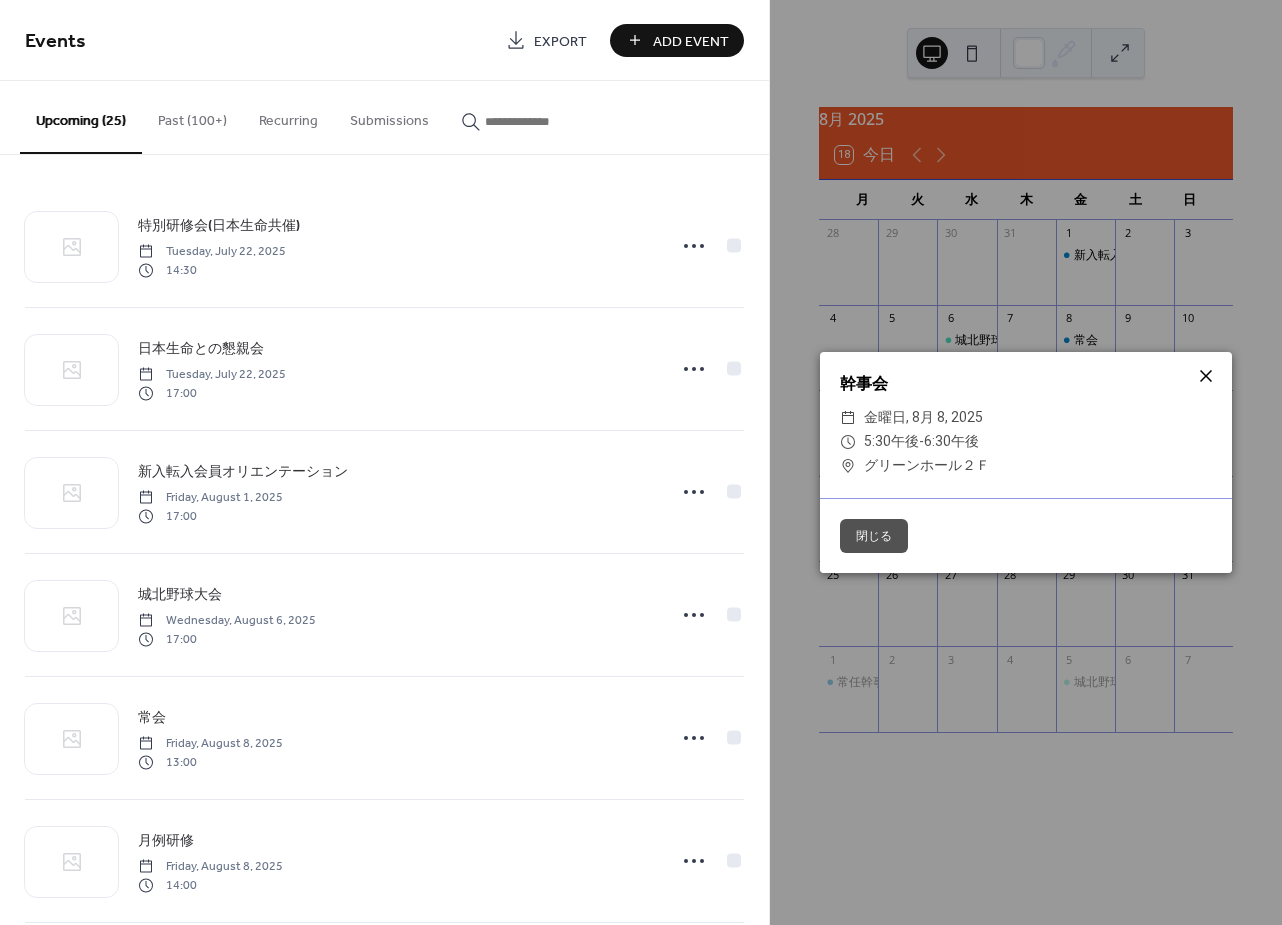 click 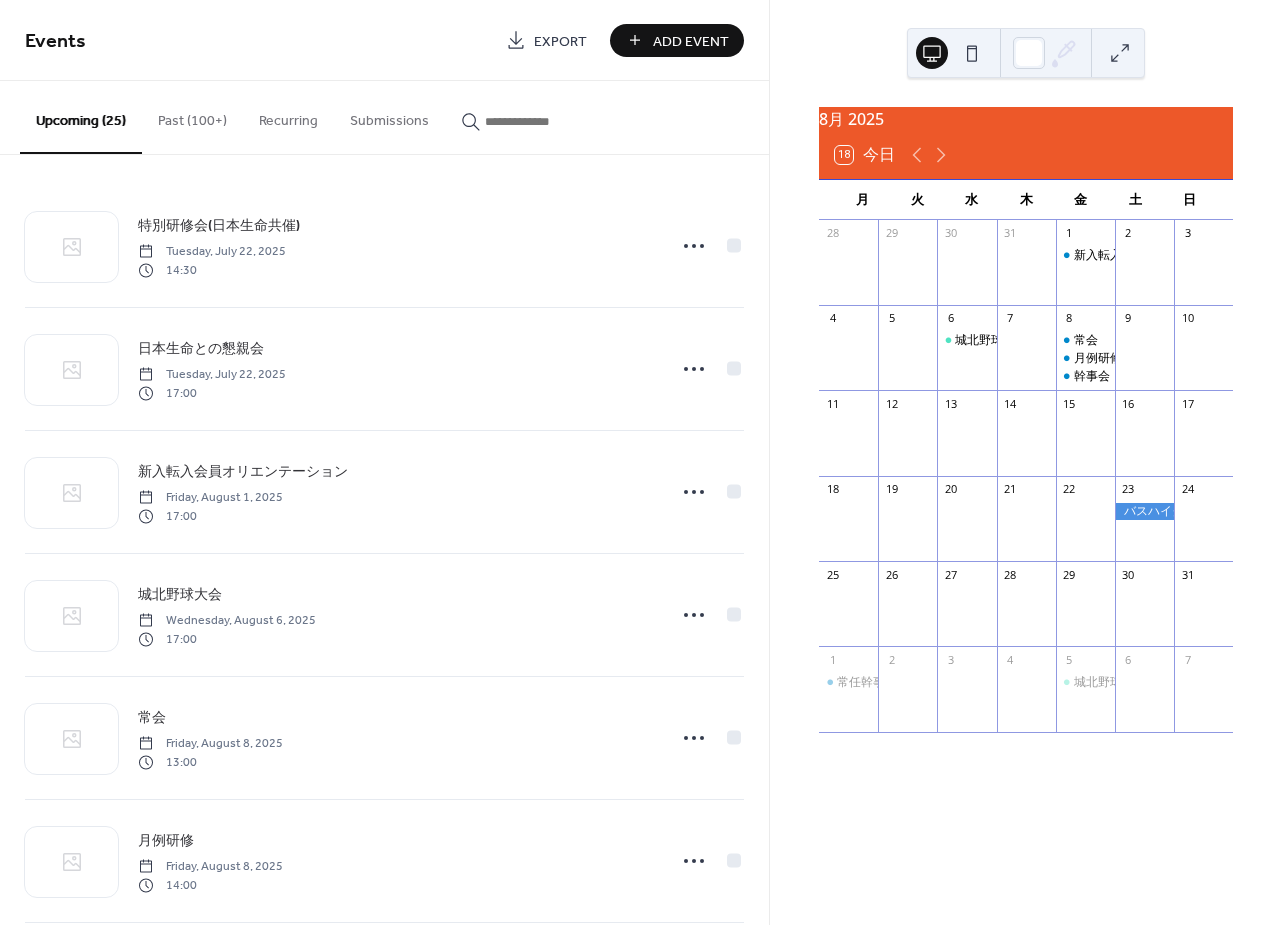 click on "Add Event" at bounding box center (691, 41) 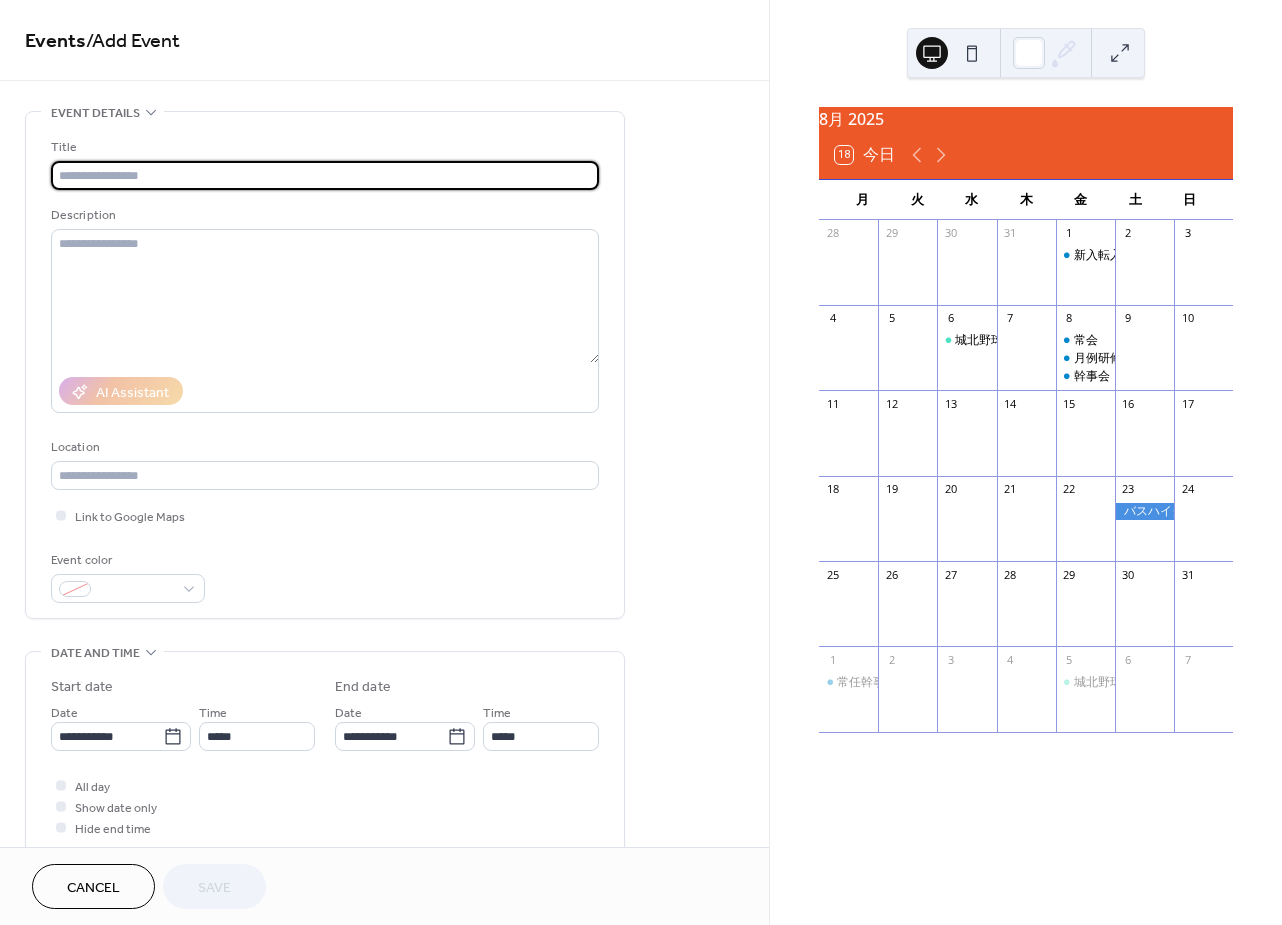 paste on "*******" 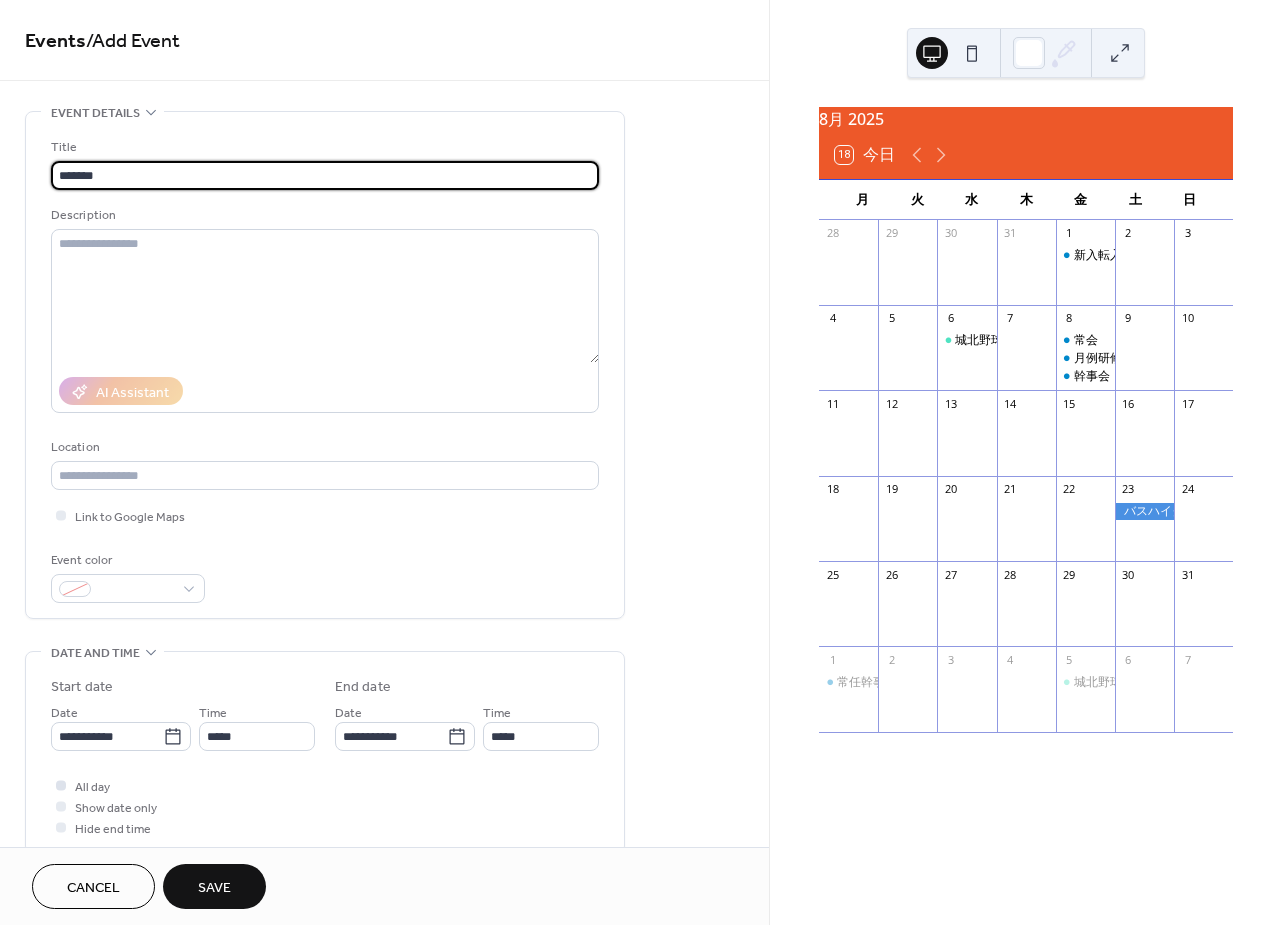 type on "*******" 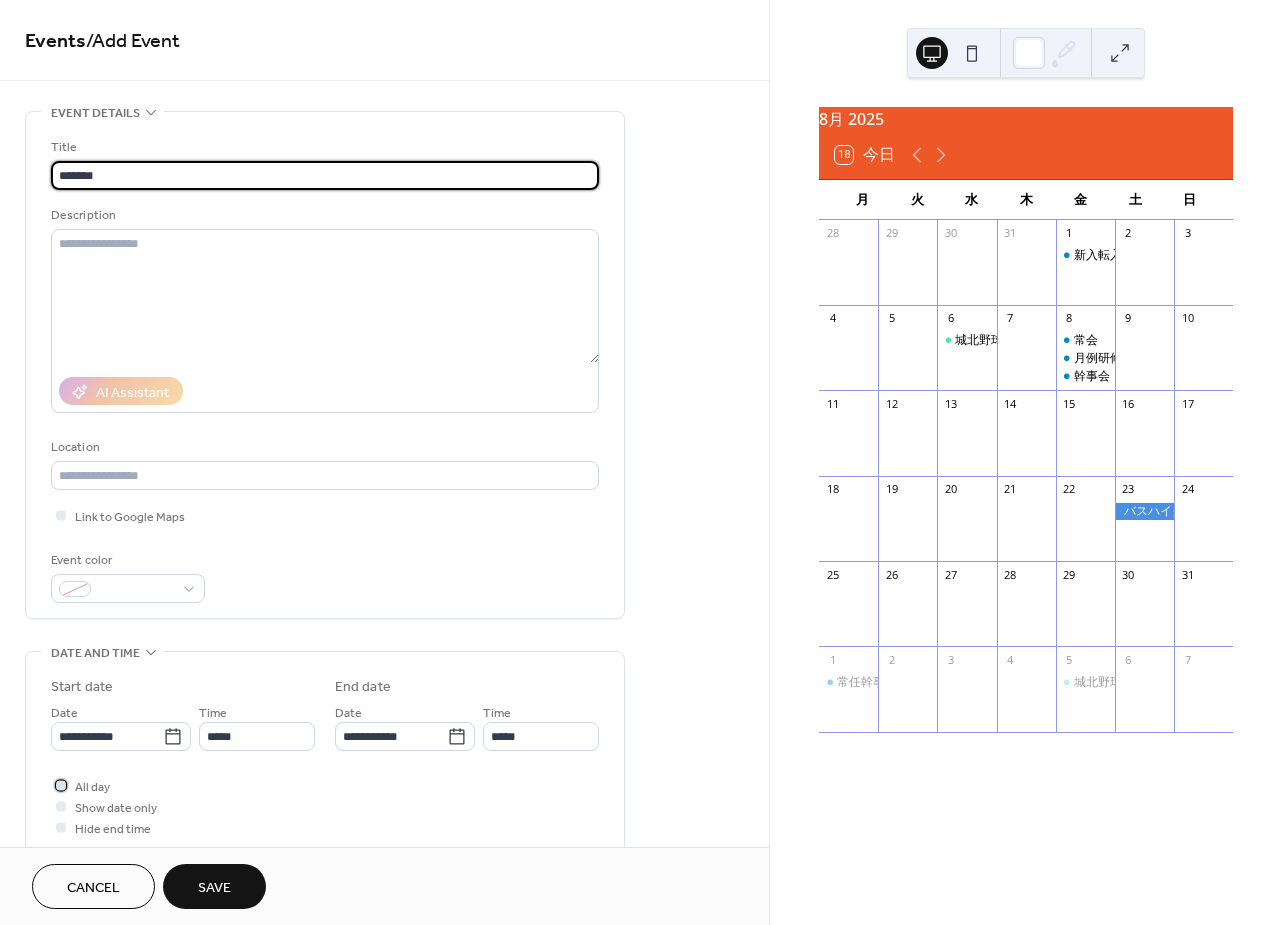 click at bounding box center (61, 785) 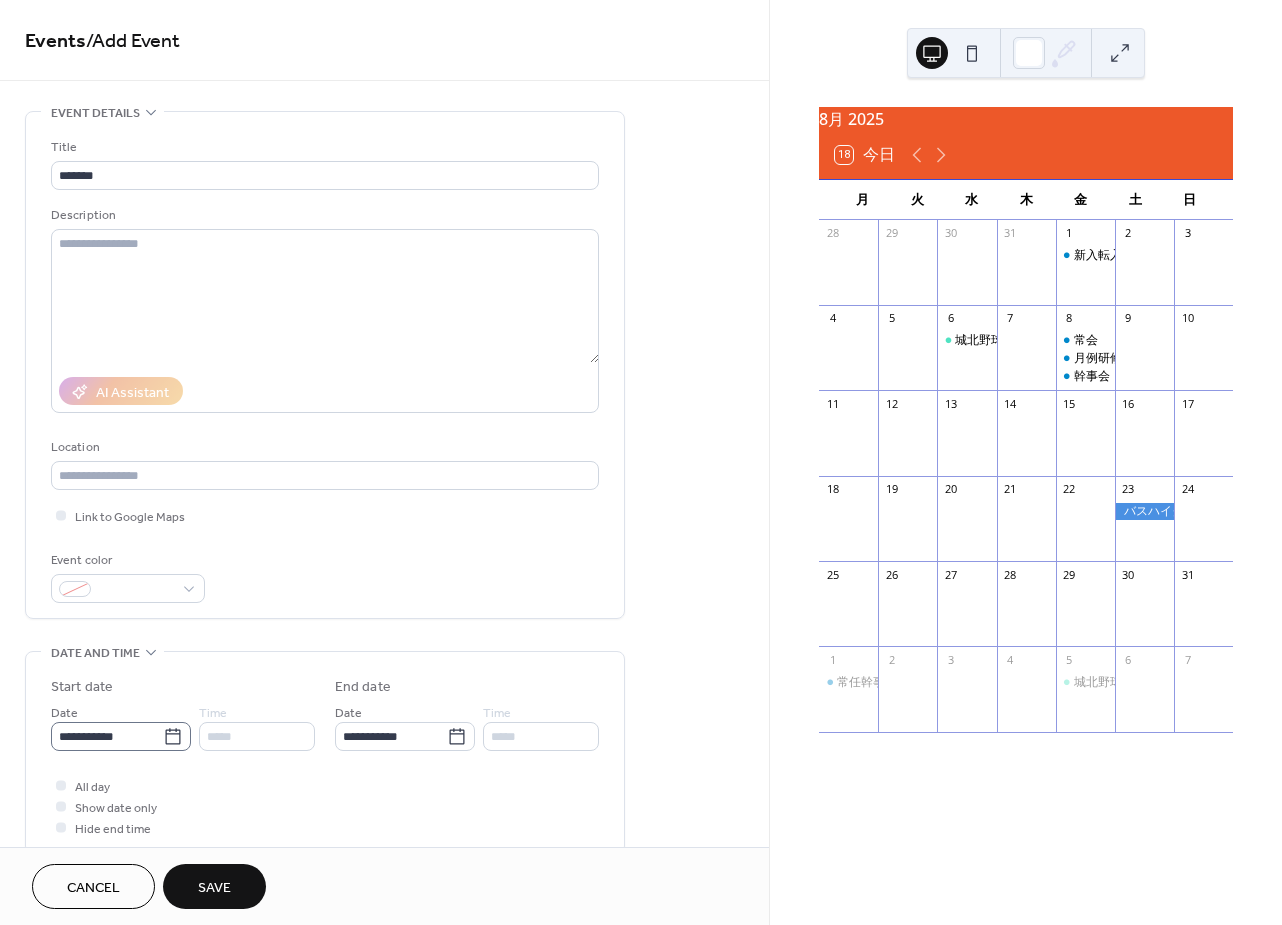 click 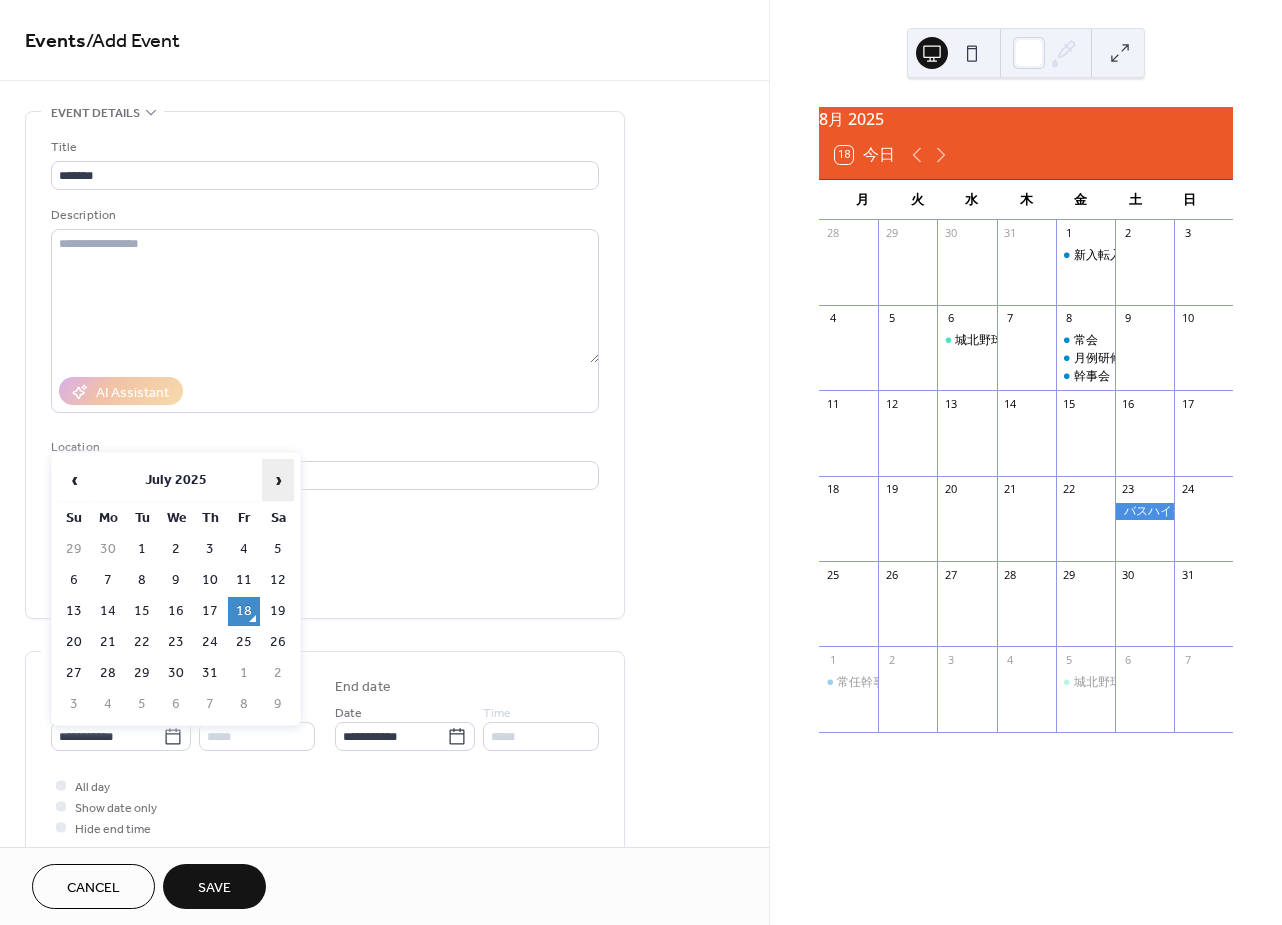click on "›" at bounding box center [278, 480] 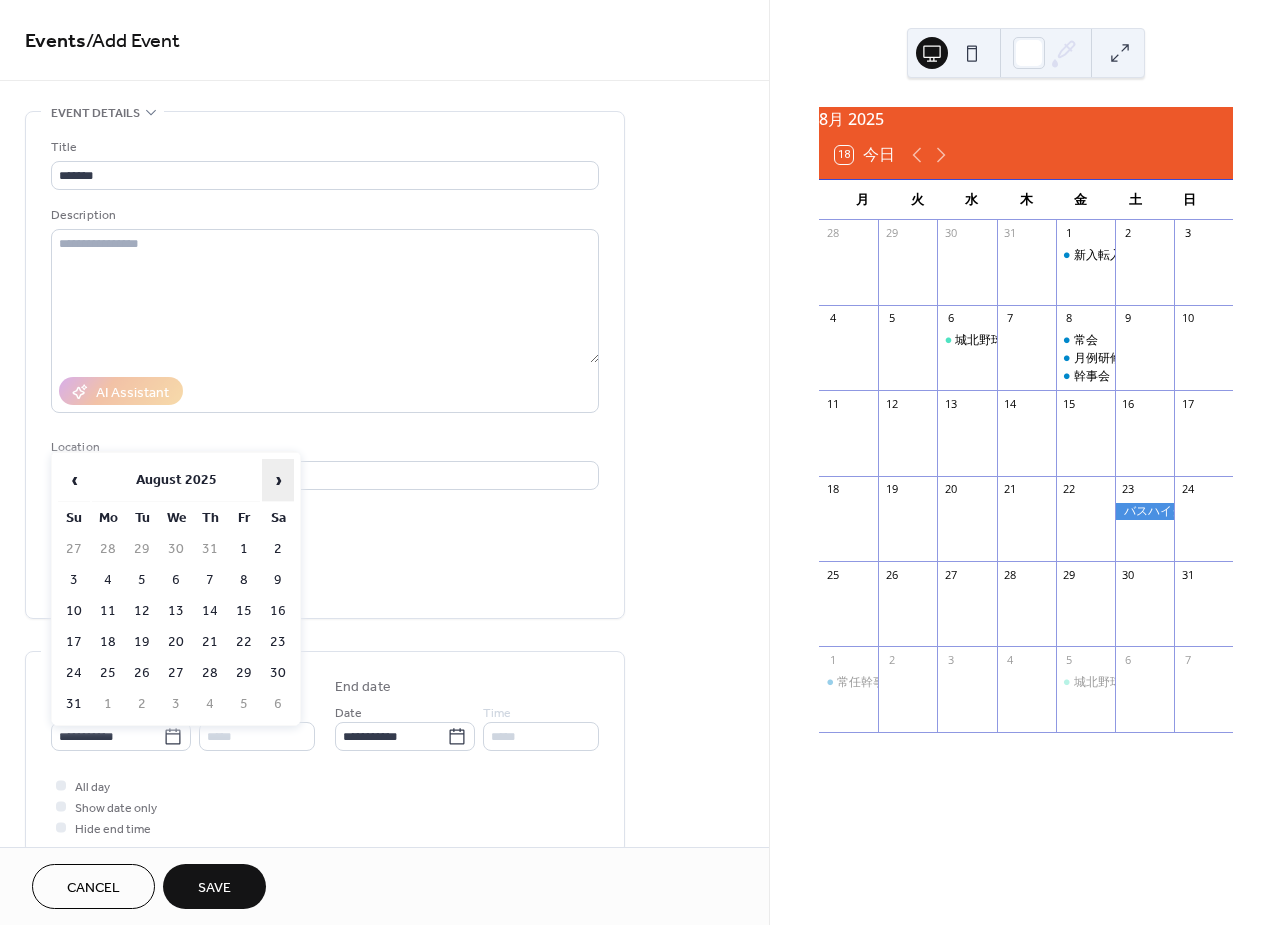 click on "›" at bounding box center (278, 480) 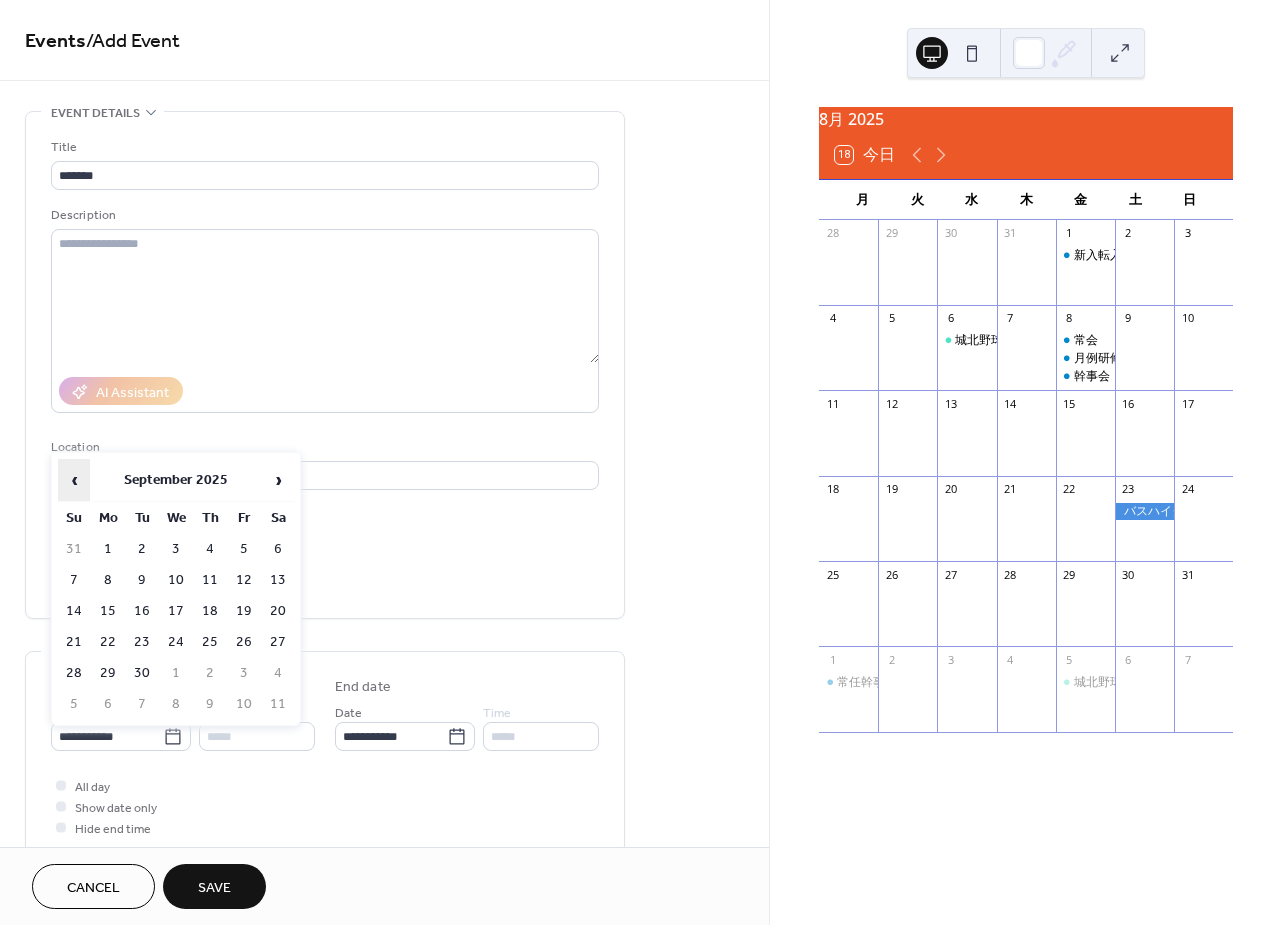click on "‹" at bounding box center [74, 480] 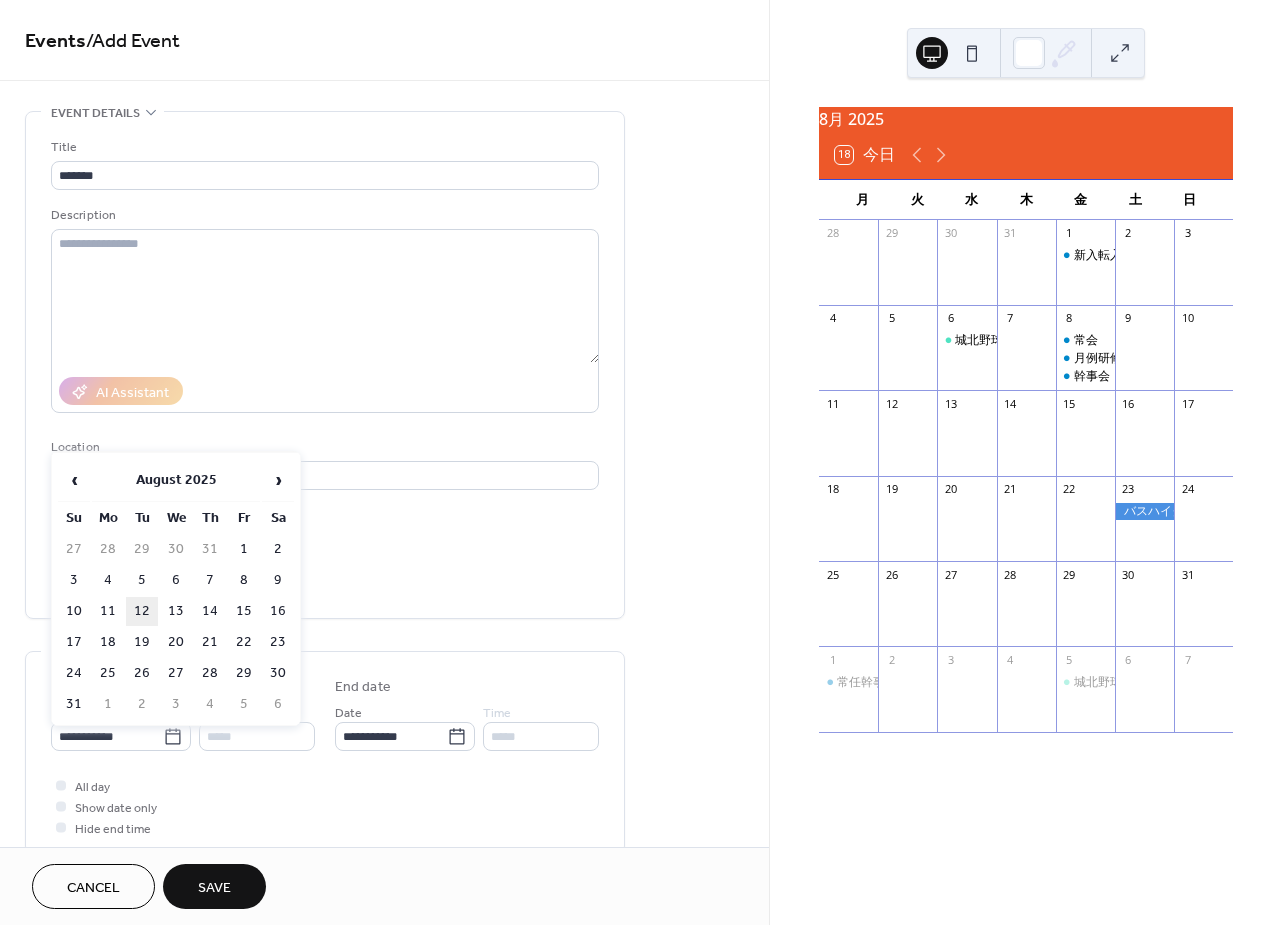 click on "12" at bounding box center [142, 611] 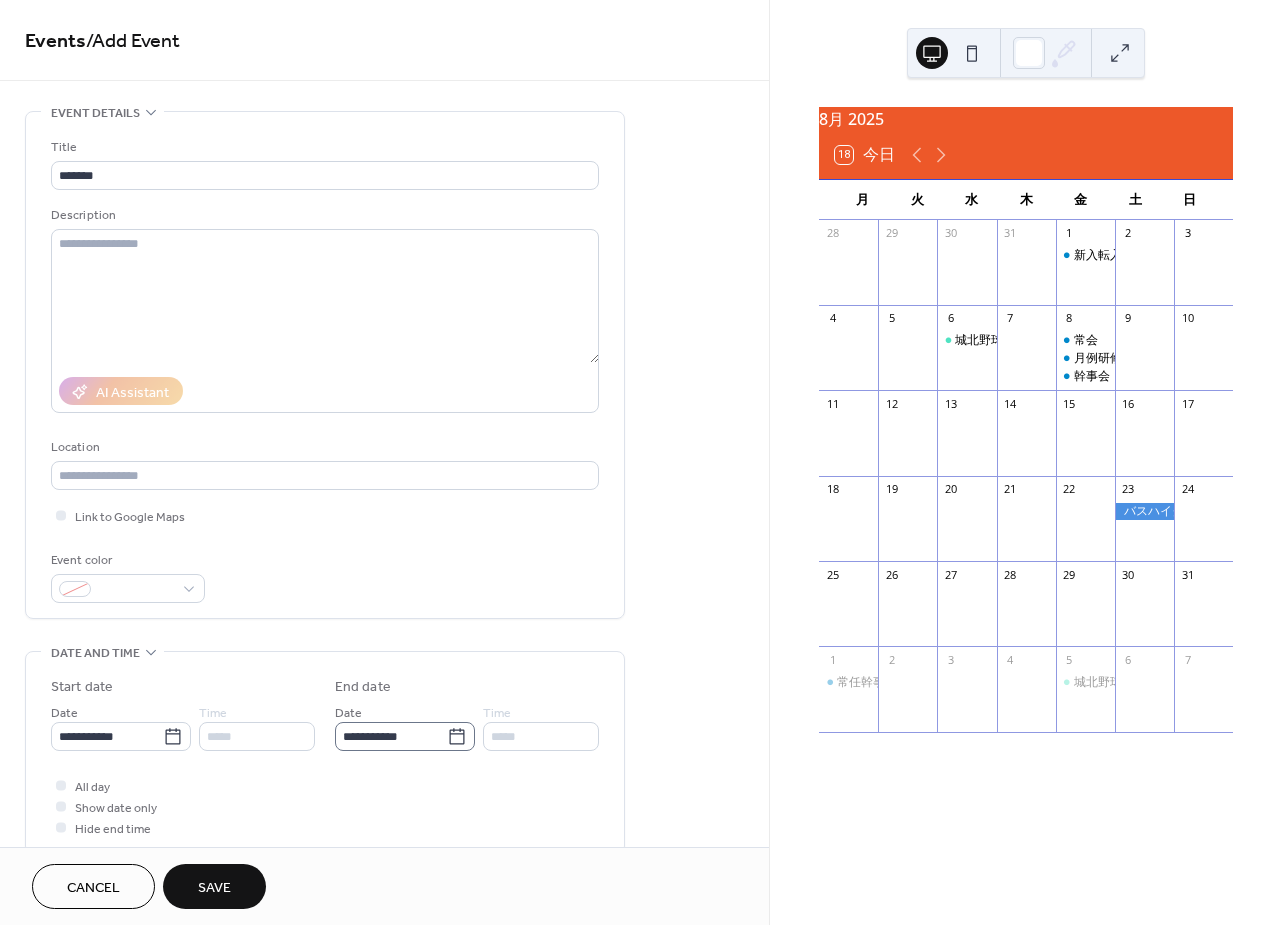 click 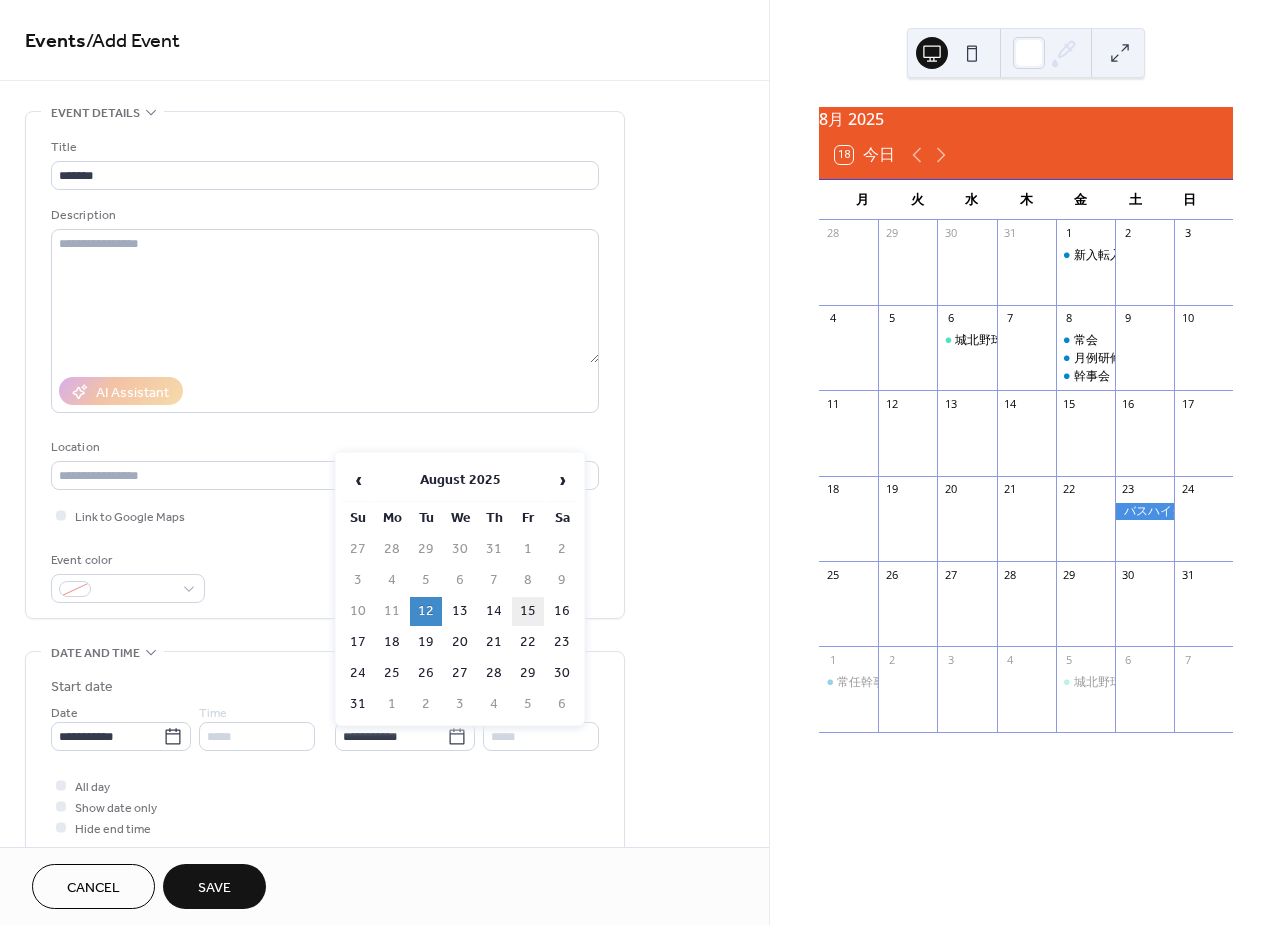 click on "15" at bounding box center [528, 611] 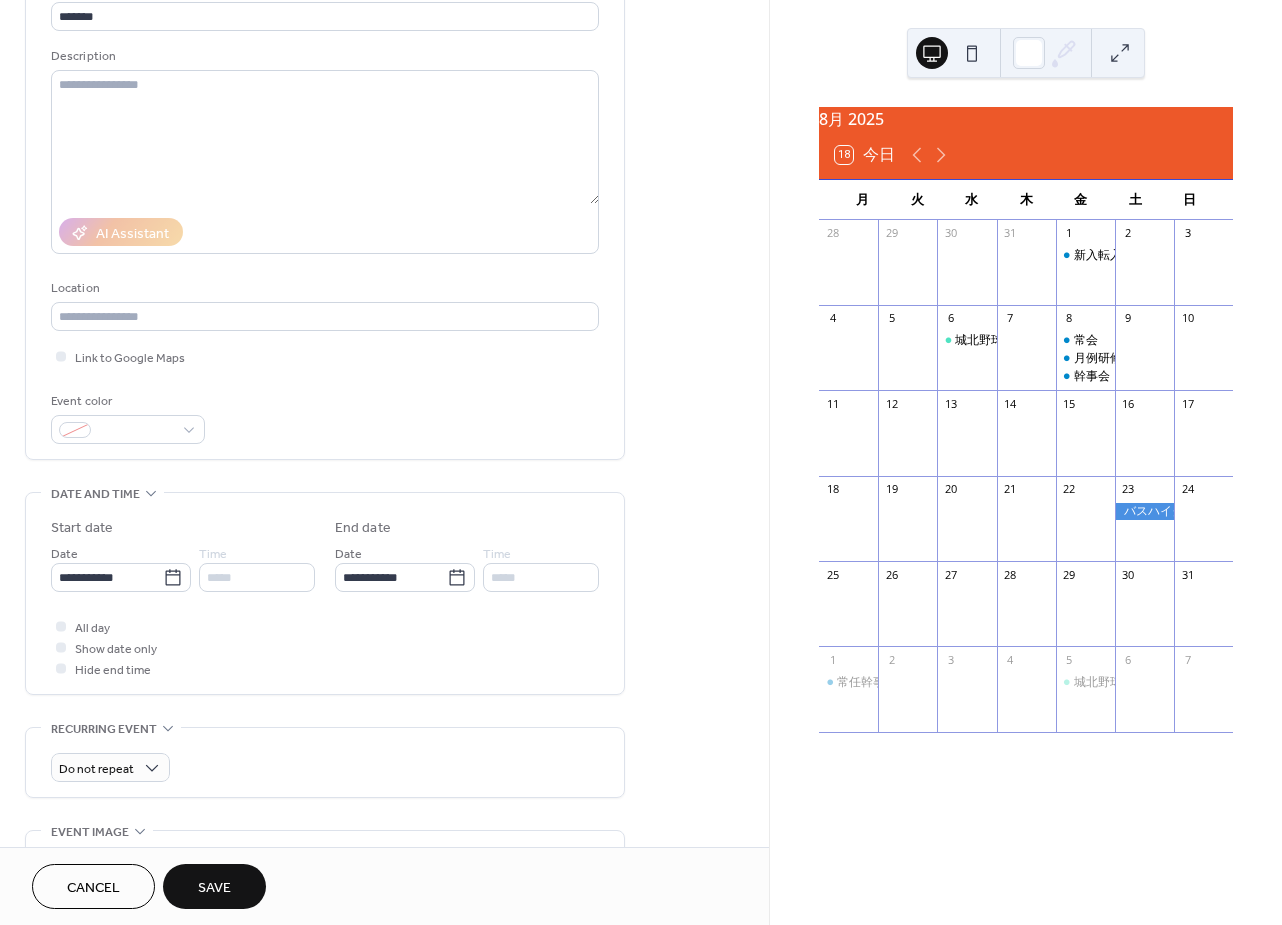 scroll, scrollTop: 169, scrollLeft: 0, axis: vertical 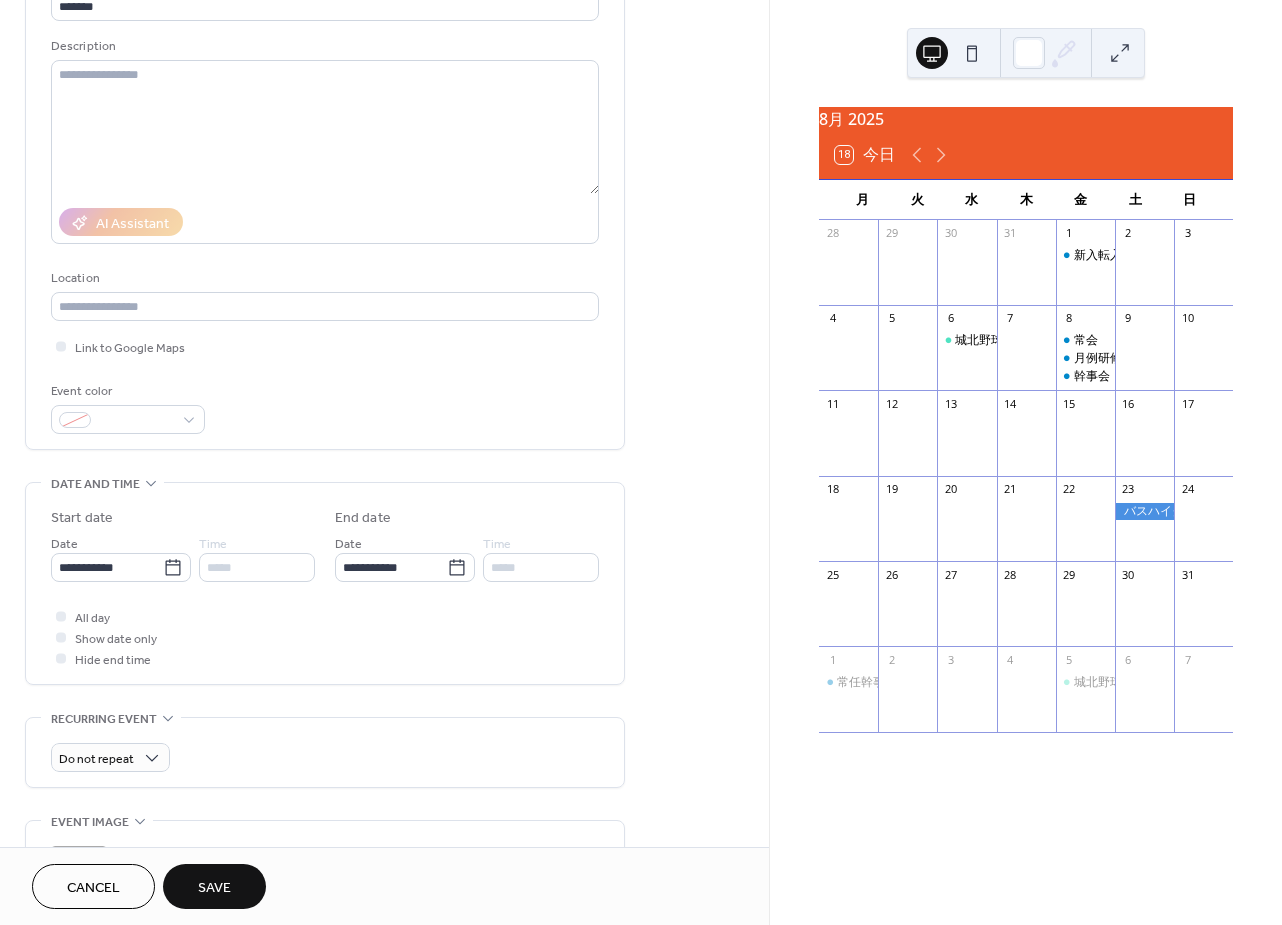 click on "Save" at bounding box center [214, 888] 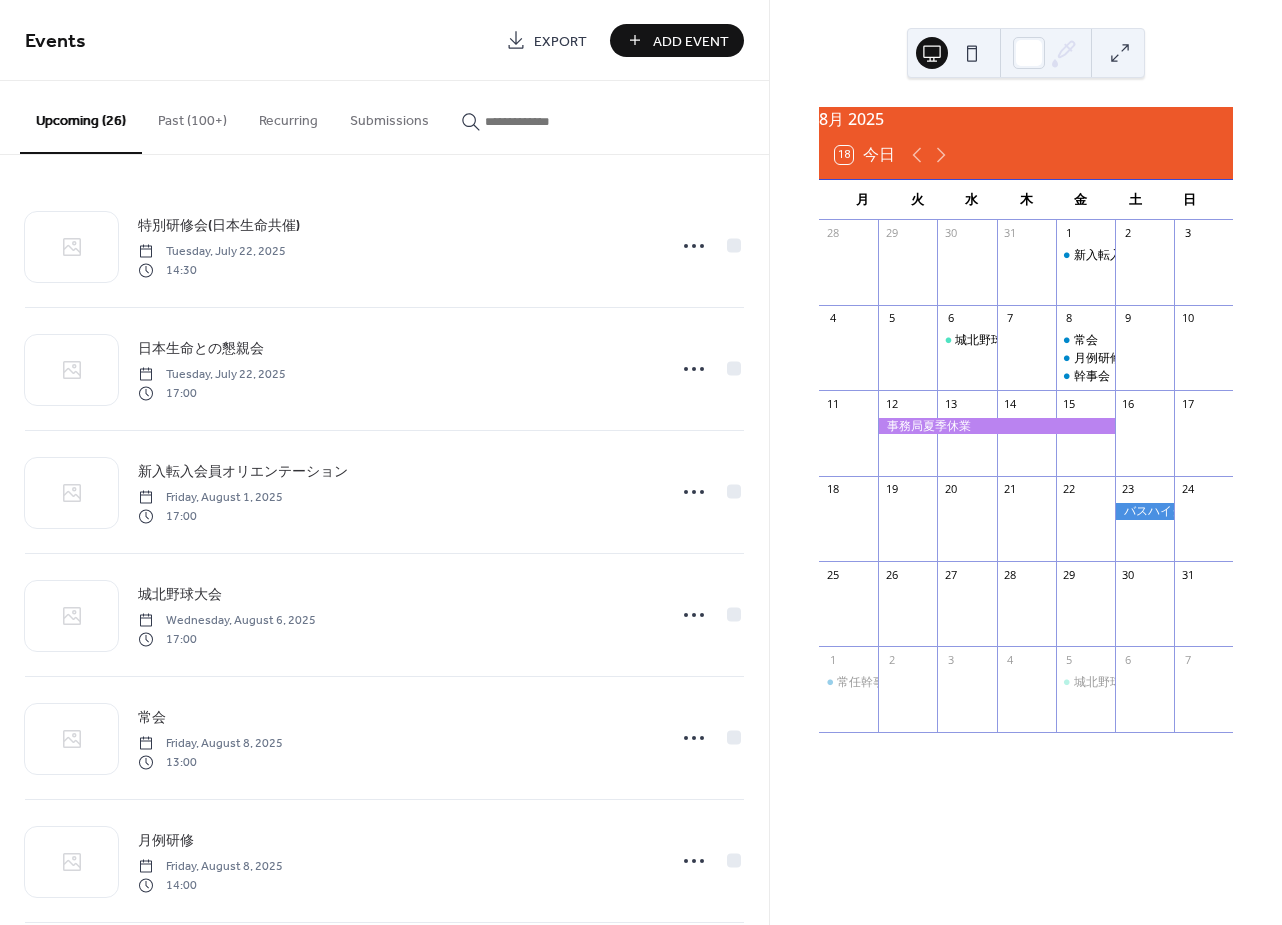 click at bounding box center [996, 426] 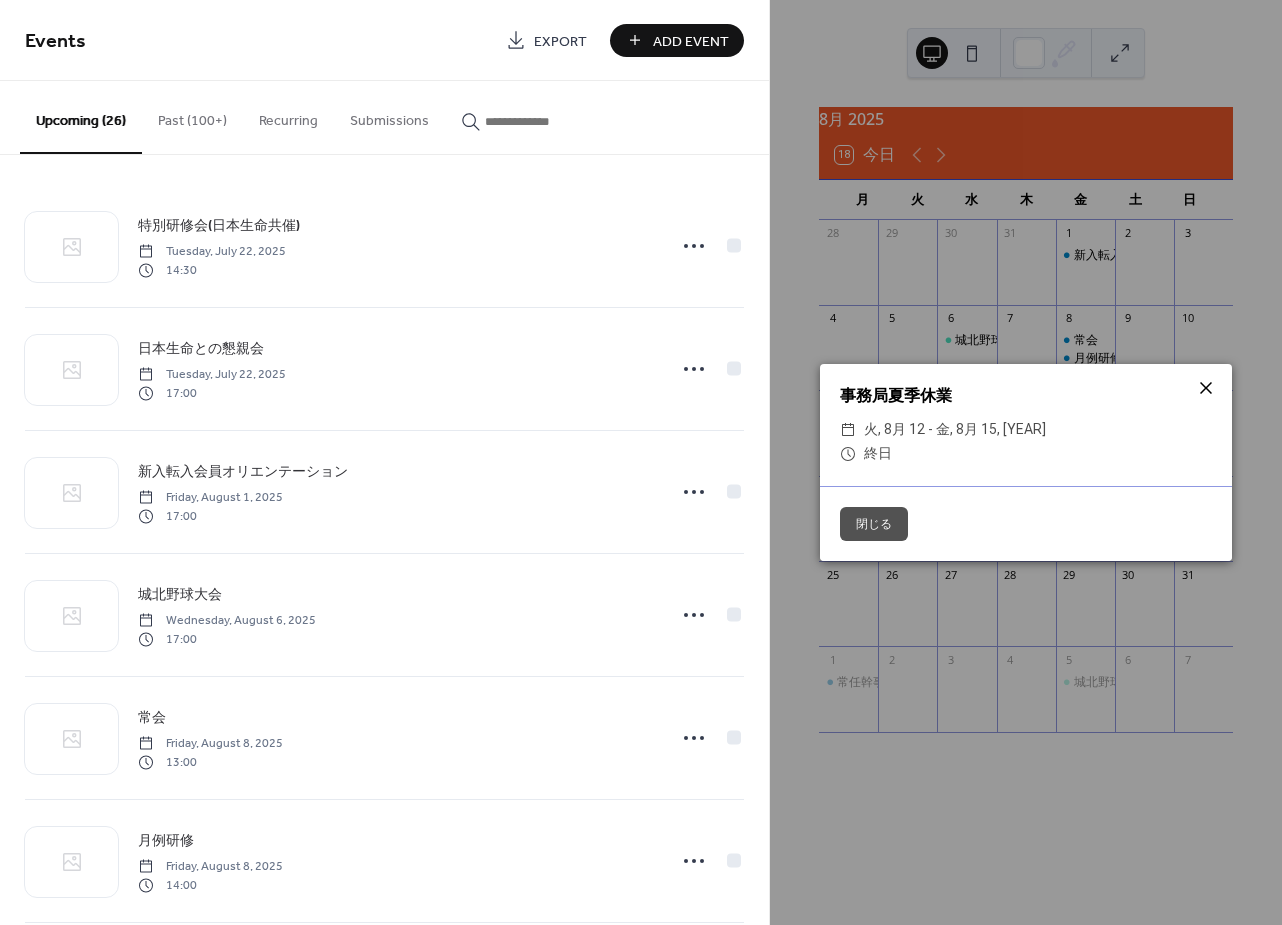 click 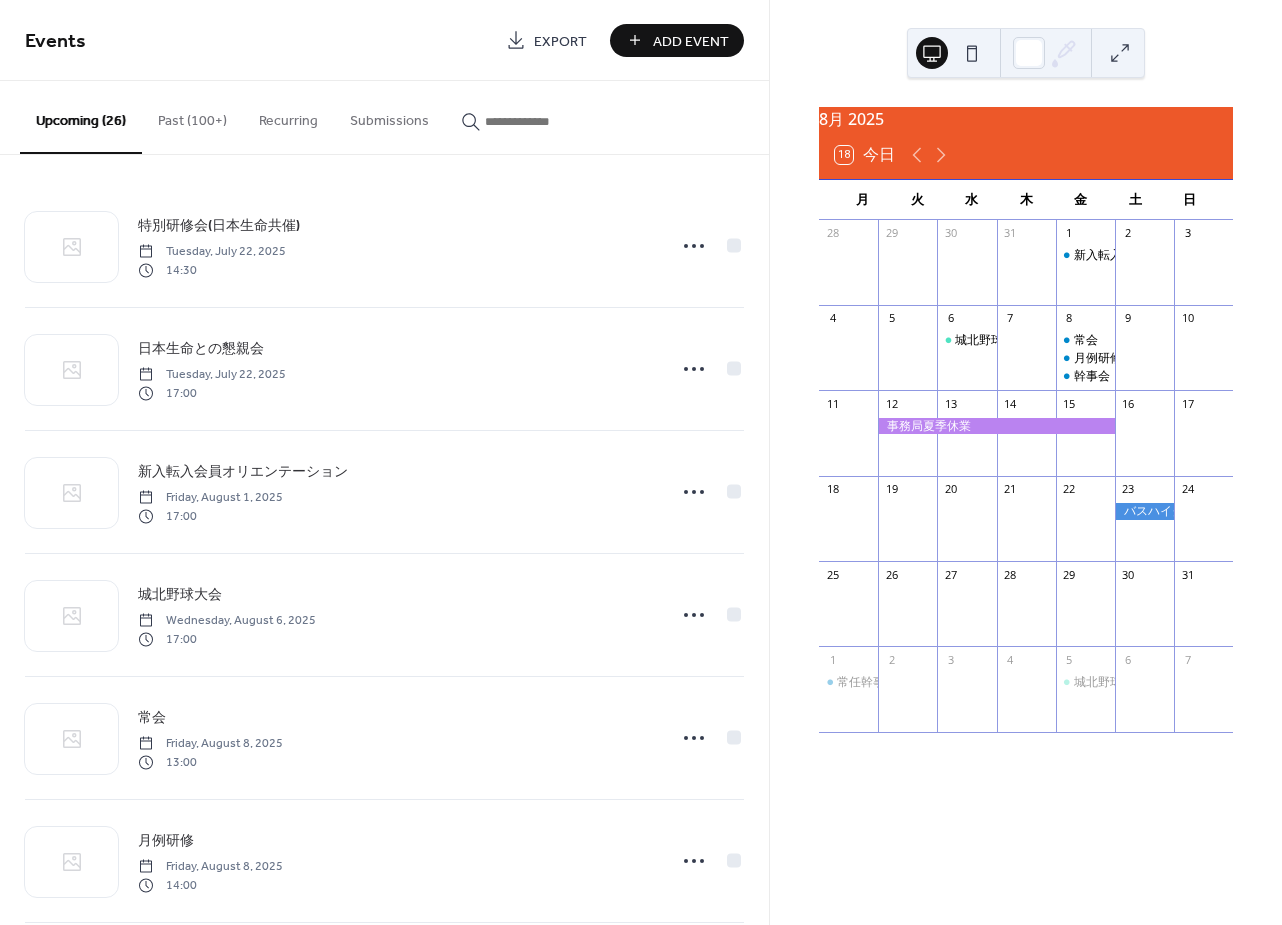 click on "8月 [YEAR] 18 今日 月 火 水 木 金 土 日 28 29 30 31 1 新入転入会員オリエンテーション 2 3 4 5 6 城北野球大会 7 8 常会 月例研修 幹事会 9 10 11 12 13 14 15 16 17 18 19 20 21 22 23 24 25 26 27 28 29 30 31 1 常任幹事会 2 3 4 5 城北野球大会 6 7" at bounding box center [1026, 462] 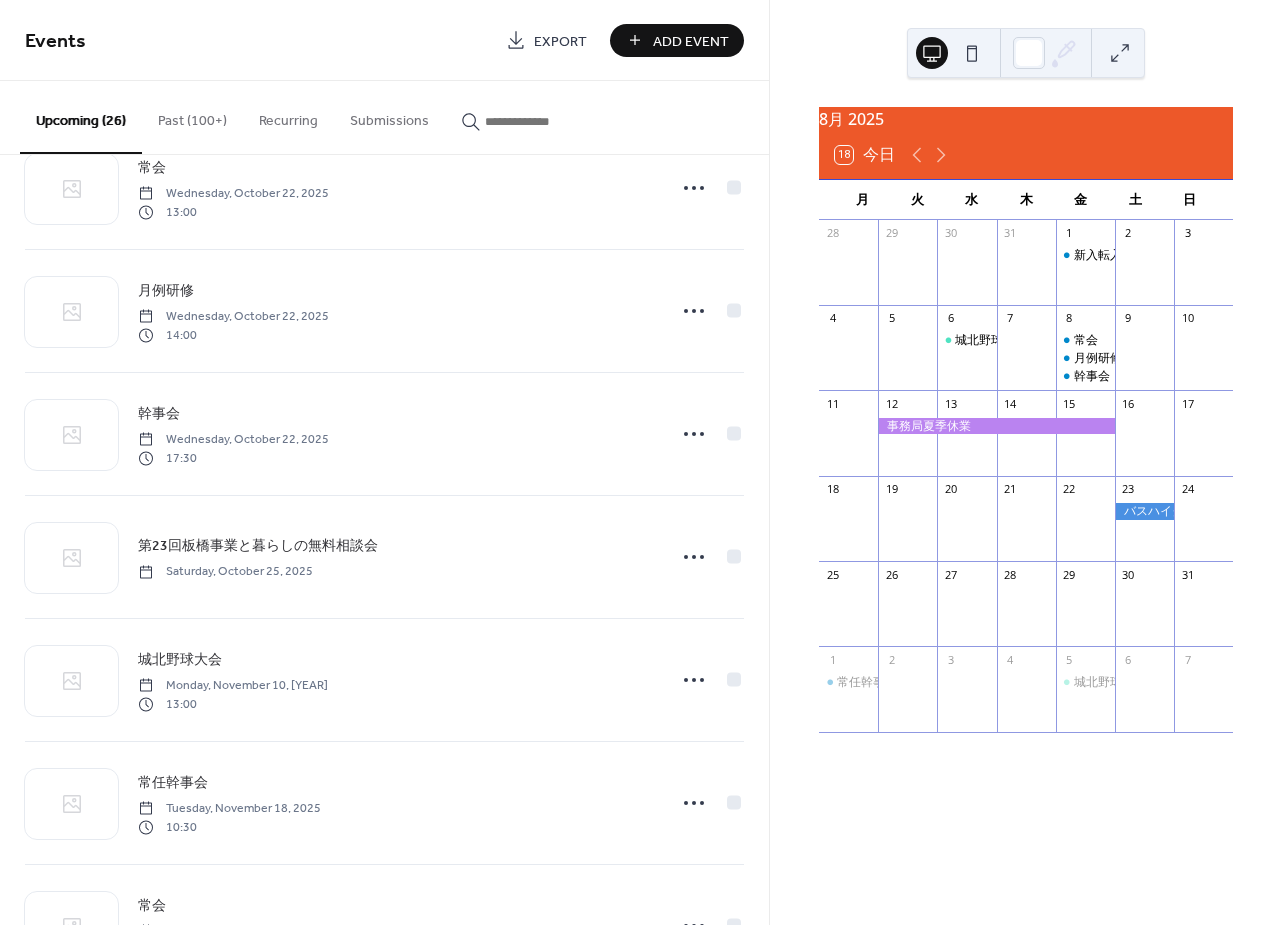 scroll, scrollTop: 2153, scrollLeft: 0, axis: vertical 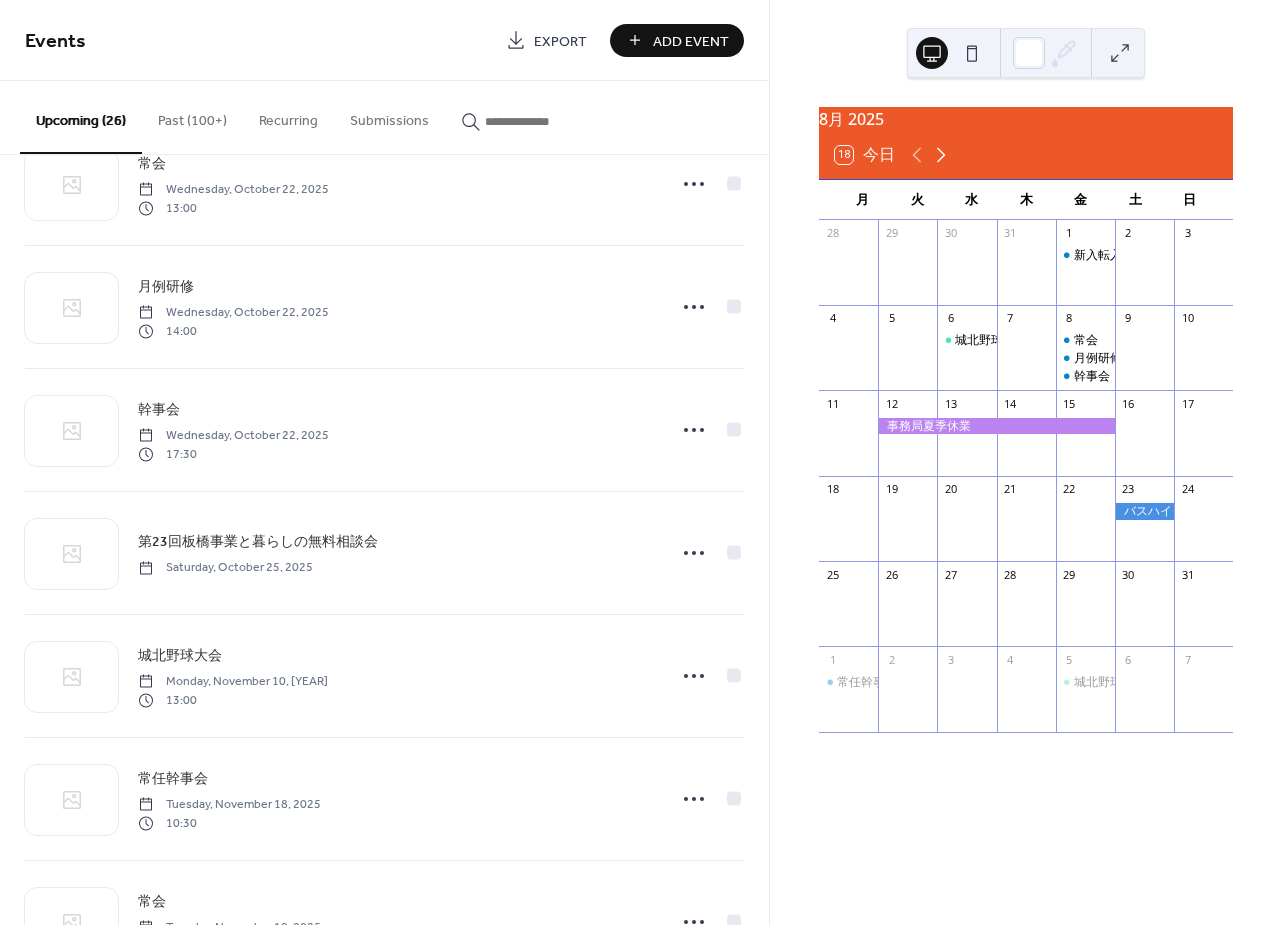 click 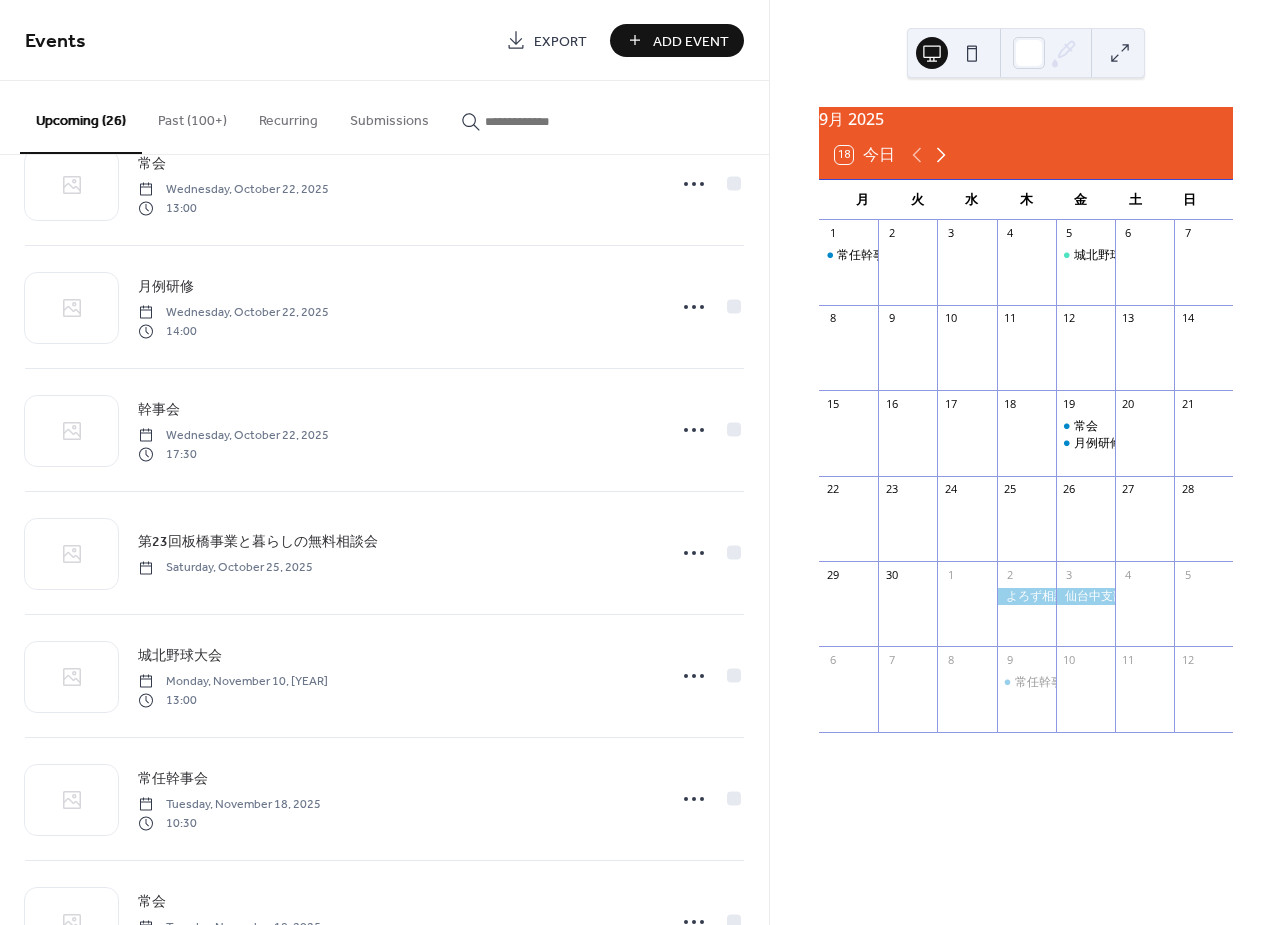 click 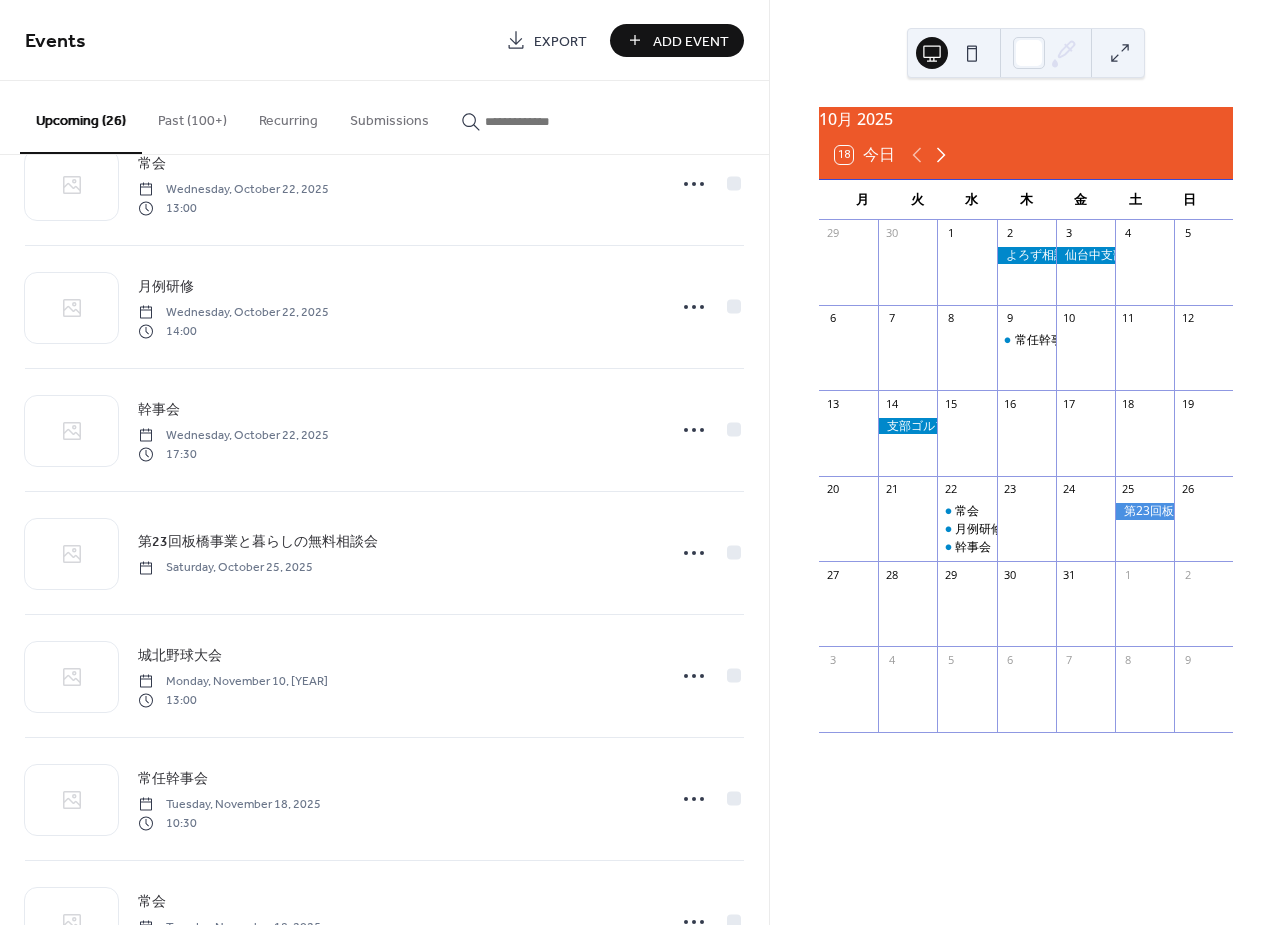 click 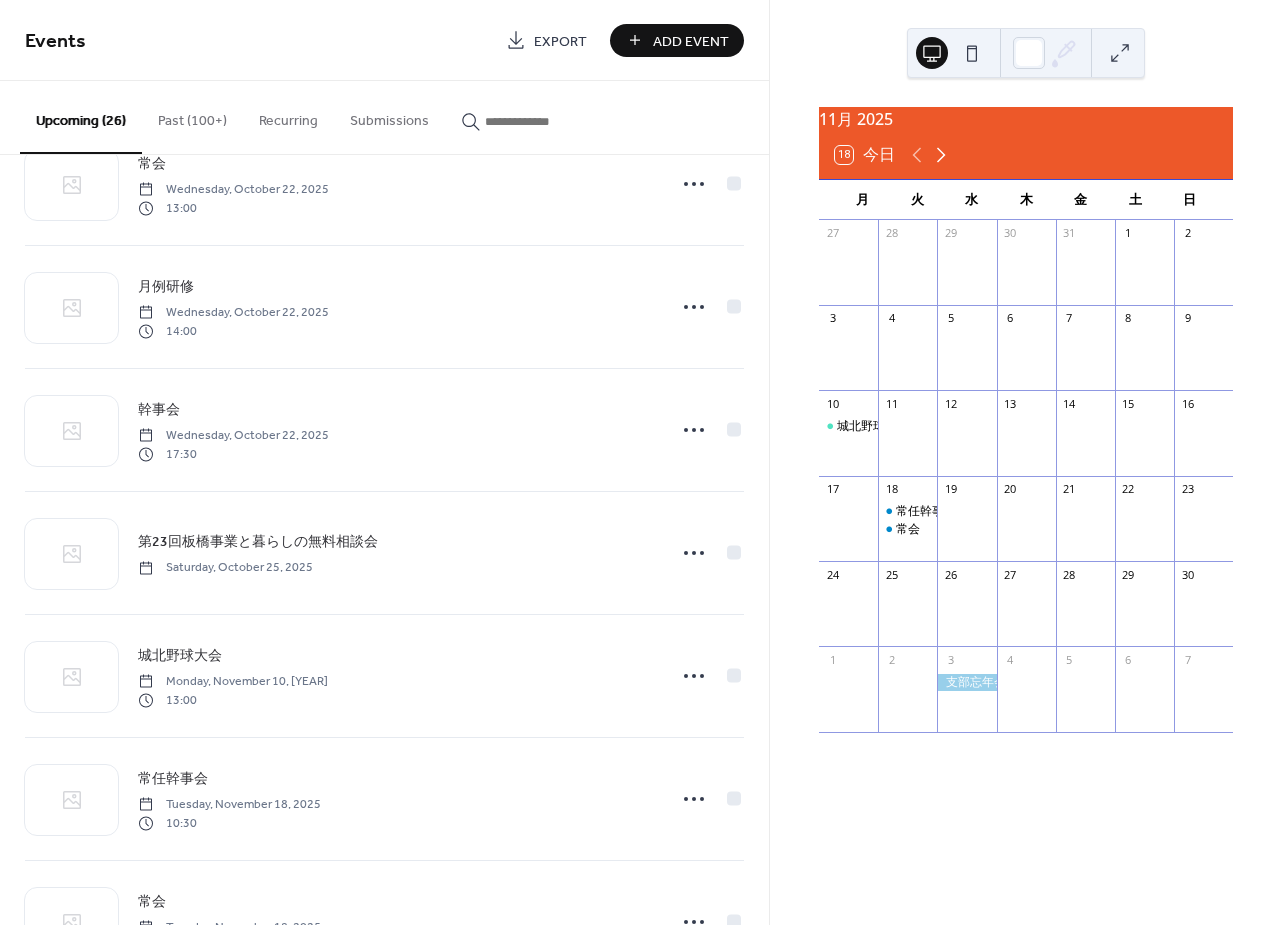 click 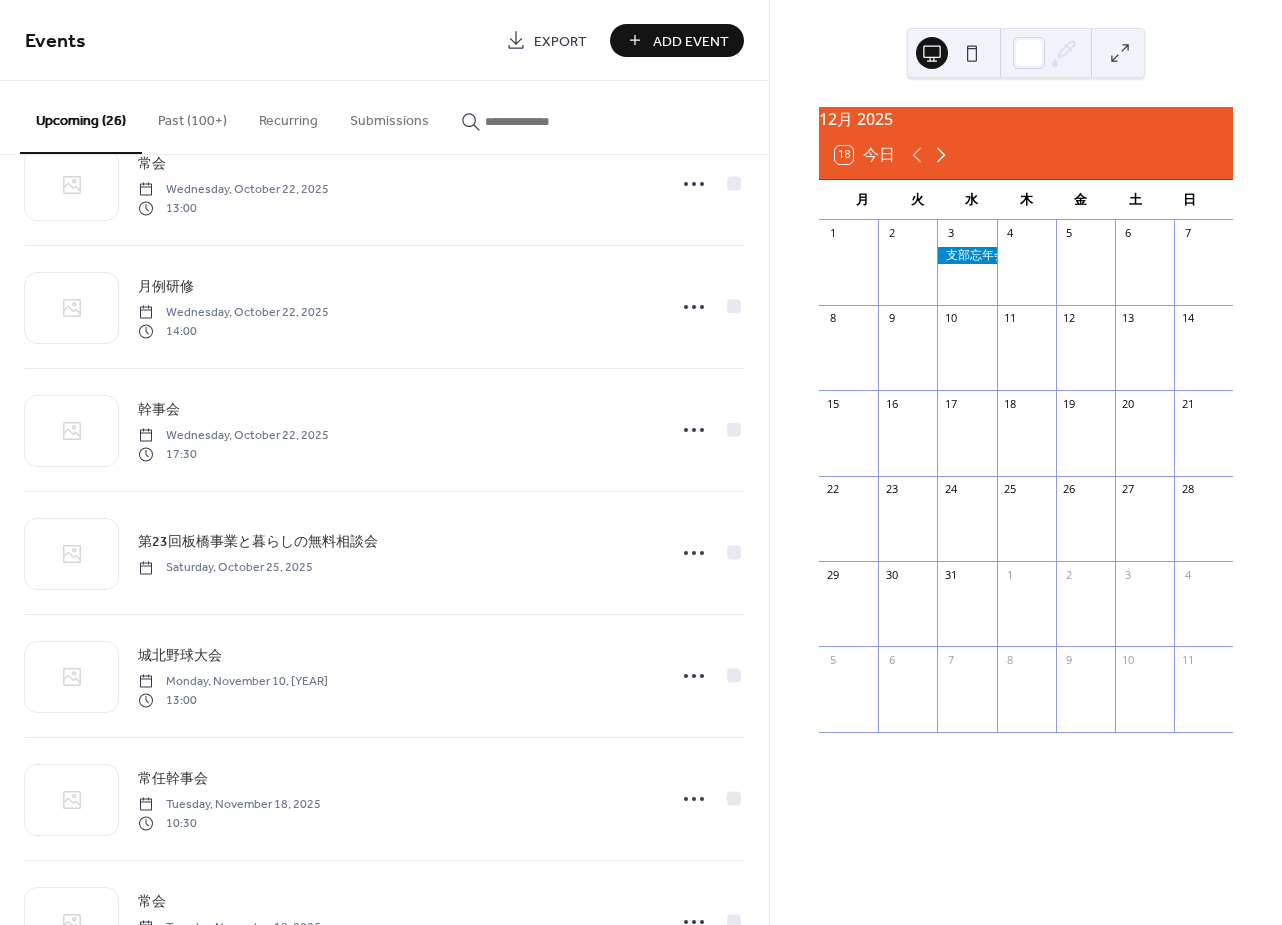 click 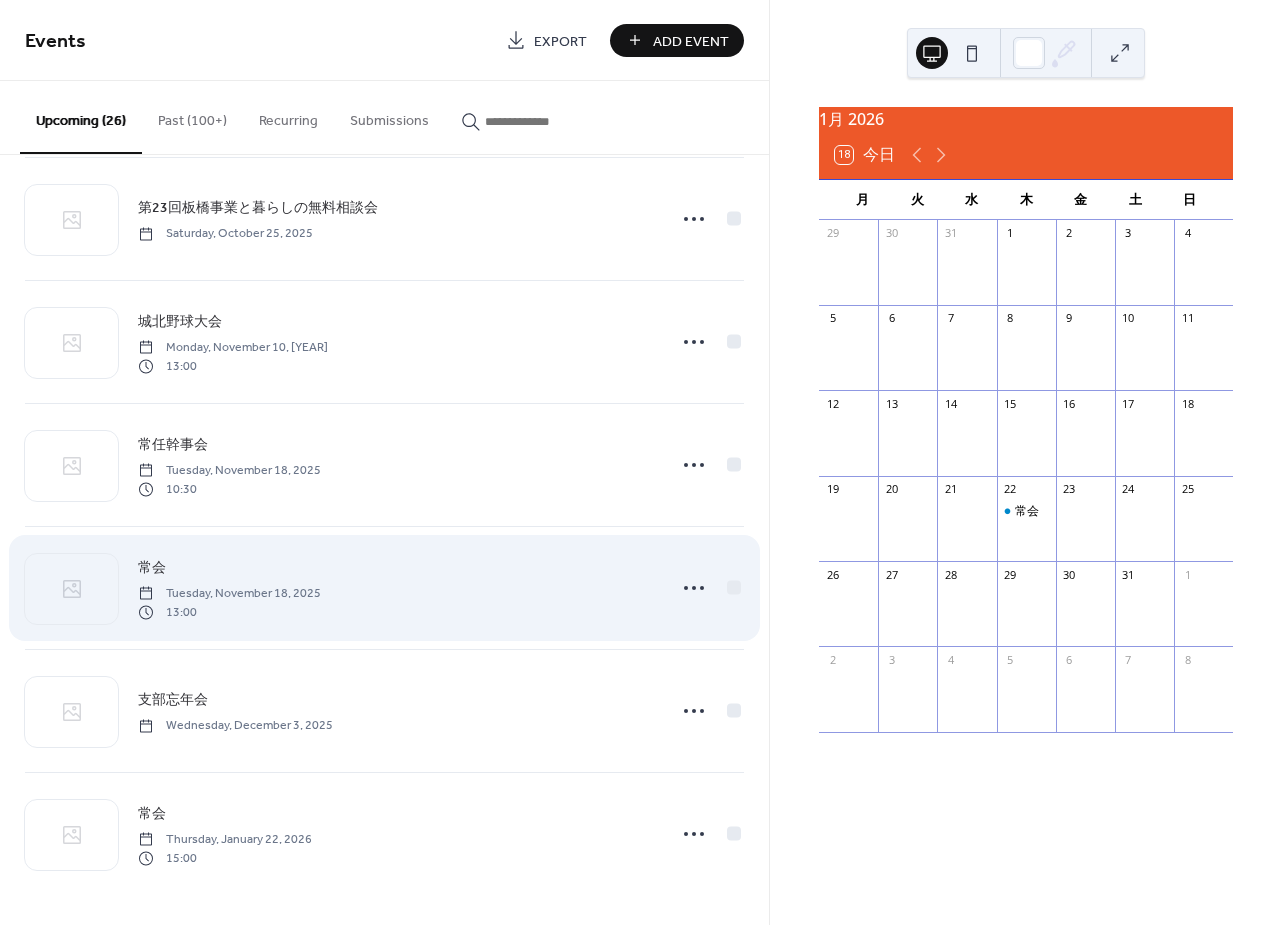 scroll, scrollTop: 2487, scrollLeft: 0, axis: vertical 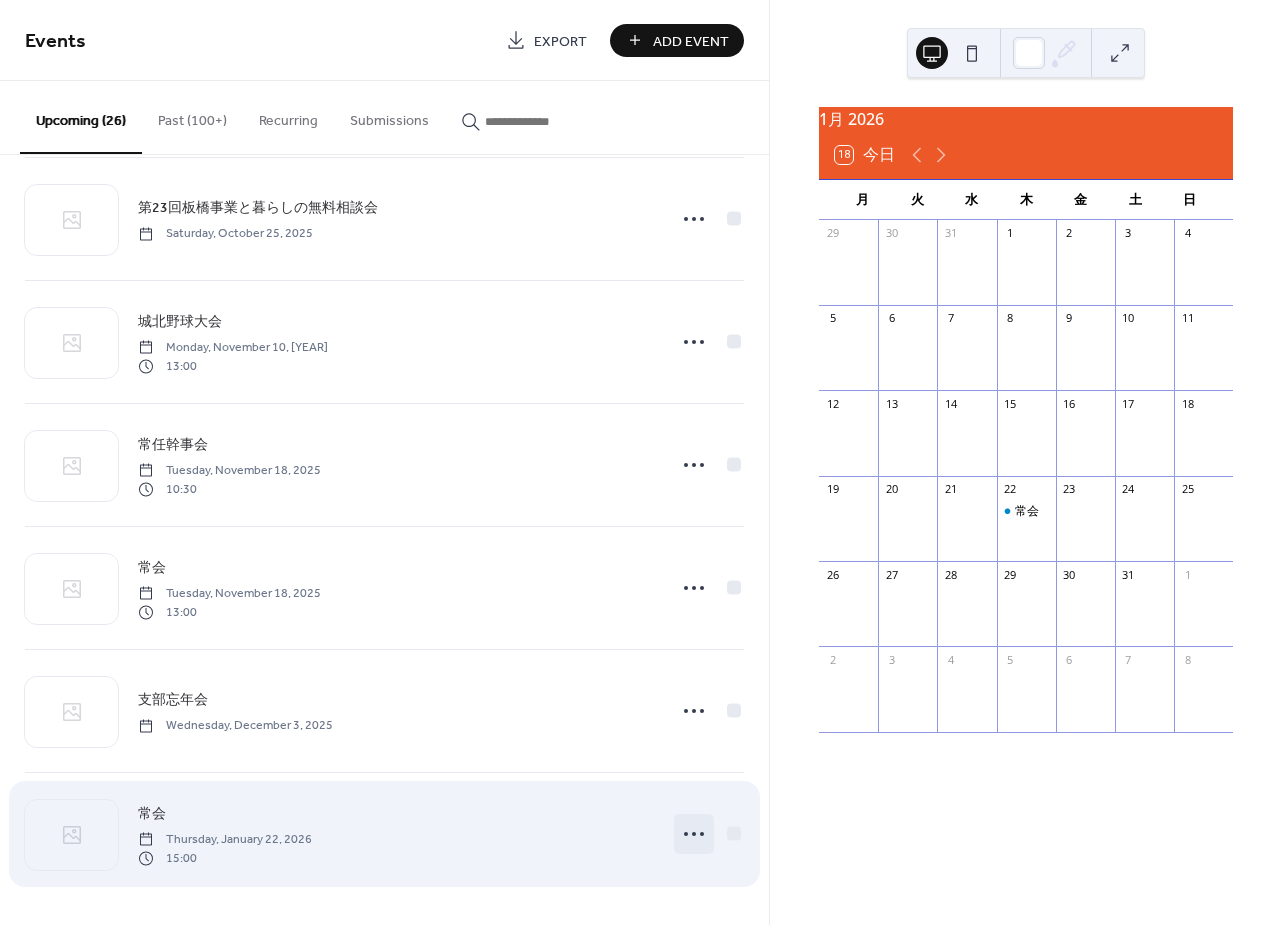 click 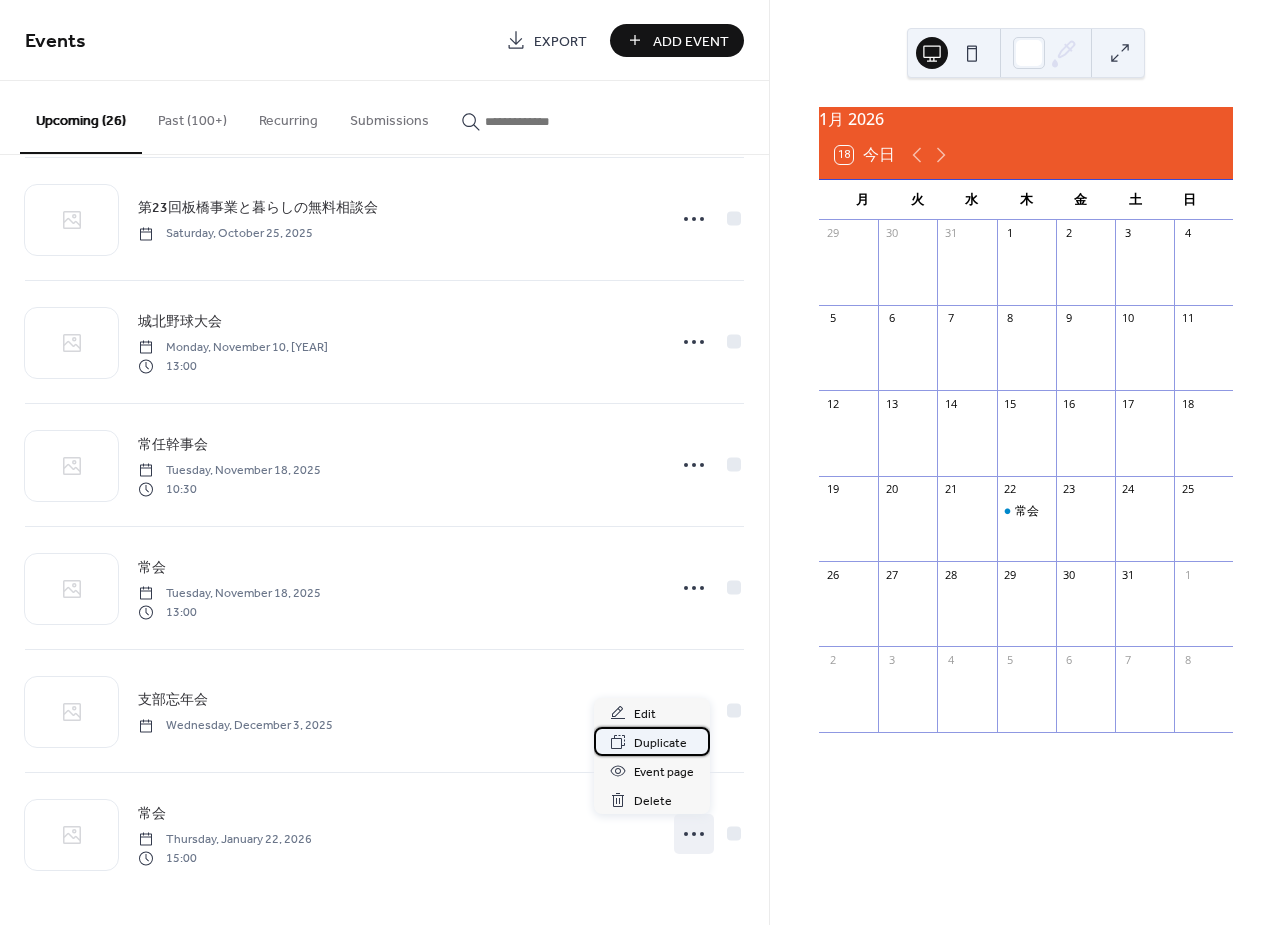 click on "Duplicate" at bounding box center [660, 743] 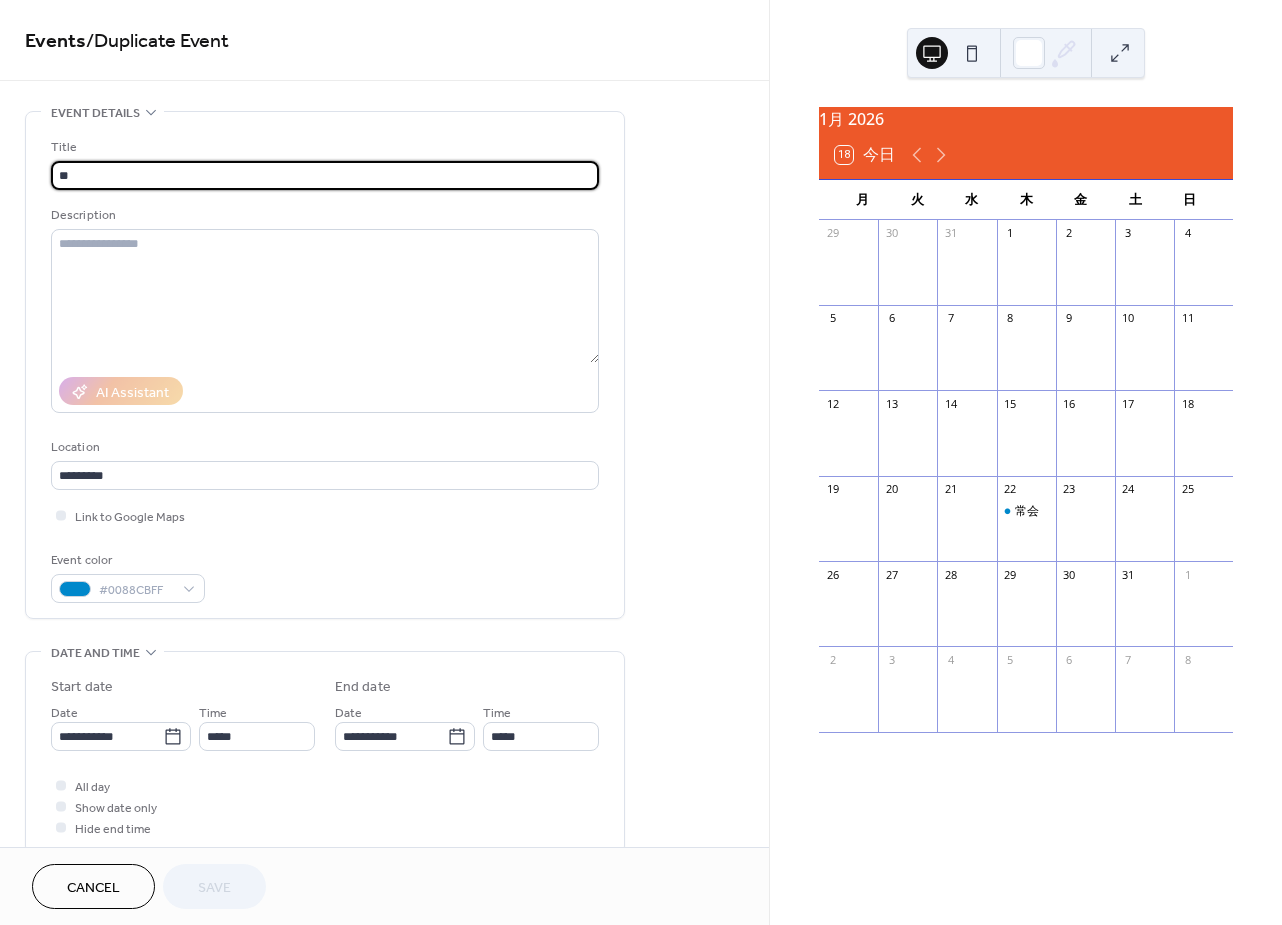 drag, startPoint x: 135, startPoint y: 166, endPoint x: -12, endPoint y: 167, distance: 147.0034 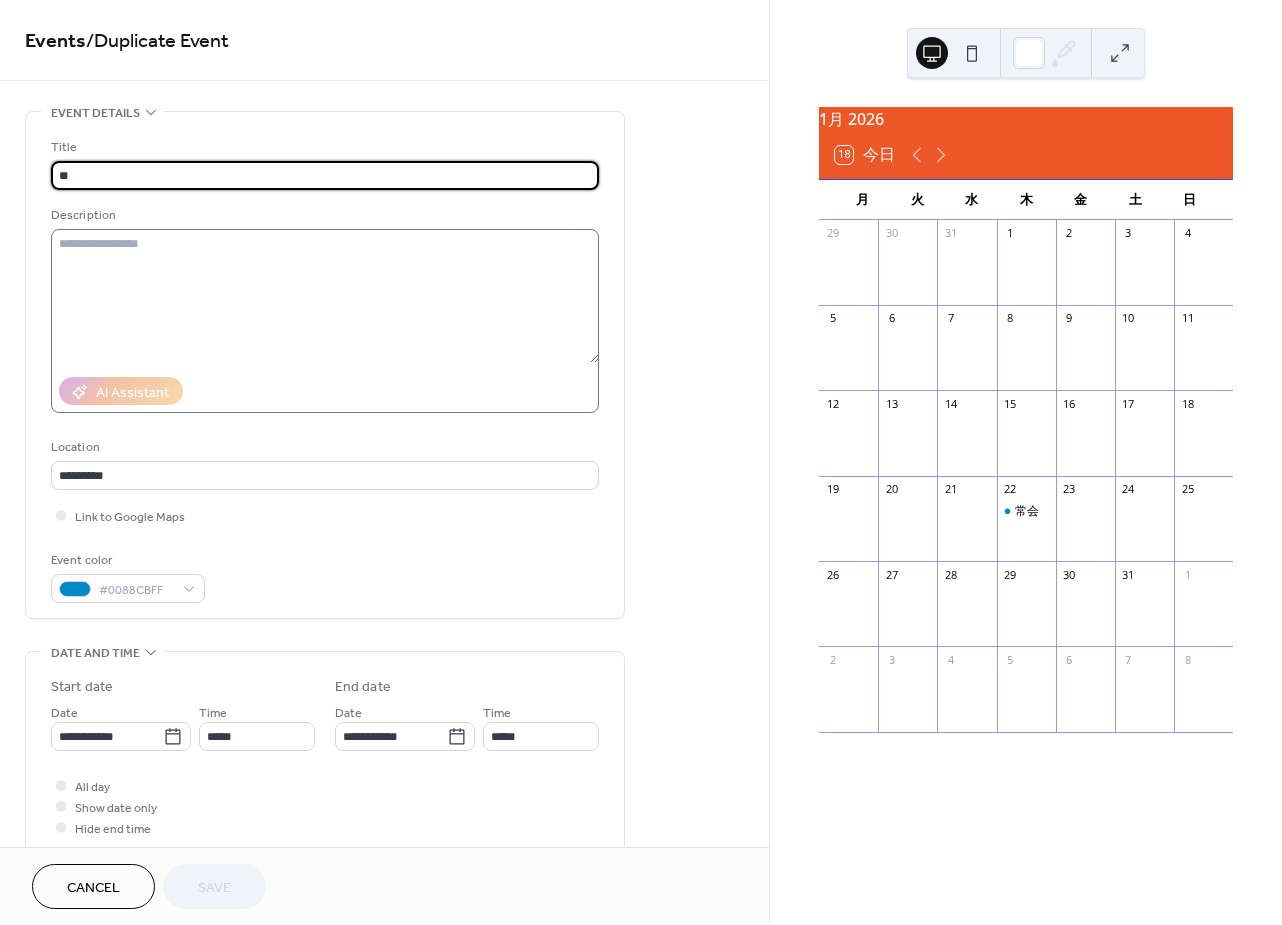 paste on "***" 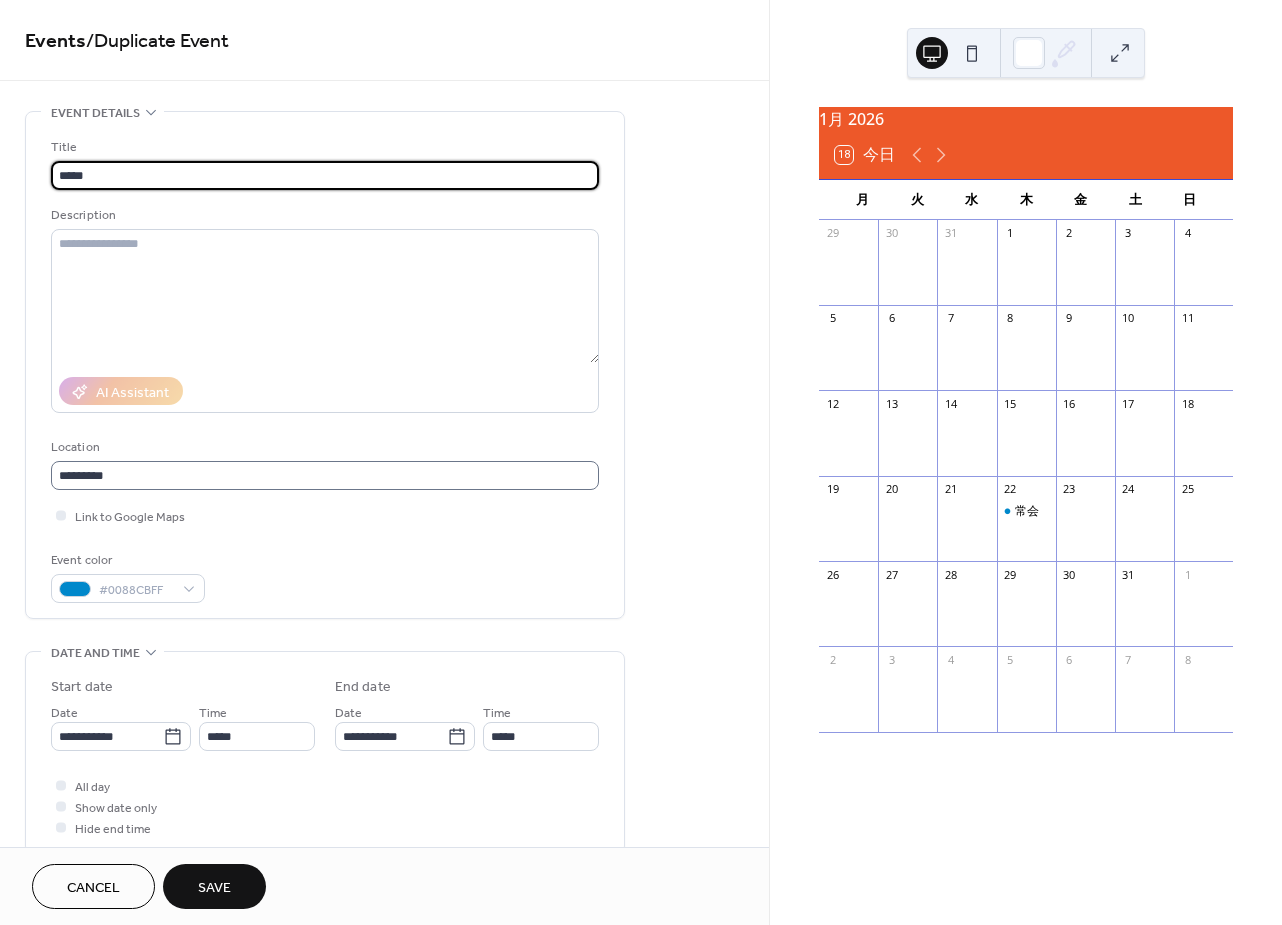 type on "*****" 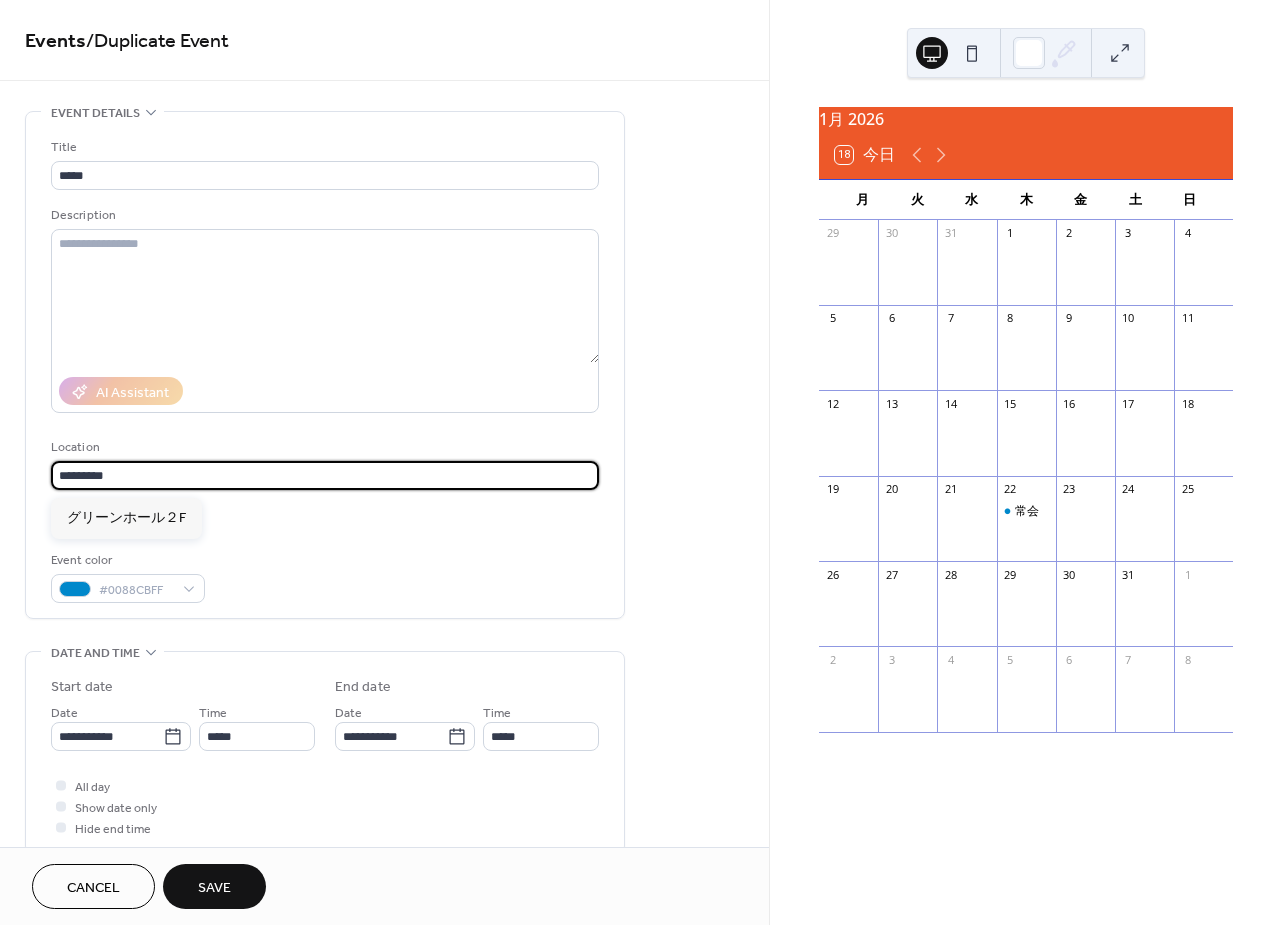 drag, startPoint x: 232, startPoint y: 469, endPoint x: 47, endPoint y: 469, distance: 185 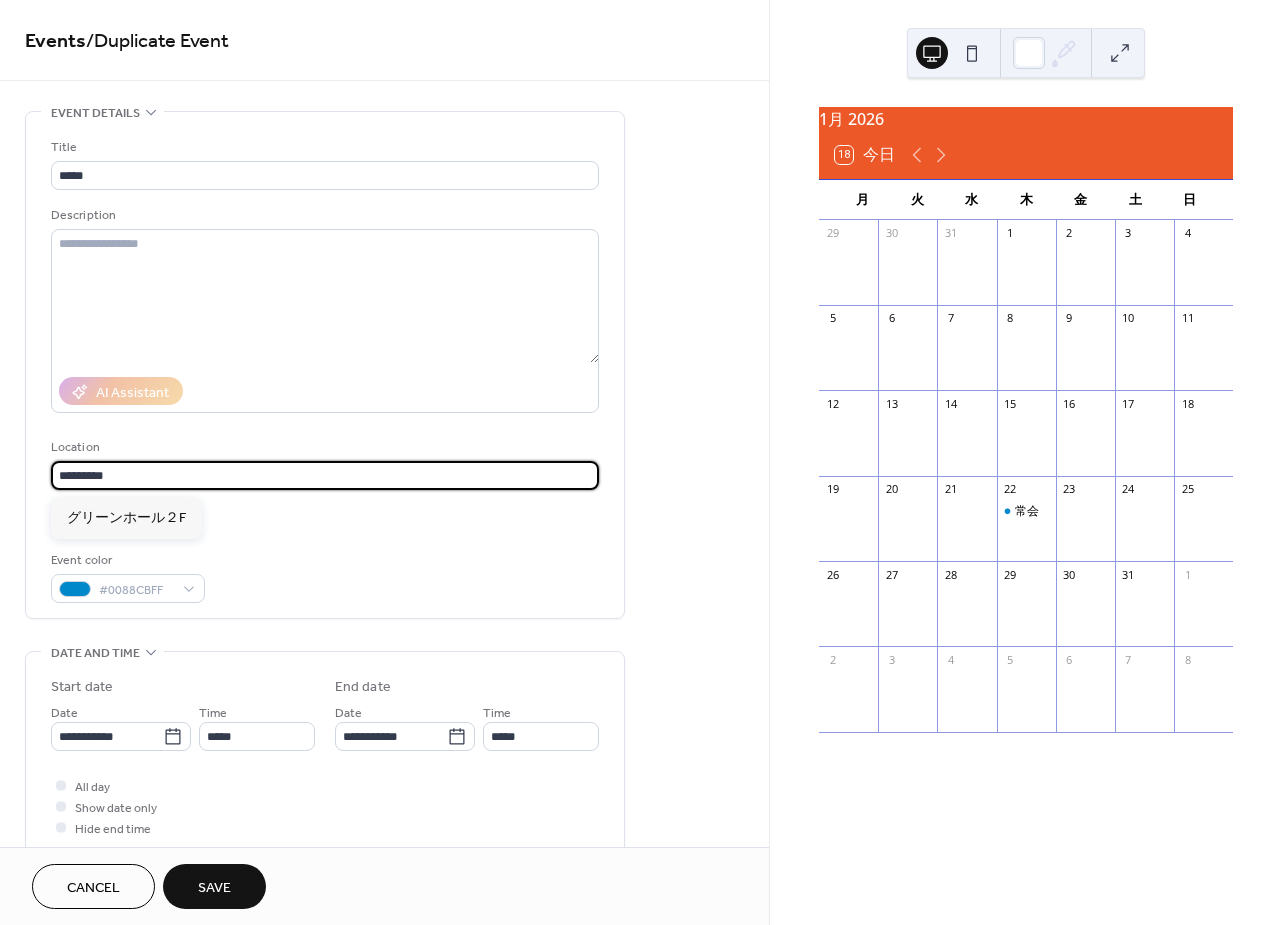 click on "Title ***** Description AI Assistant Location ********* Link to Google Maps Event color #0088CBFF" at bounding box center [325, 365] 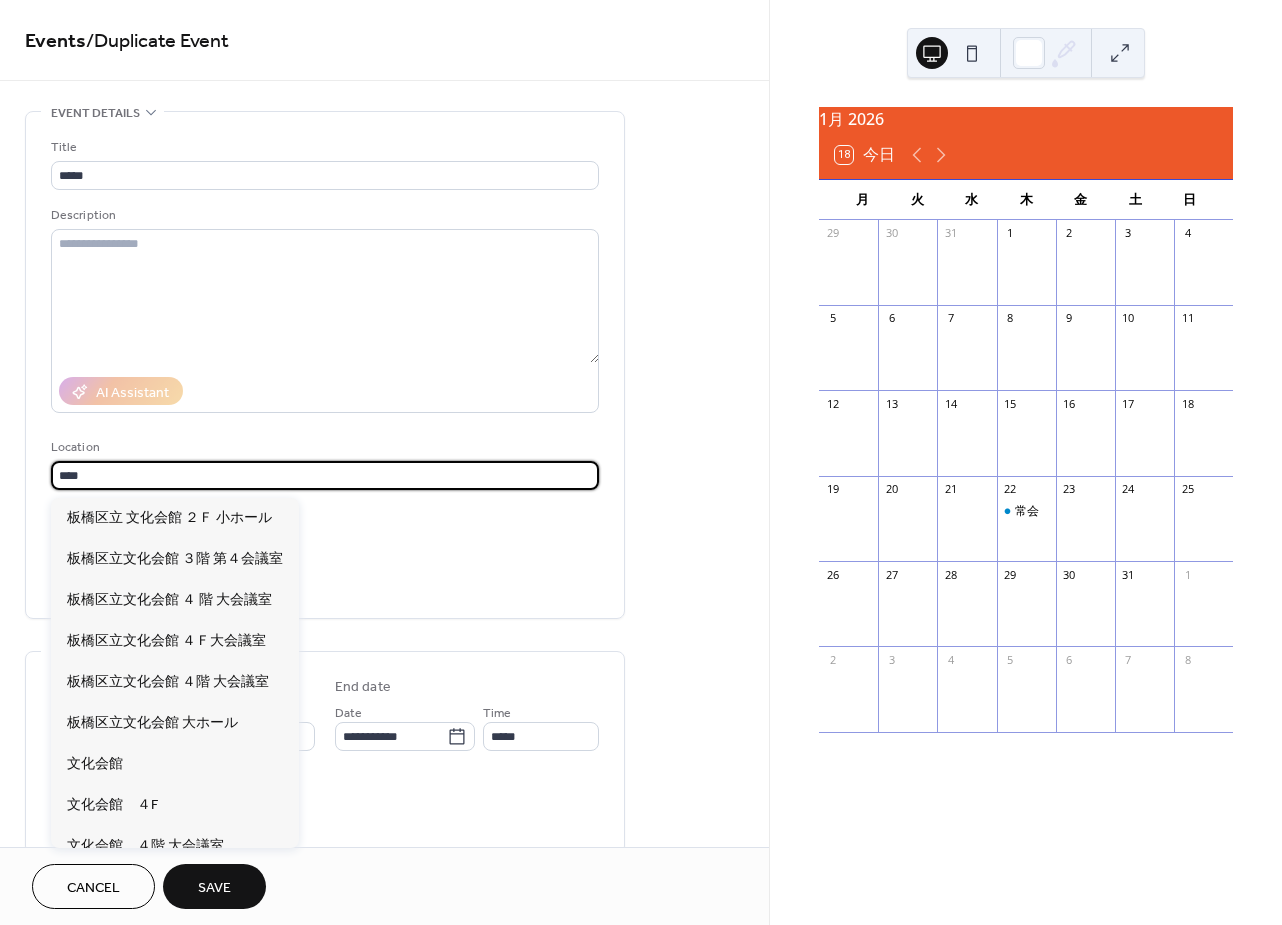 type on "****" 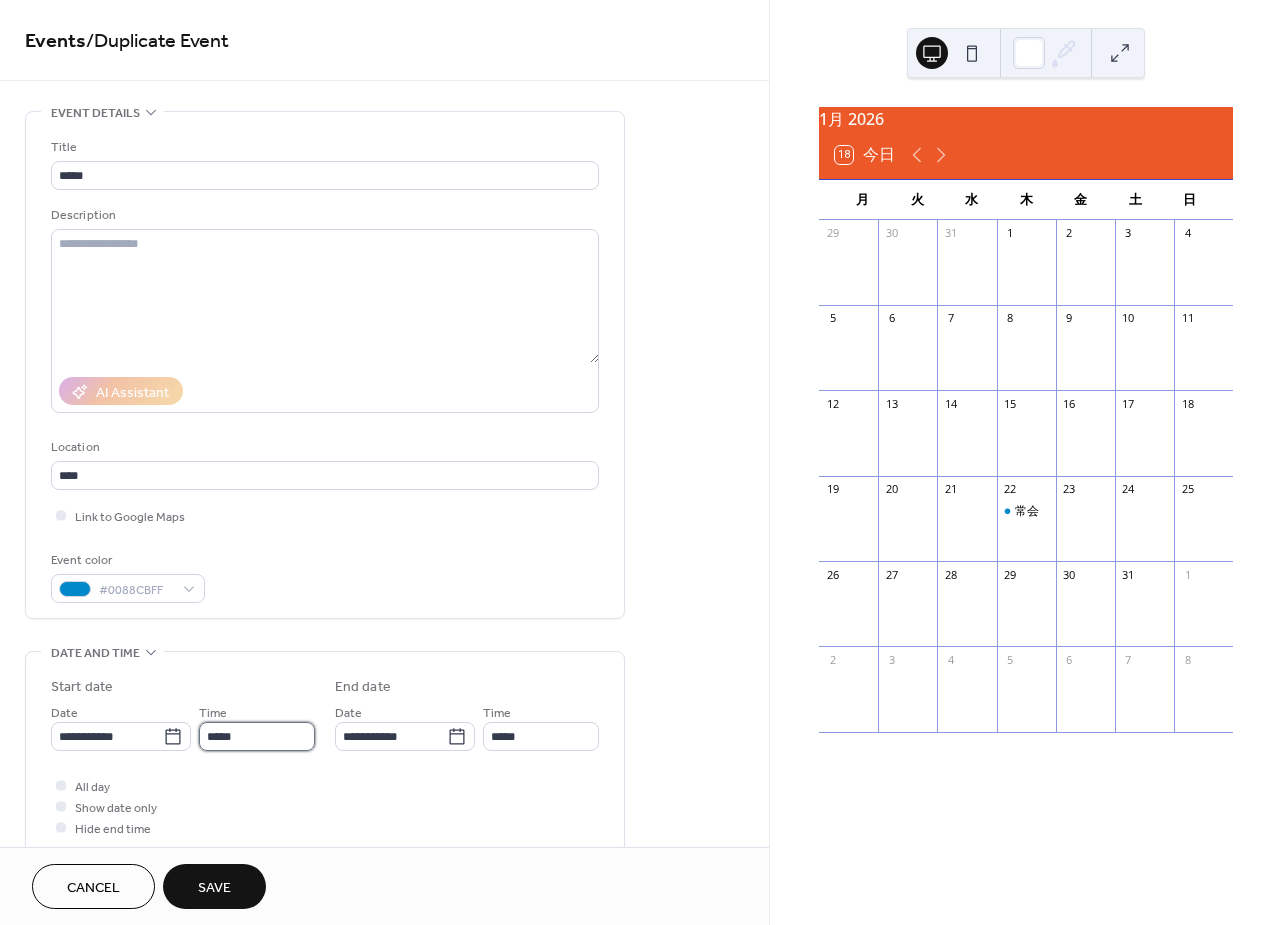 click on "*****" at bounding box center [257, 736] 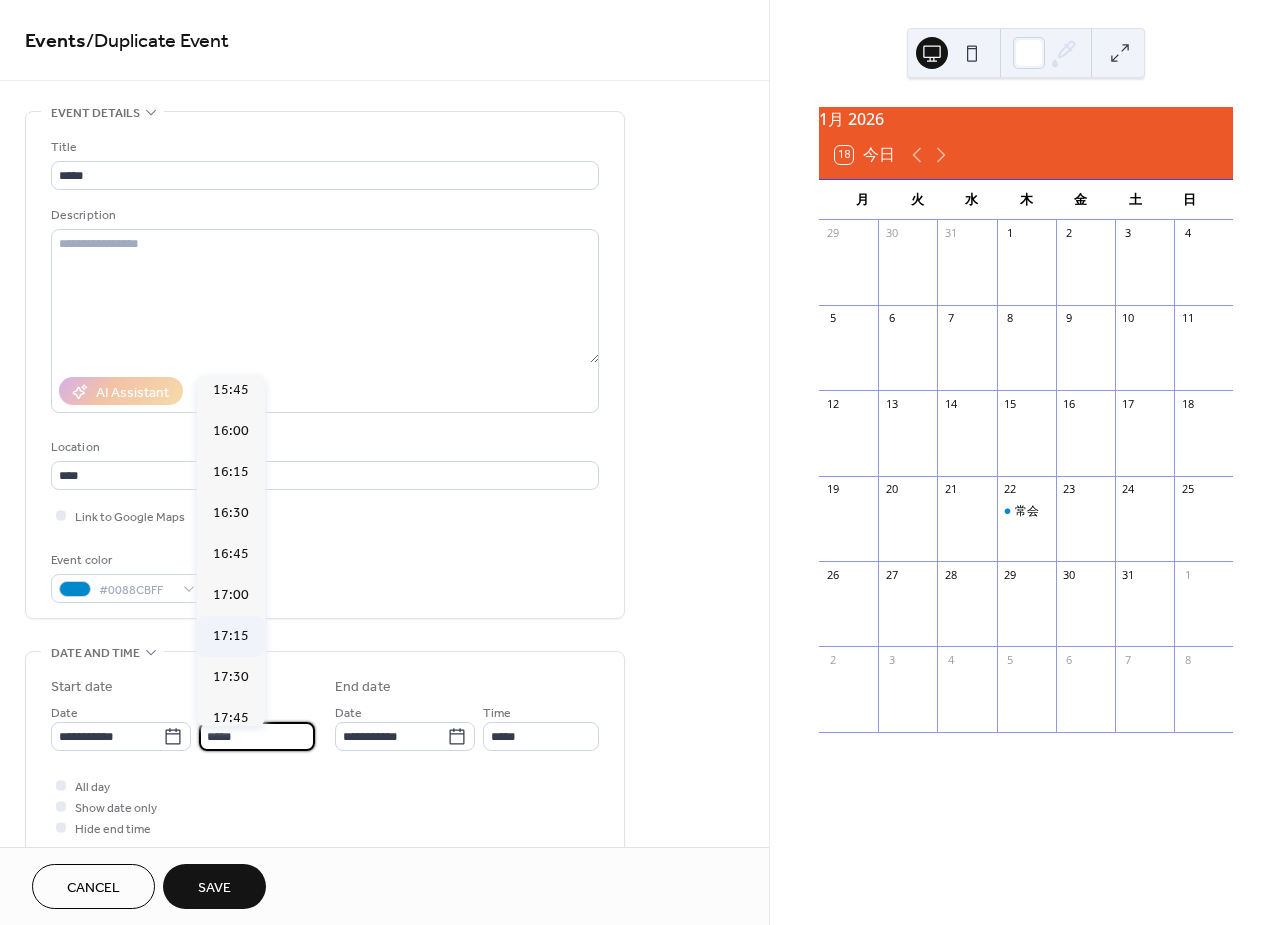 scroll, scrollTop: 2745, scrollLeft: 0, axis: vertical 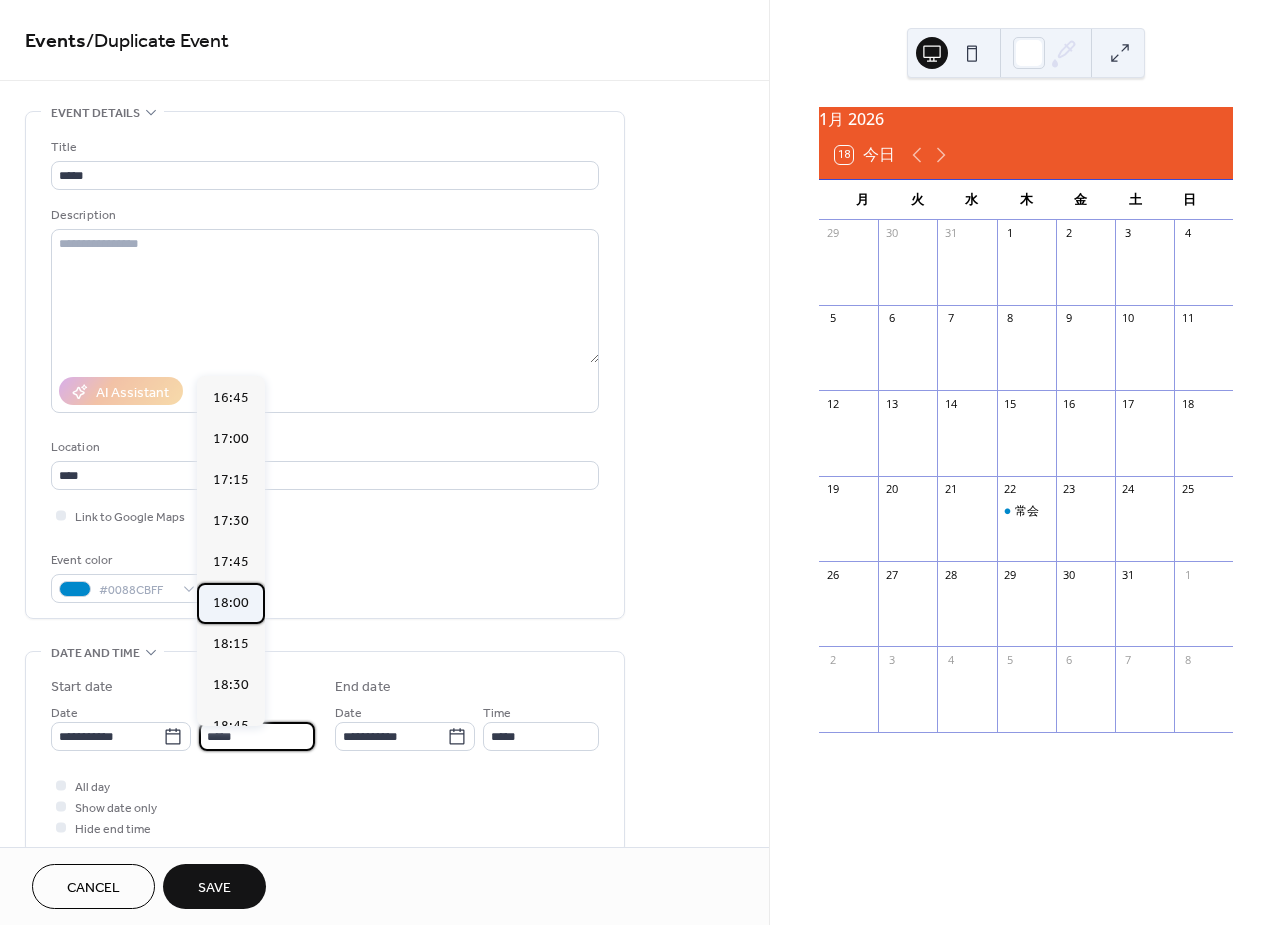 click on "18:00" at bounding box center (231, 603) 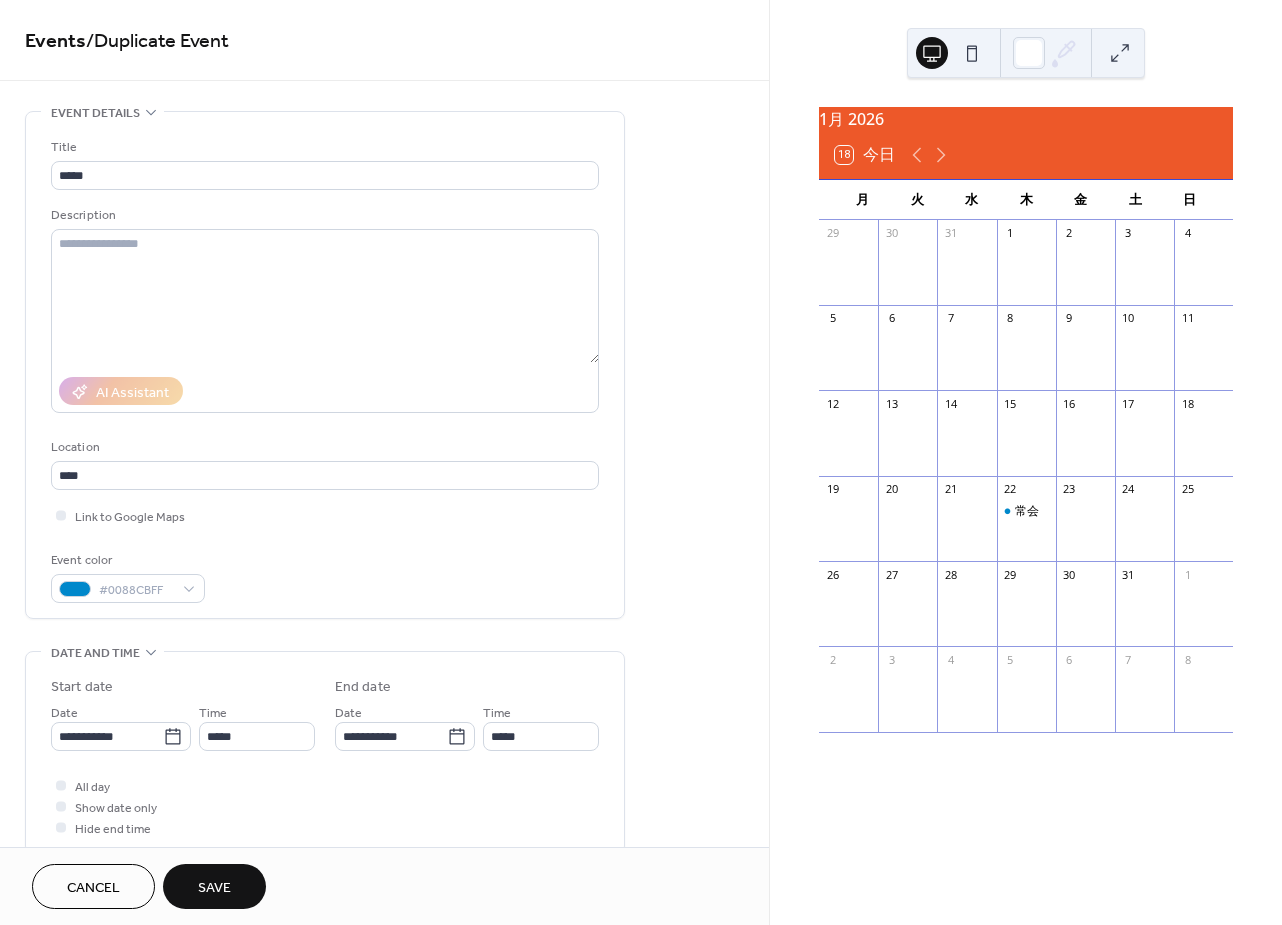 type on "*****" 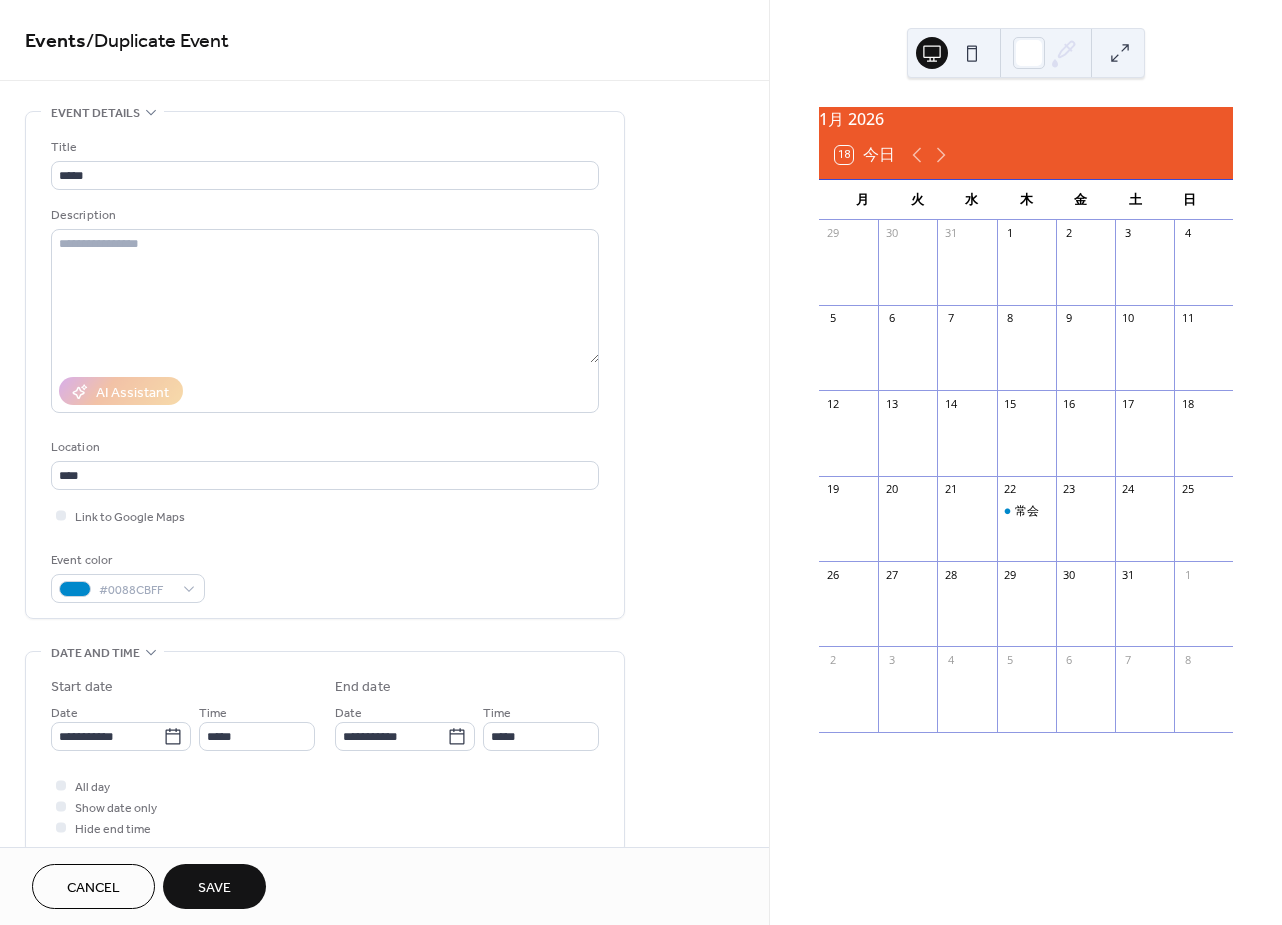 type on "*****" 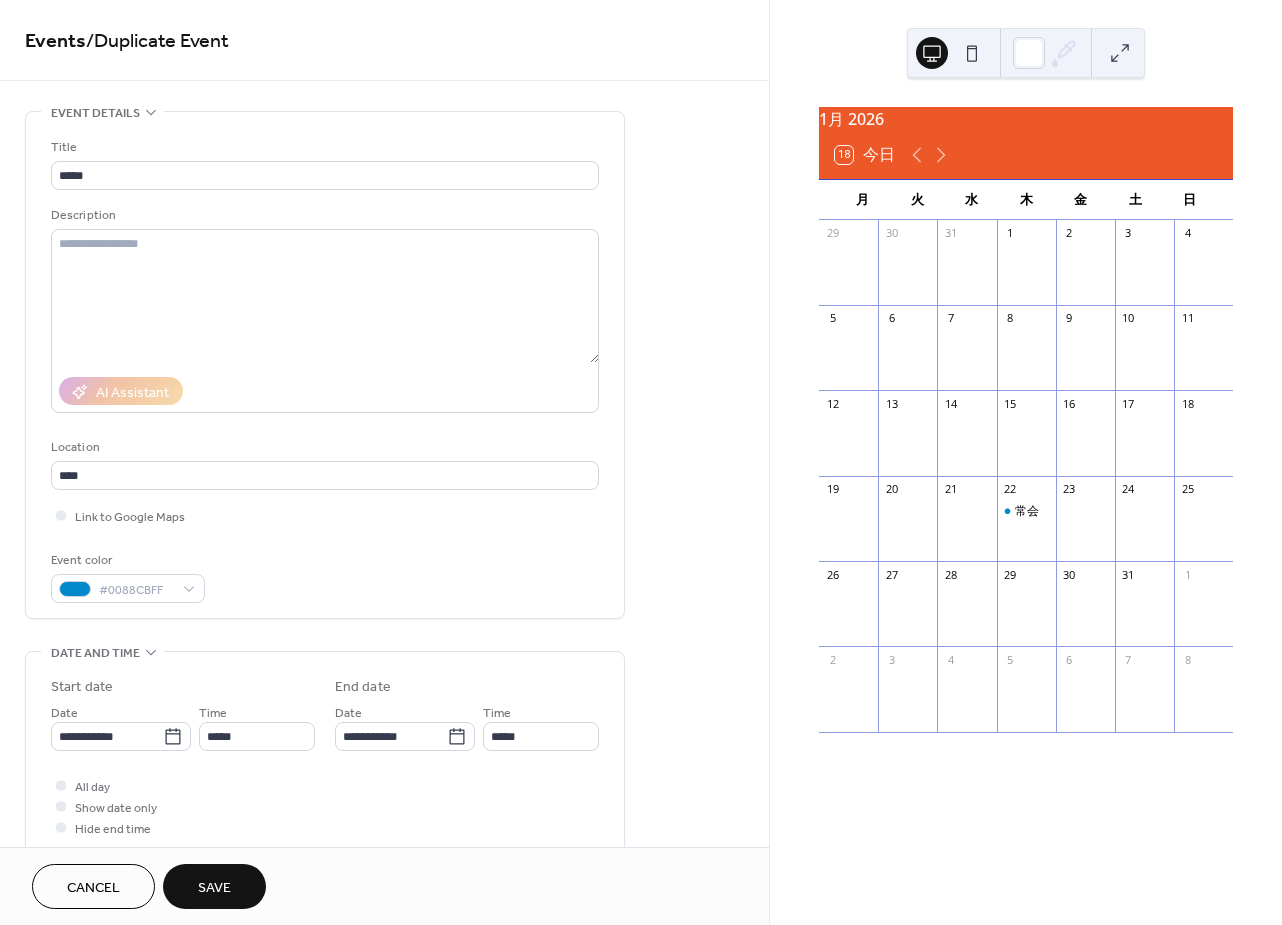 click on "Save" at bounding box center [214, 888] 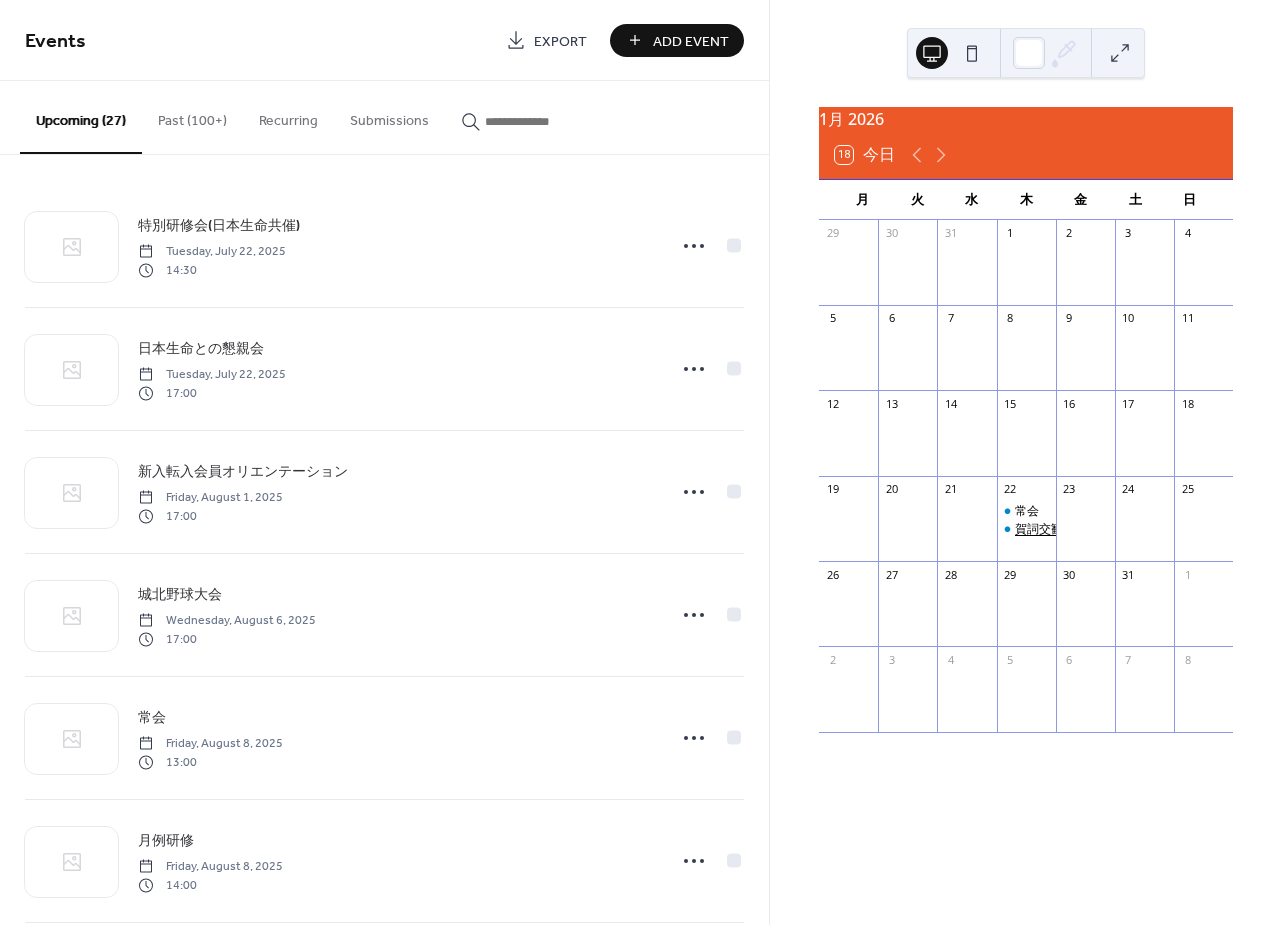 click on "賀詞交歓会" at bounding box center (1045, 529) 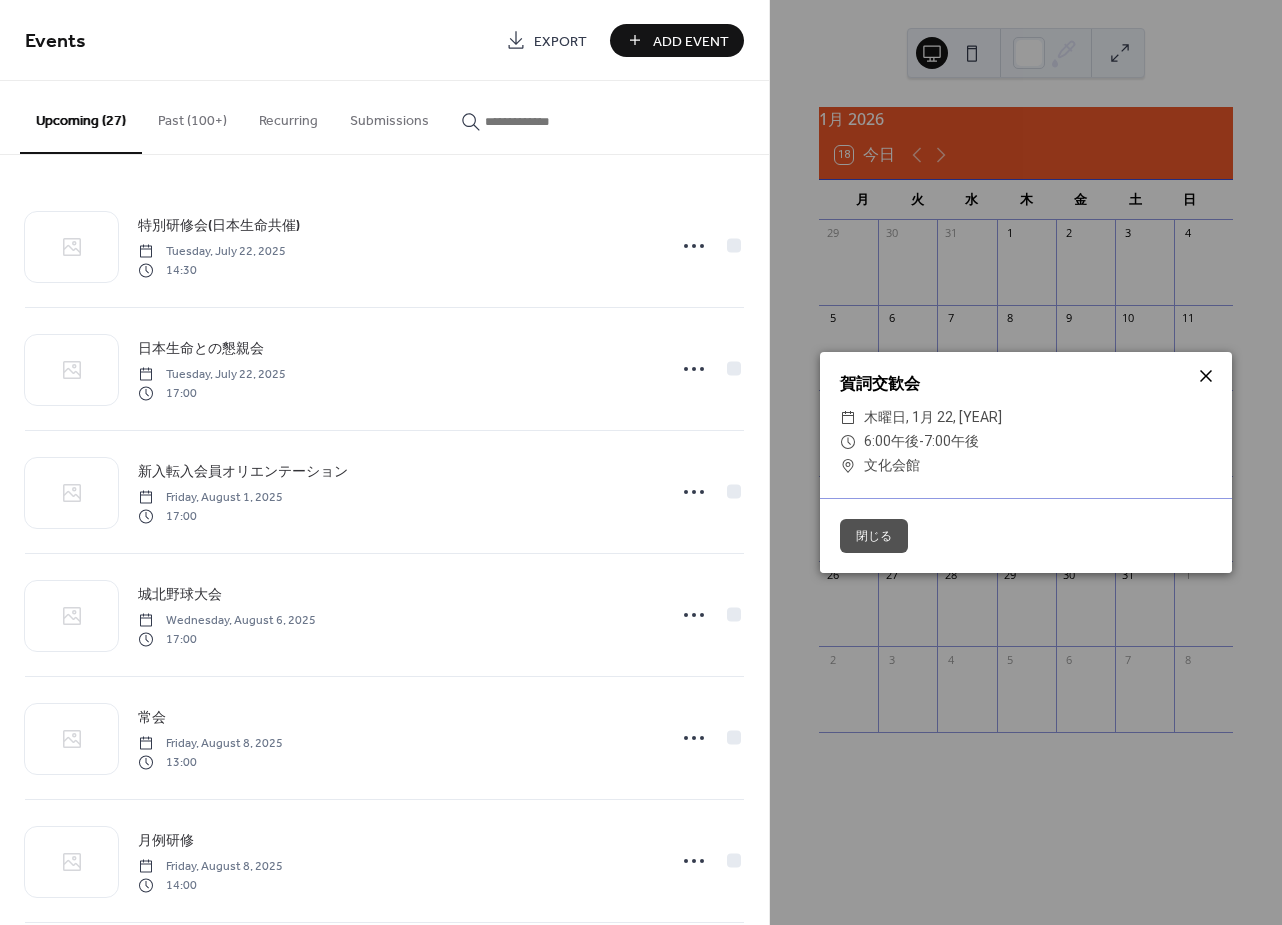 click 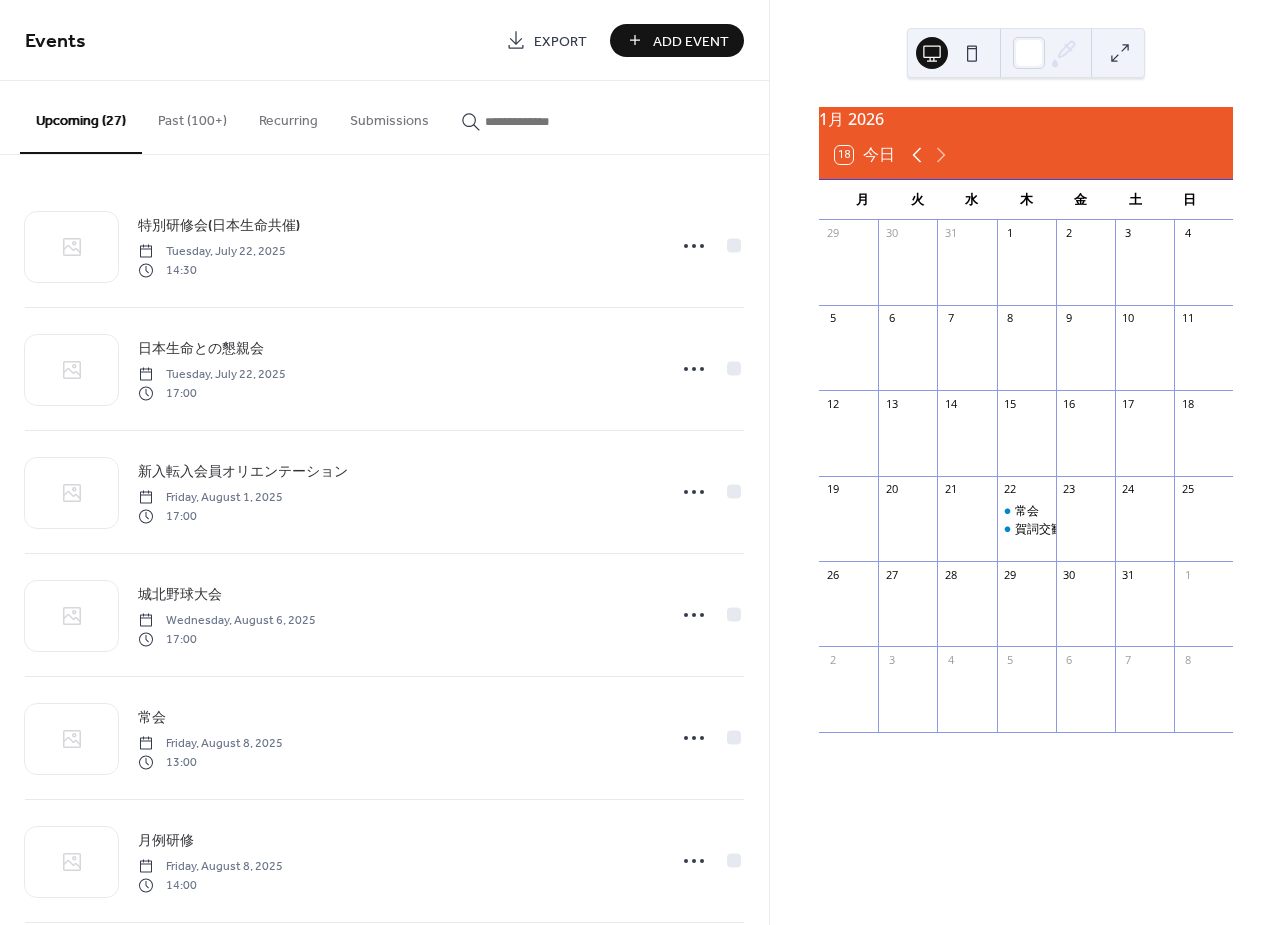 click 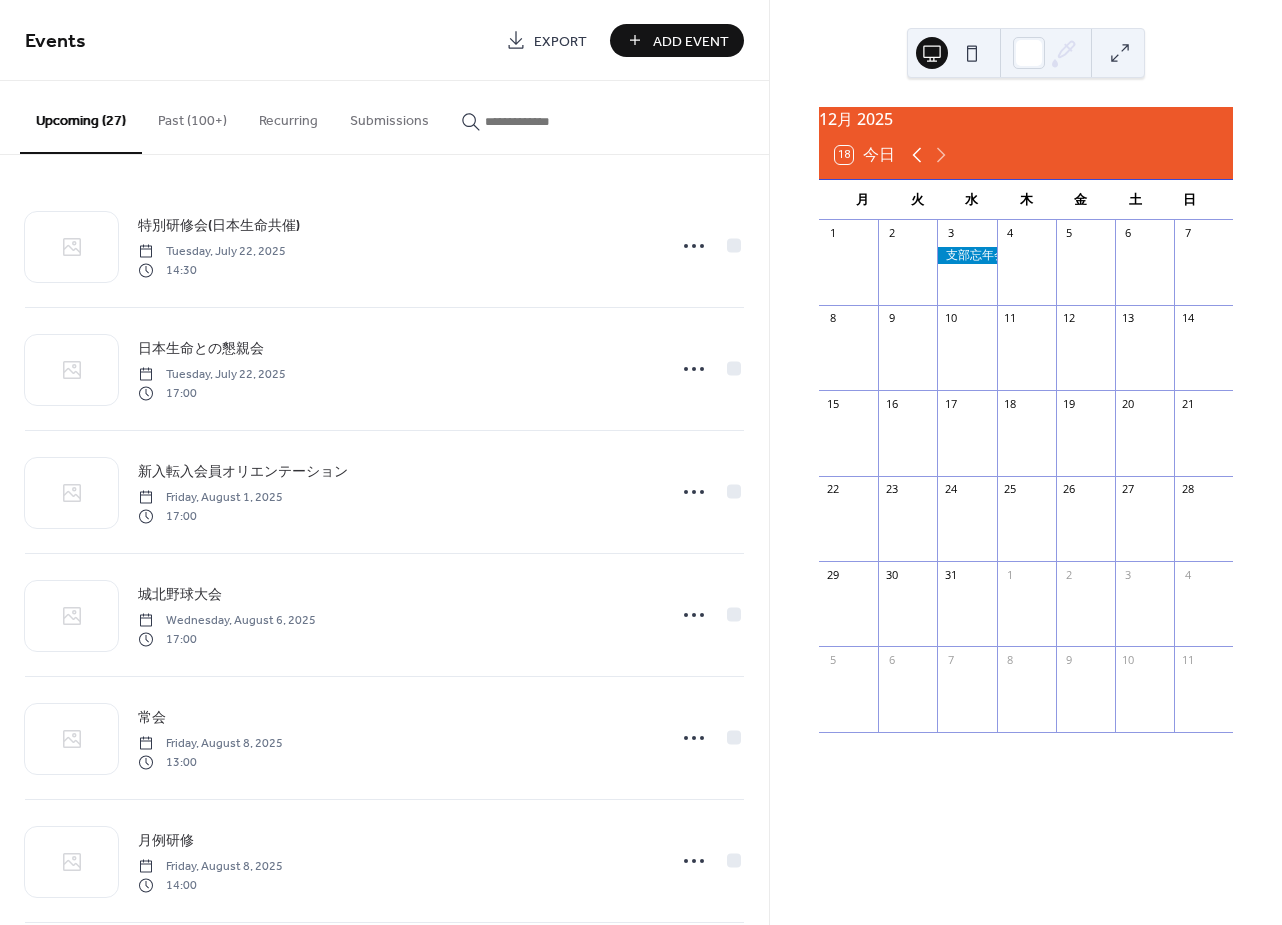 click 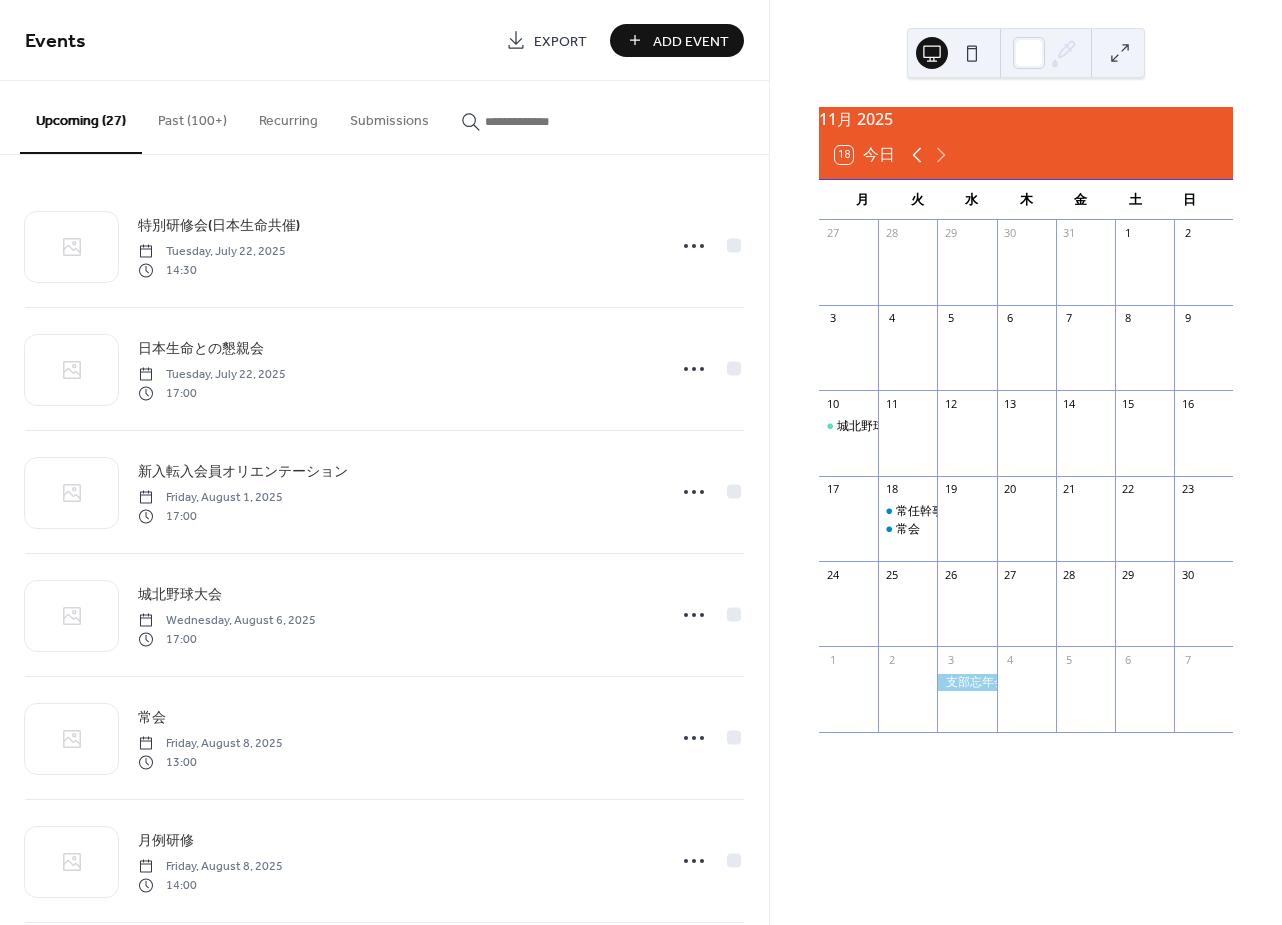 click 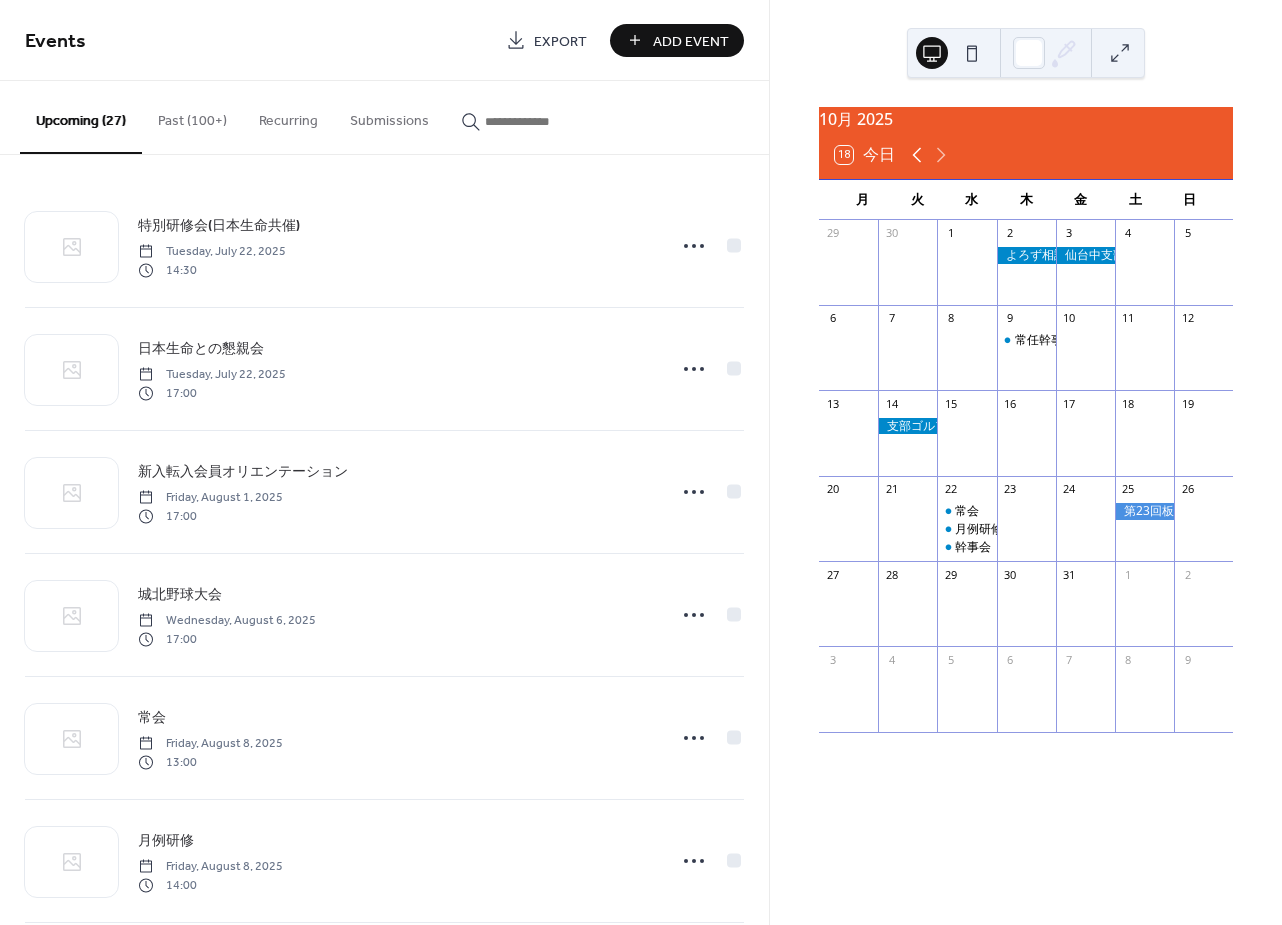 click 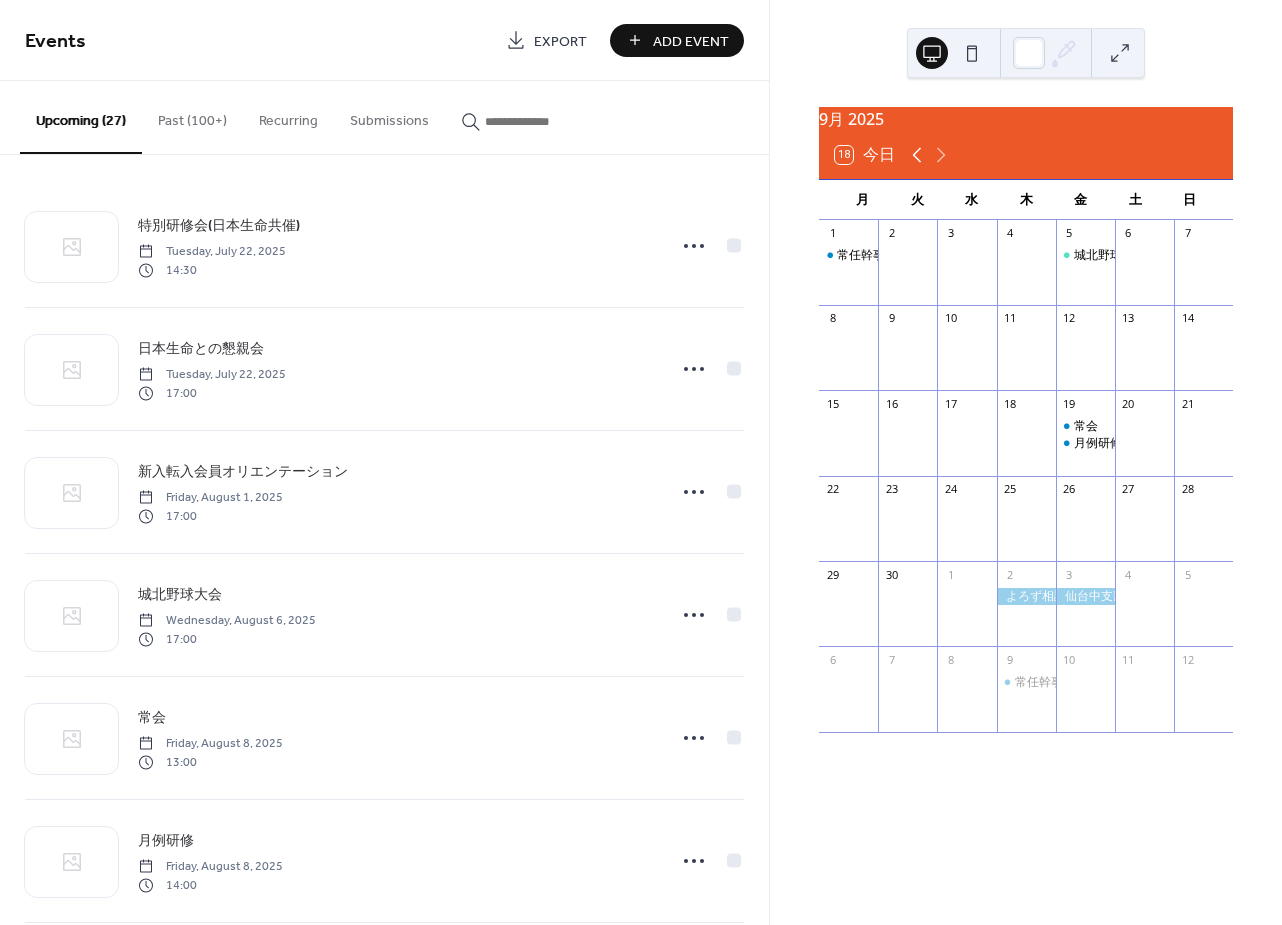 click 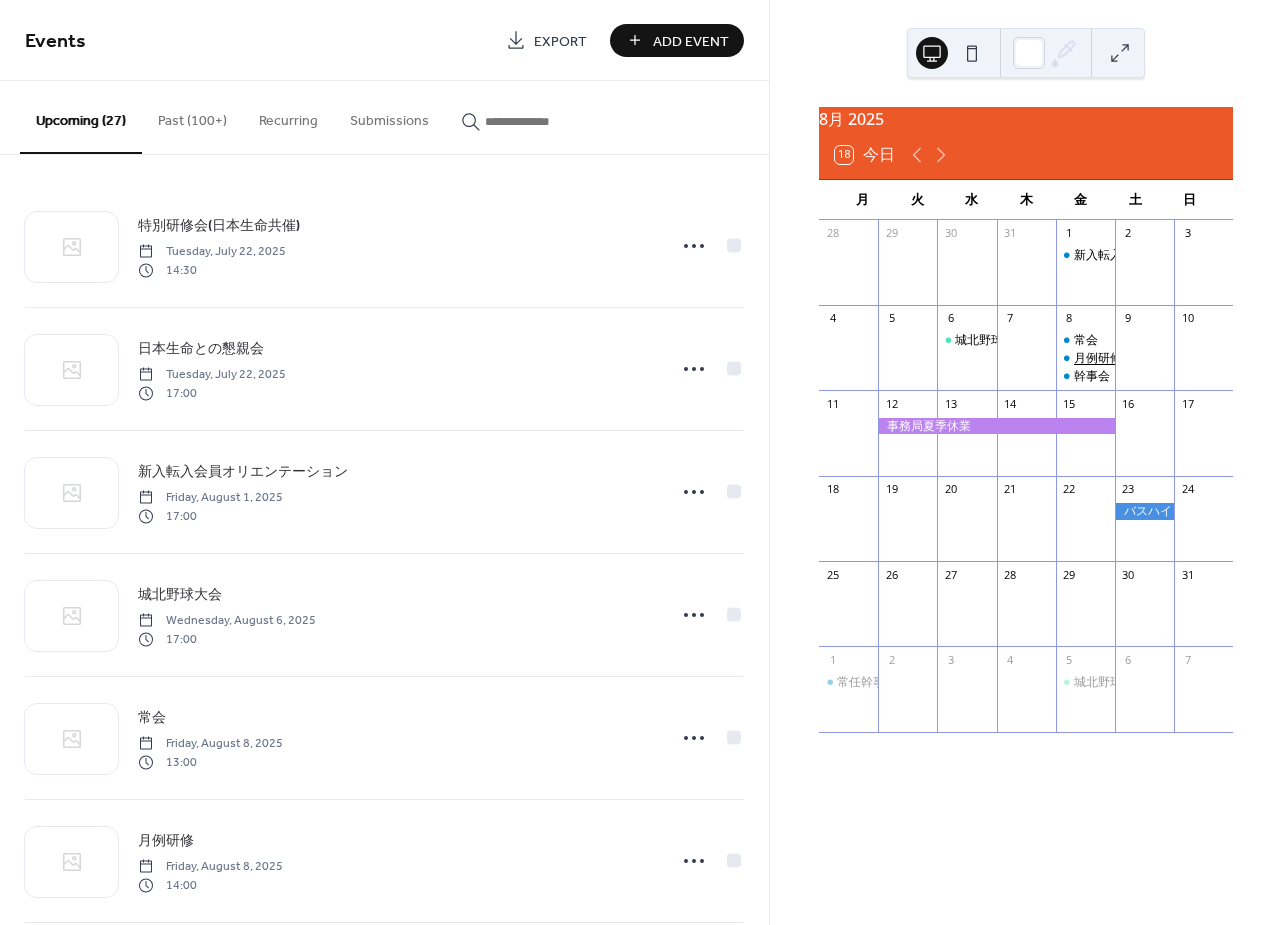 click on "月例研修" at bounding box center (1098, 358) 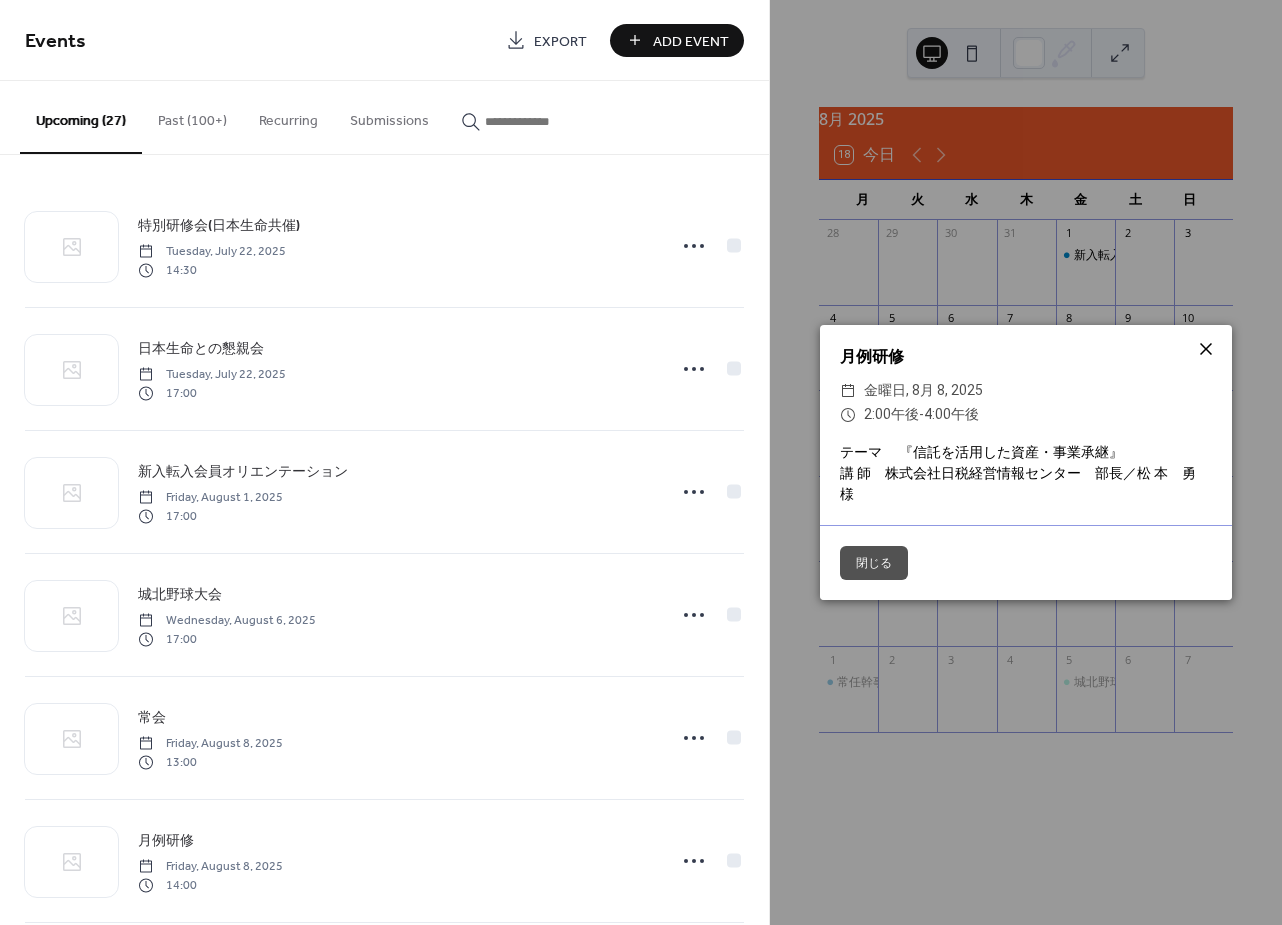 click 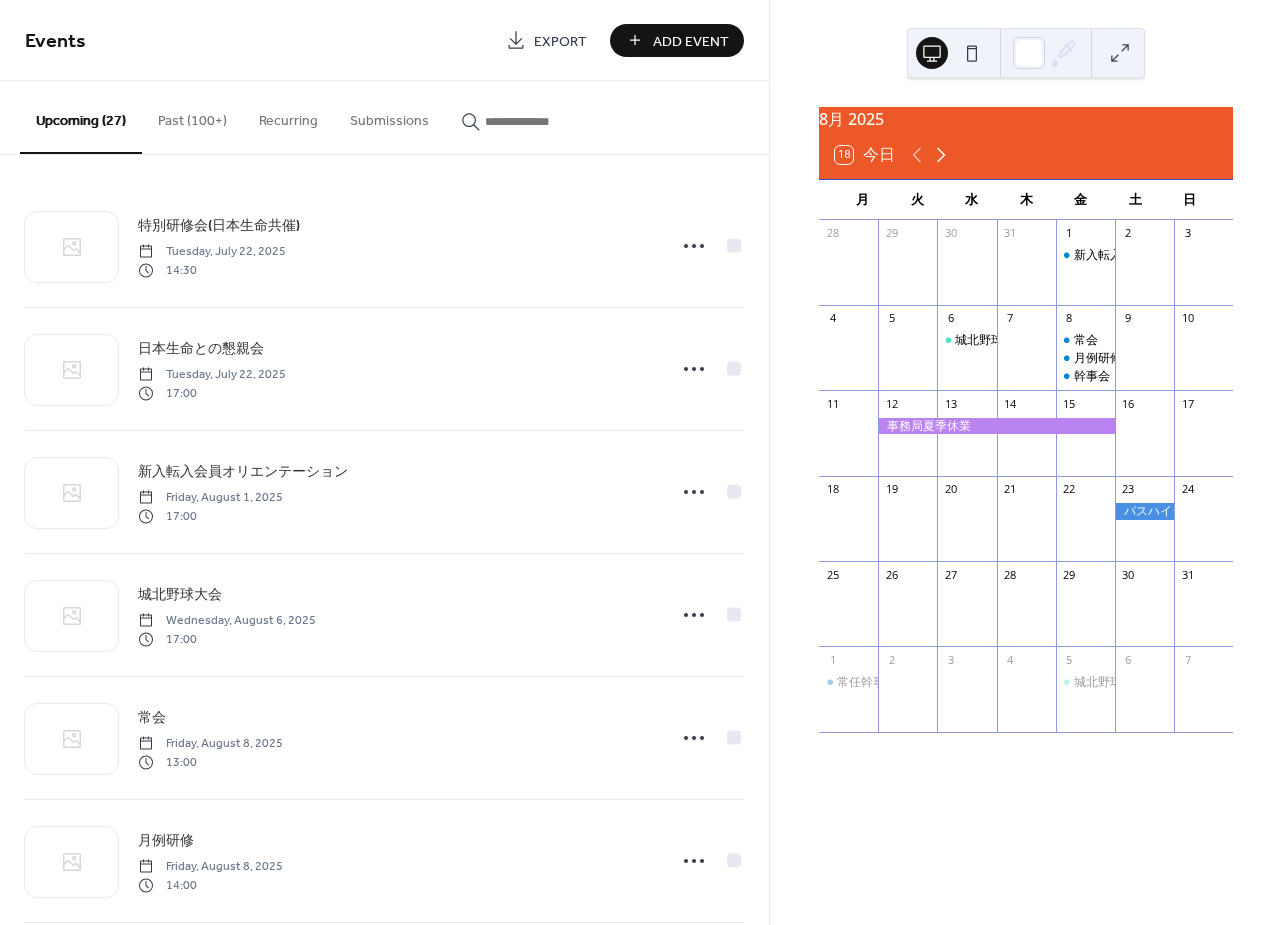 click 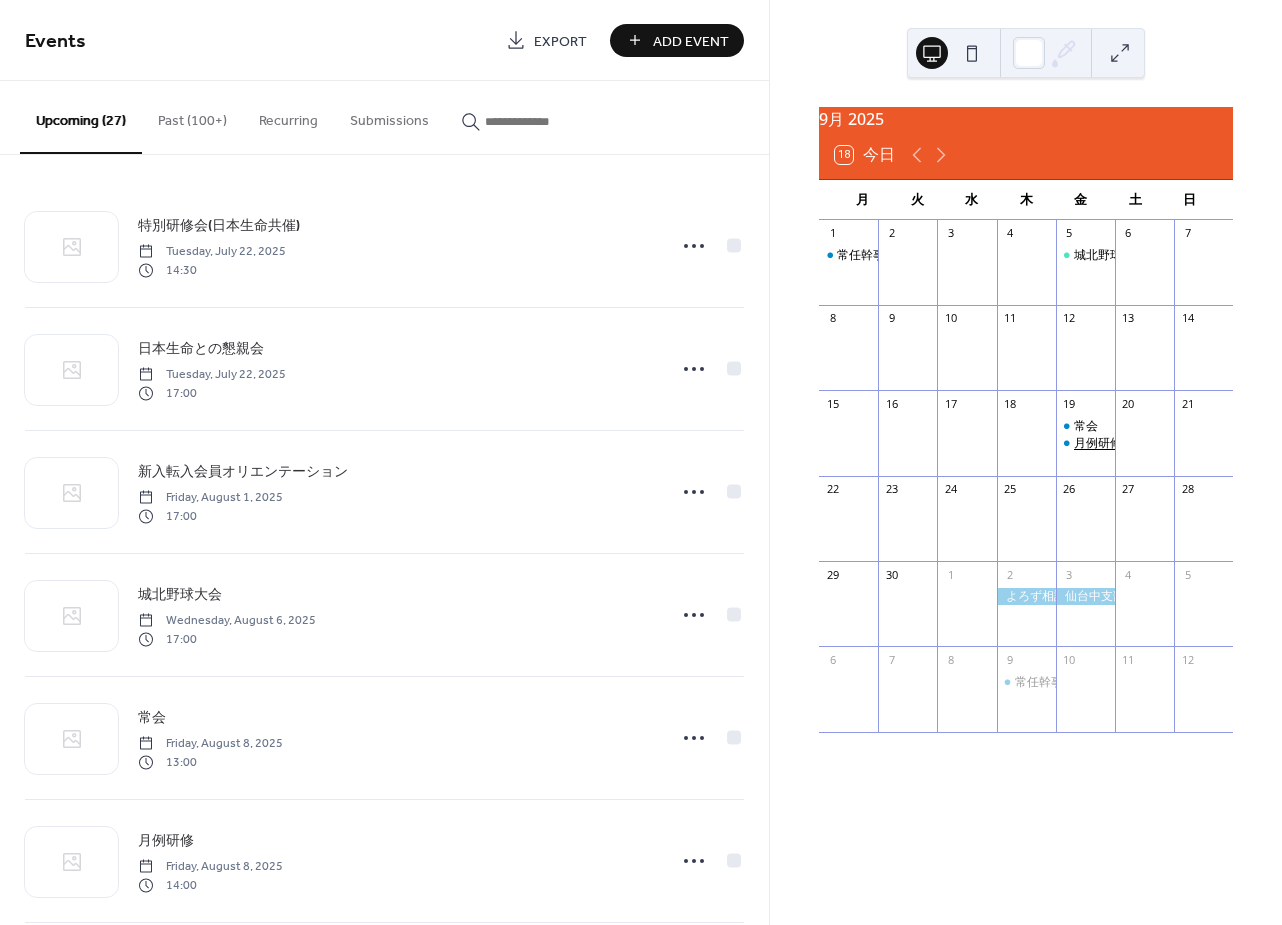 click on "月例研修" at bounding box center (1098, 443) 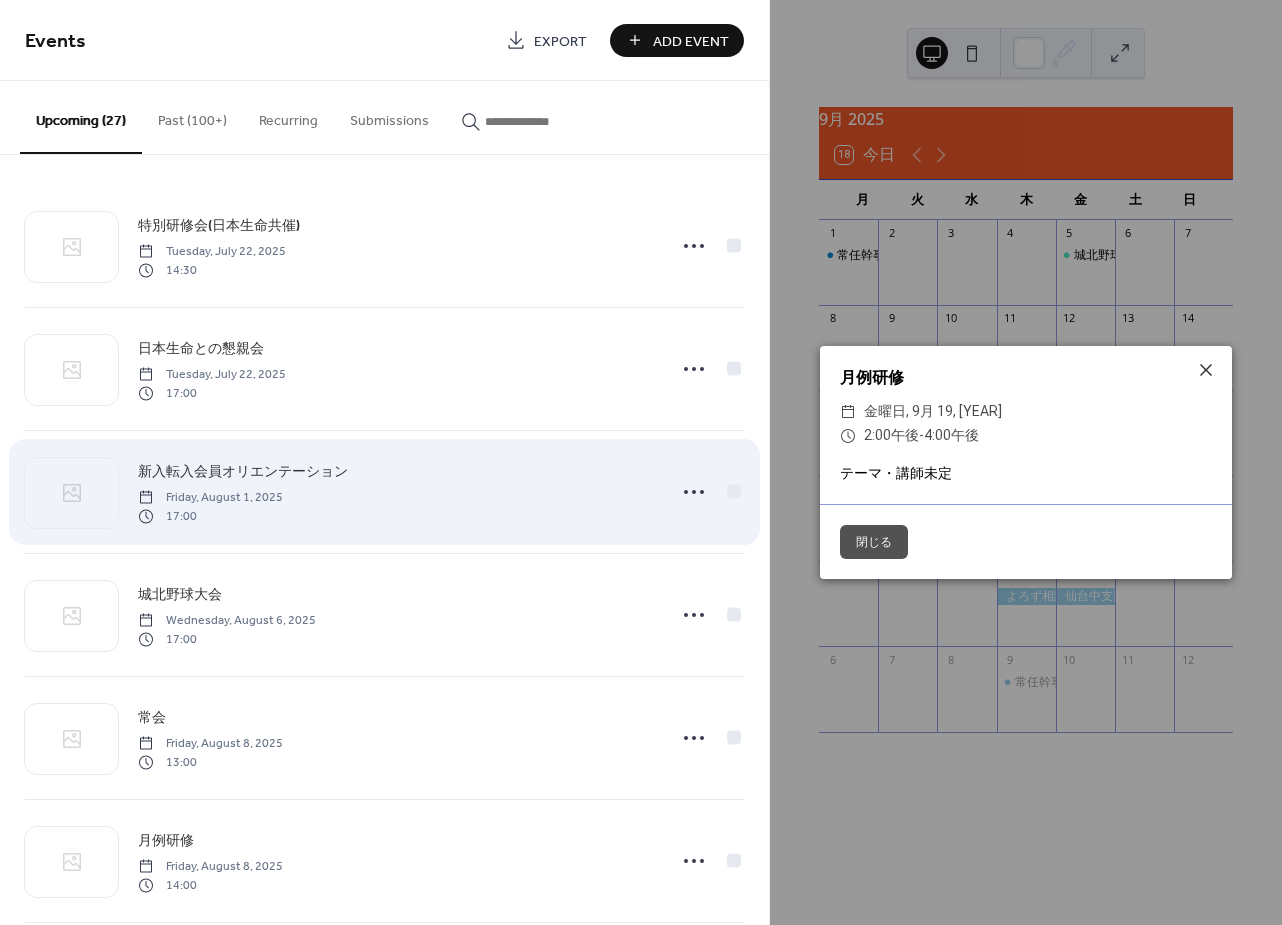 click 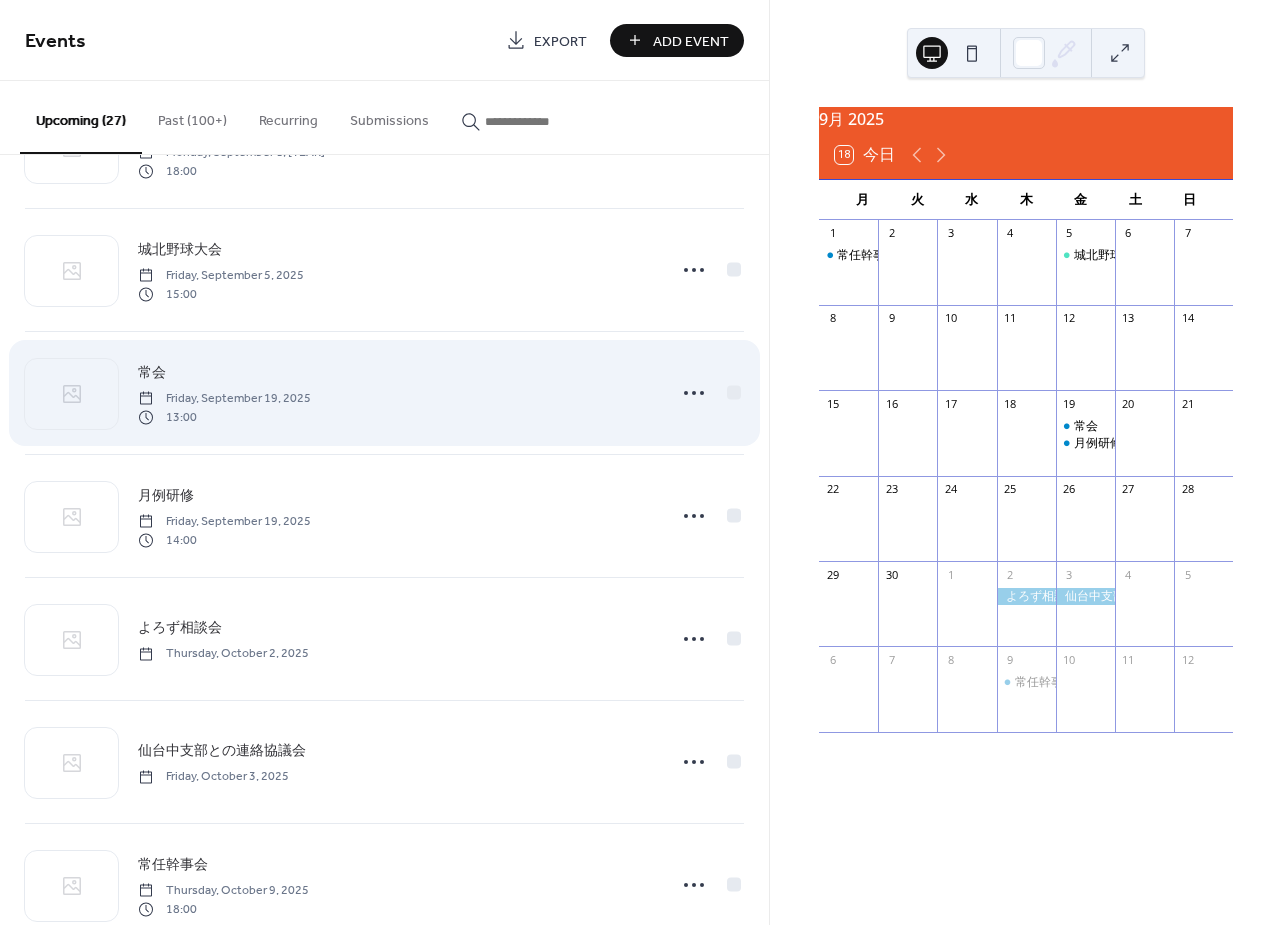 scroll, scrollTop: 1207, scrollLeft: 0, axis: vertical 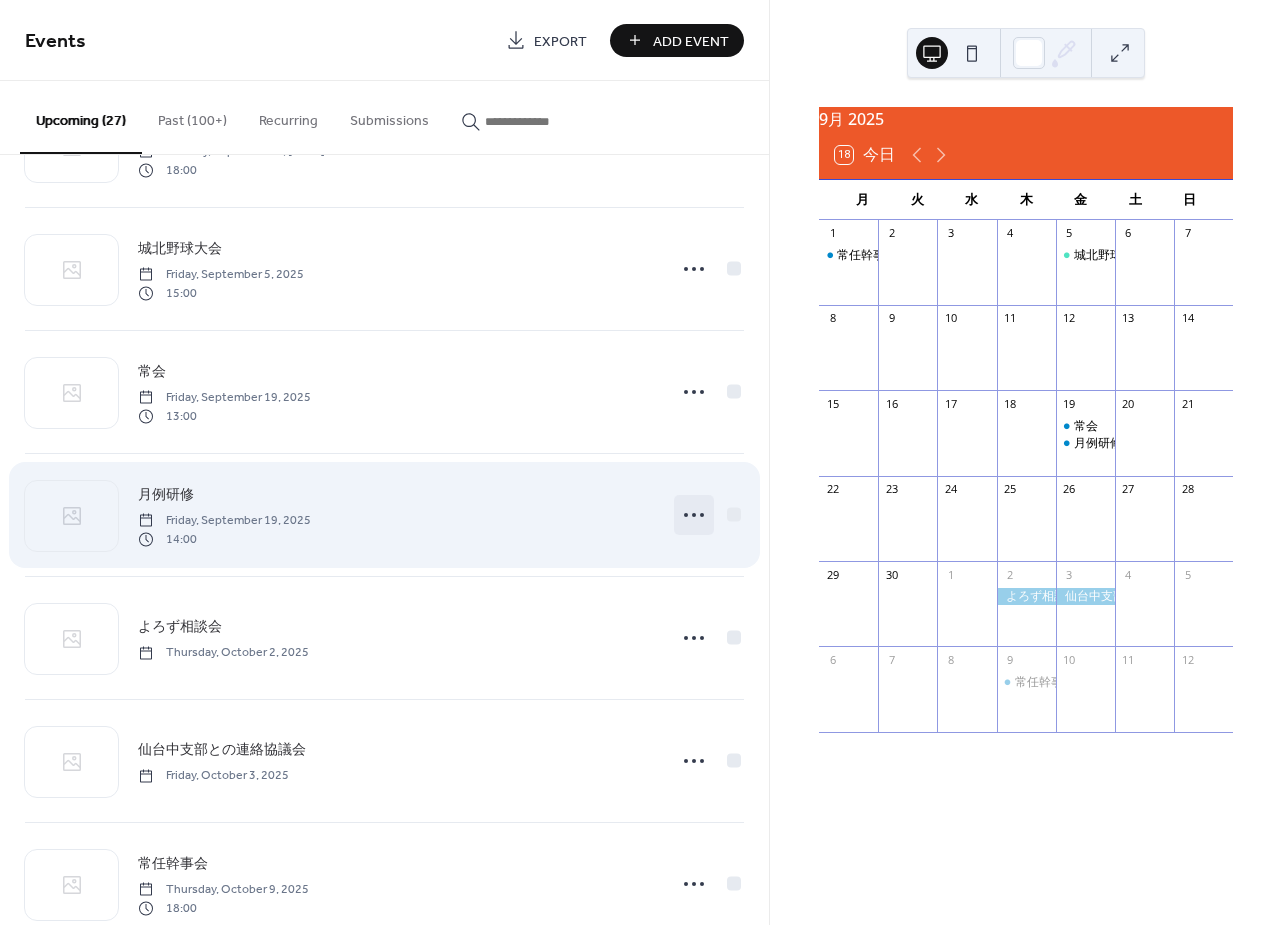 click 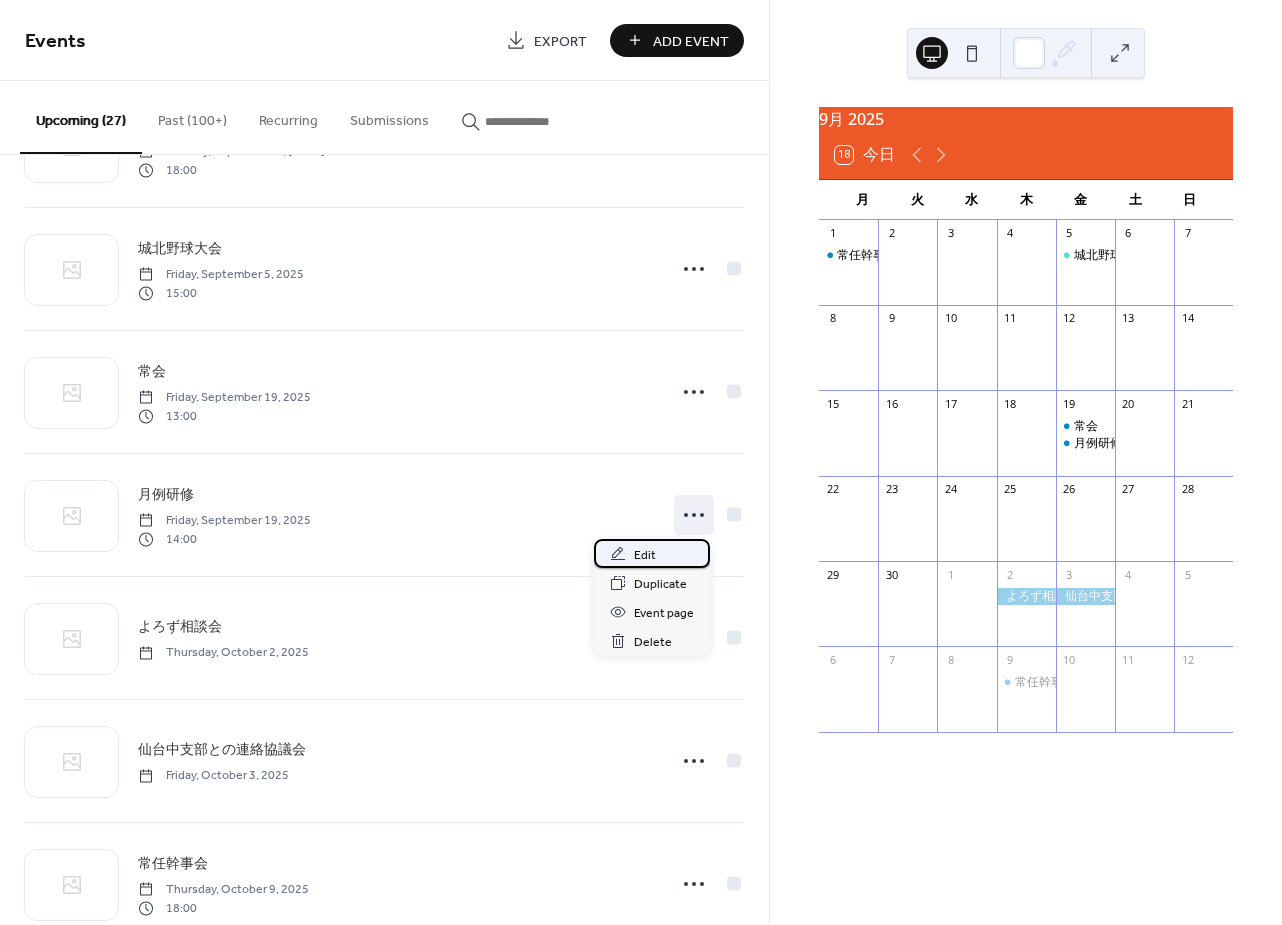 click on "Edit" at bounding box center (645, 555) 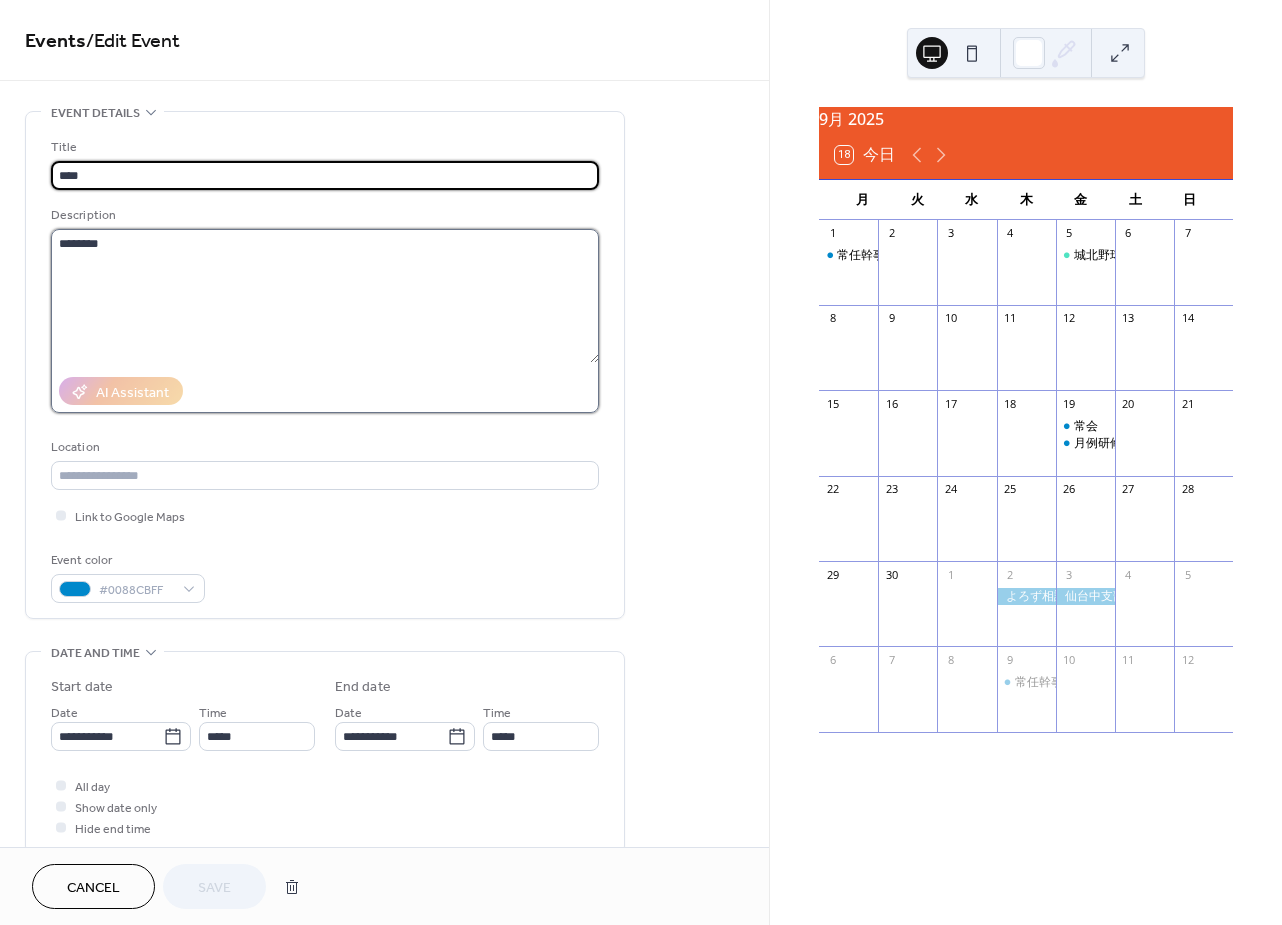 click on "********" at bounding box center [325, 296] 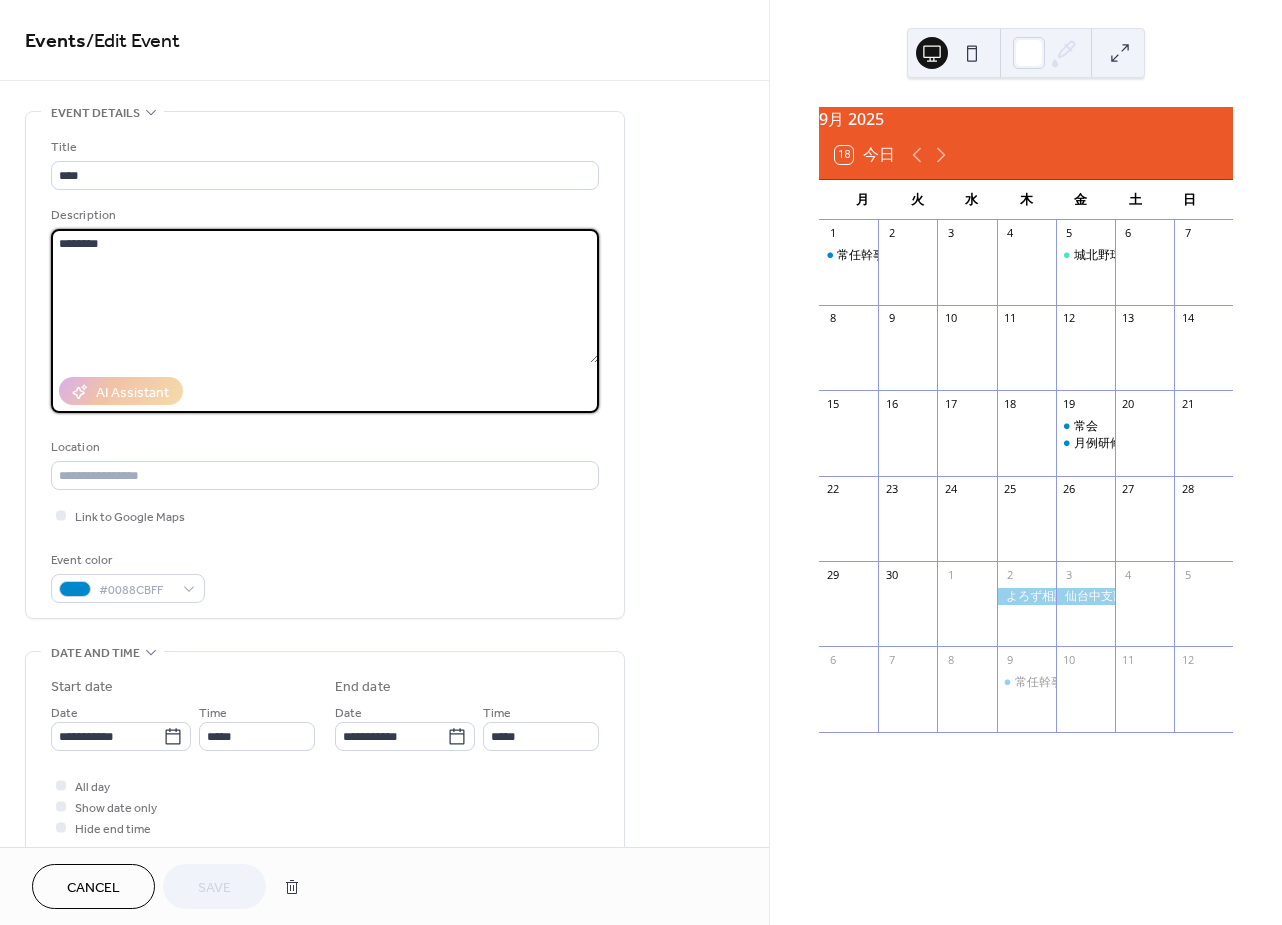 drag, startPoint x: 207, startPoint y: 244, endPoint x: 45, endPoint y: 236, distance: 162.19742 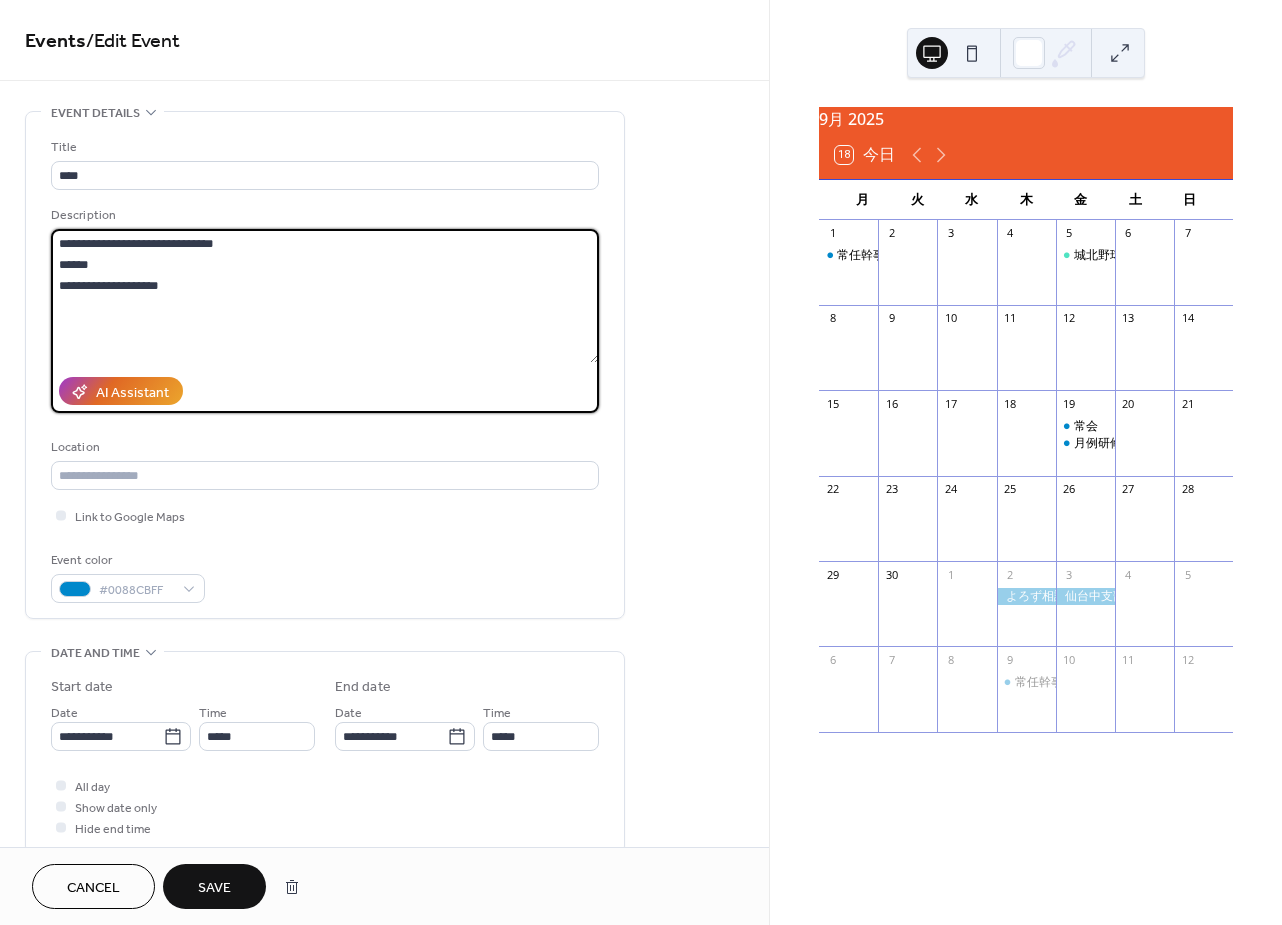 click on "**********" at bounding box center [325, 296] 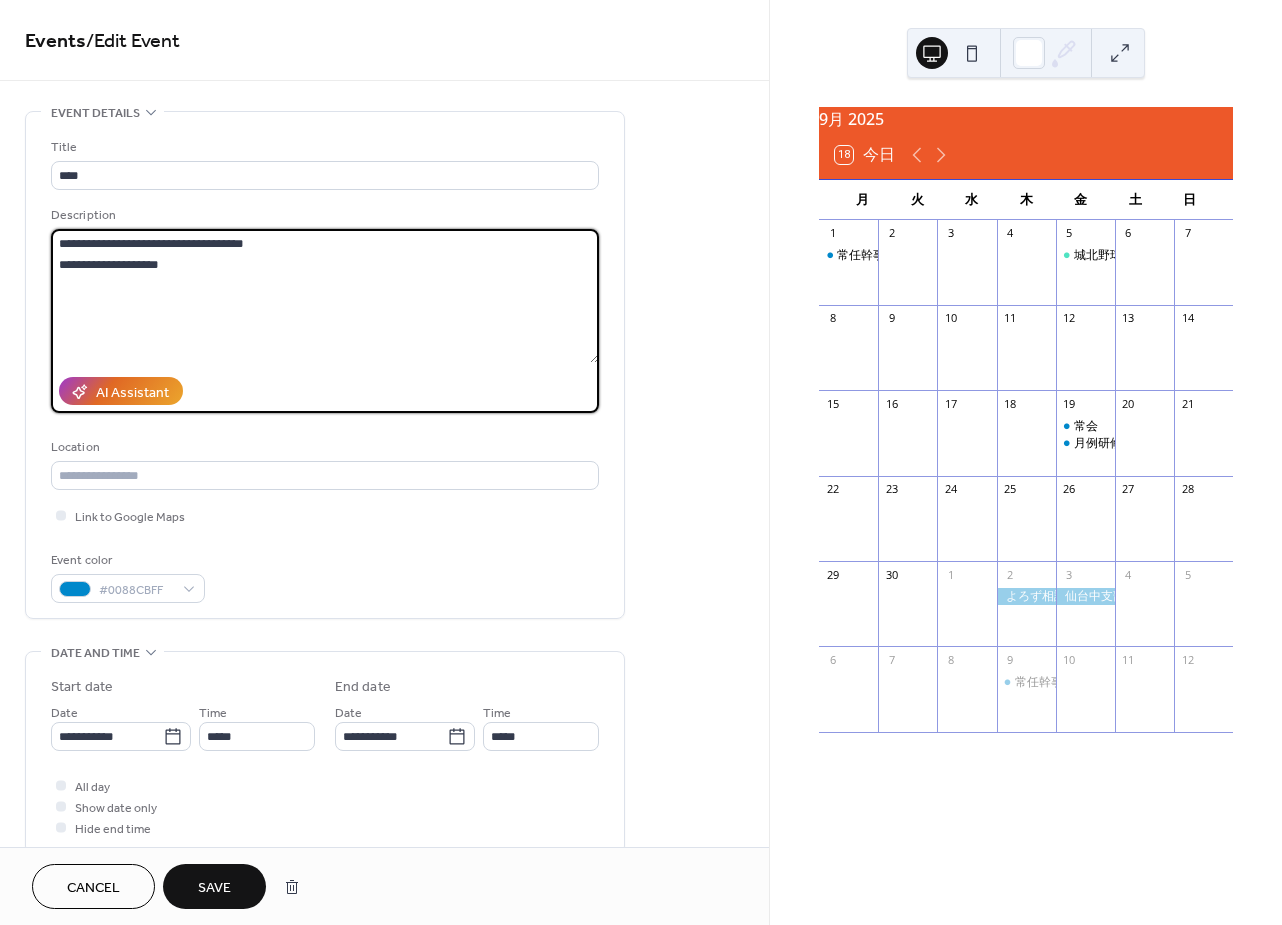 type on "**********" 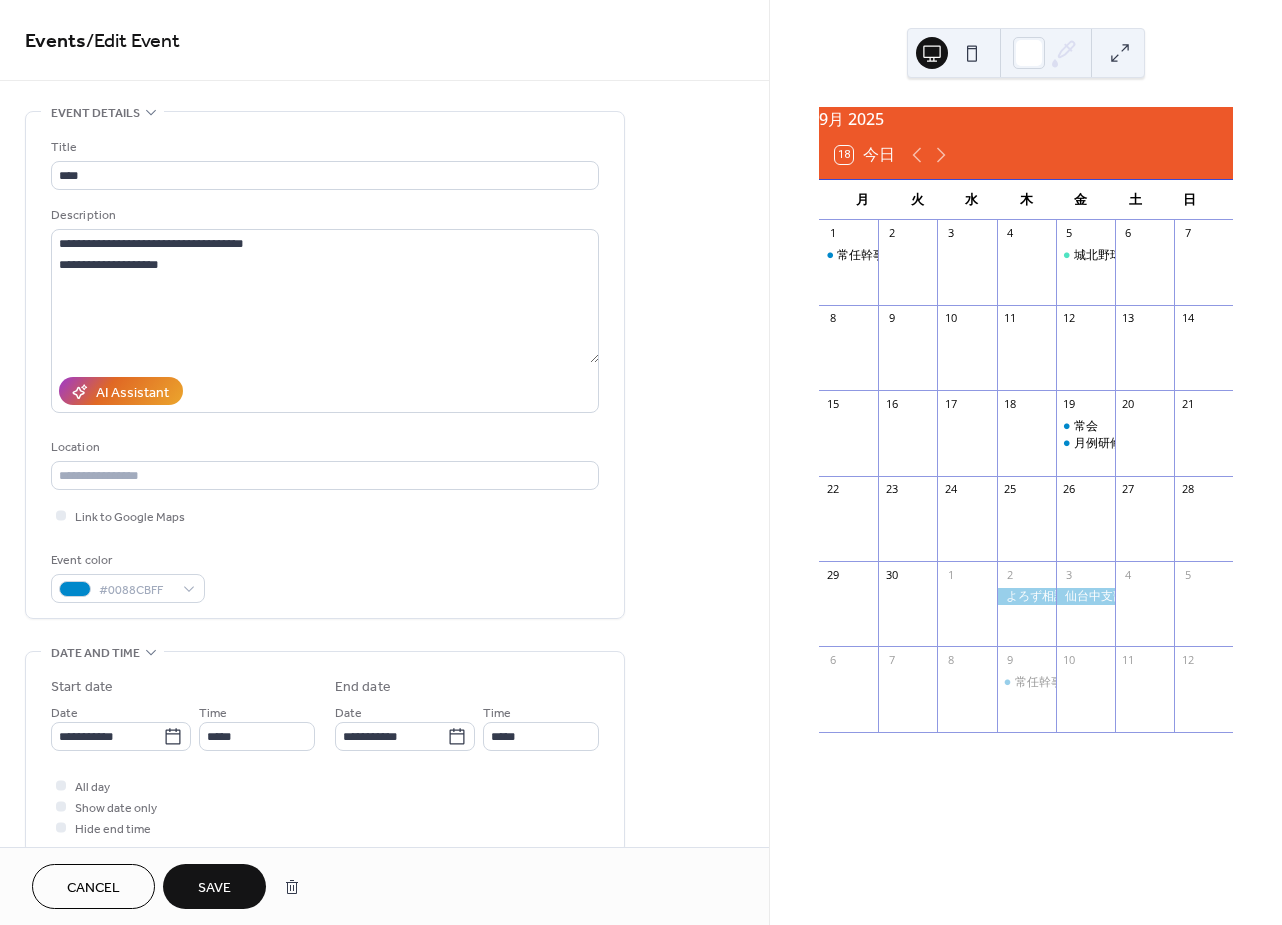 click on "Save" at bounding box center [214, 888] 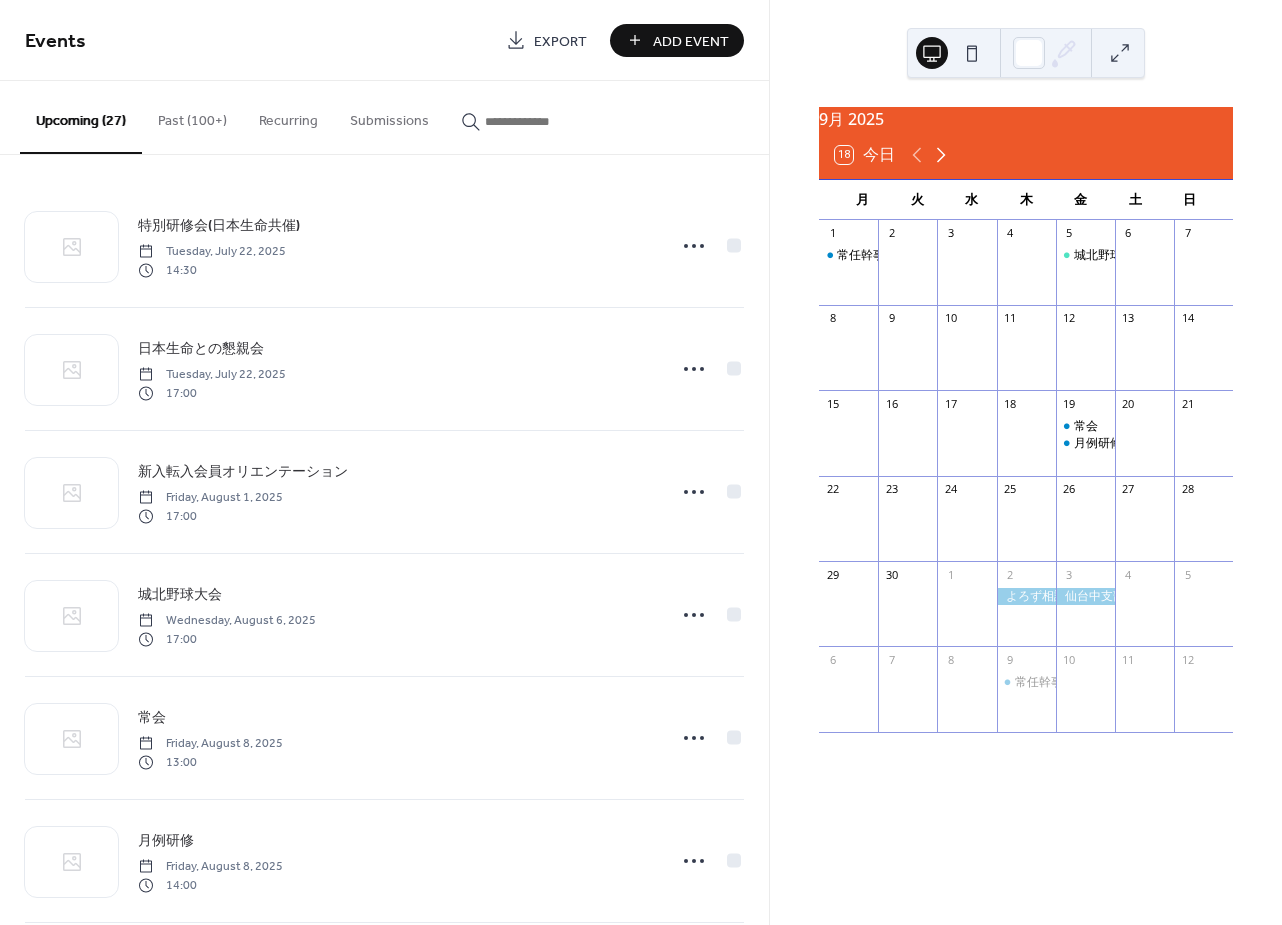 click 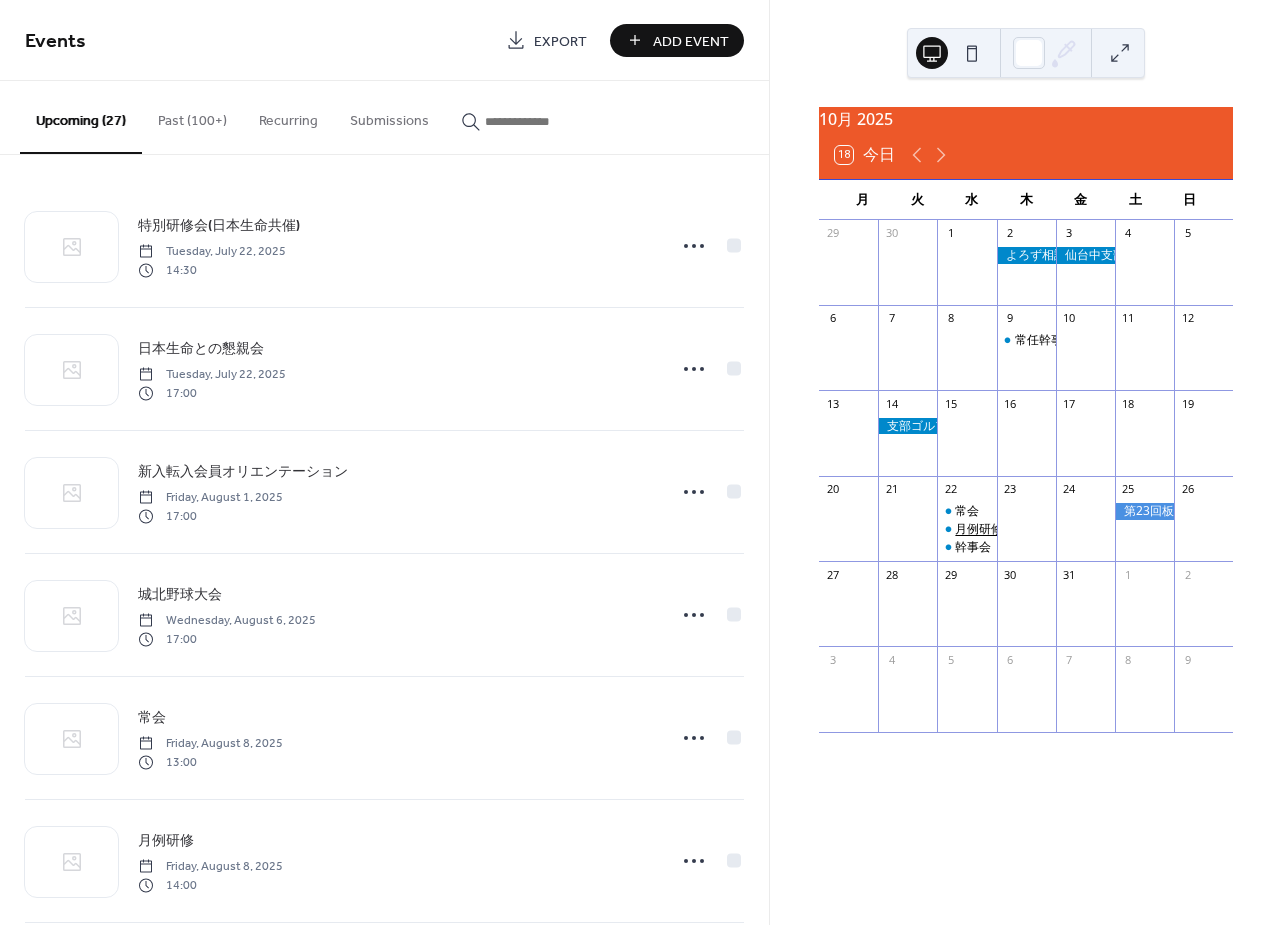 click on "月例研修" at bounding box center (979, 529) 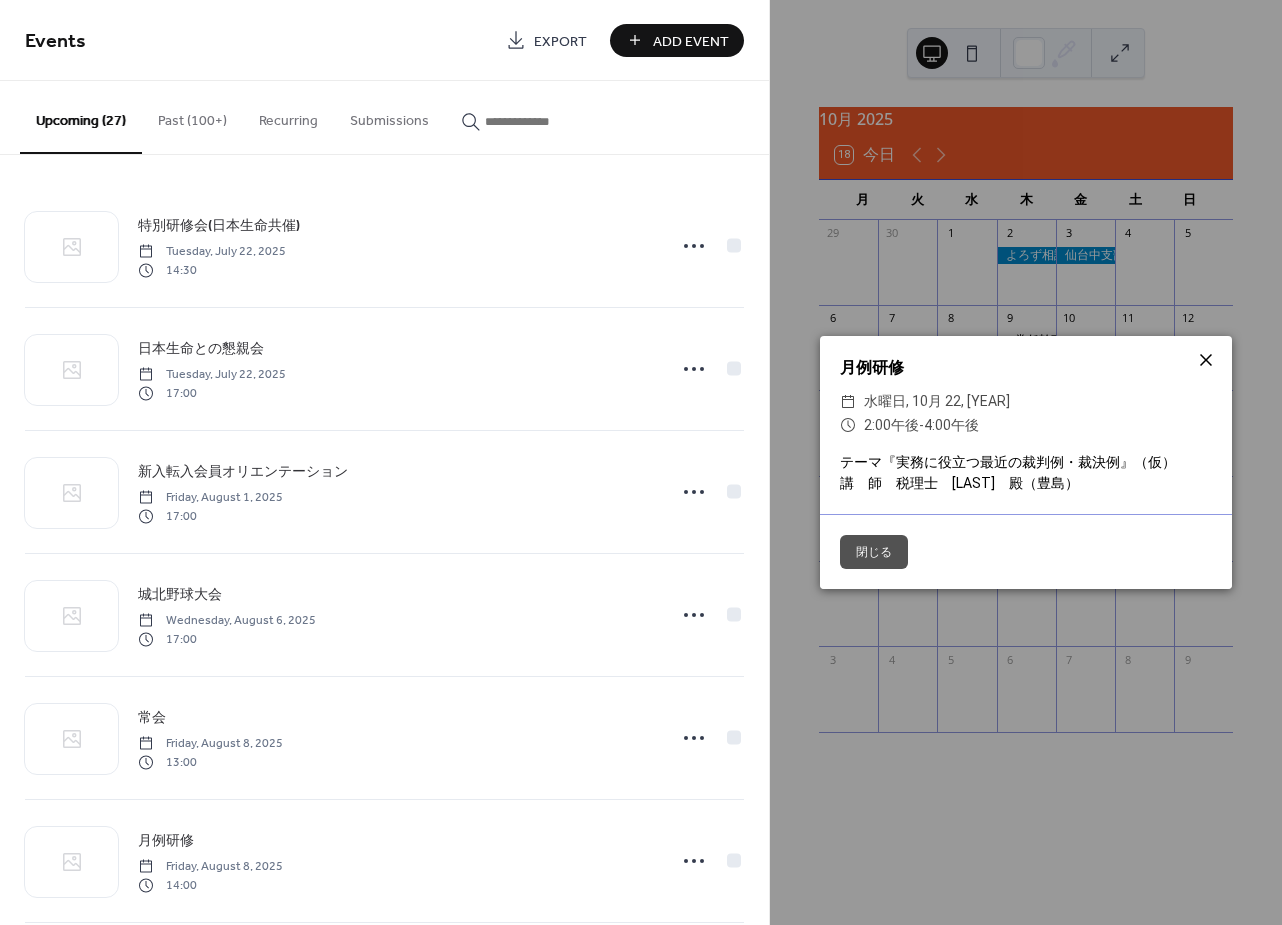 click 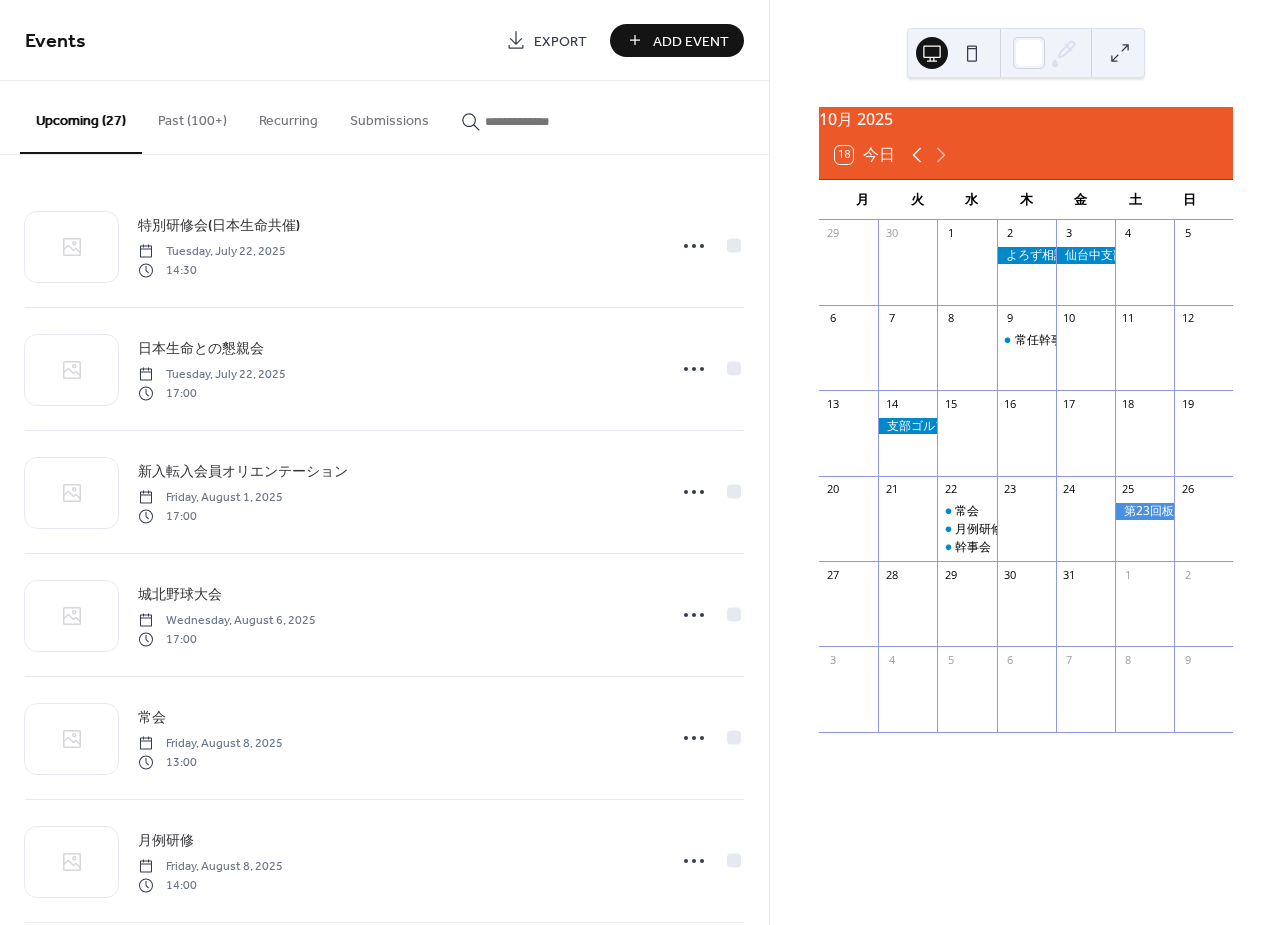 click 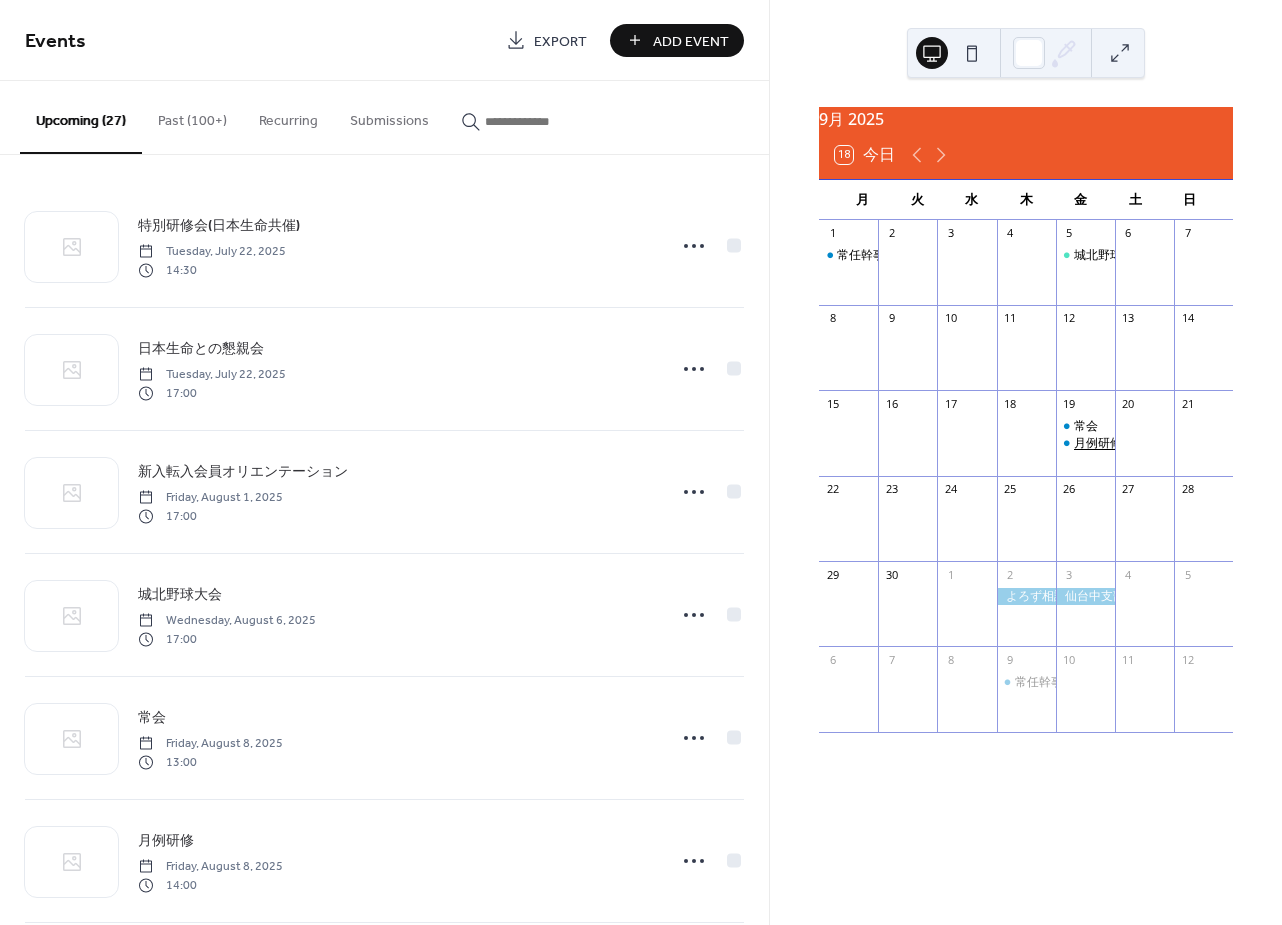 click on "月例研修" at bounding box center [1098, 443] 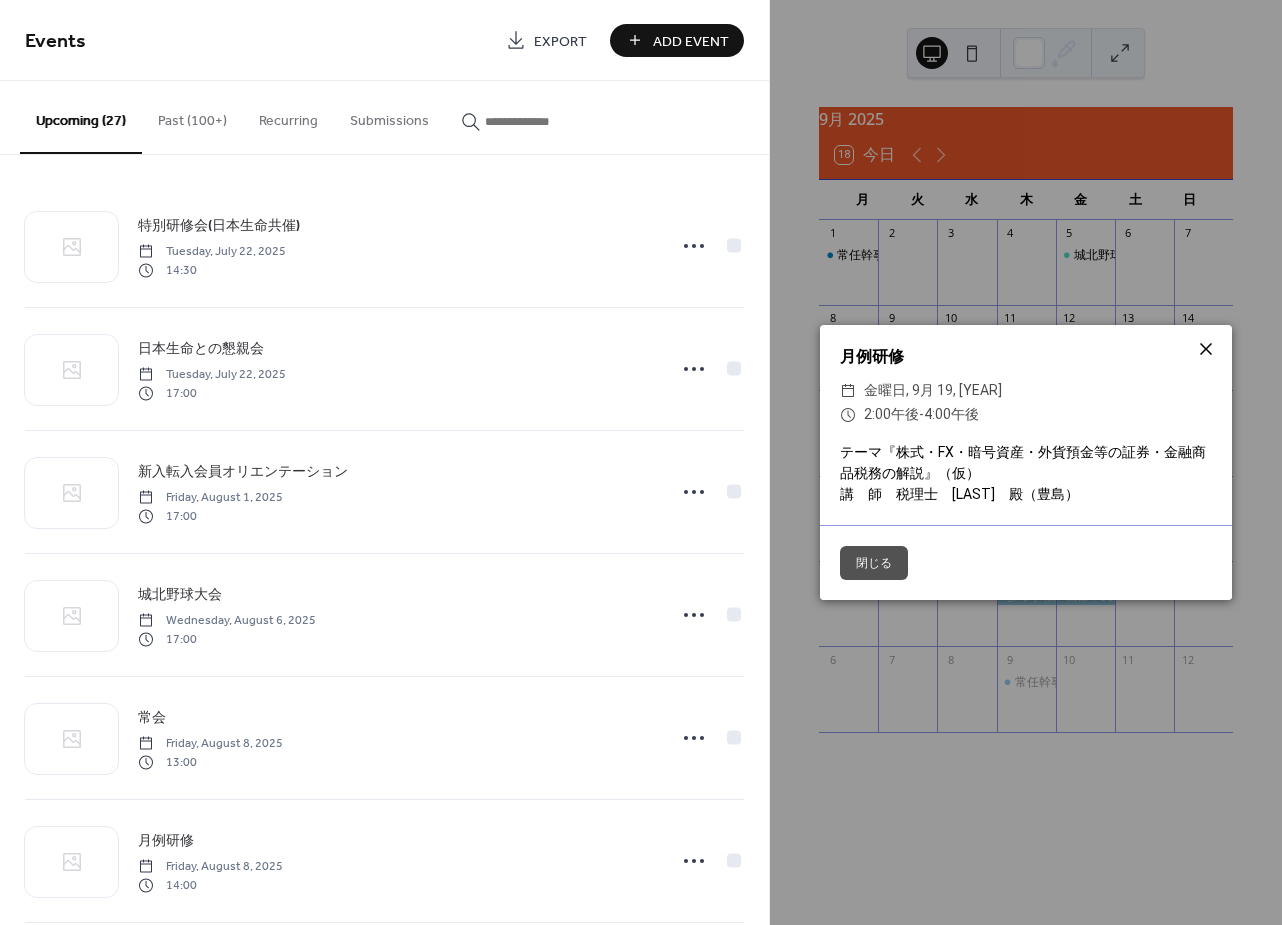 click 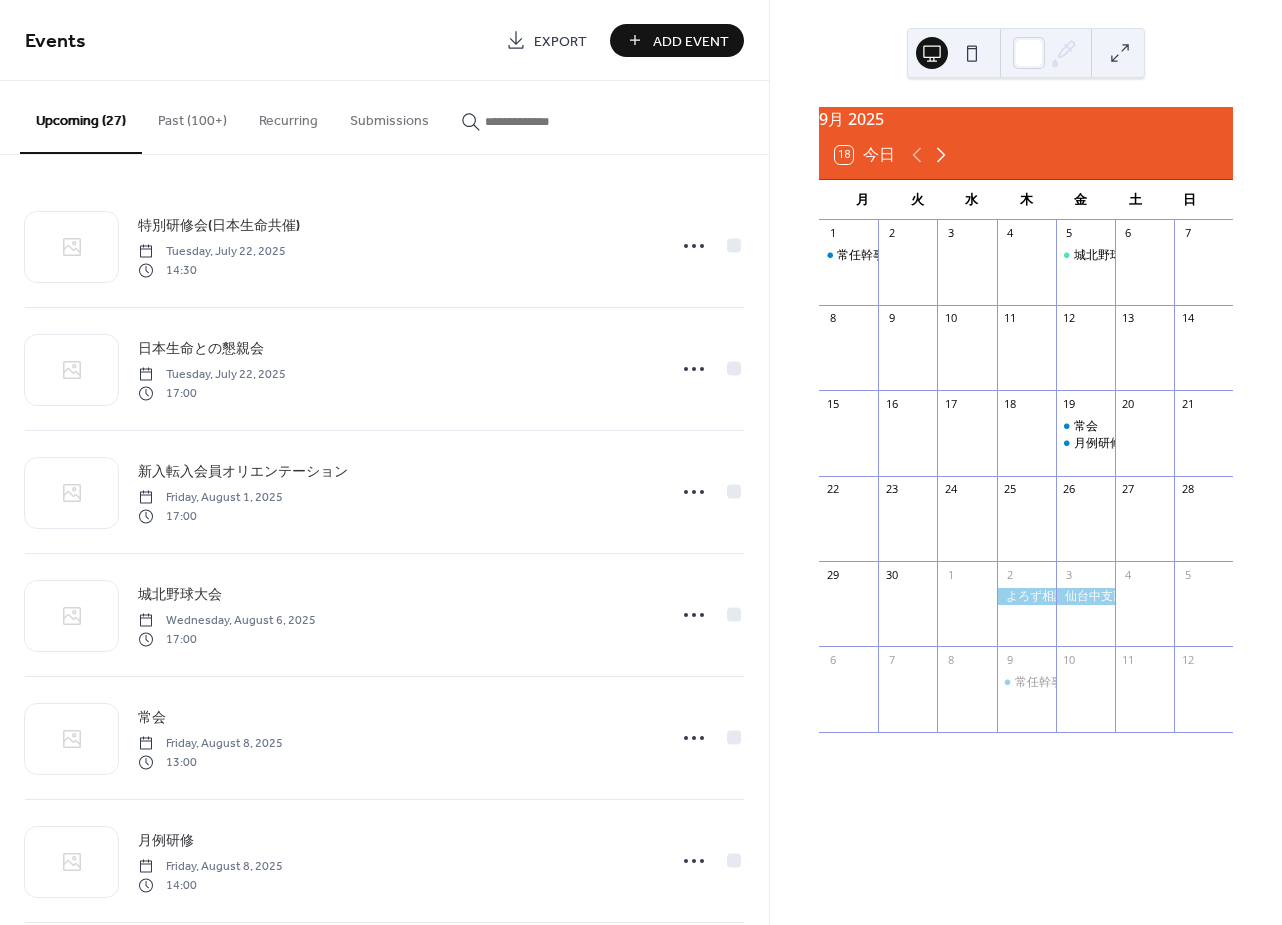 click 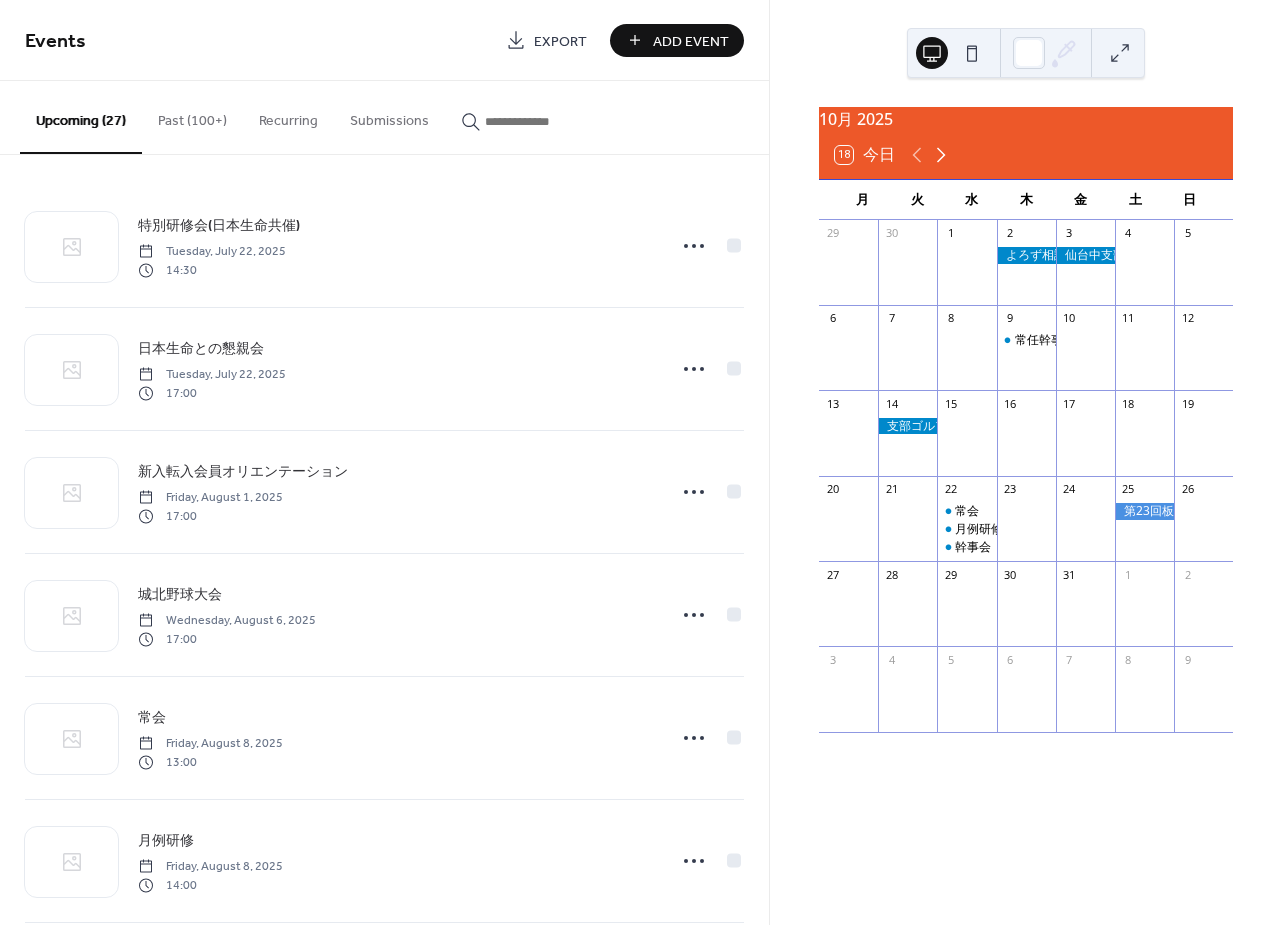 click 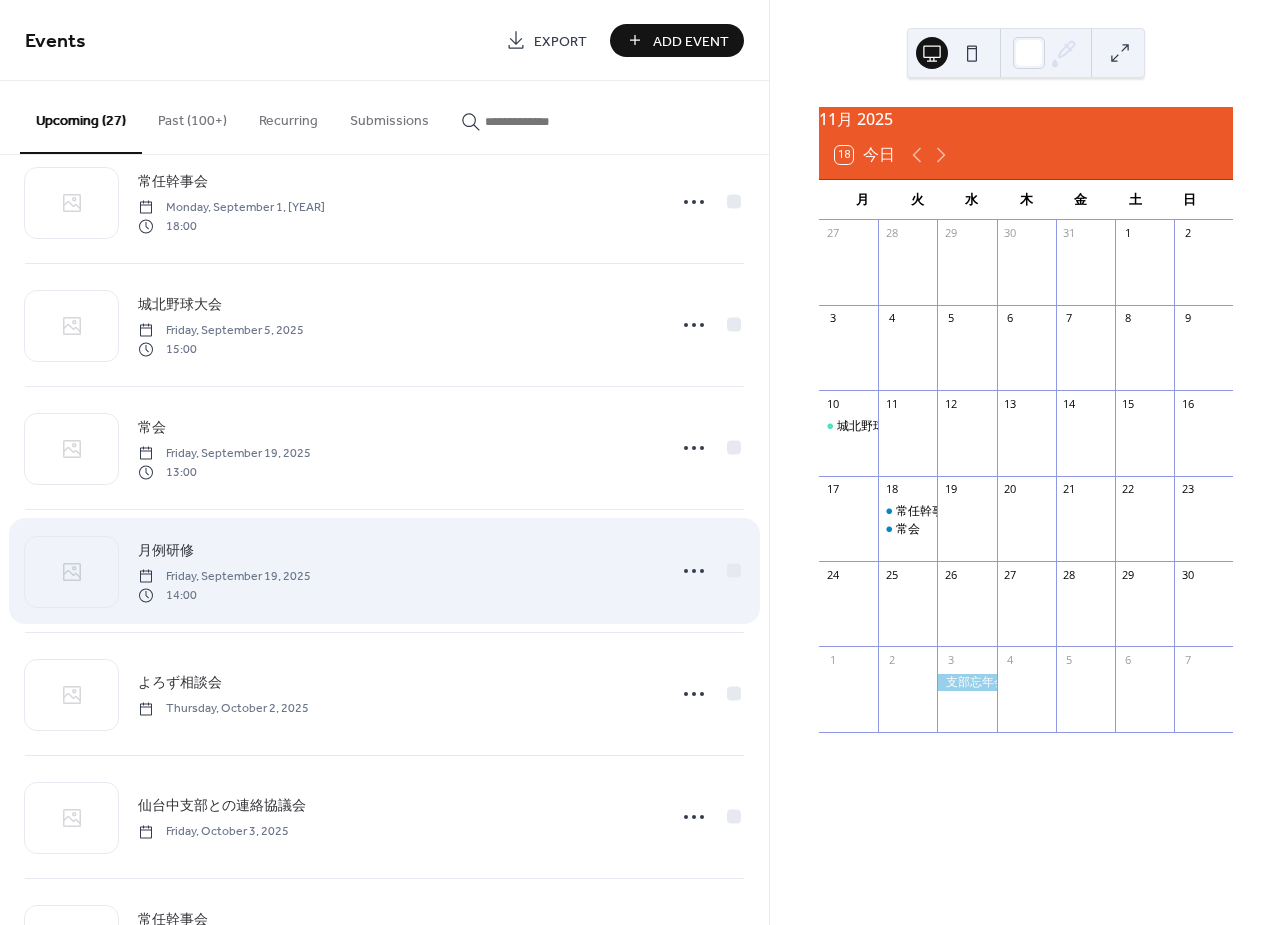scroll, scrollTop: 1183, scrollLeft: 0, axis: vertical 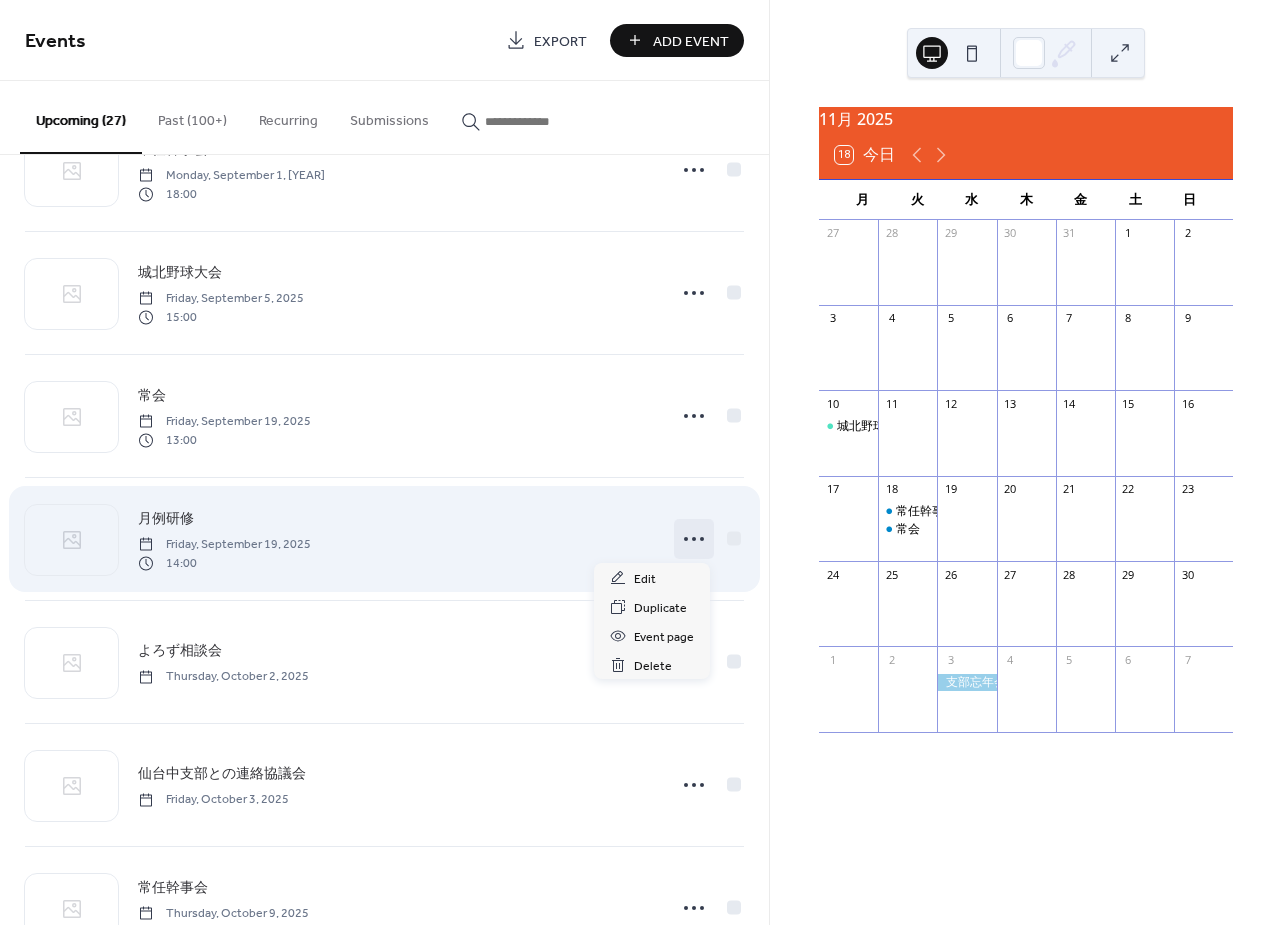 click 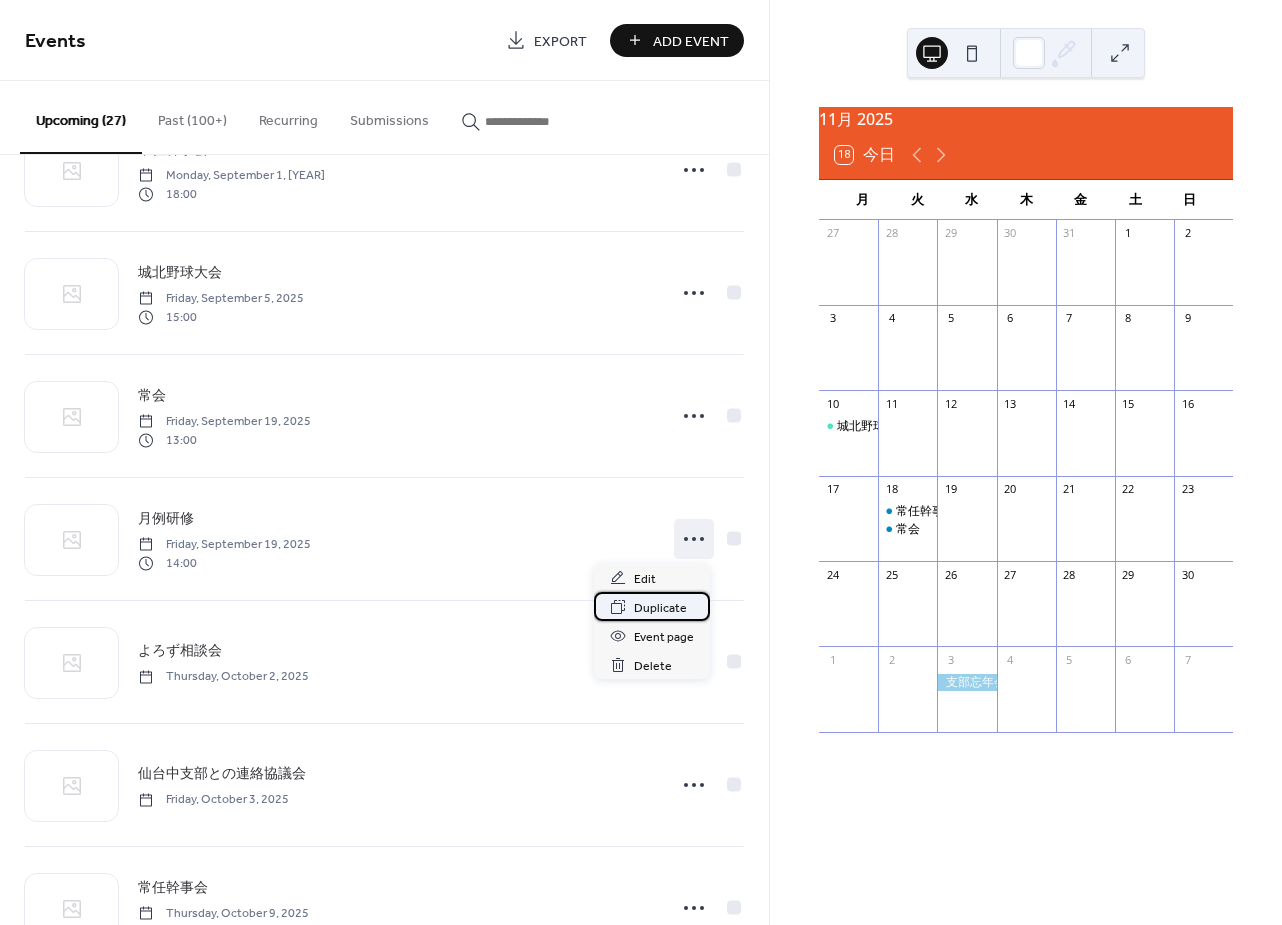 click on "Duplicate" at bounding box center (660, 608) 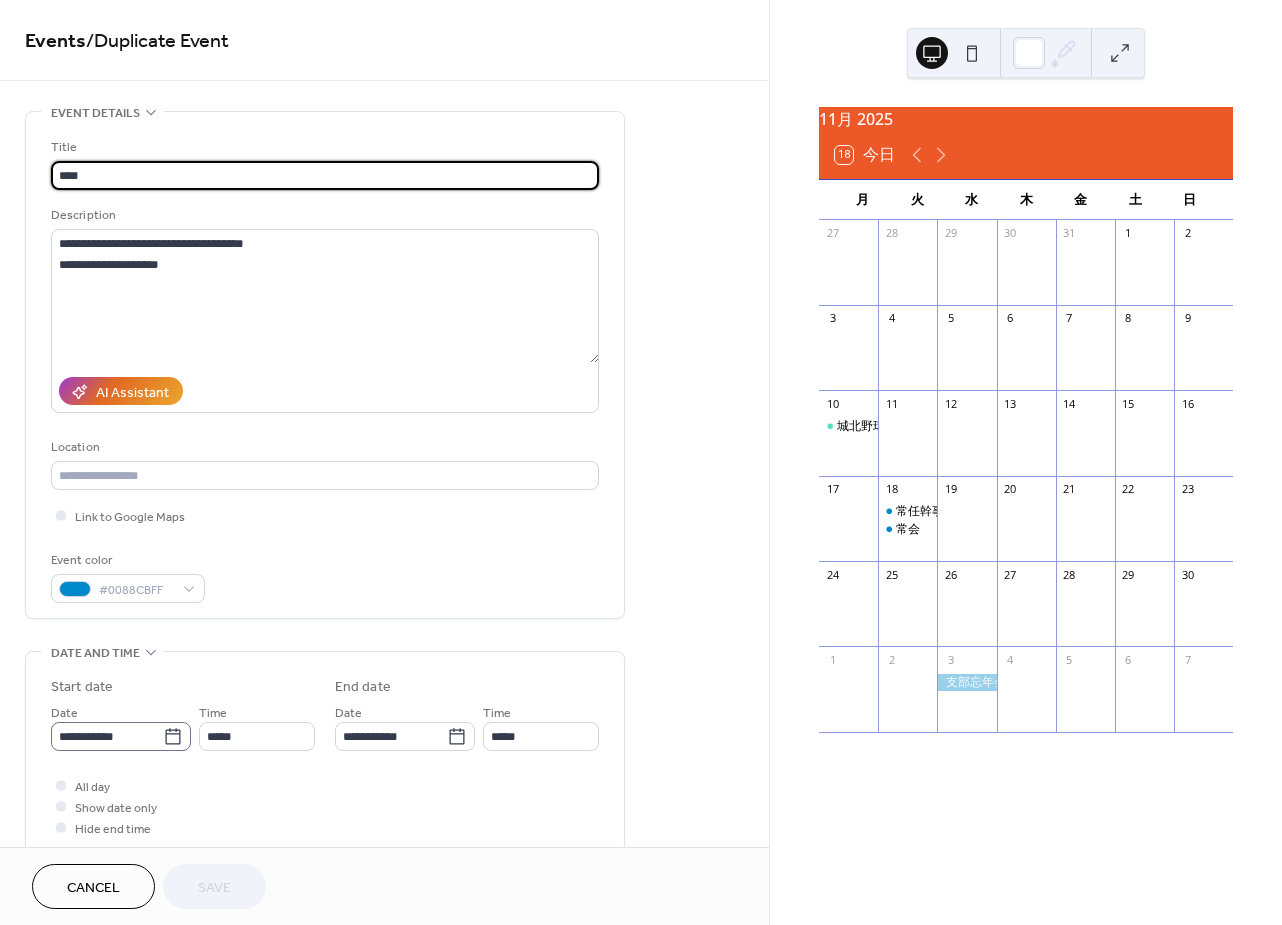 click 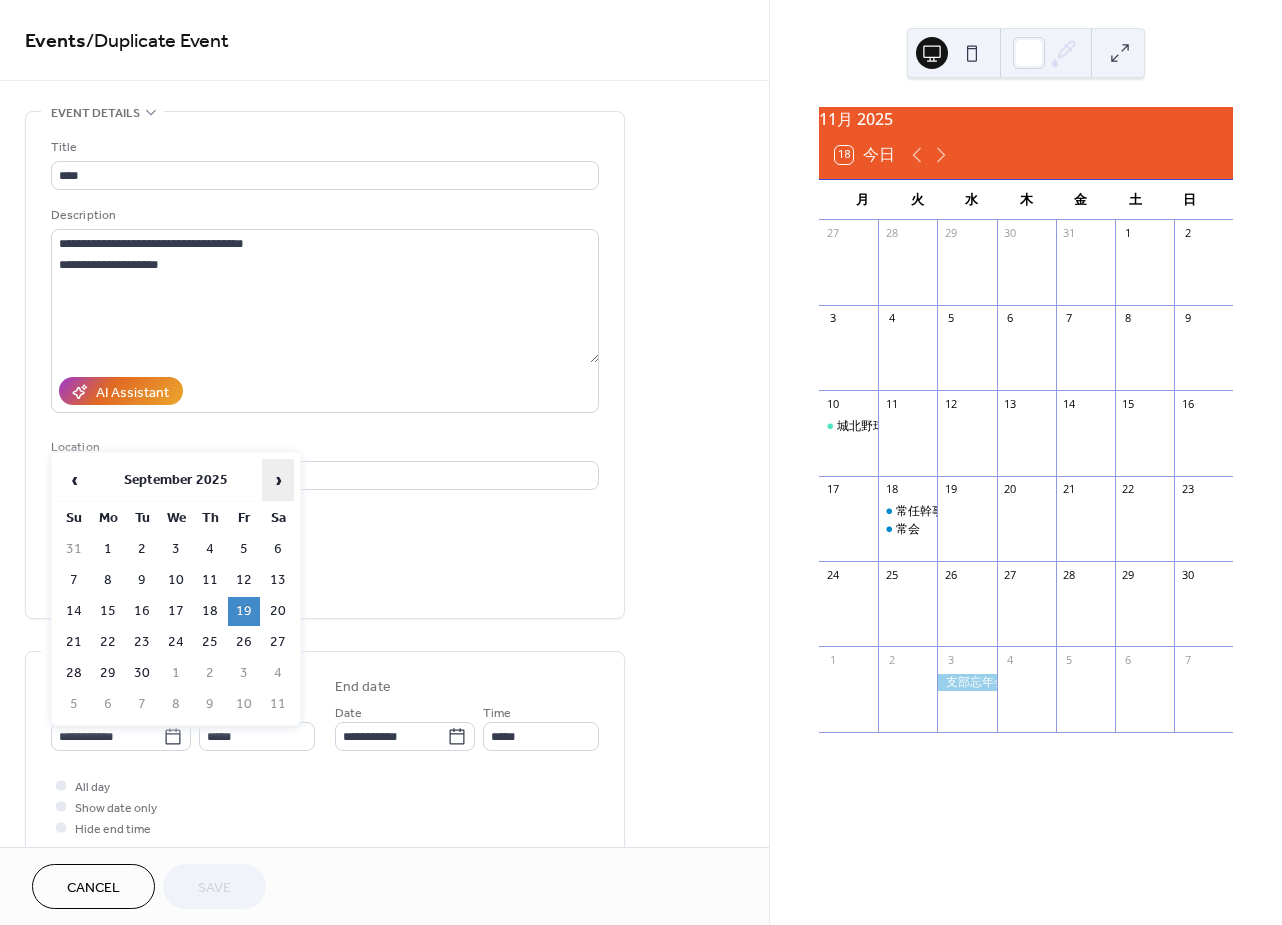click on "›" at bounding box center (278, 480) 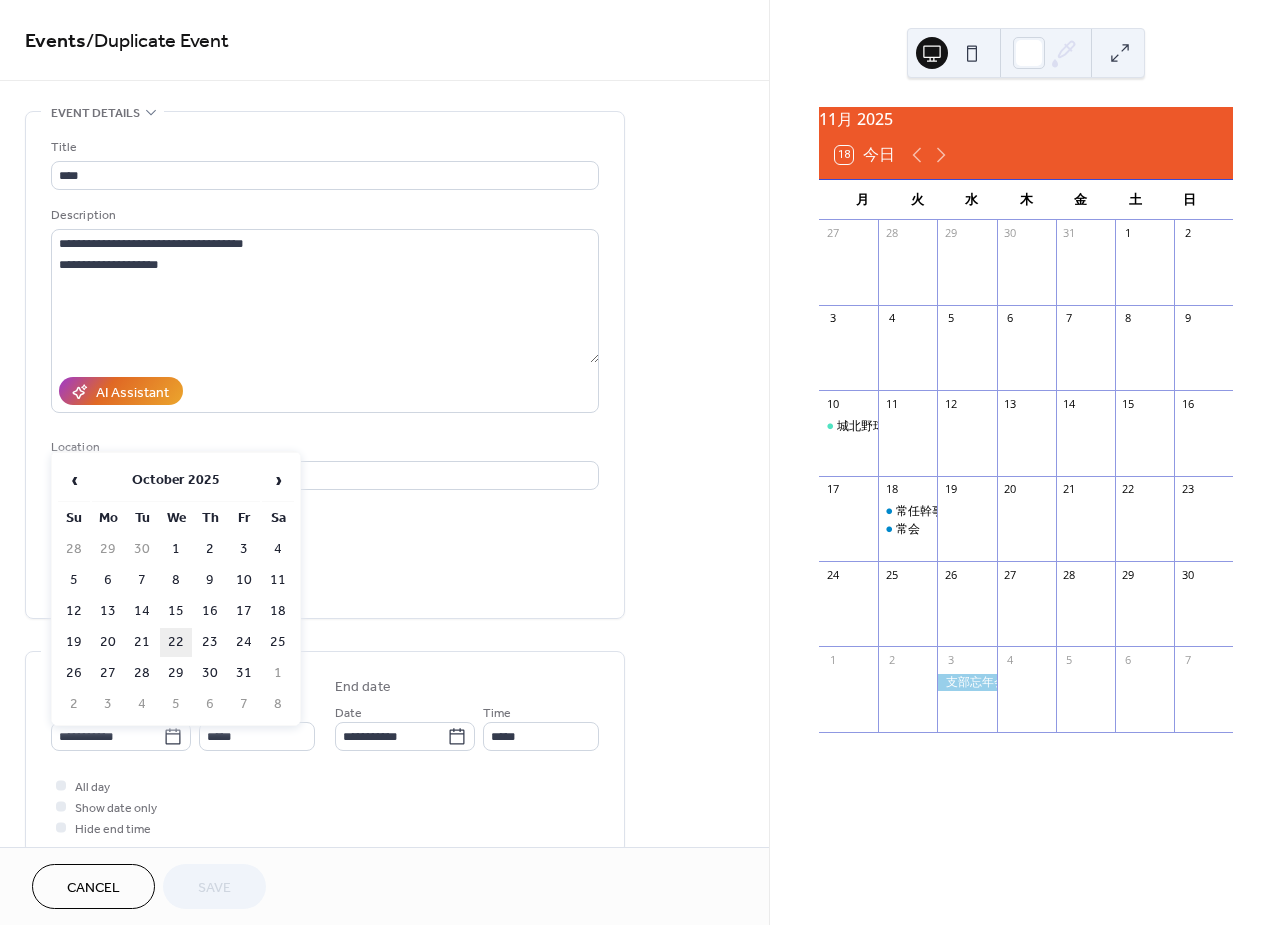click on "22" at bounding box center [176, 642] 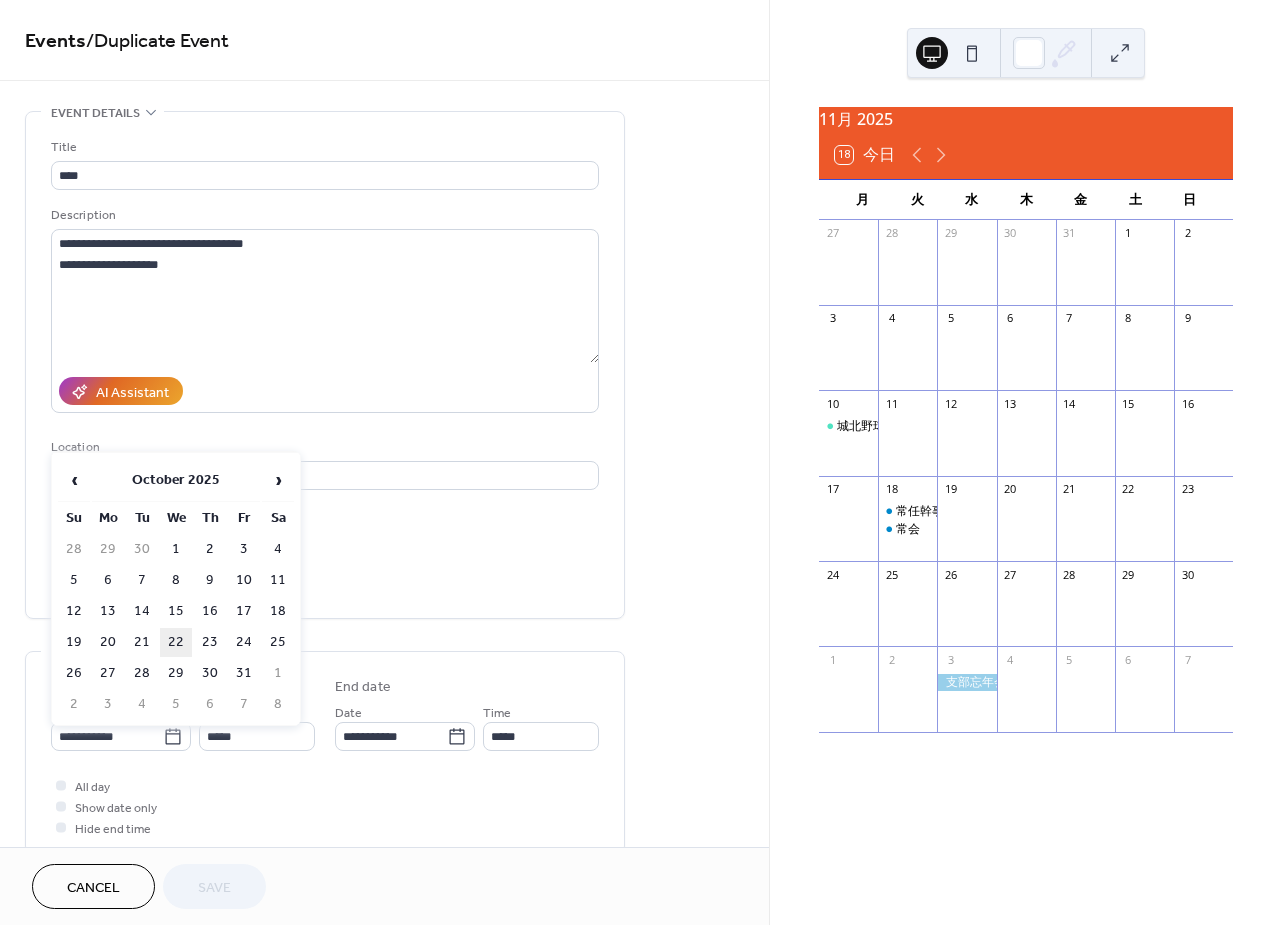 type on "**********" 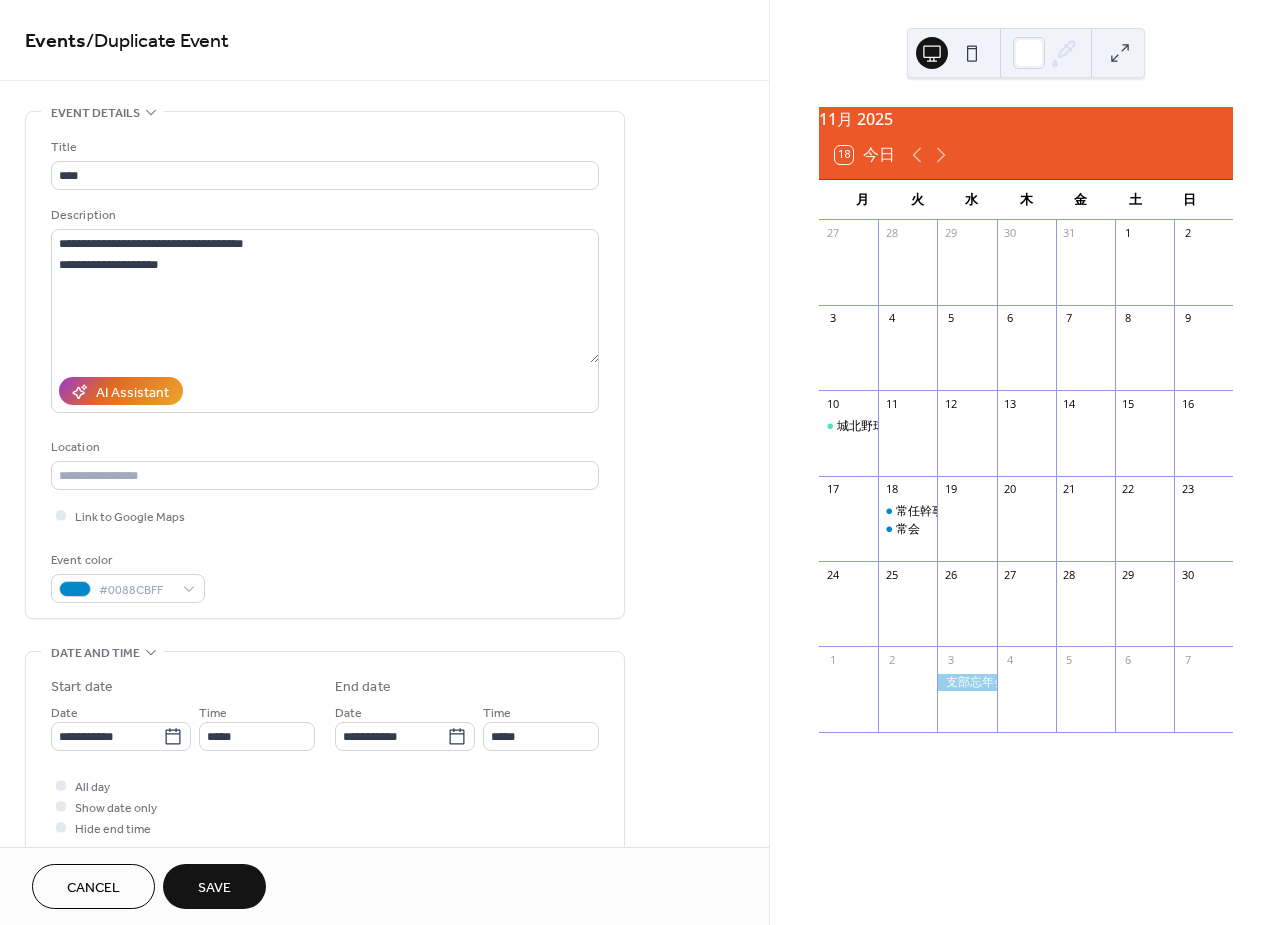 click on "Cancel" at bounding box center (93, 888) 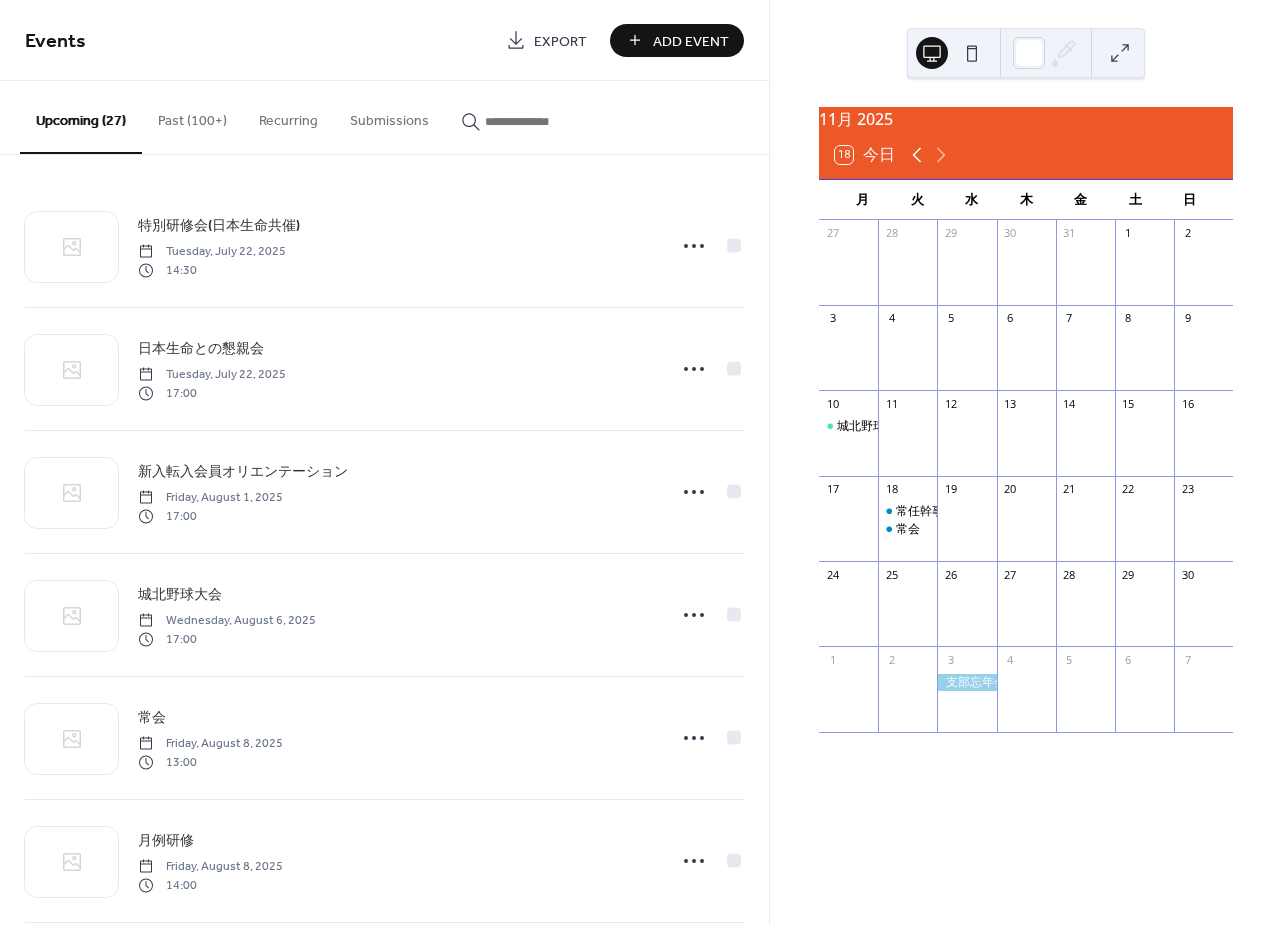 click 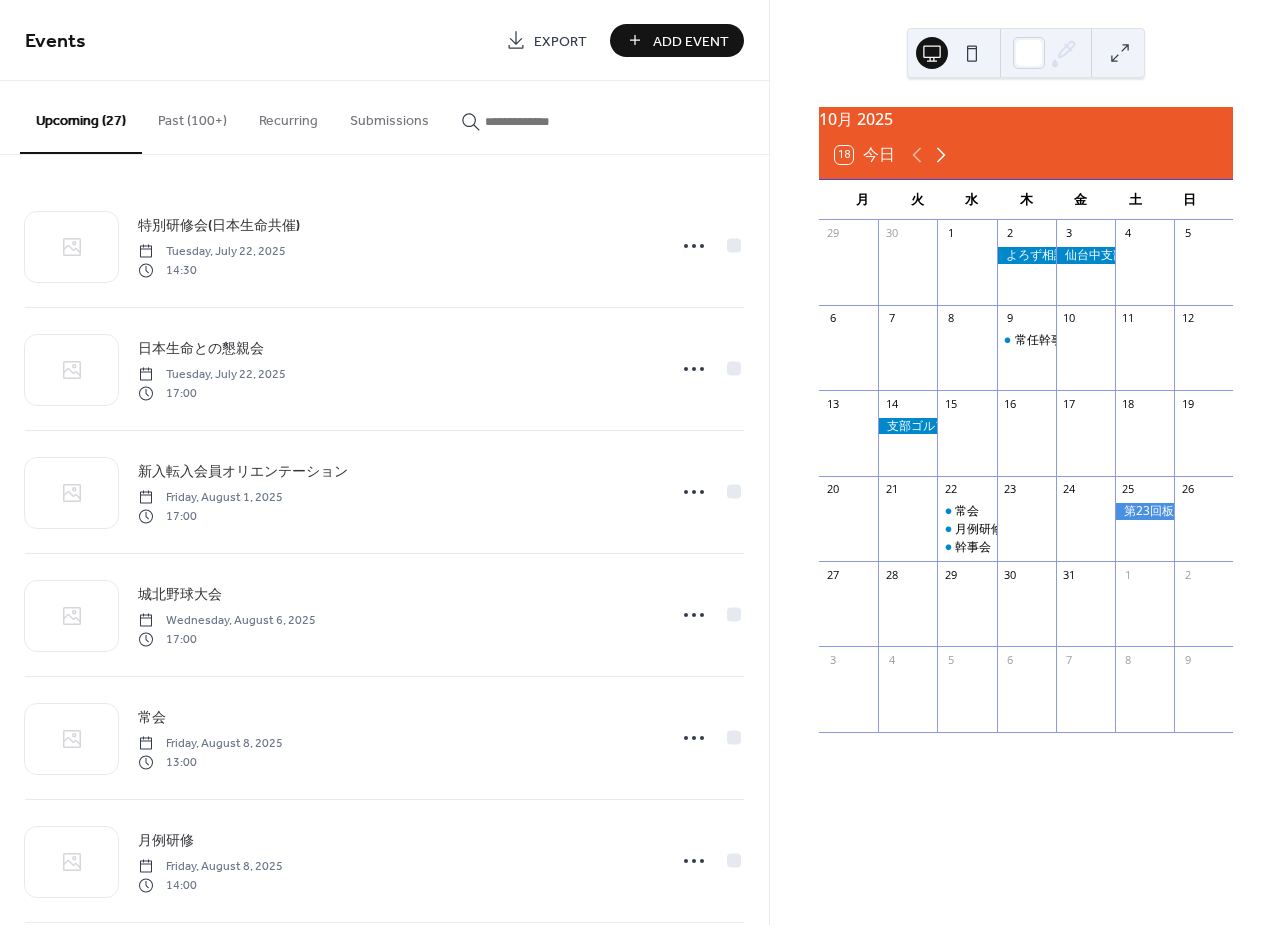 click 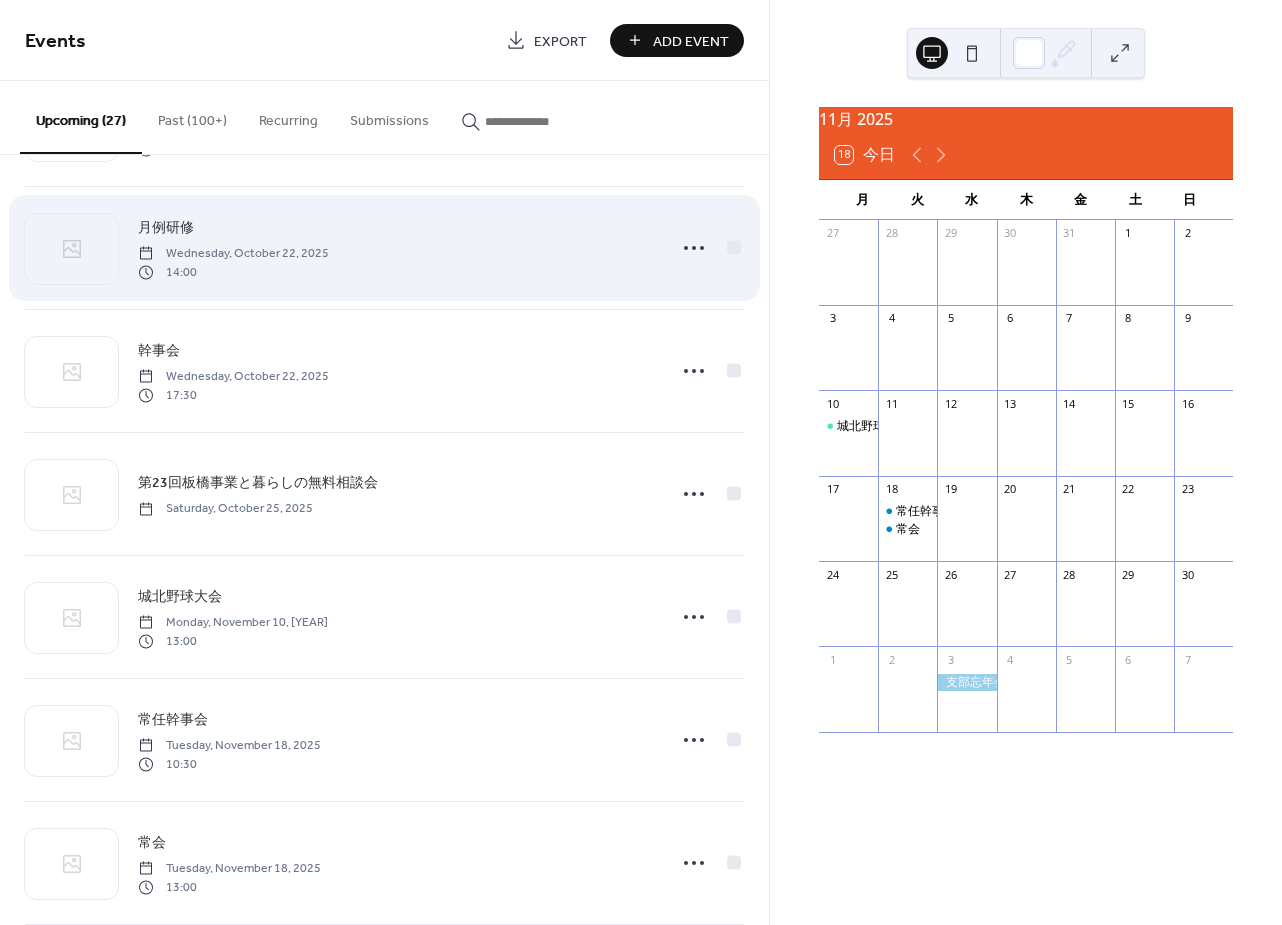 scroll, scrollTop: 2240, scrollLeft: 0, axis: vertical 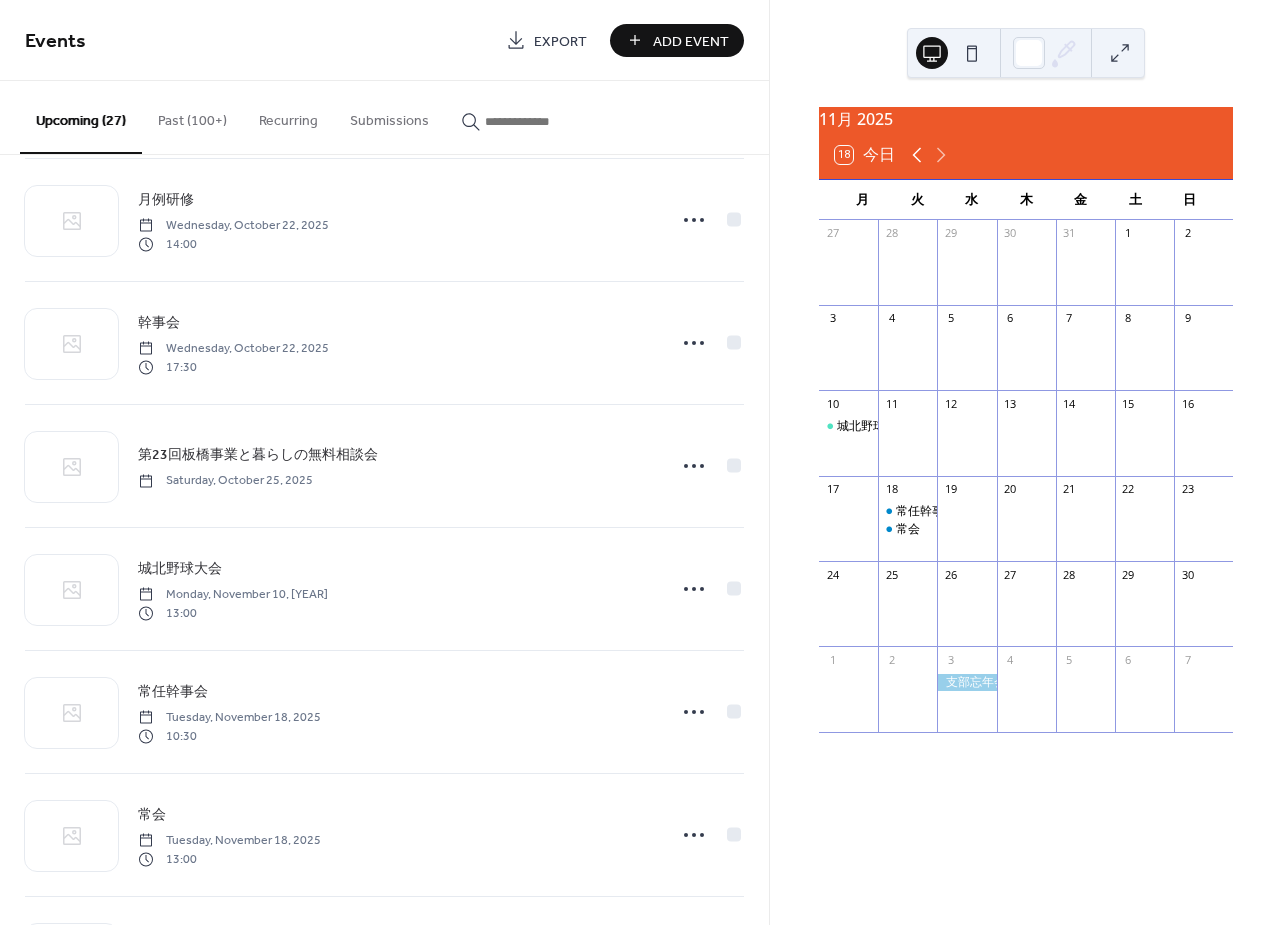 click 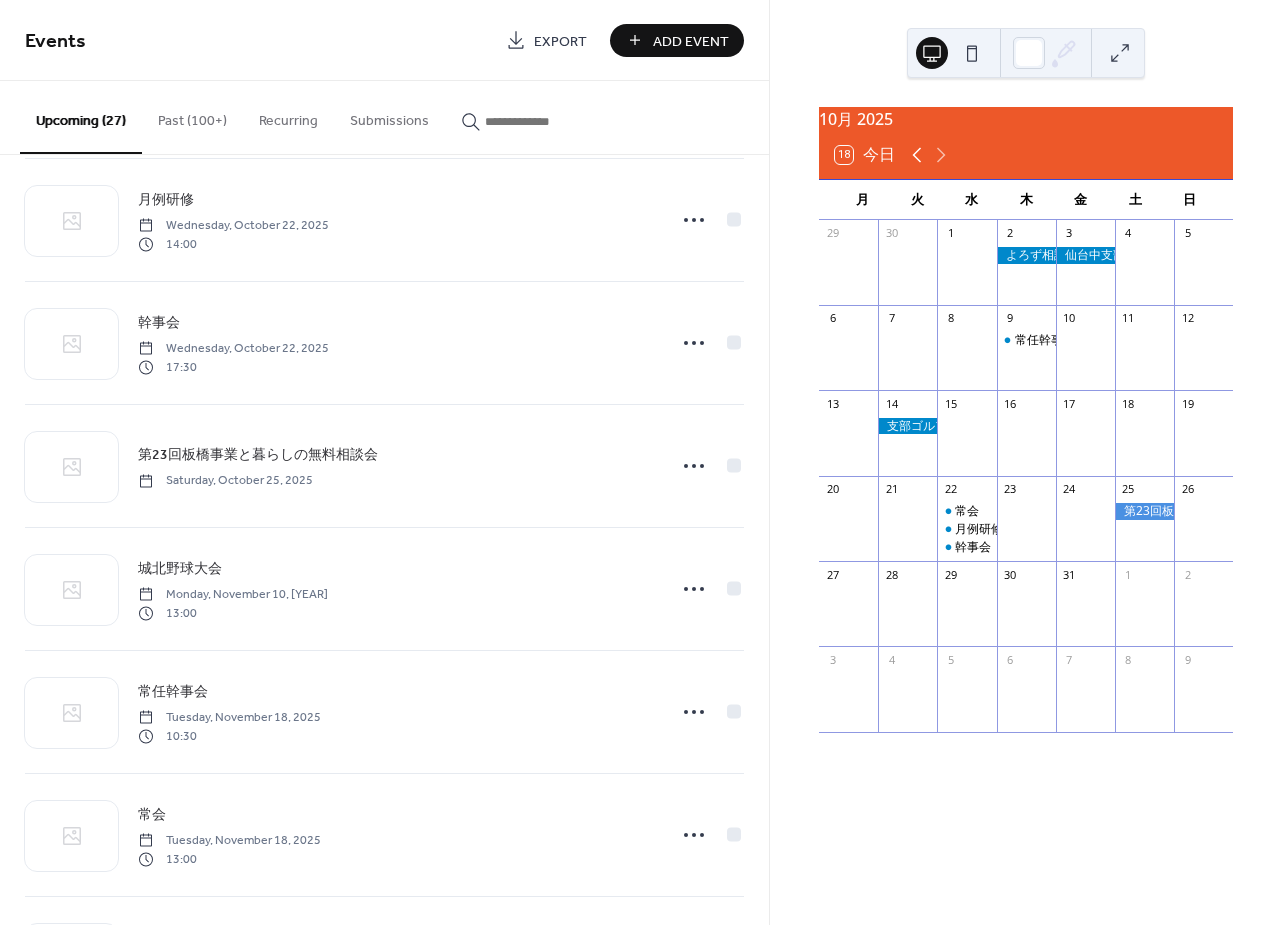 click 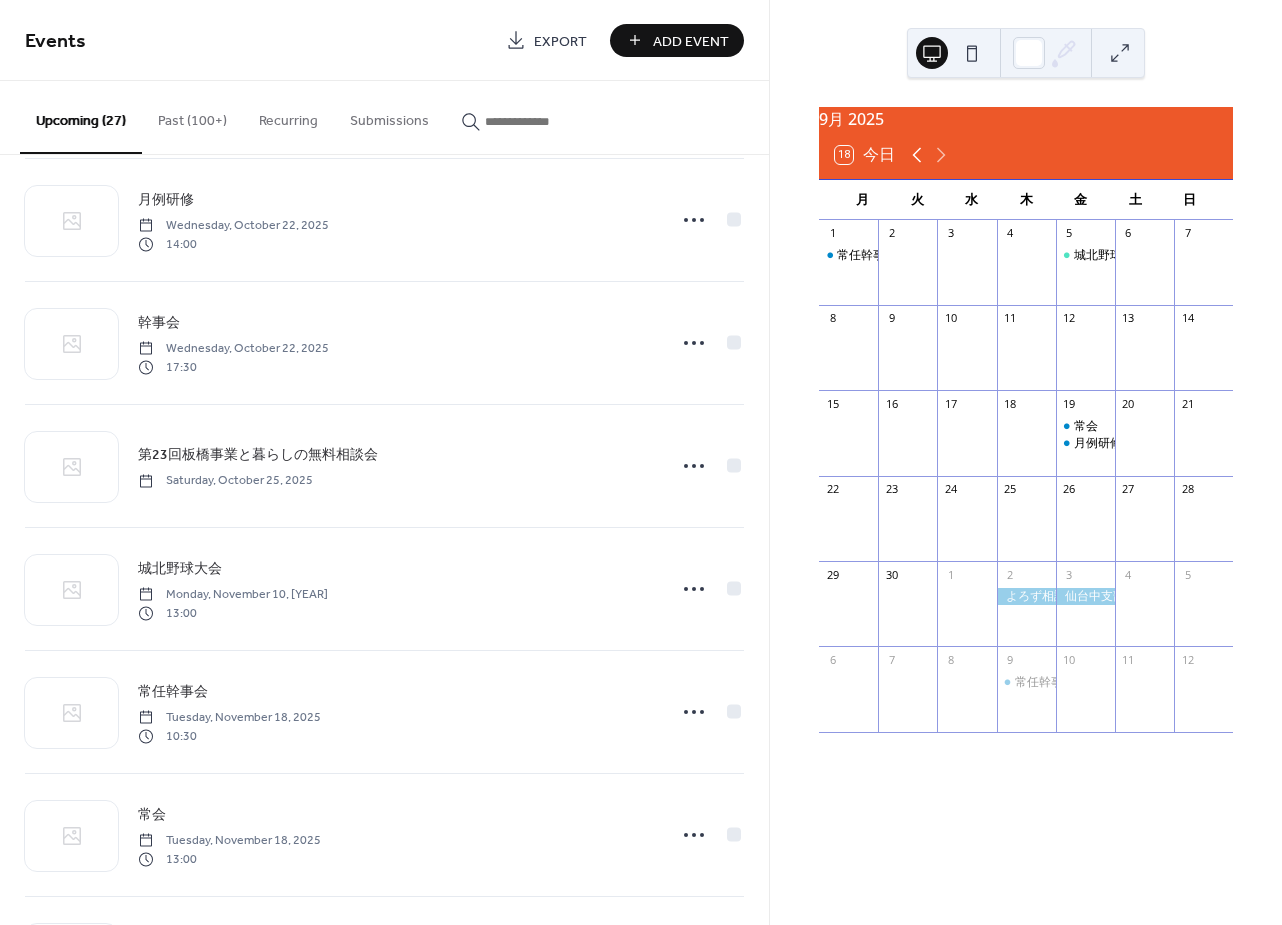click 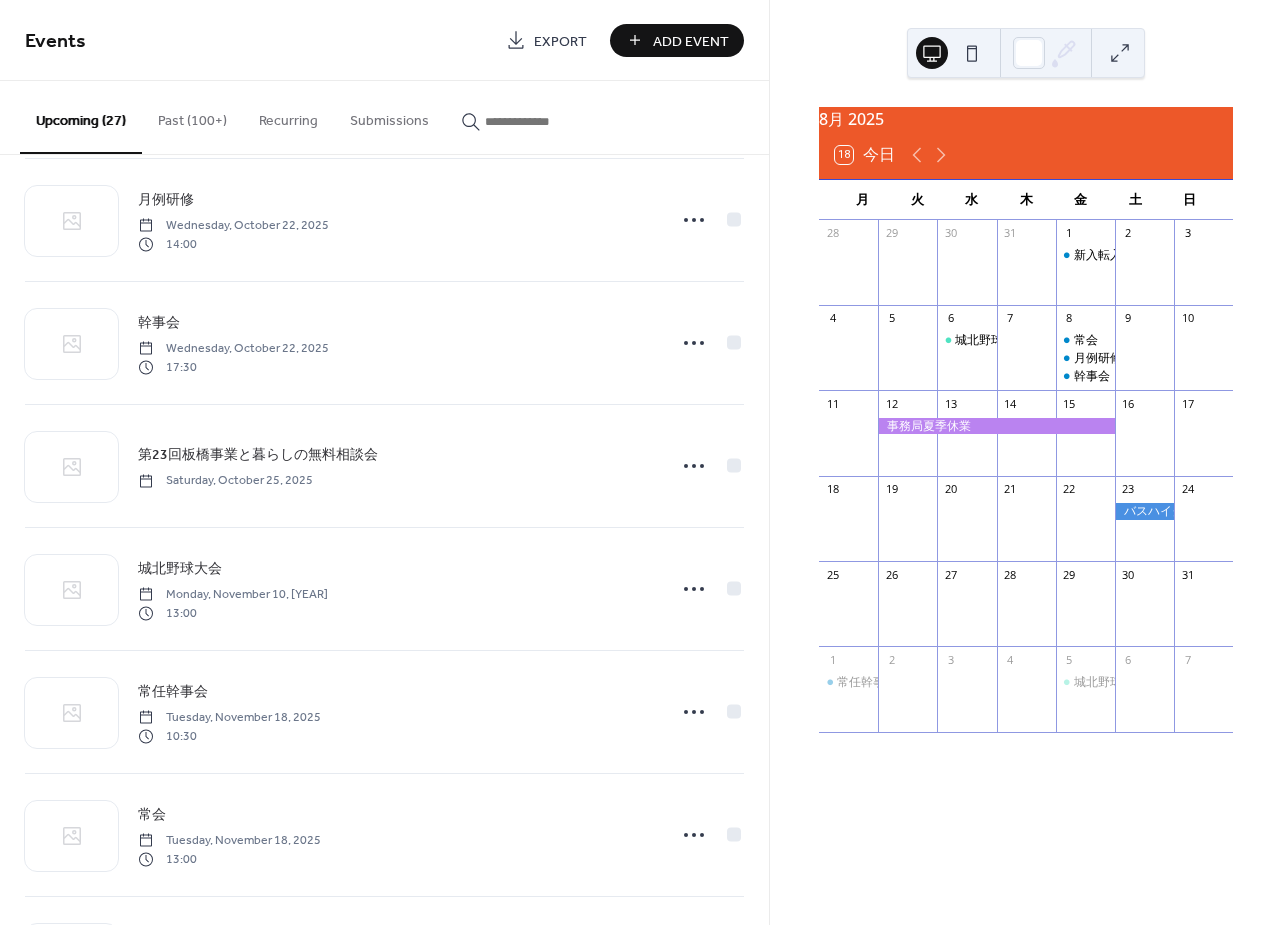 click on "18 今日" at bounding box center [865, 155] 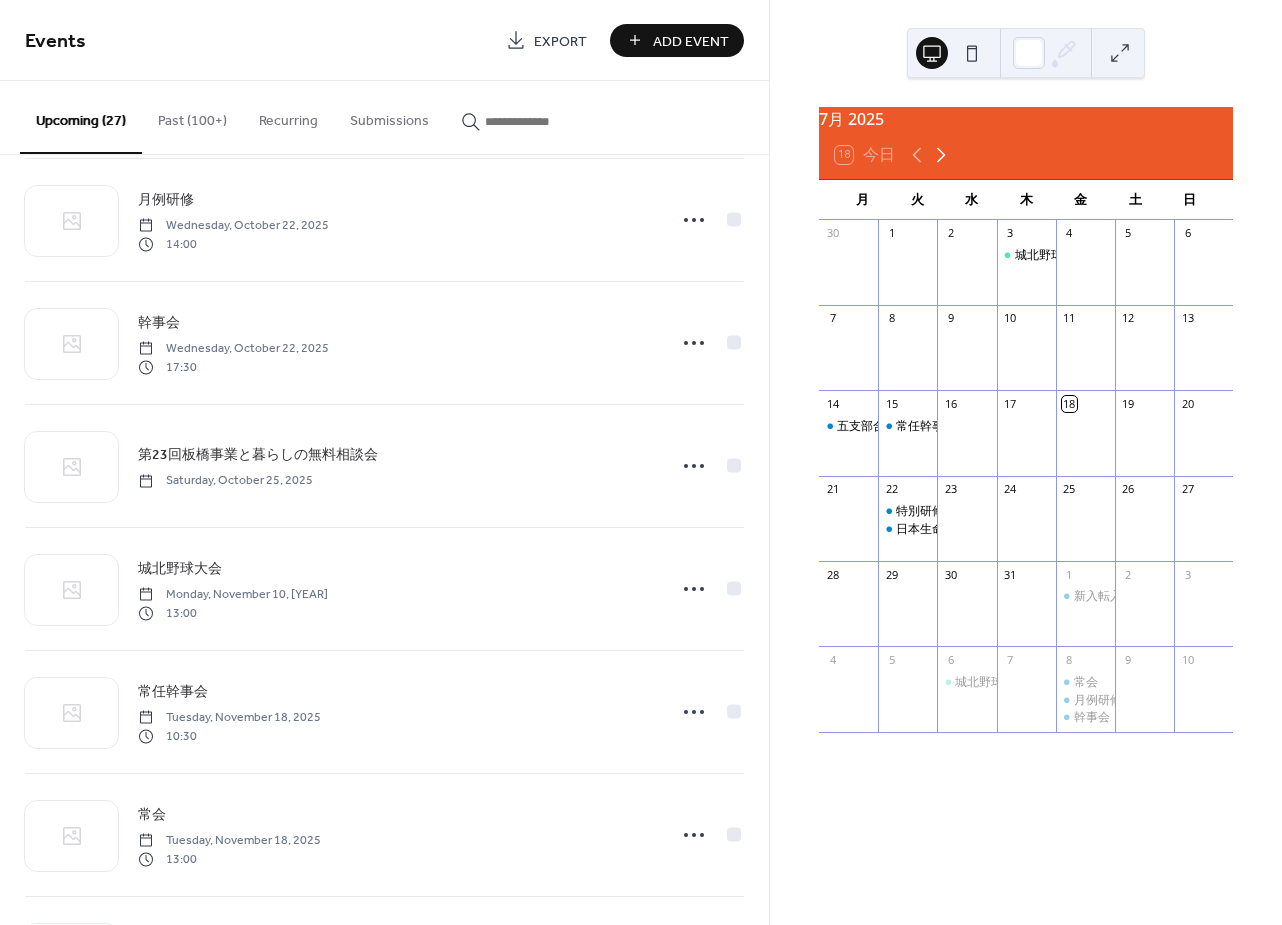 click 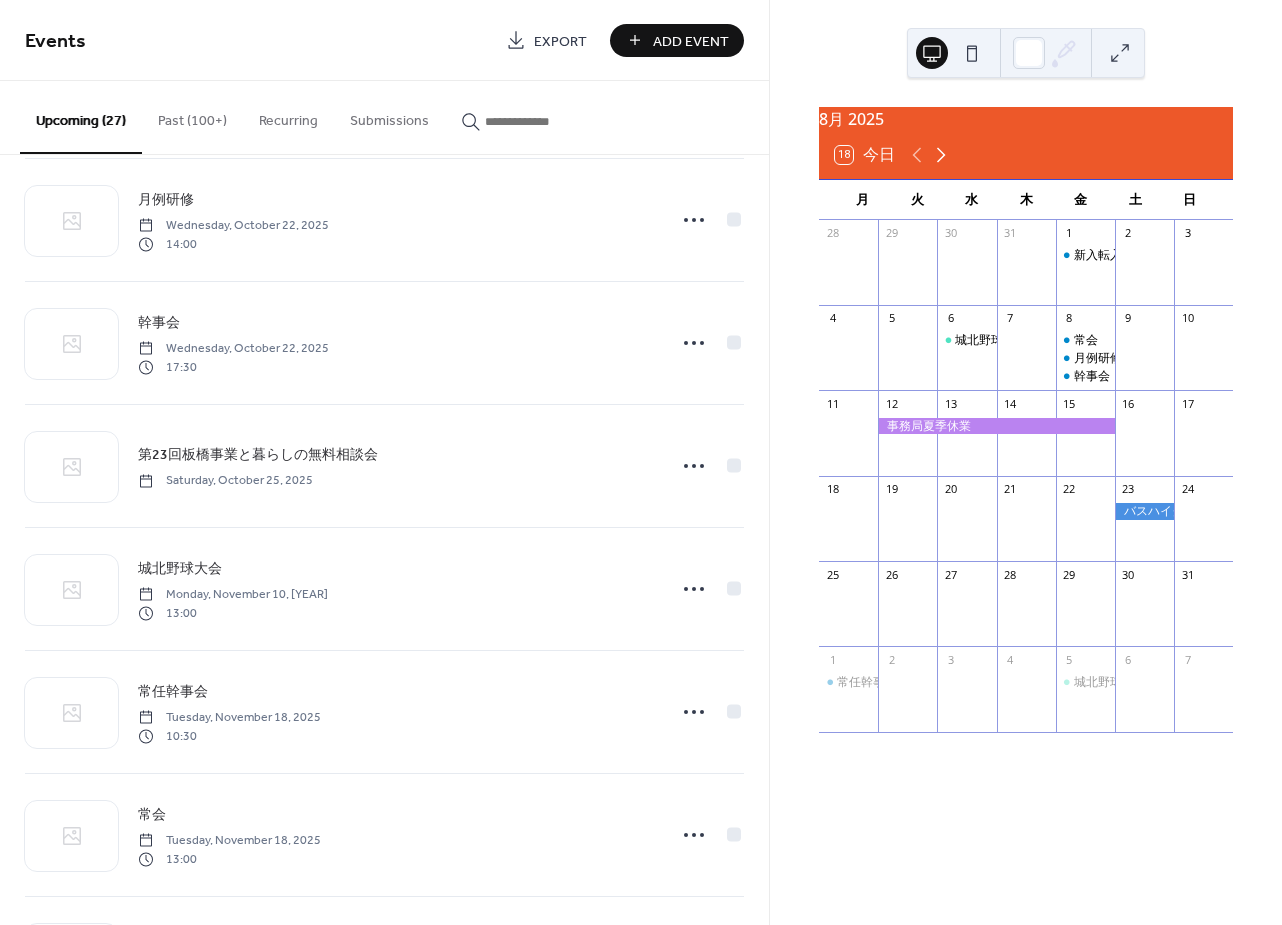 click 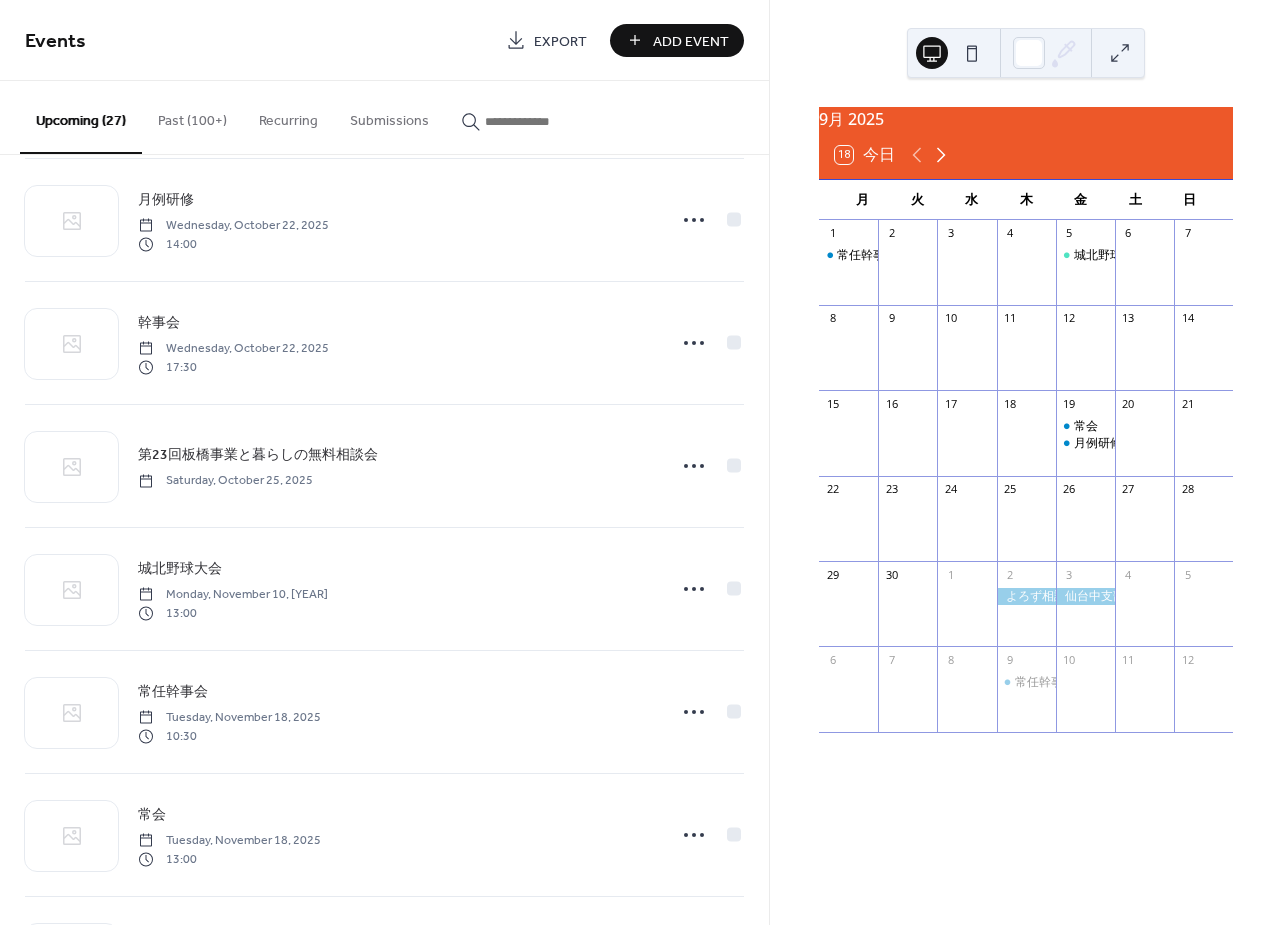 click 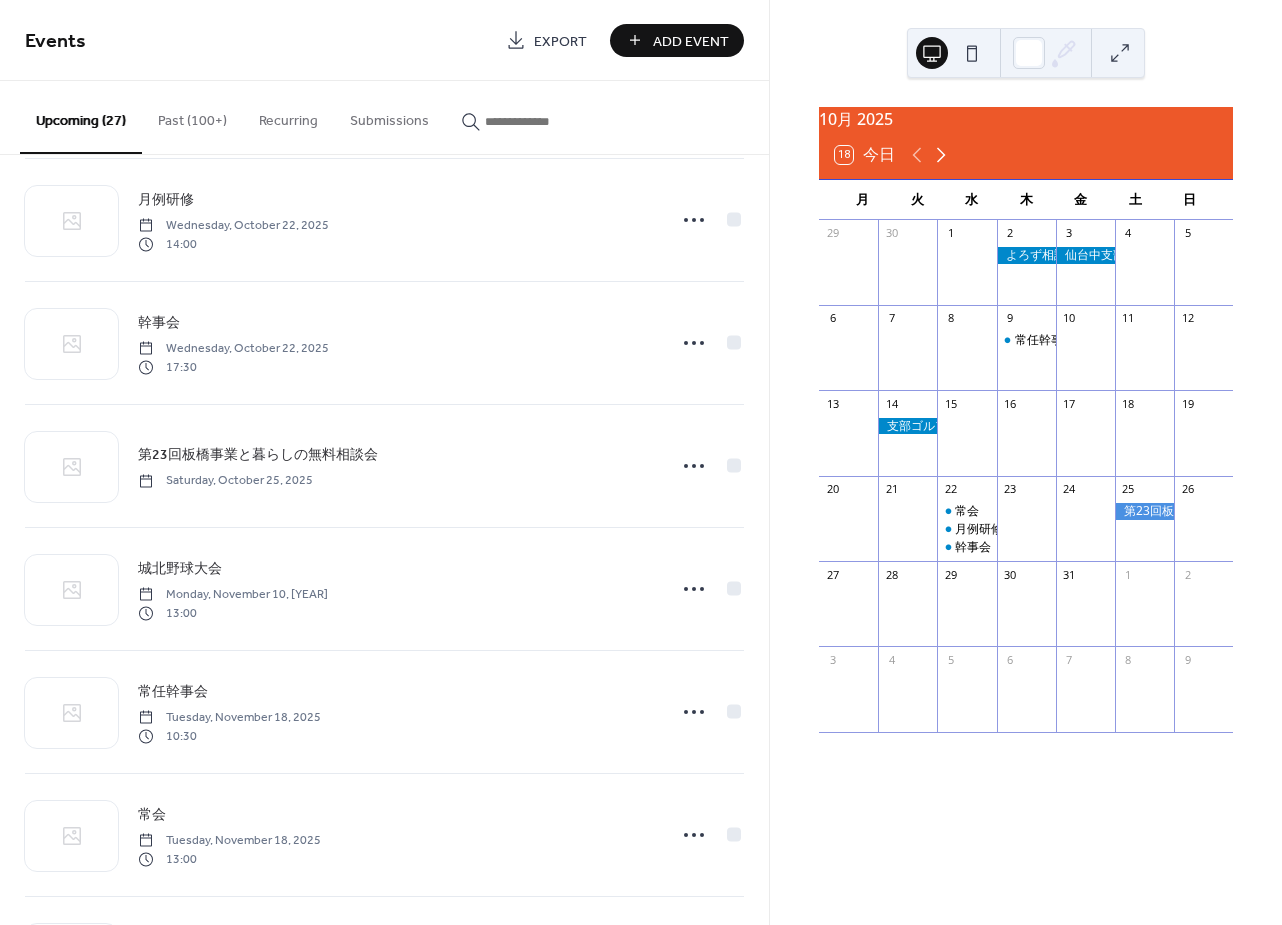 click 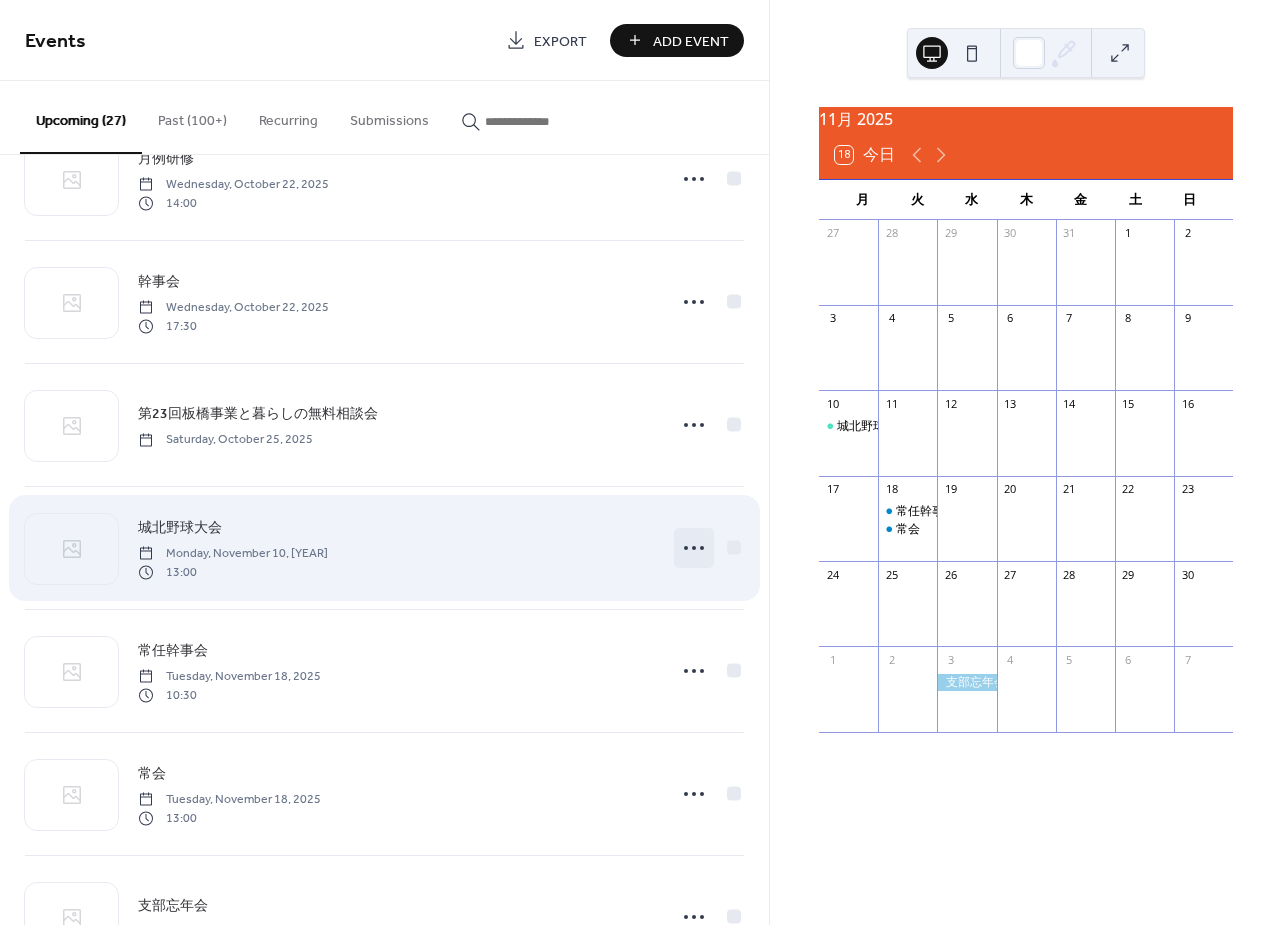 scroll, scrollTop: 2062, scrollLeft: 0, axis: vertical 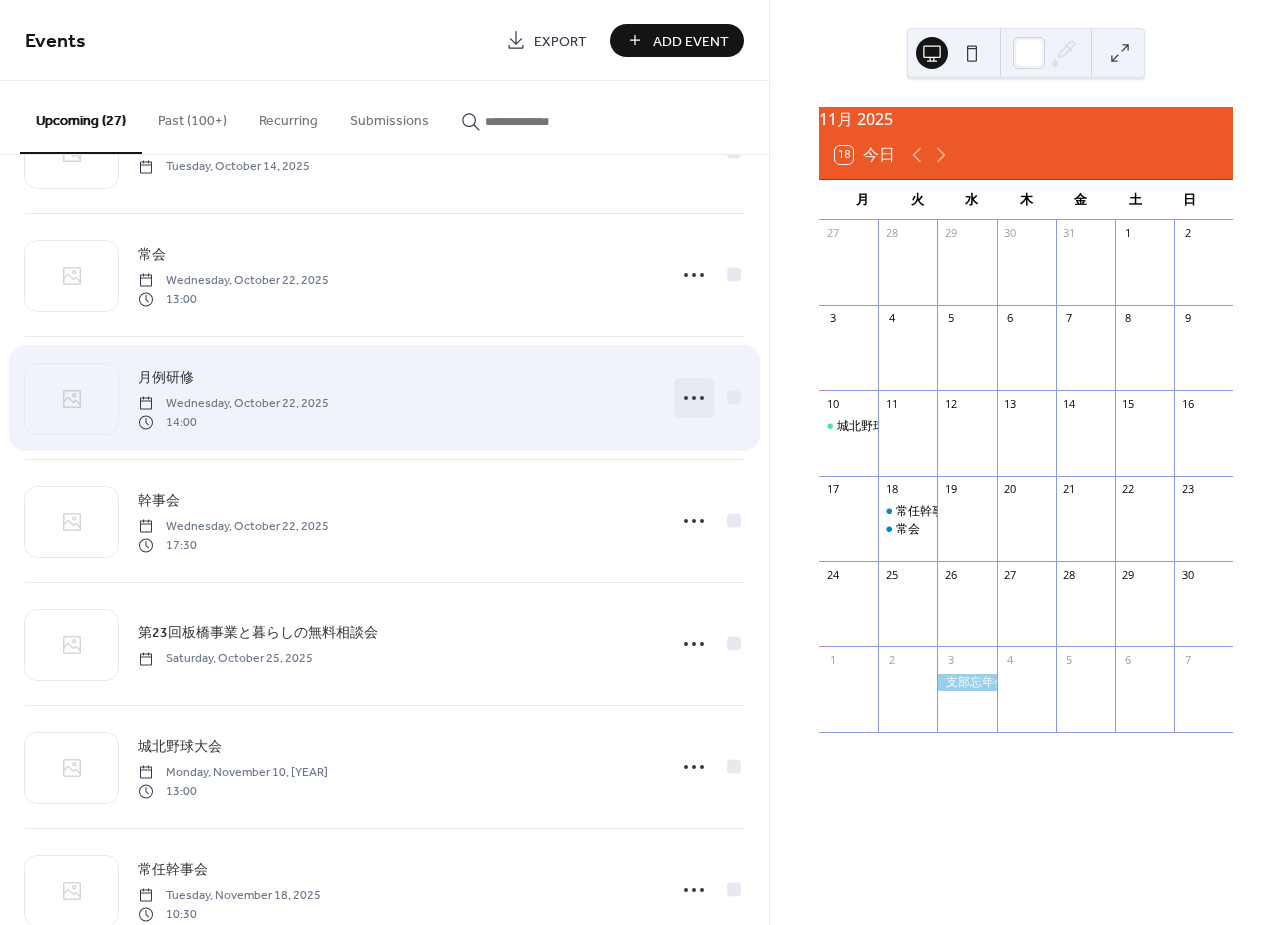 click 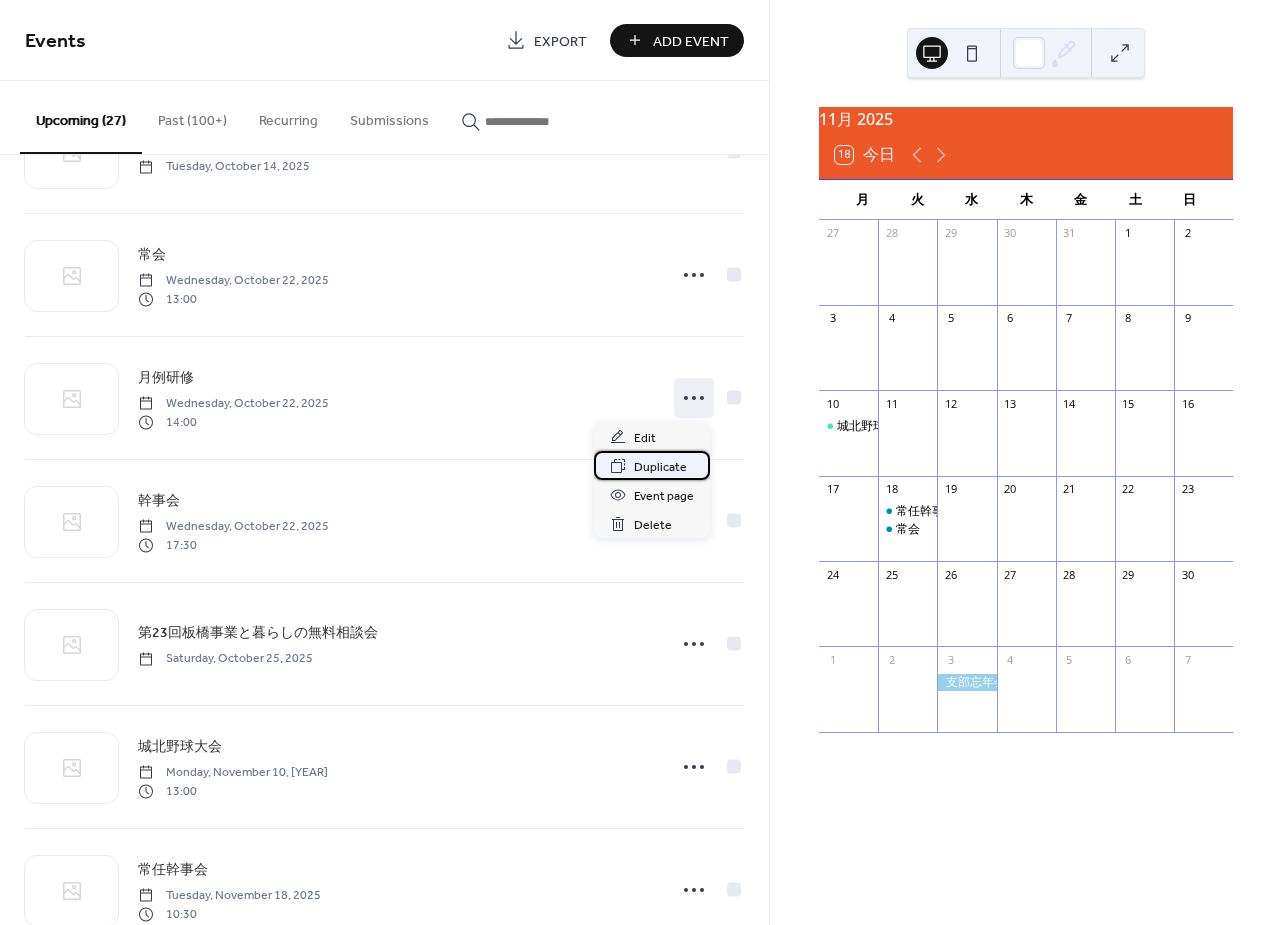click on "Duplicate" at bounding box center (660, 467) 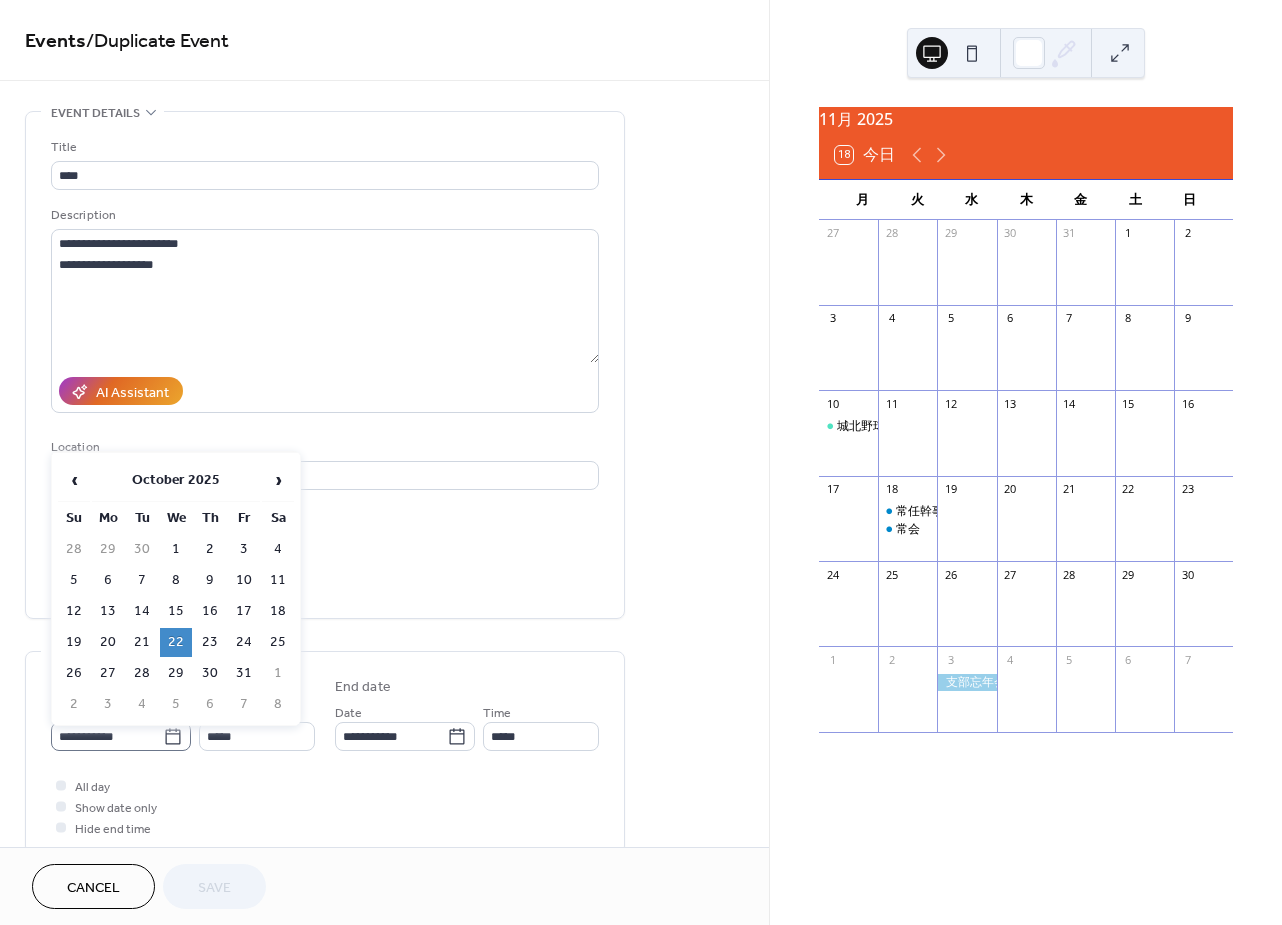 click 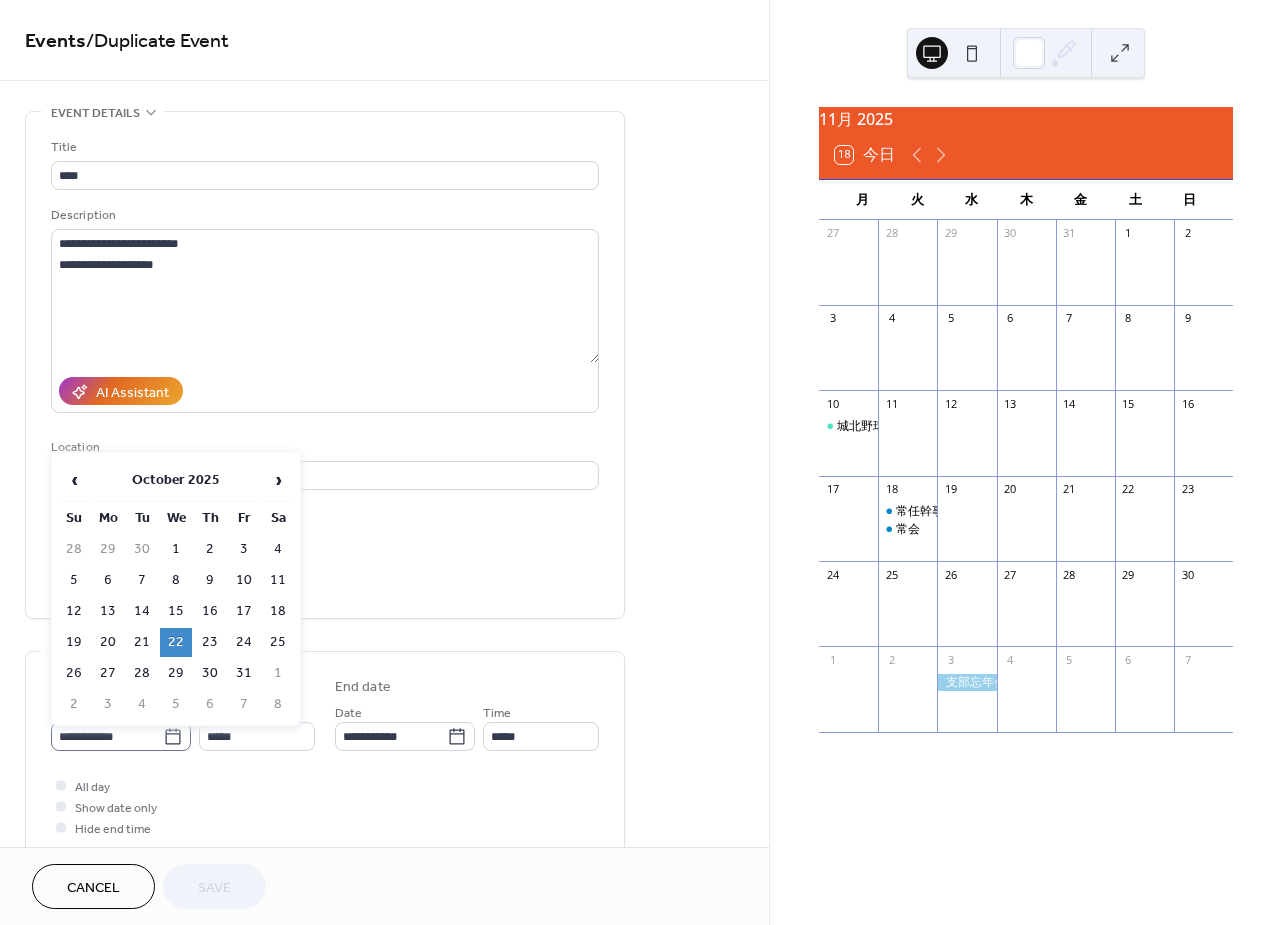 click on "**********" at bounding box center [107, 736] 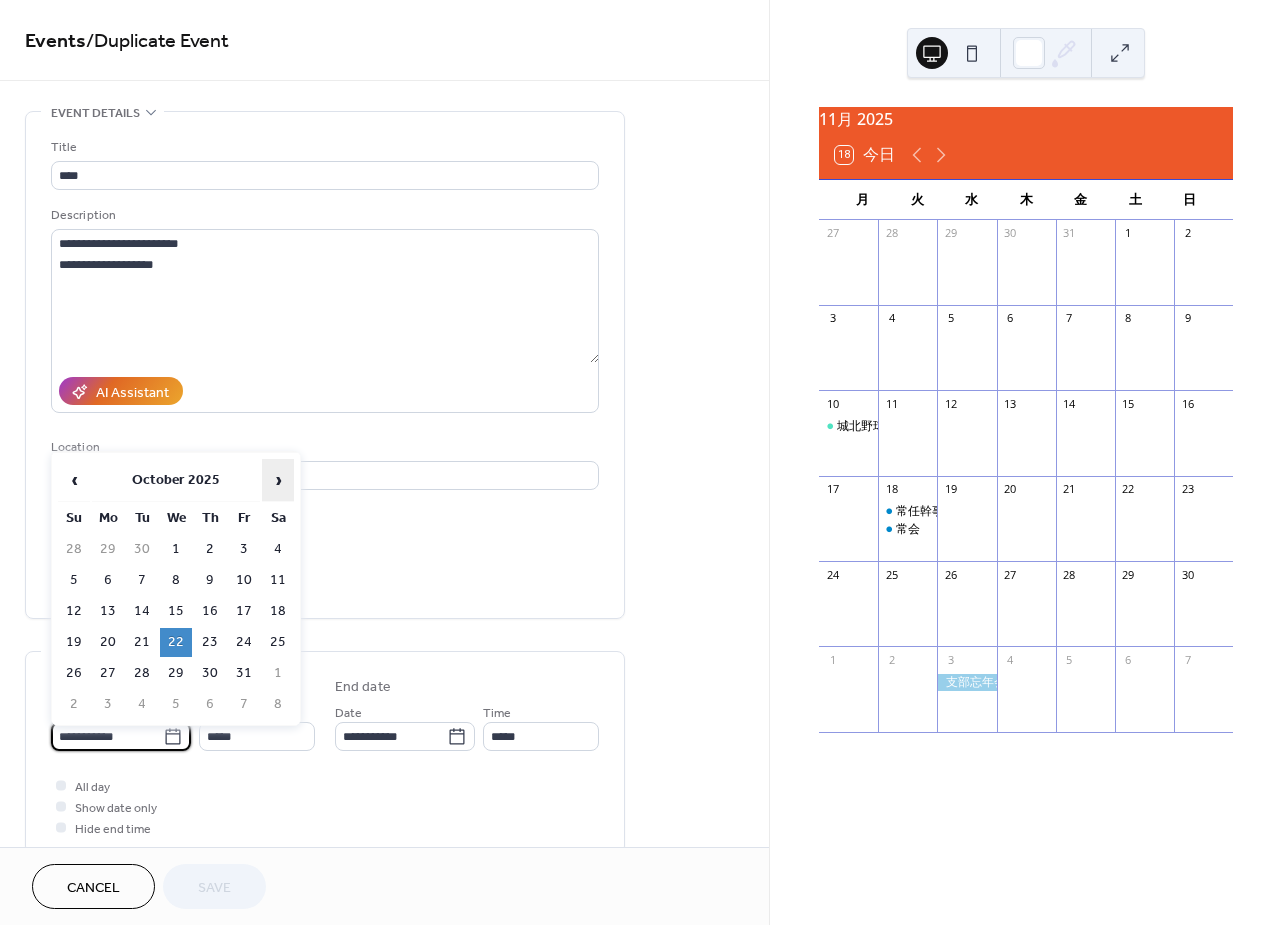 click on "›" at bounding box center [278, 480] 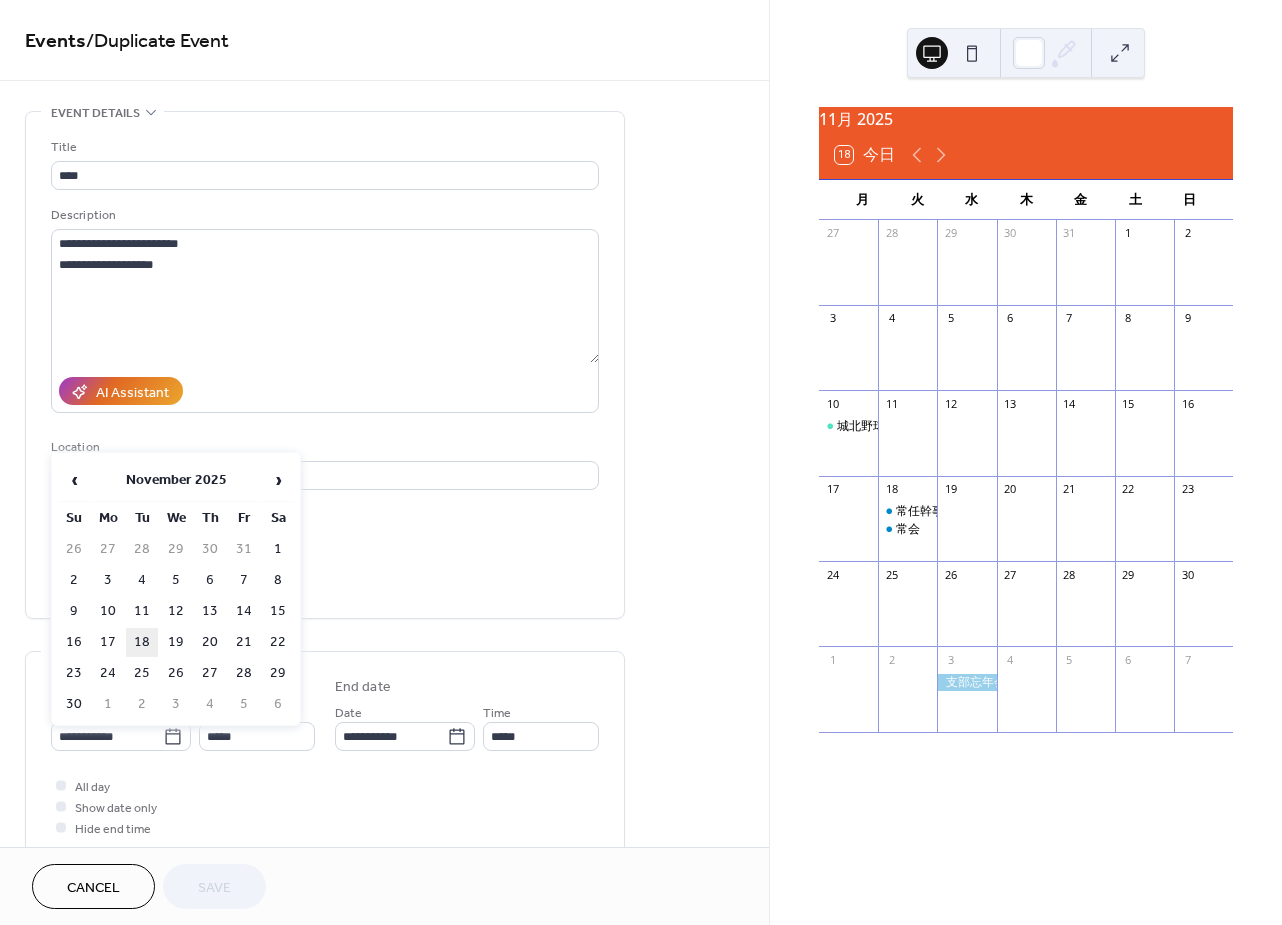 click on "18" at bounding box center [142, 642] 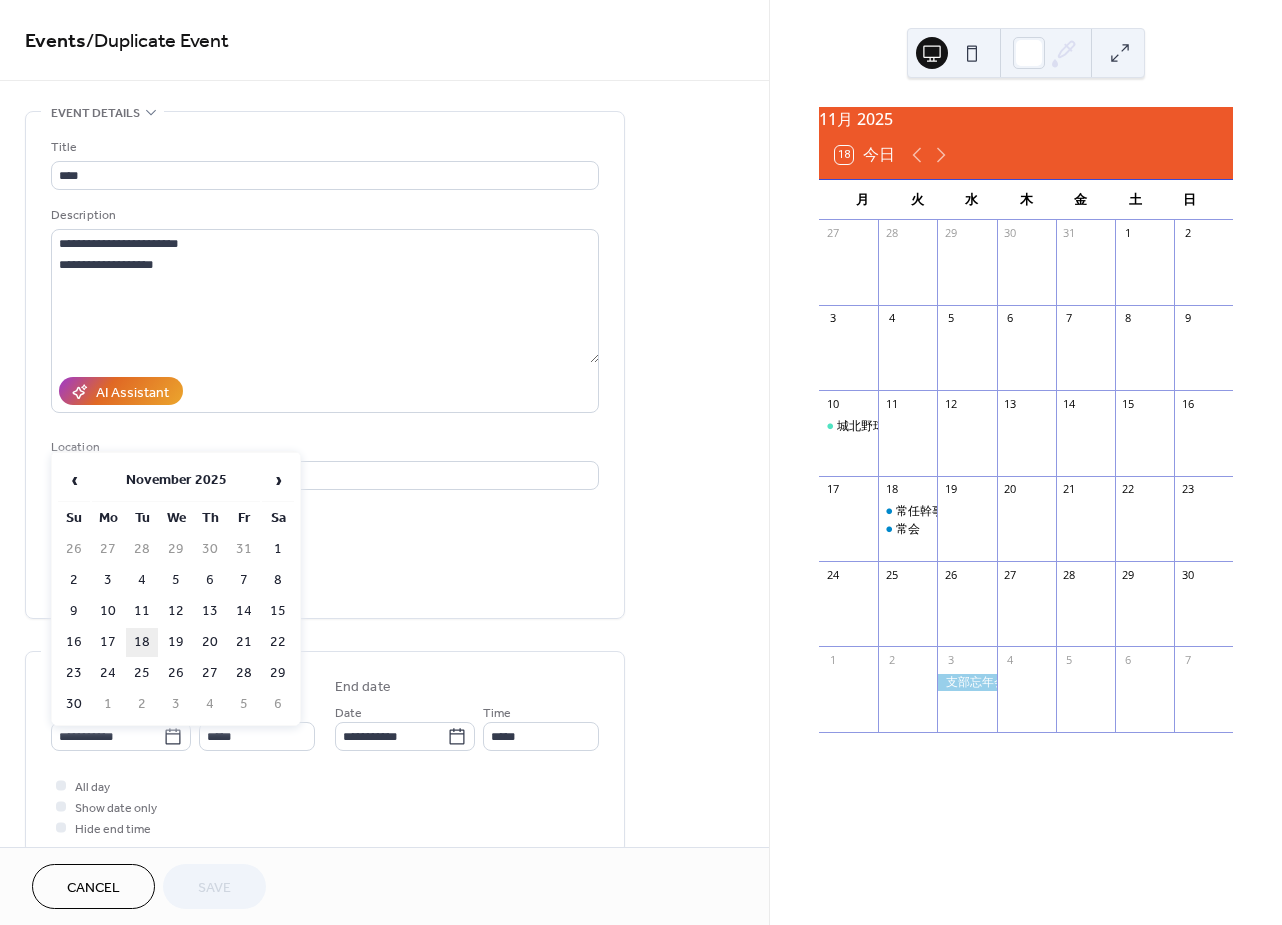 type on "**********" 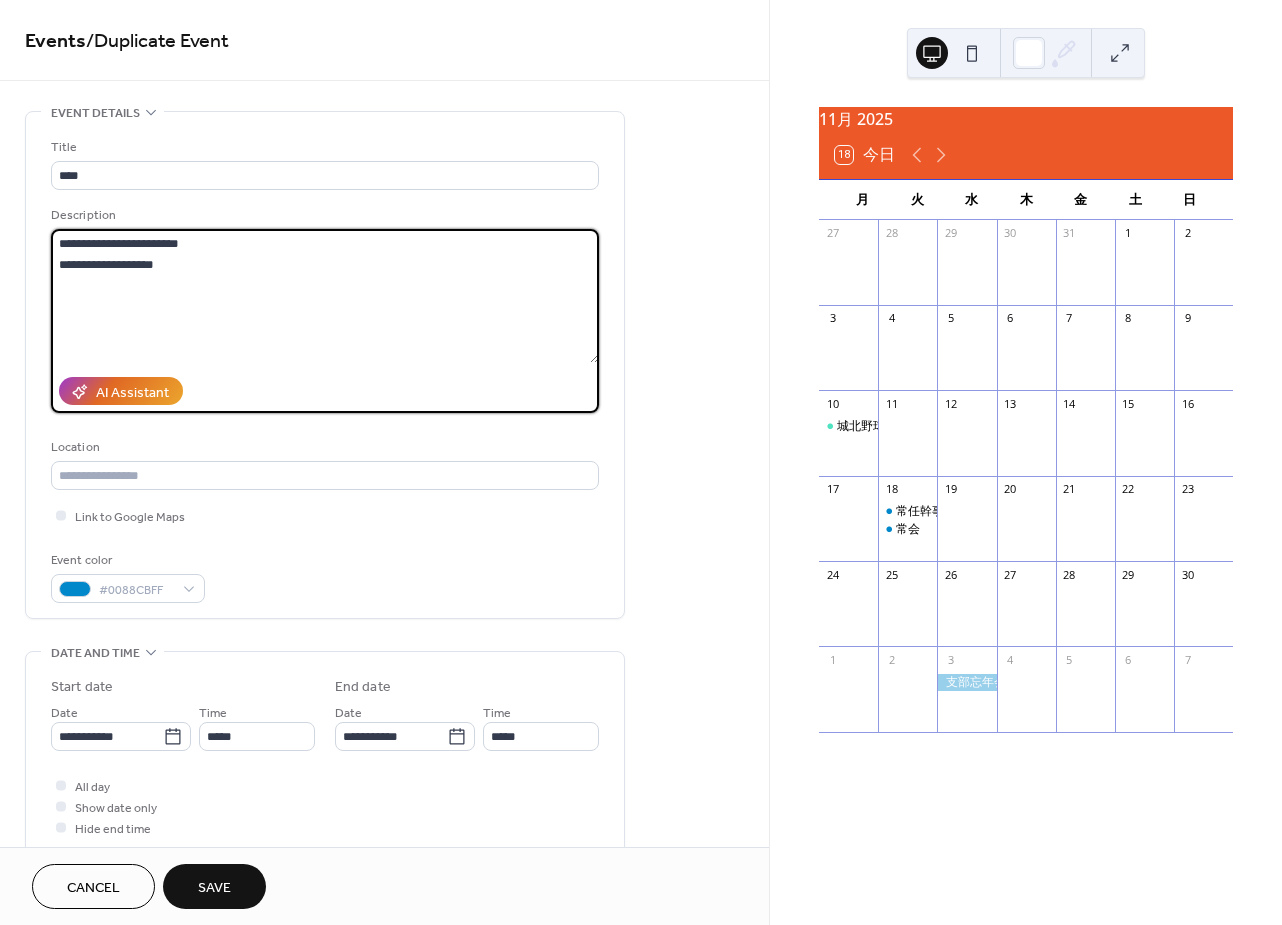 drag, startPoint x: -100, startPoint y: 242, endPoint x: -123, endPoint y: 237, distance: 23.537205 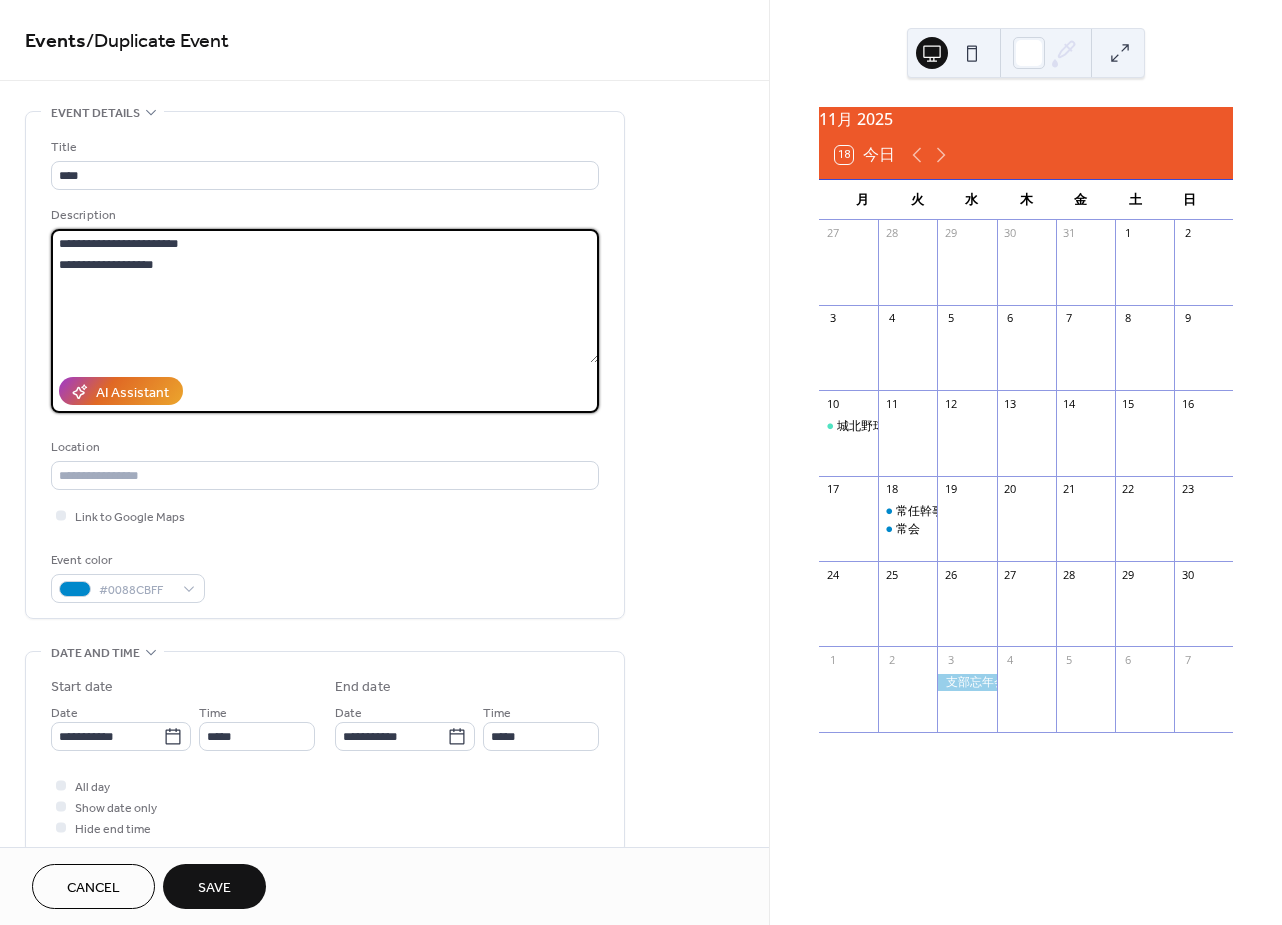 click on "**********" at bounding box center (641, 462) 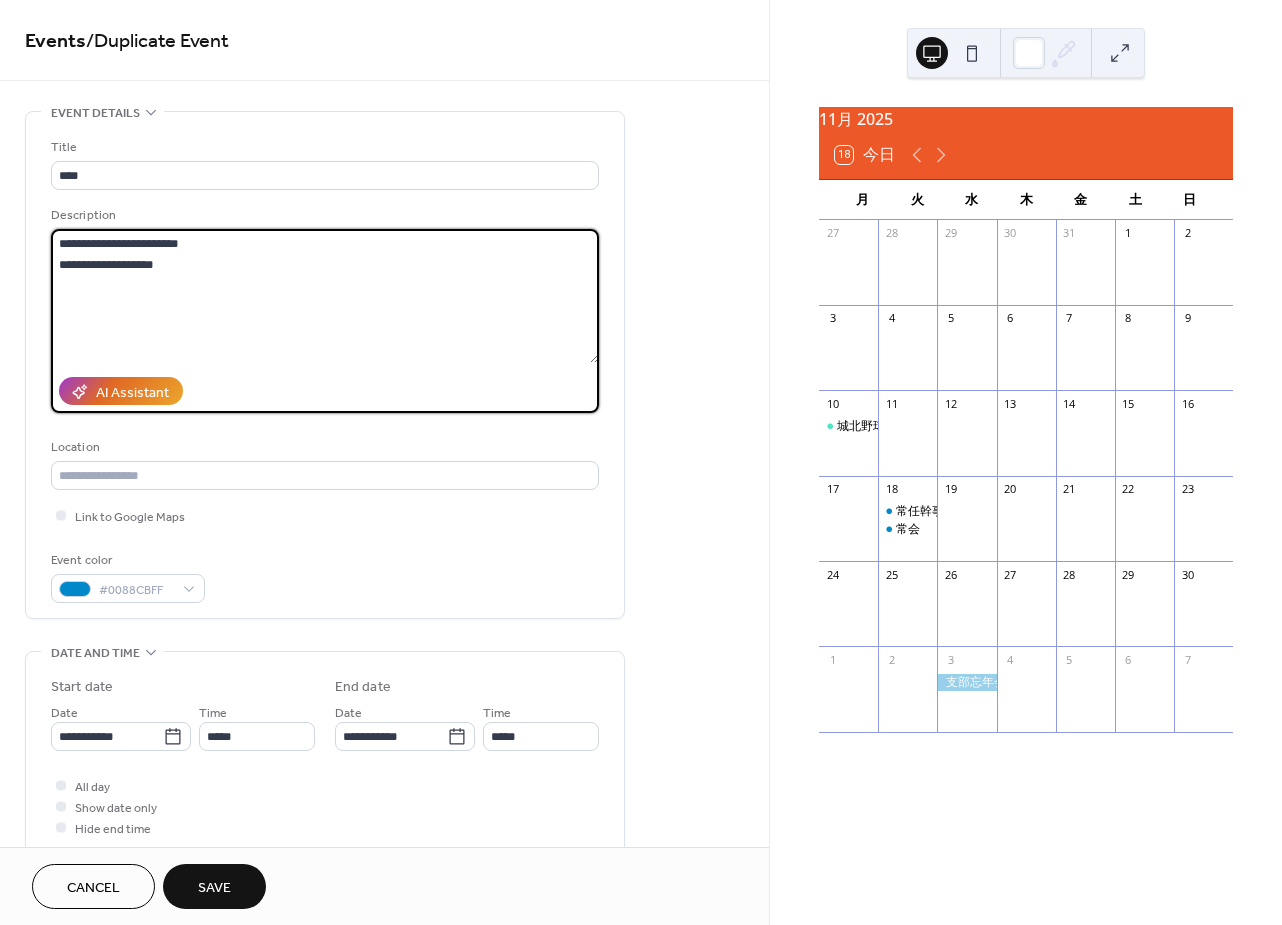 type on "**********" 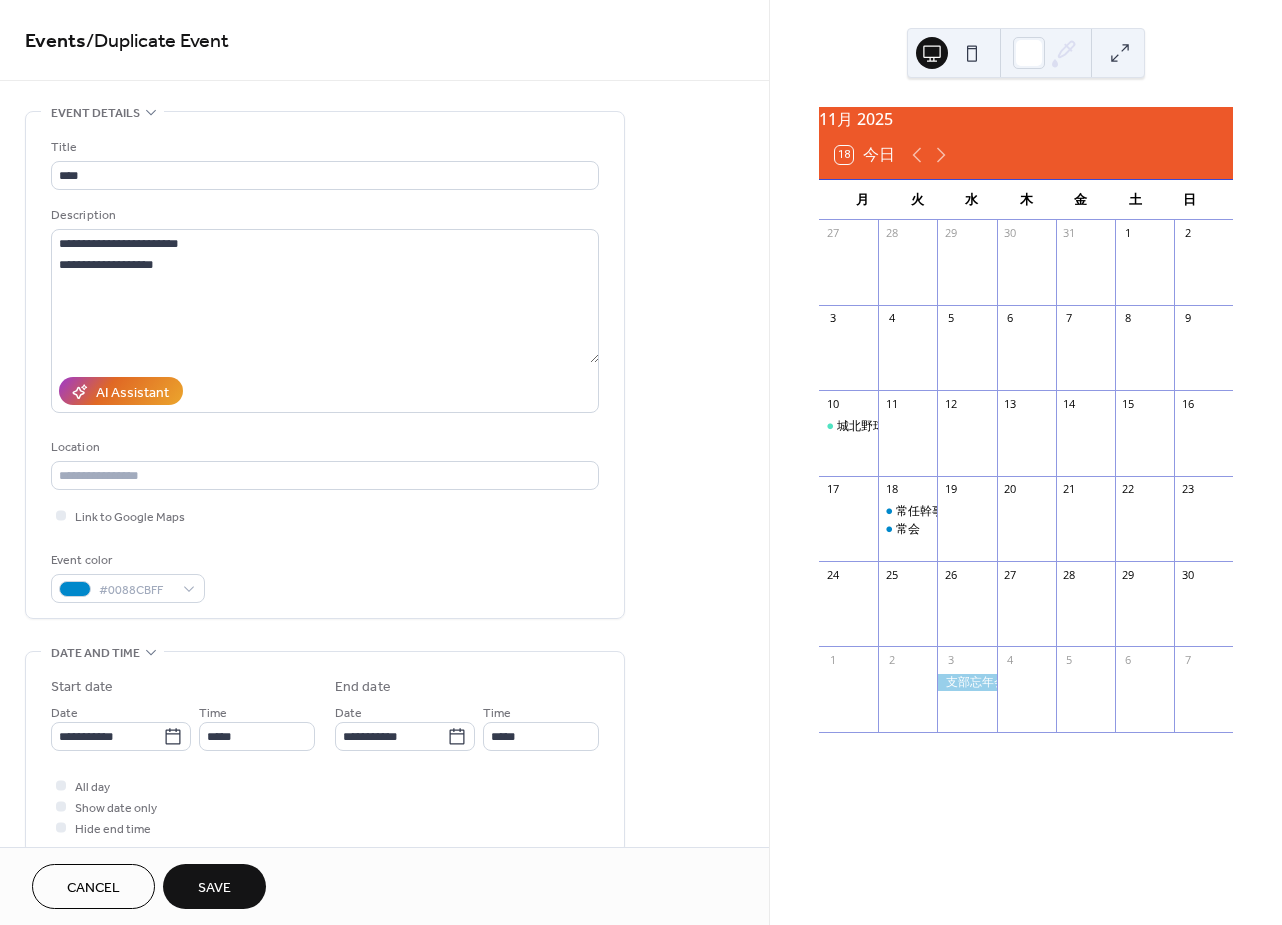 click on "Save" at bounding box center (214, 888) 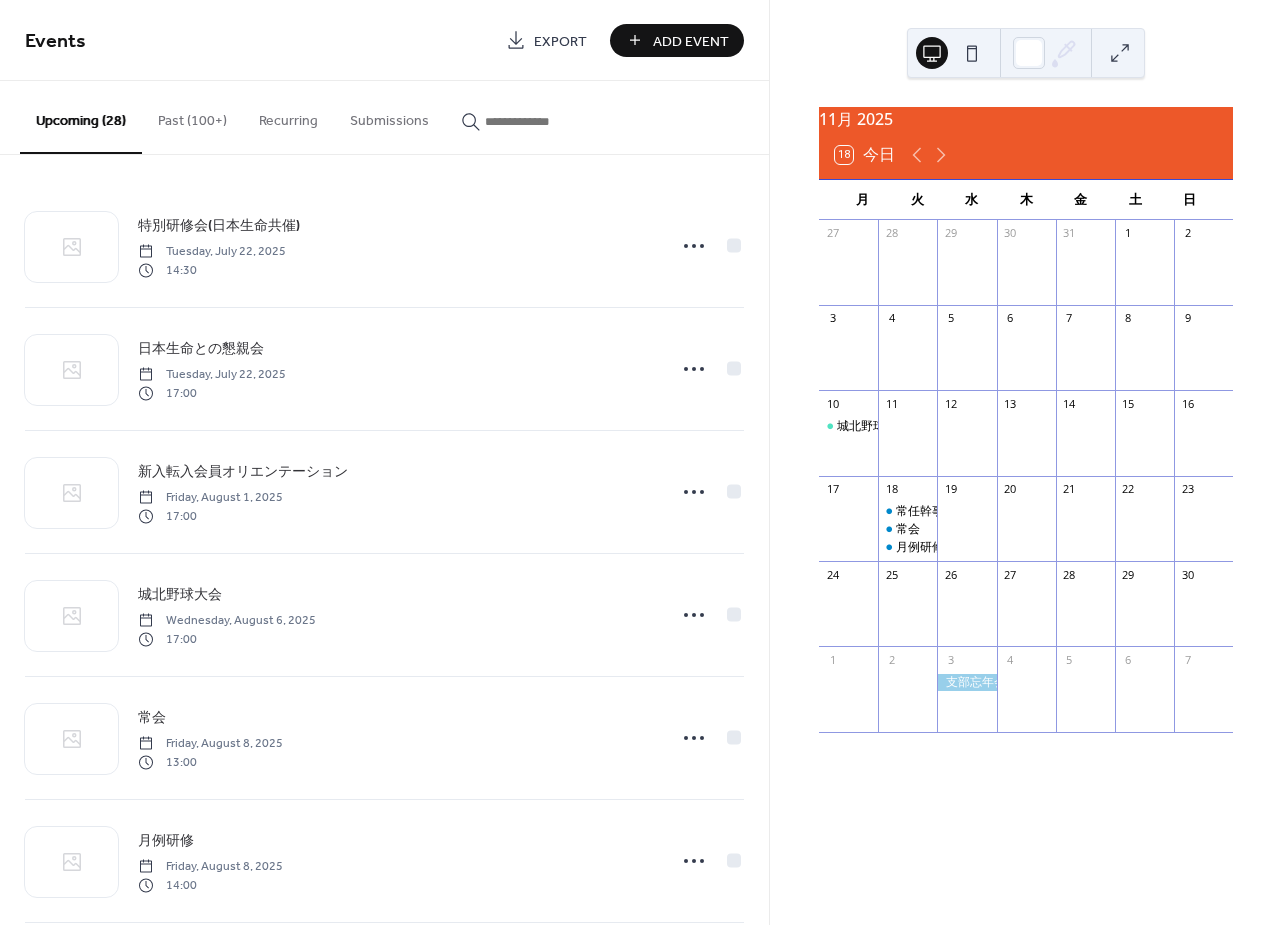 click on "月例研修" at bounding box center [920, 547] 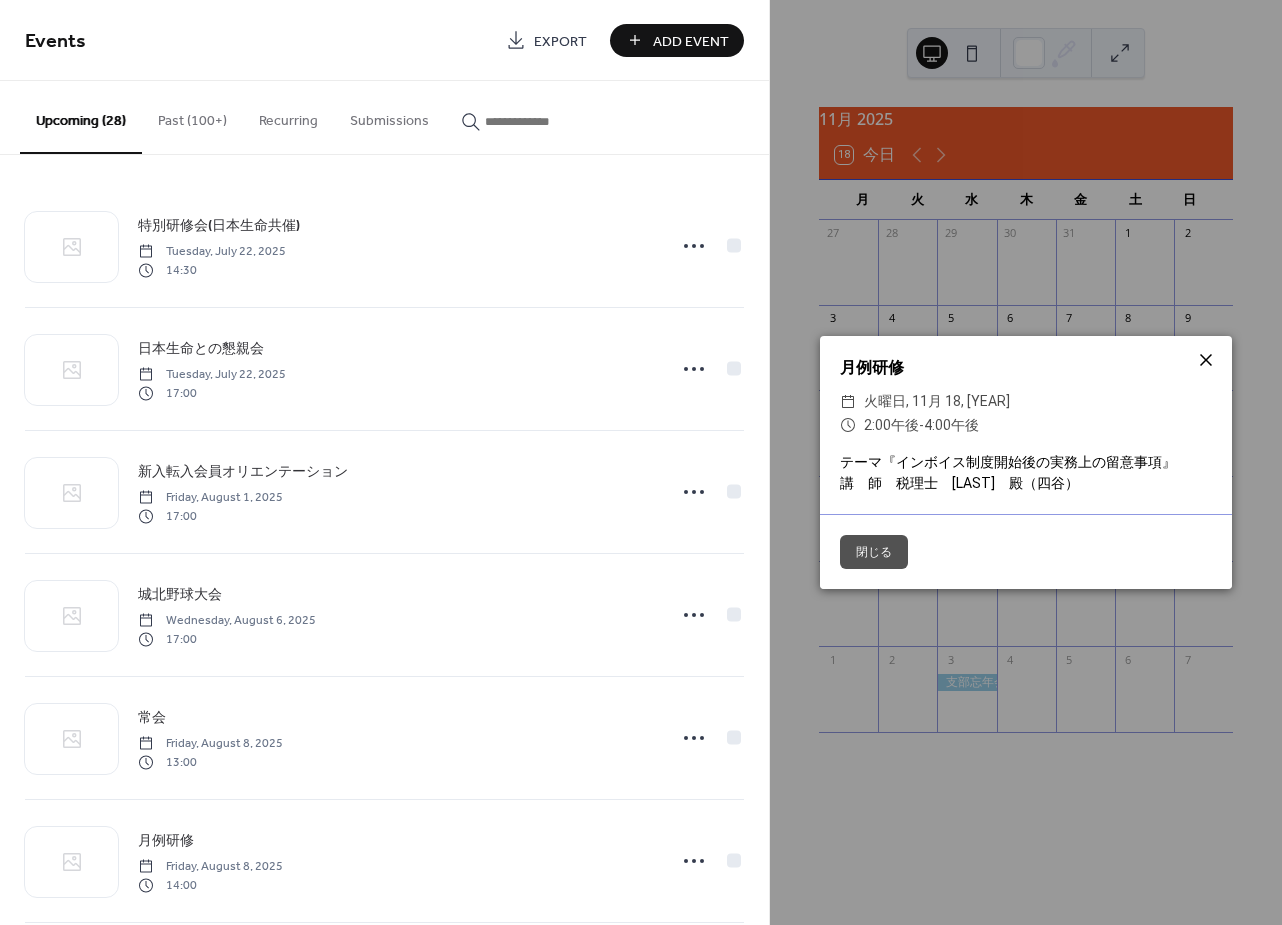 click 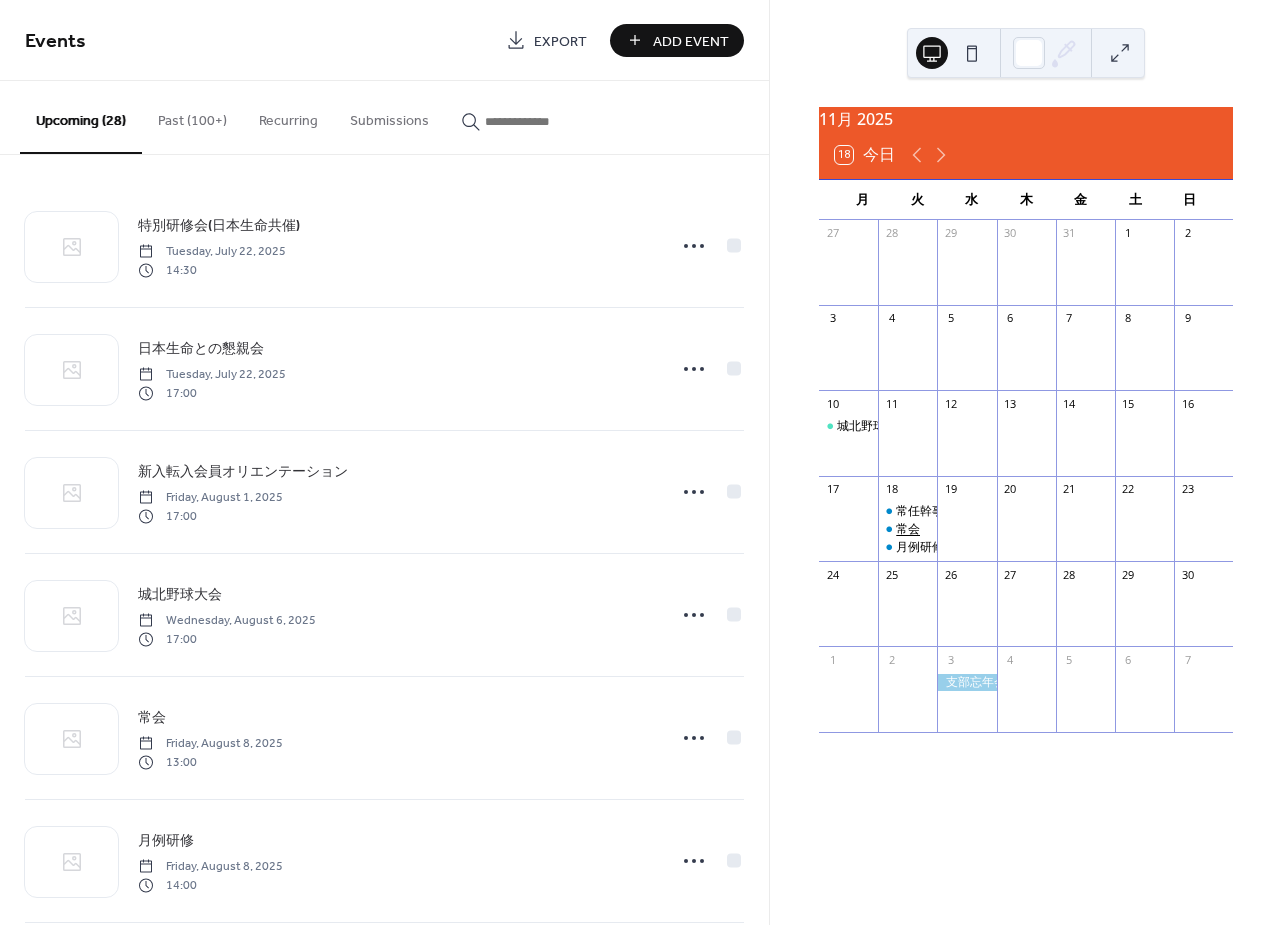 click on "常会" at bounding box center (908, 529) 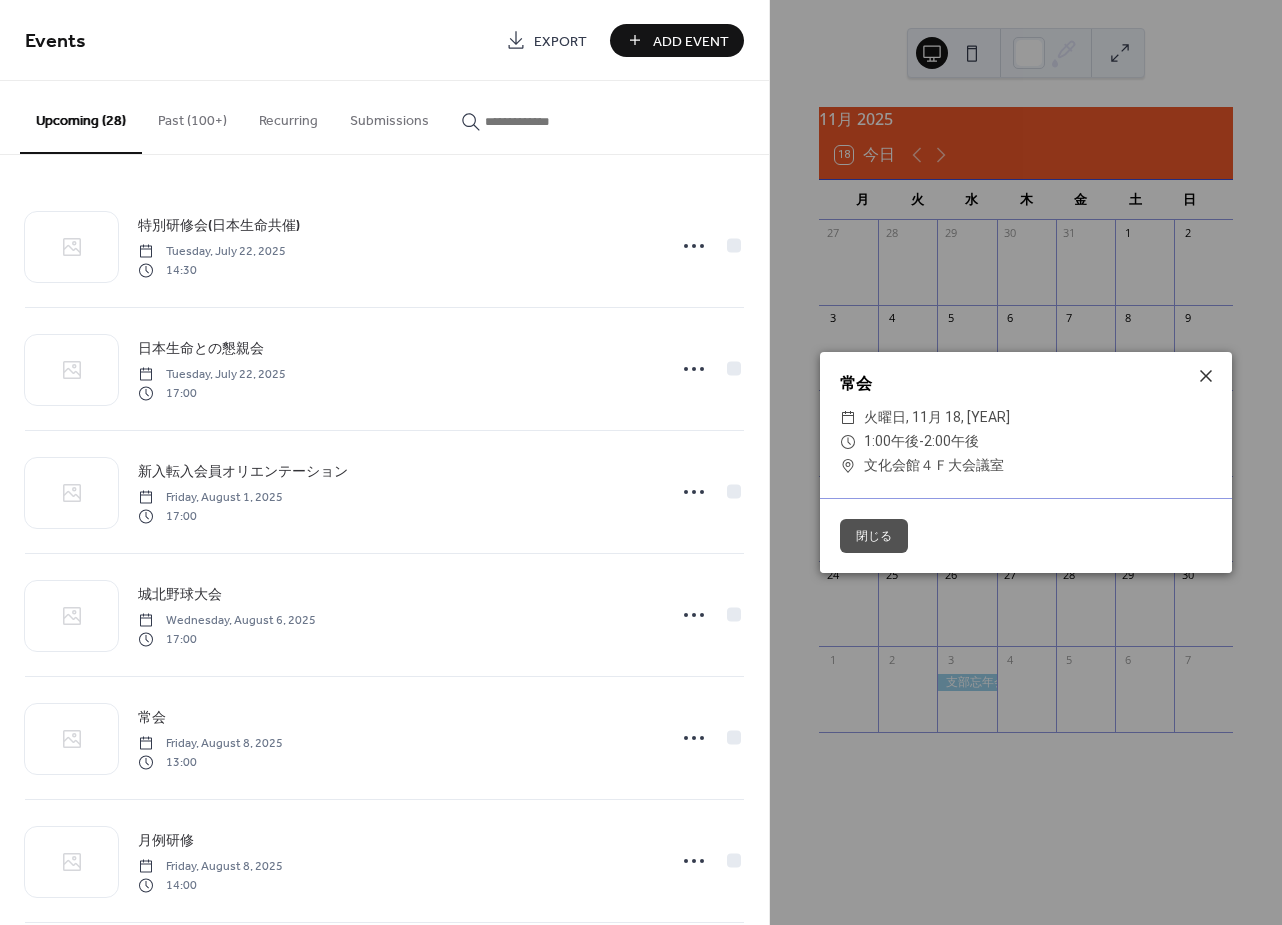 drag, startPoint x: 1212, startPoint y: 372, endPoint x: 1264, endPoint y: 434, distance: 80.919716 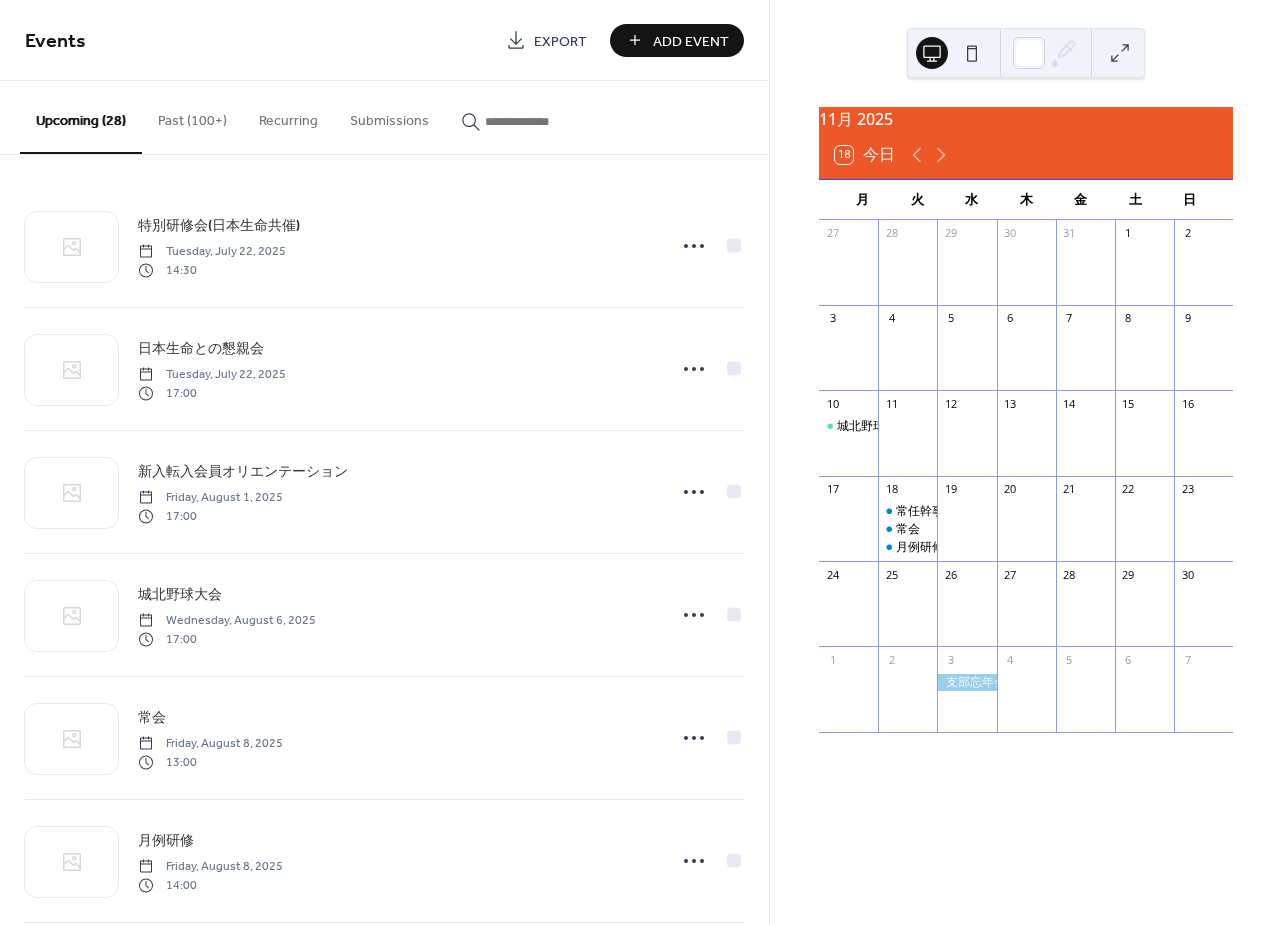 click on "18 今日" at bounding box center [865, 155] 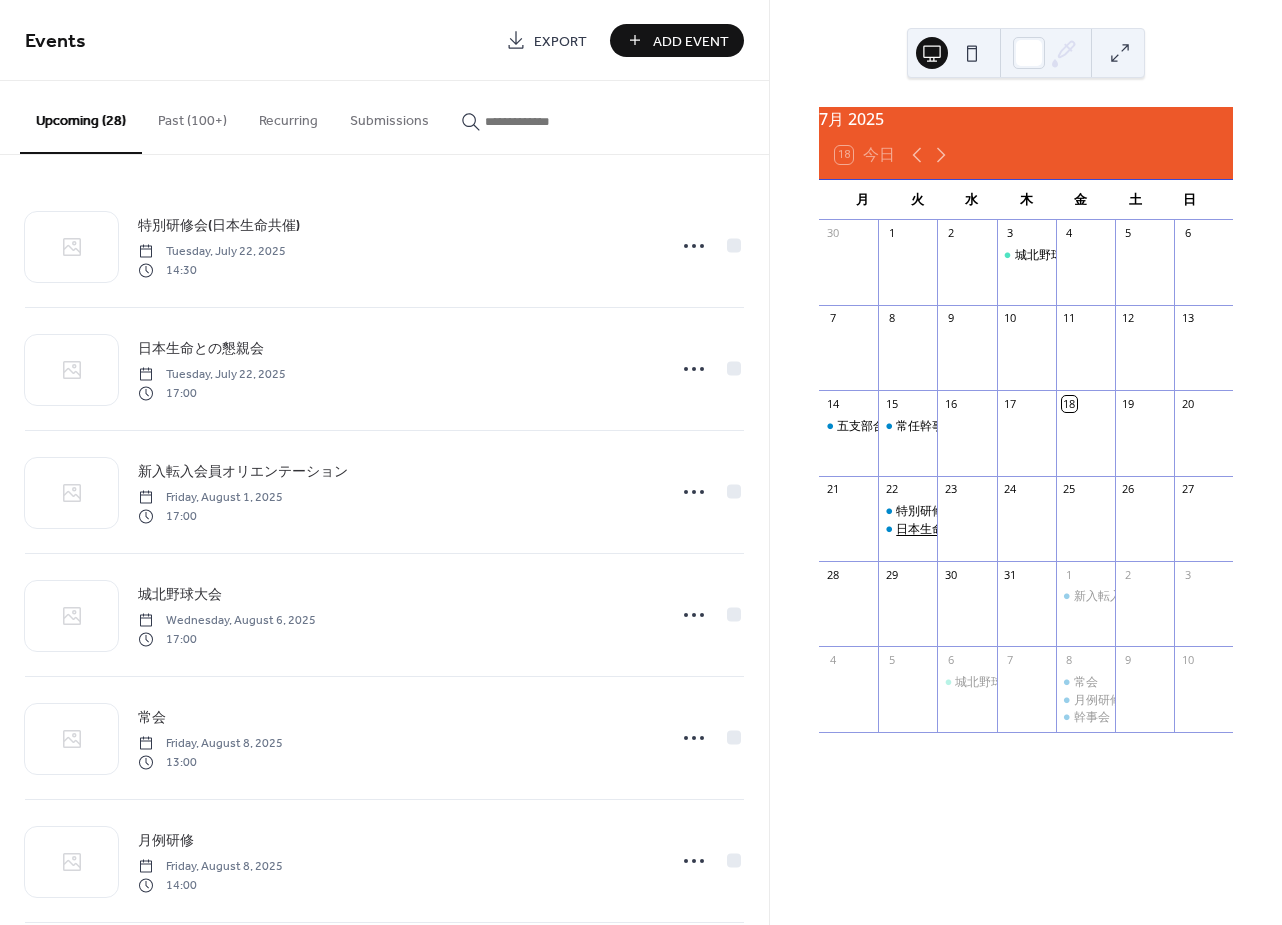 click on "日本生命との懇親会" at bounding box center [950, 529] 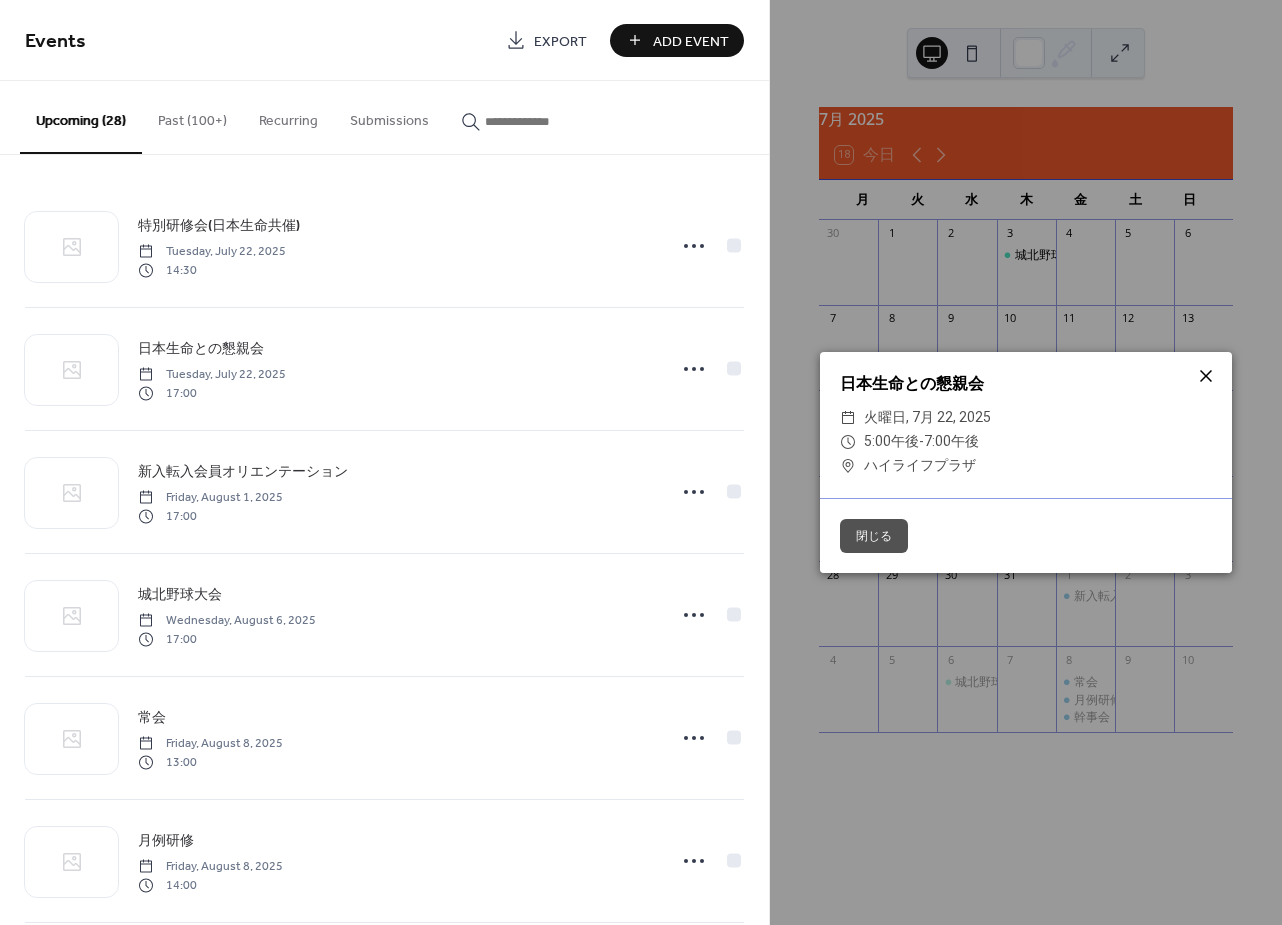 click 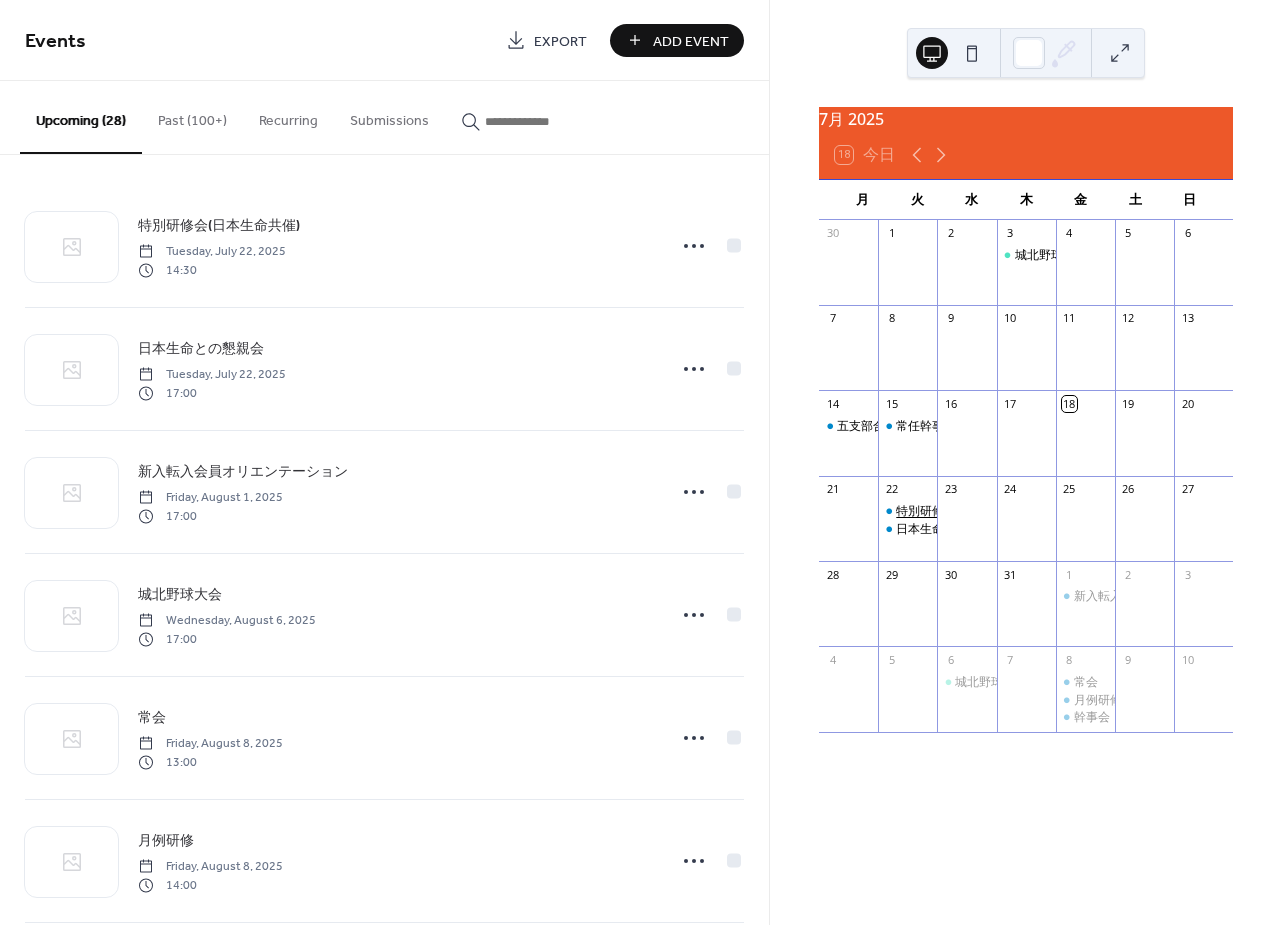 click on "特別研修会(日本生命共催)" at bounding box center (966, 511) 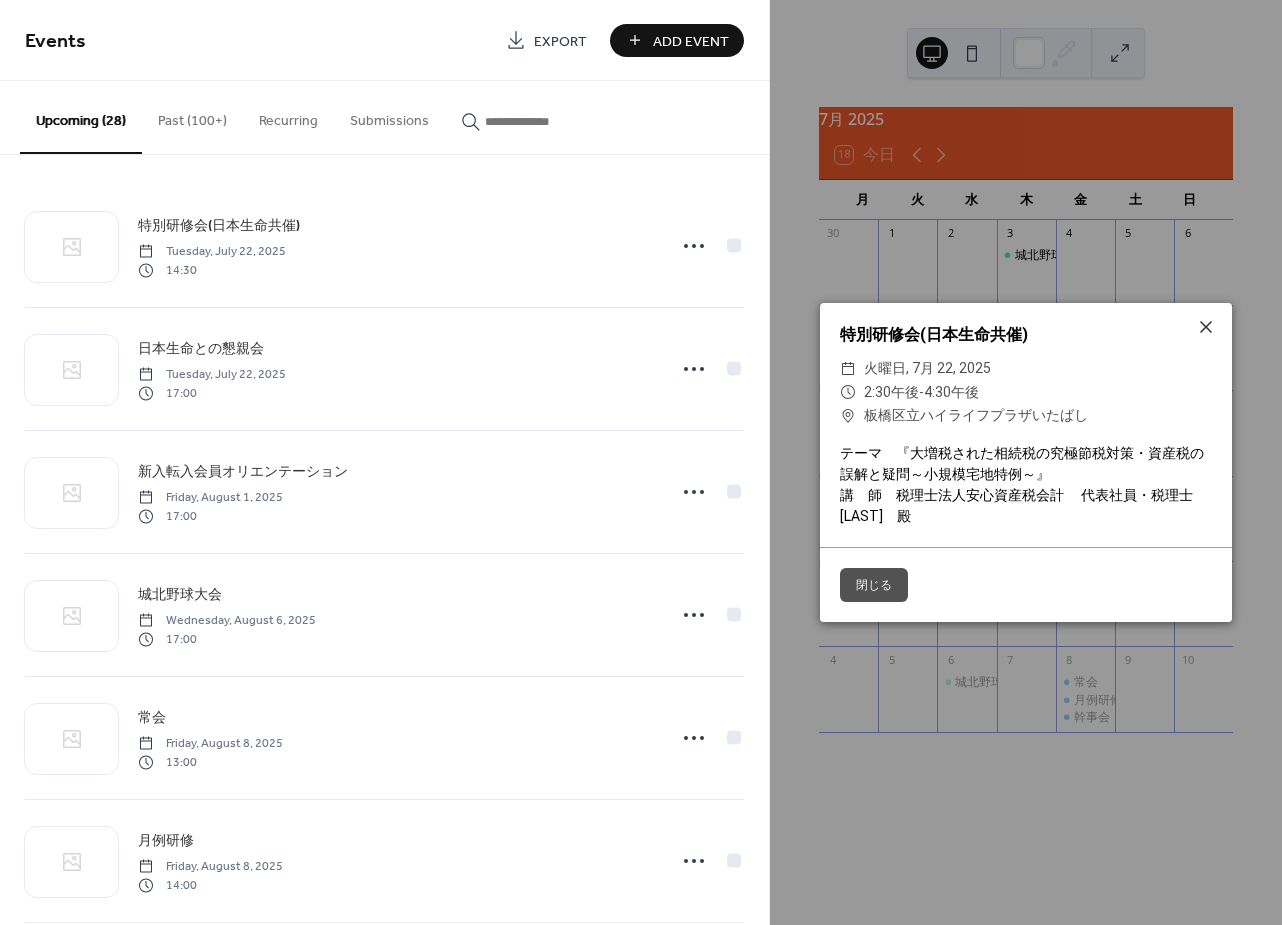drag, startPoint x: 1206, startPoint y: 329, endPoint x: 1103, endPoint y: 265, distance: 121.264175 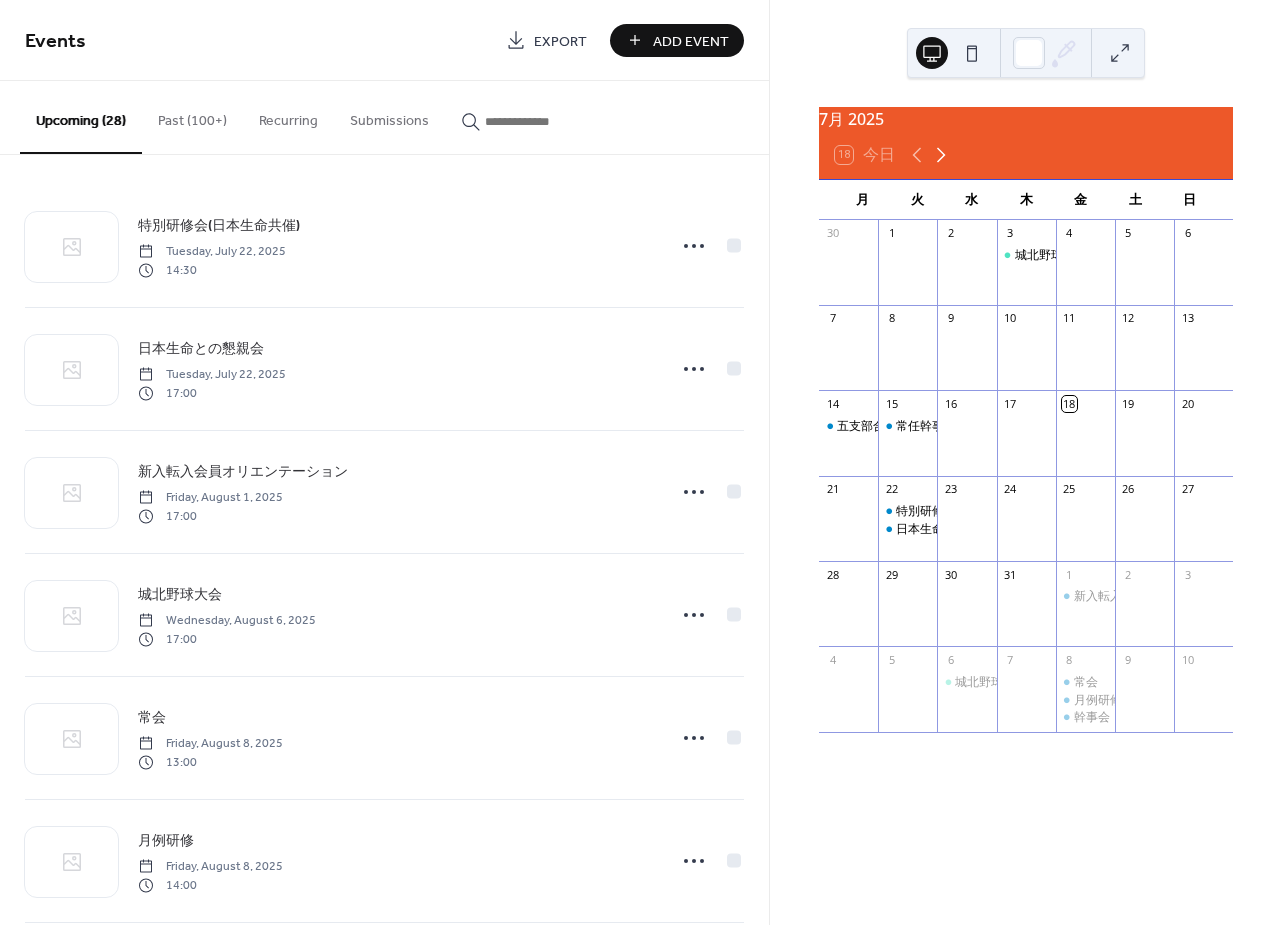 click 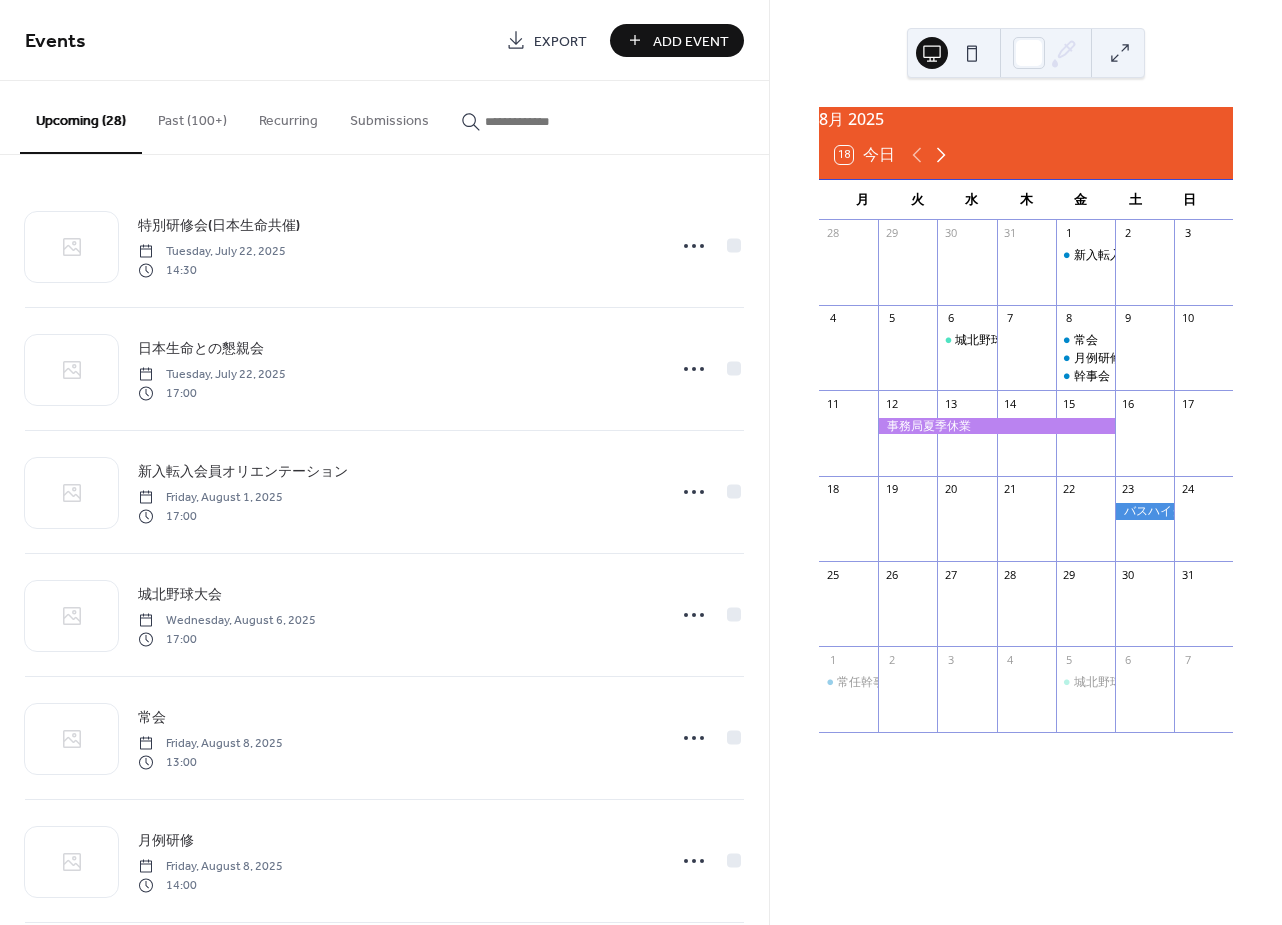 click 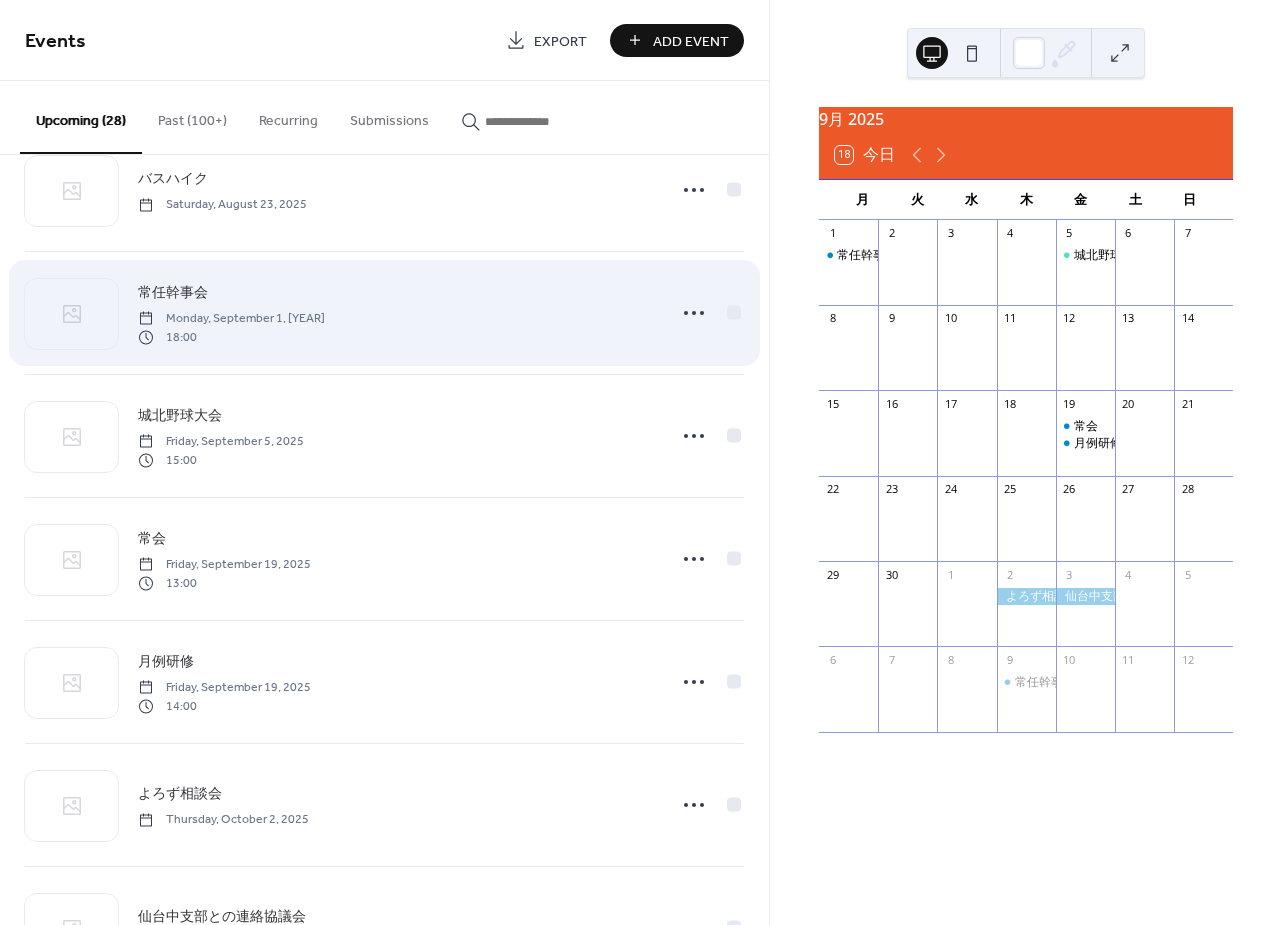 scroll, scrollTop: 1230, scrollLeft: 0, axis: vertical 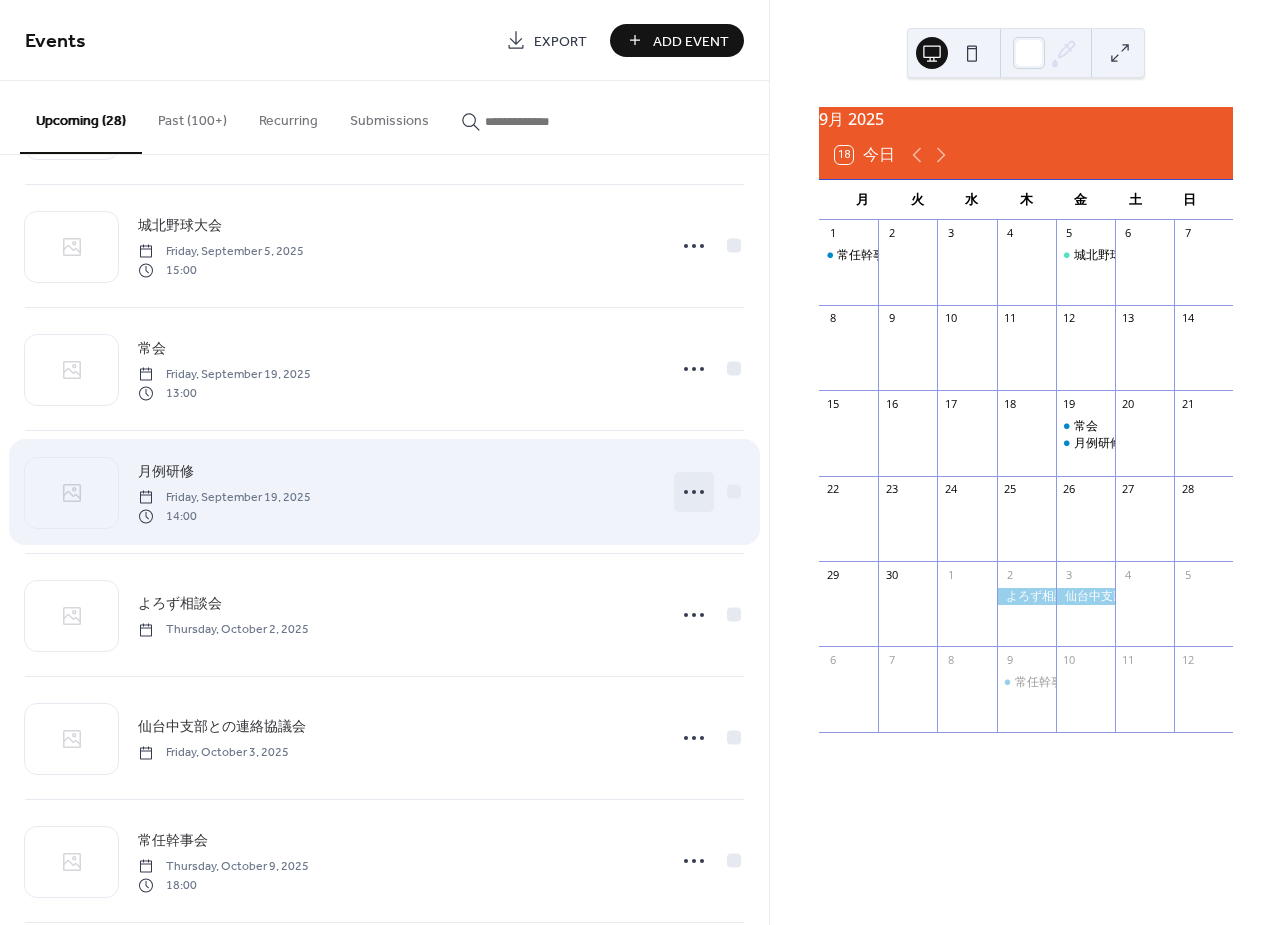click 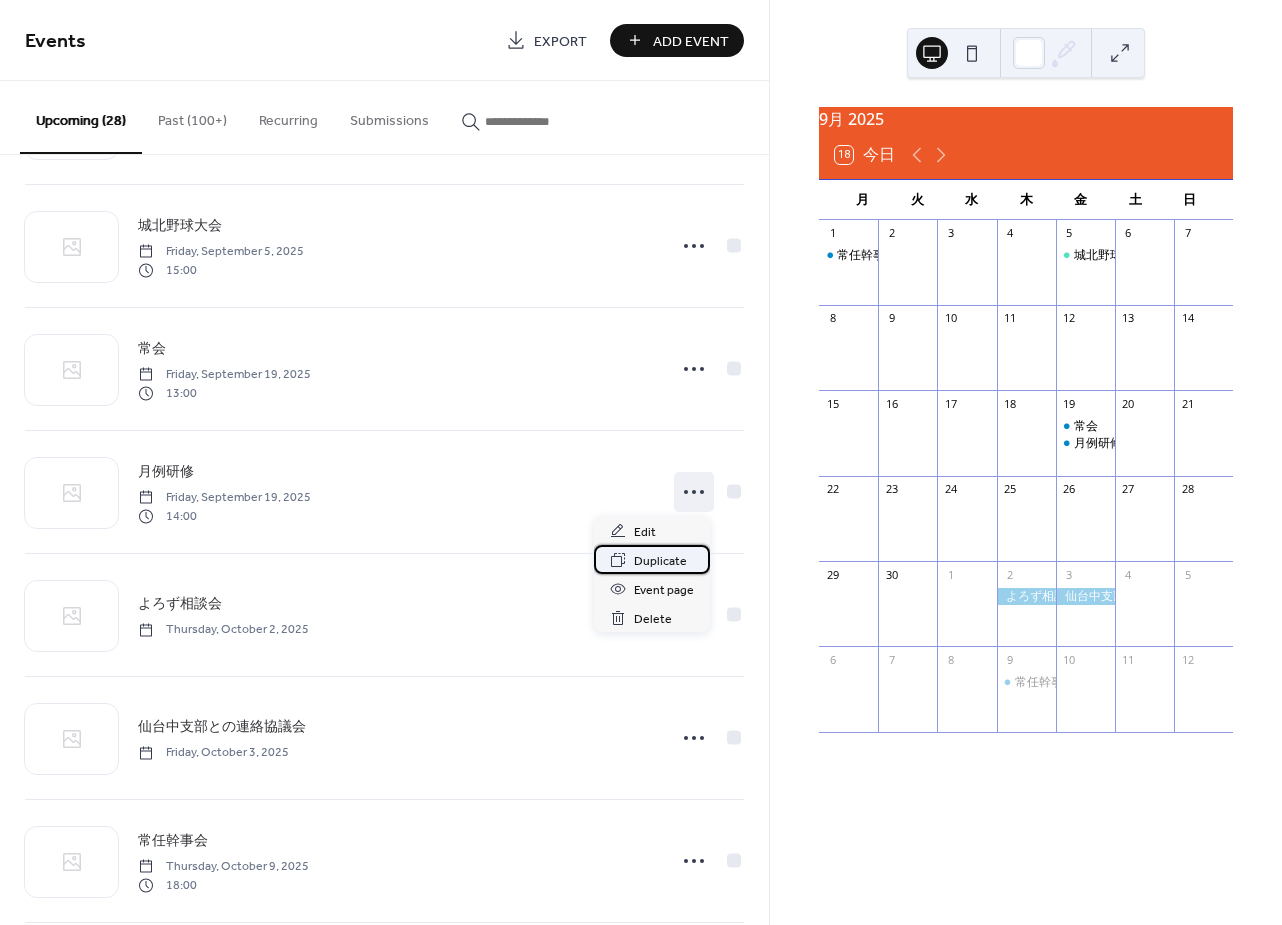 click on "Duplicate" at bounding box center [660, 561] 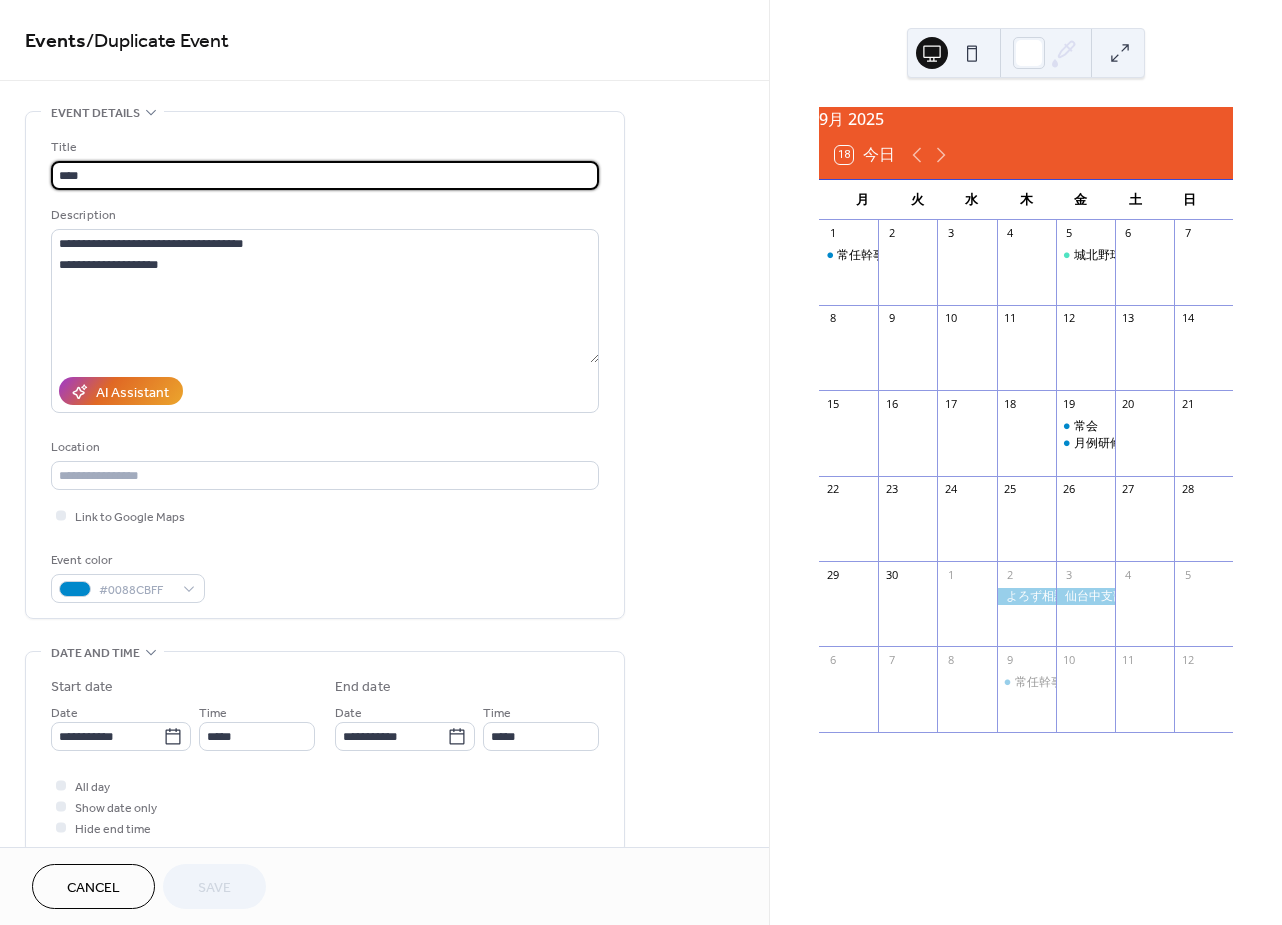 drag, startPoint x: 167, startPoint y: 168, endPoint x: 20, endPoint y: 169, distance: 147.0034 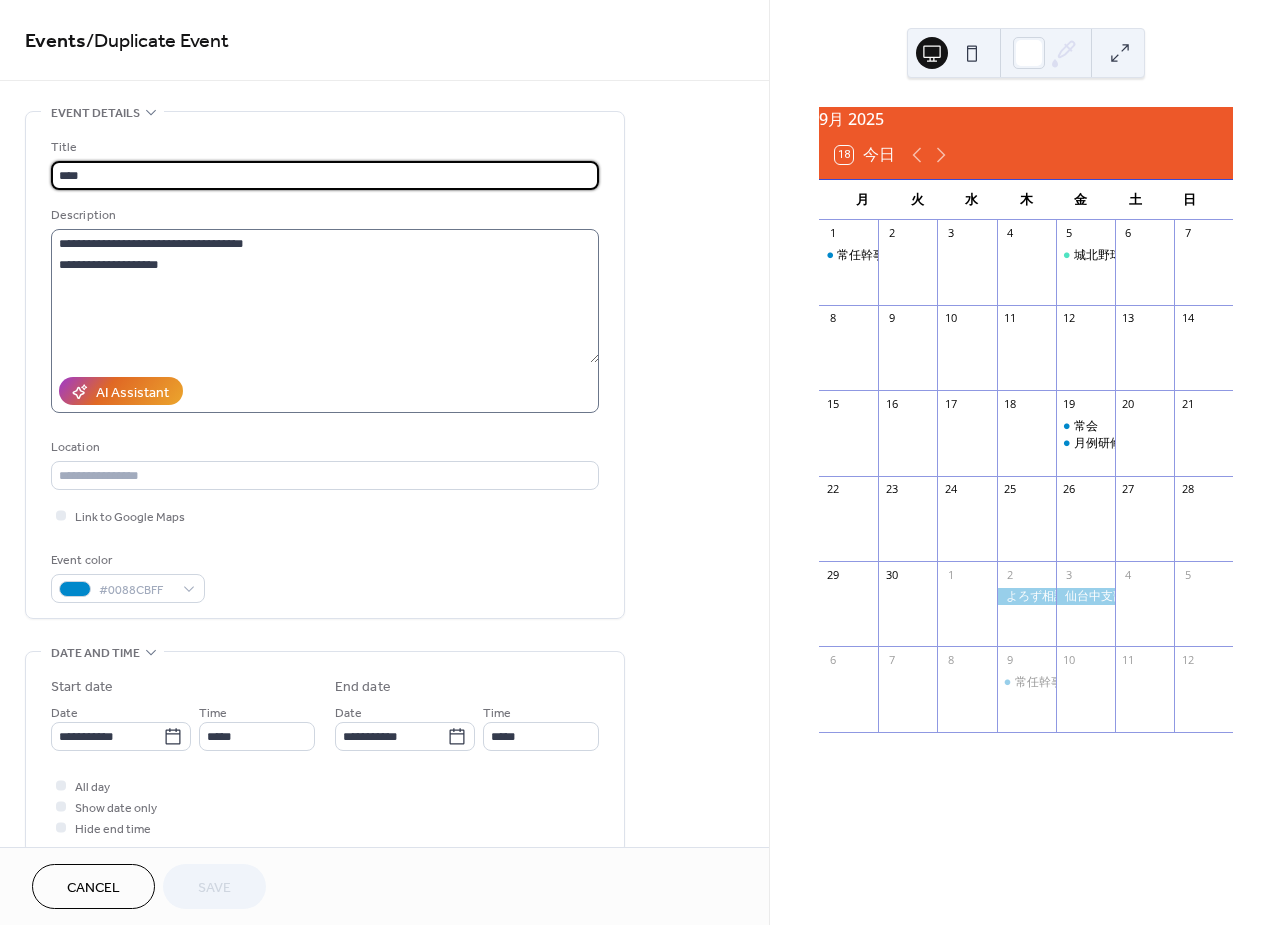 paste on "**********" 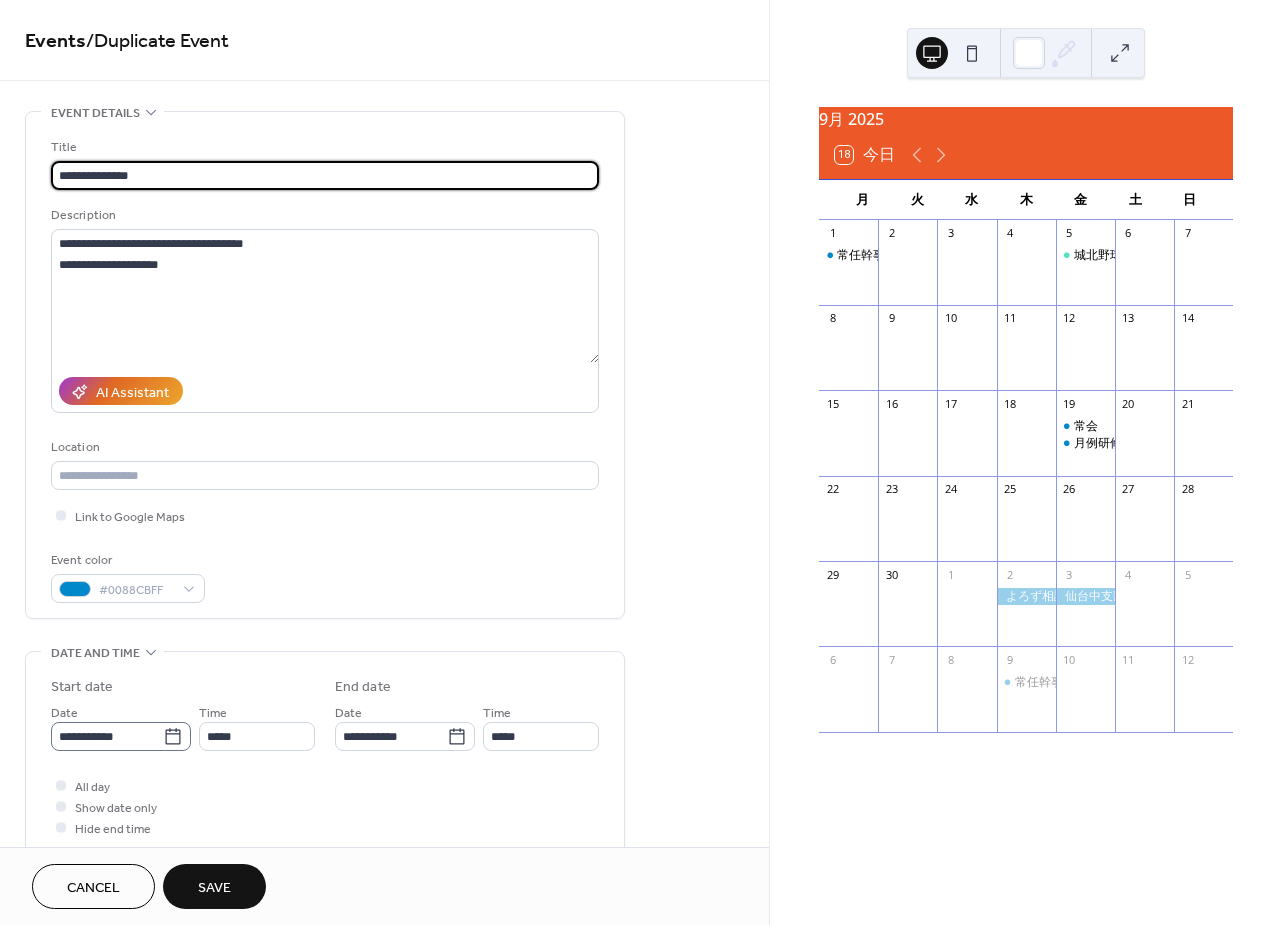 type on "**********" 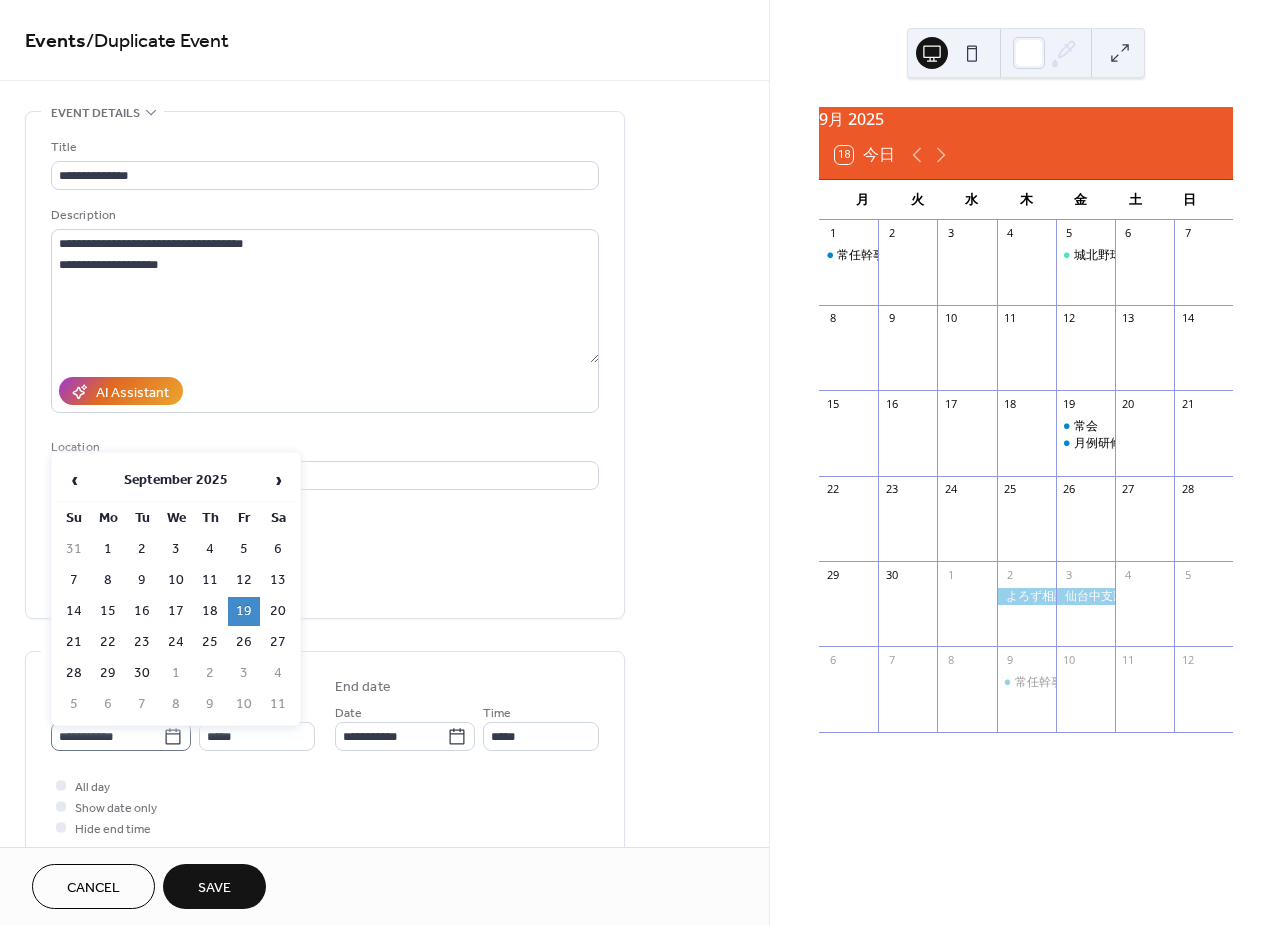 click 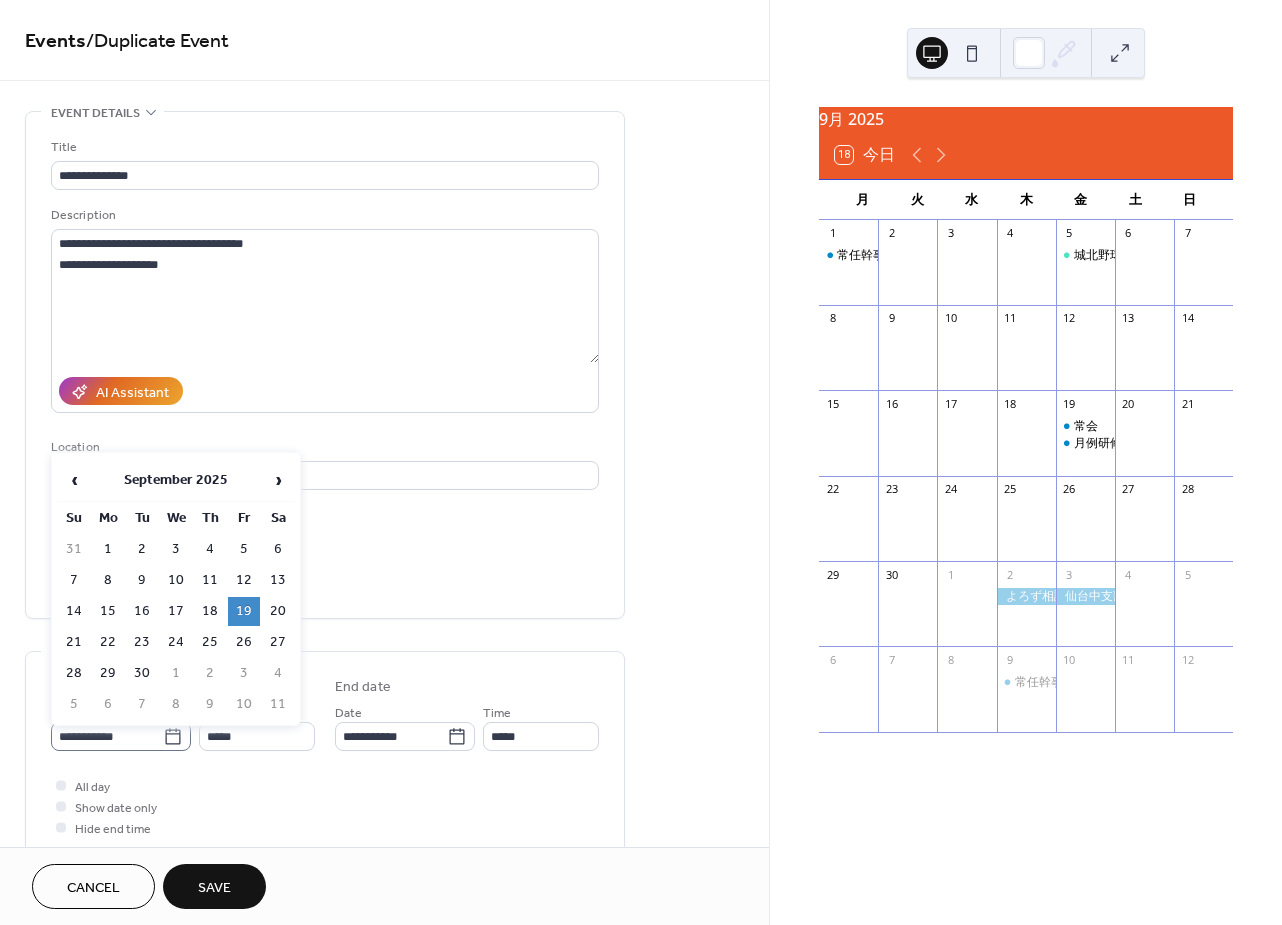 click on "**********" at bounding box center (107, 736) 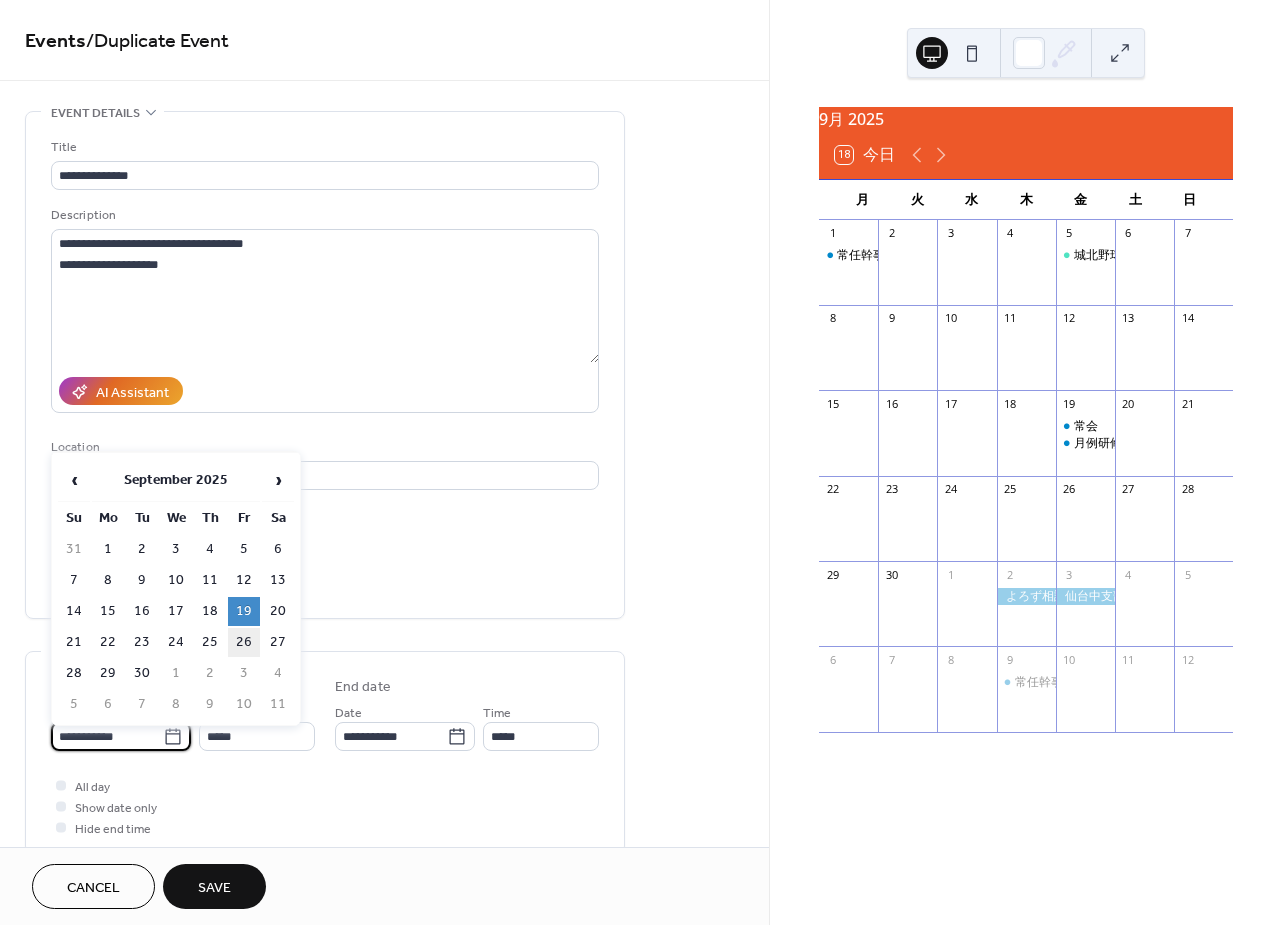 click on "26" at bounding box center [244, 642] 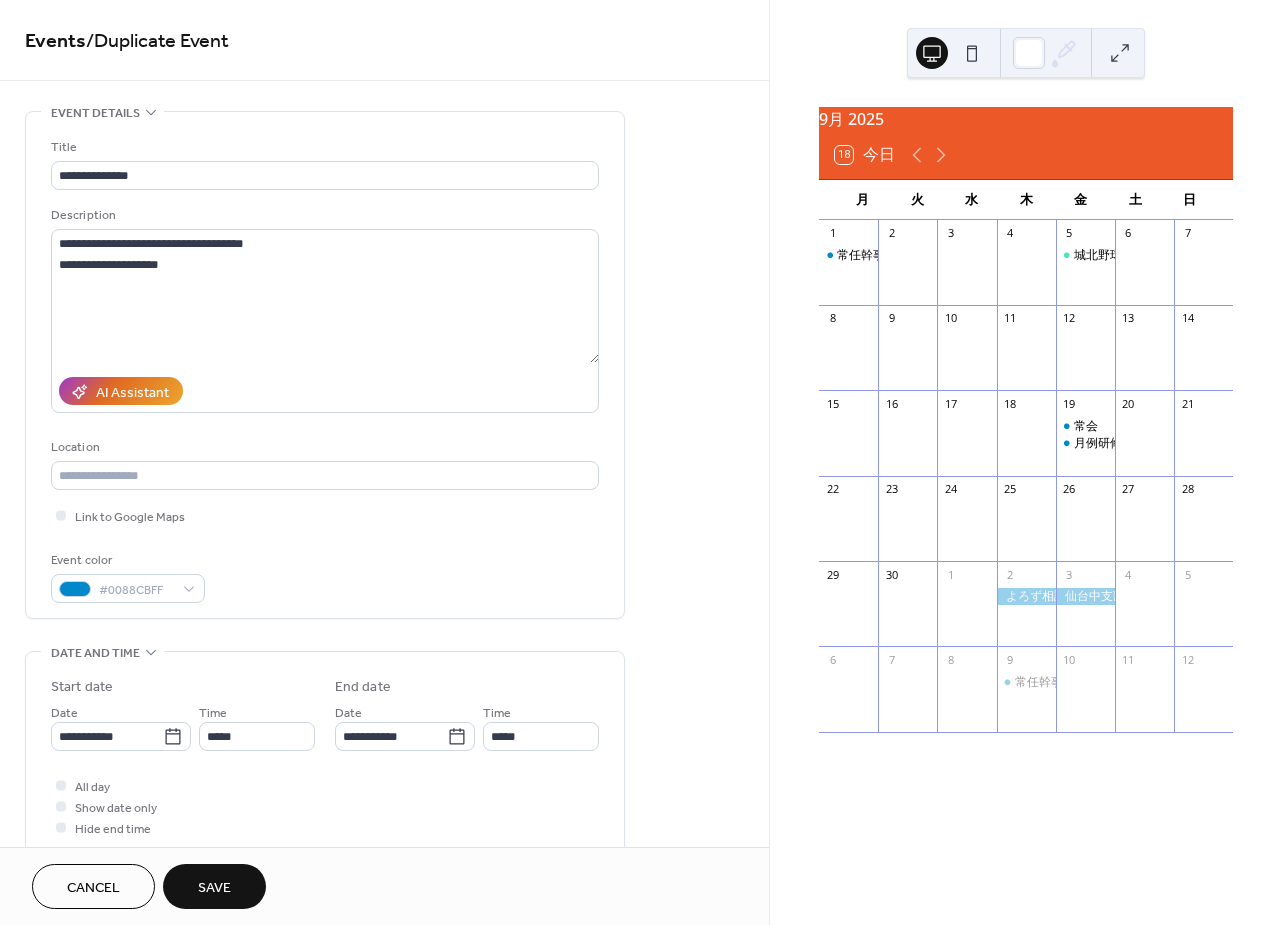 type on "**********" 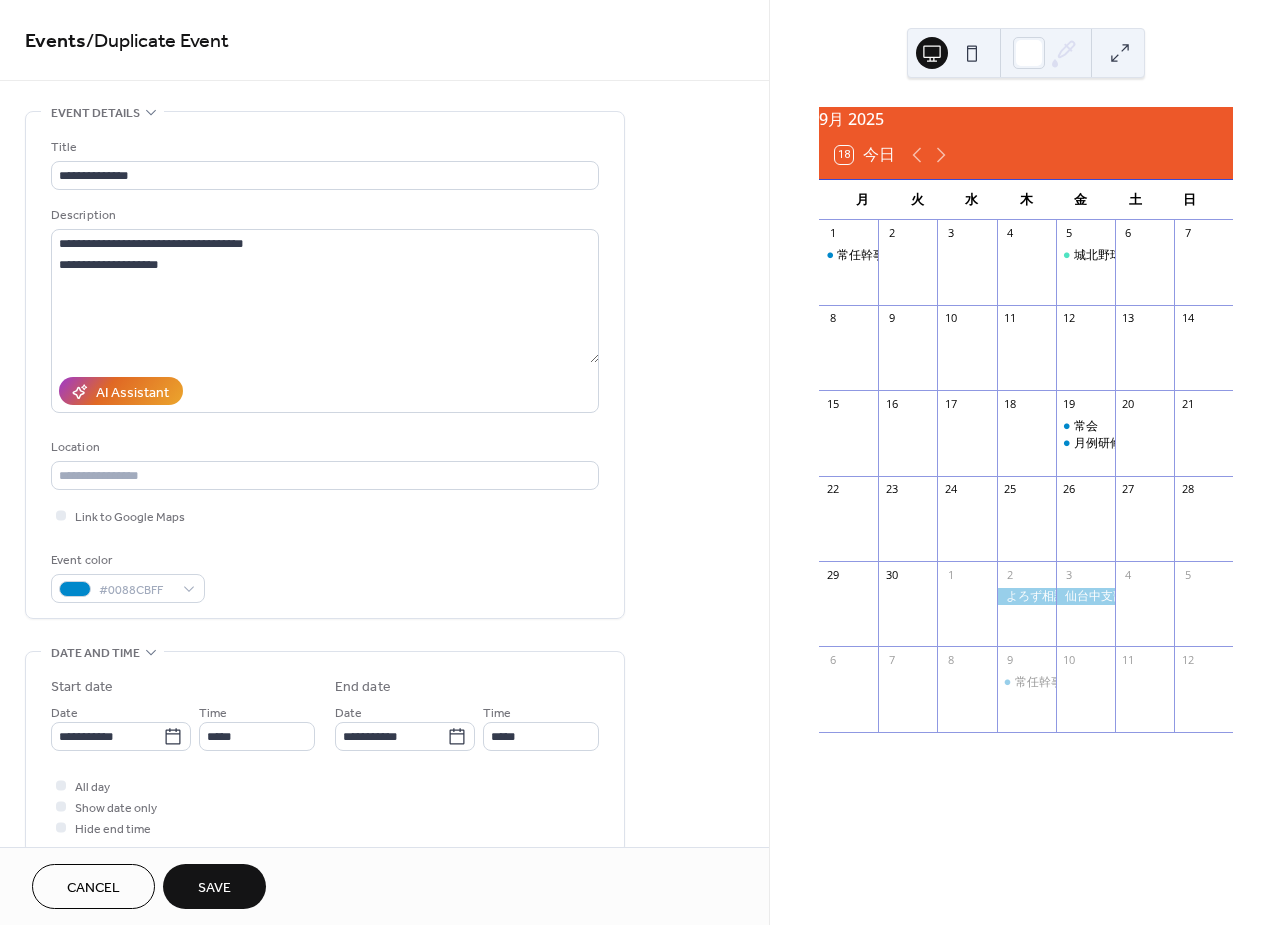 type on "**********" 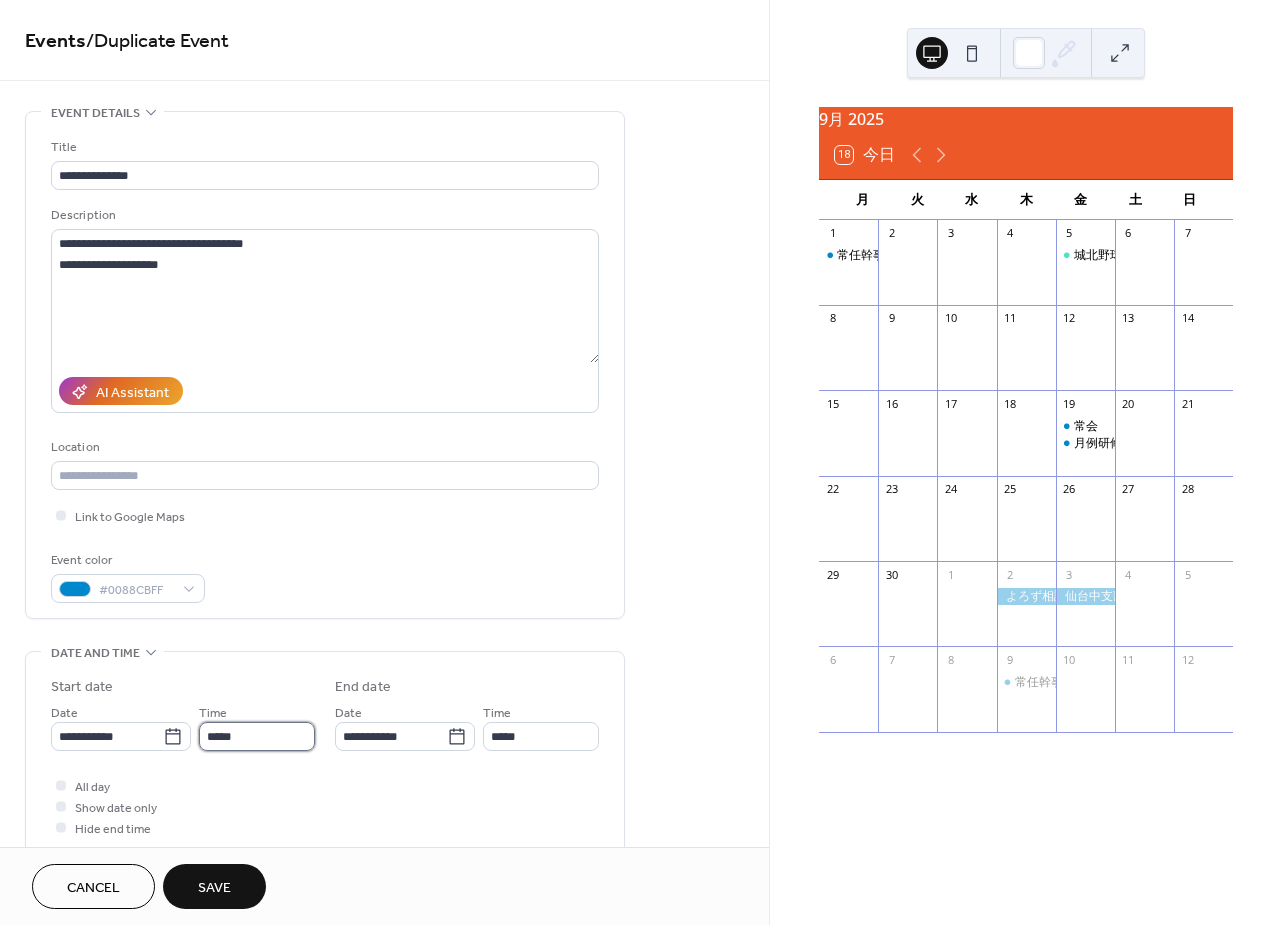 click on "*****" at bounding box center (257, 736) 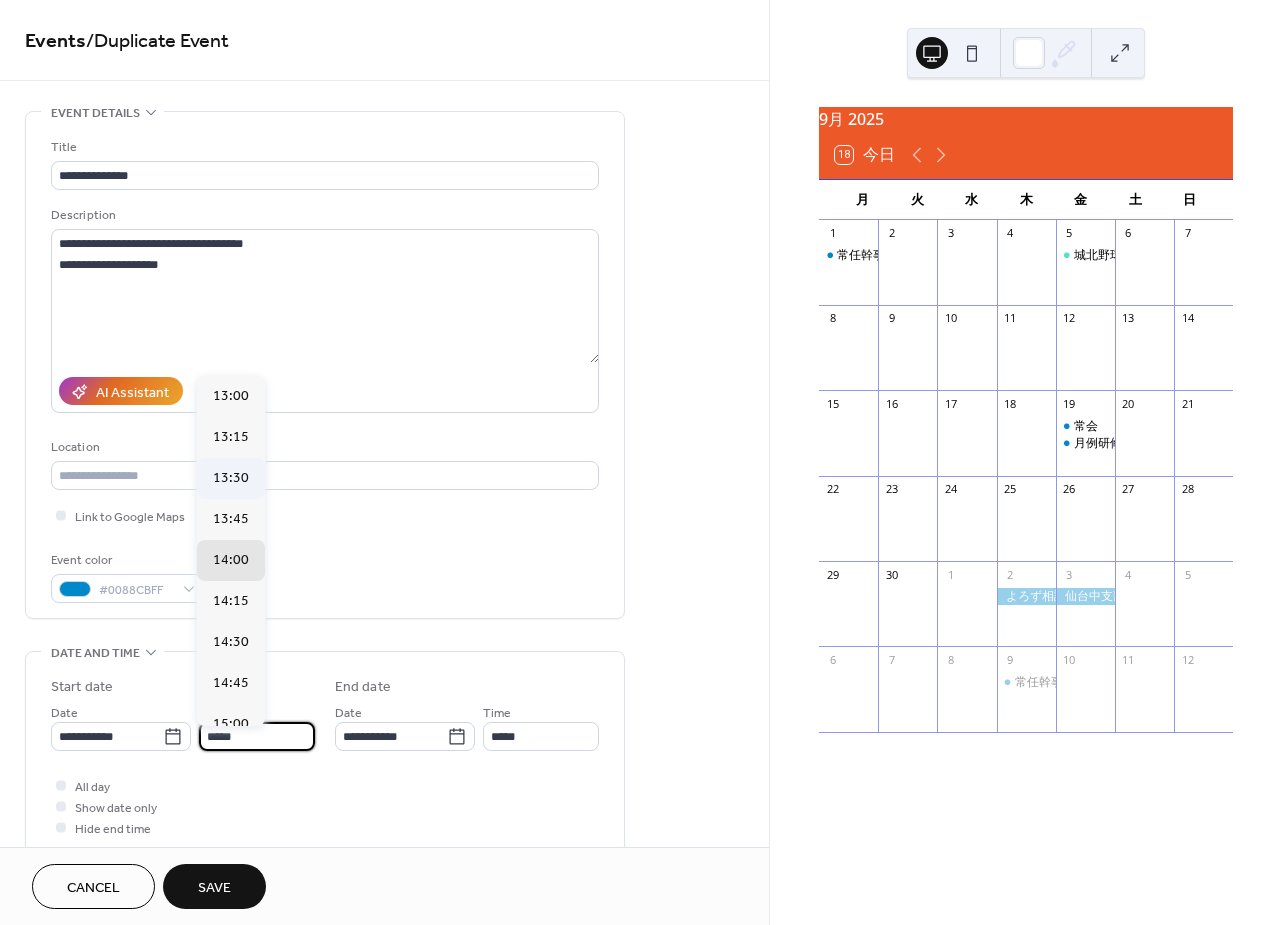 scroll, scrollTop: 2131, scrollLeft: 0, axis: vertical 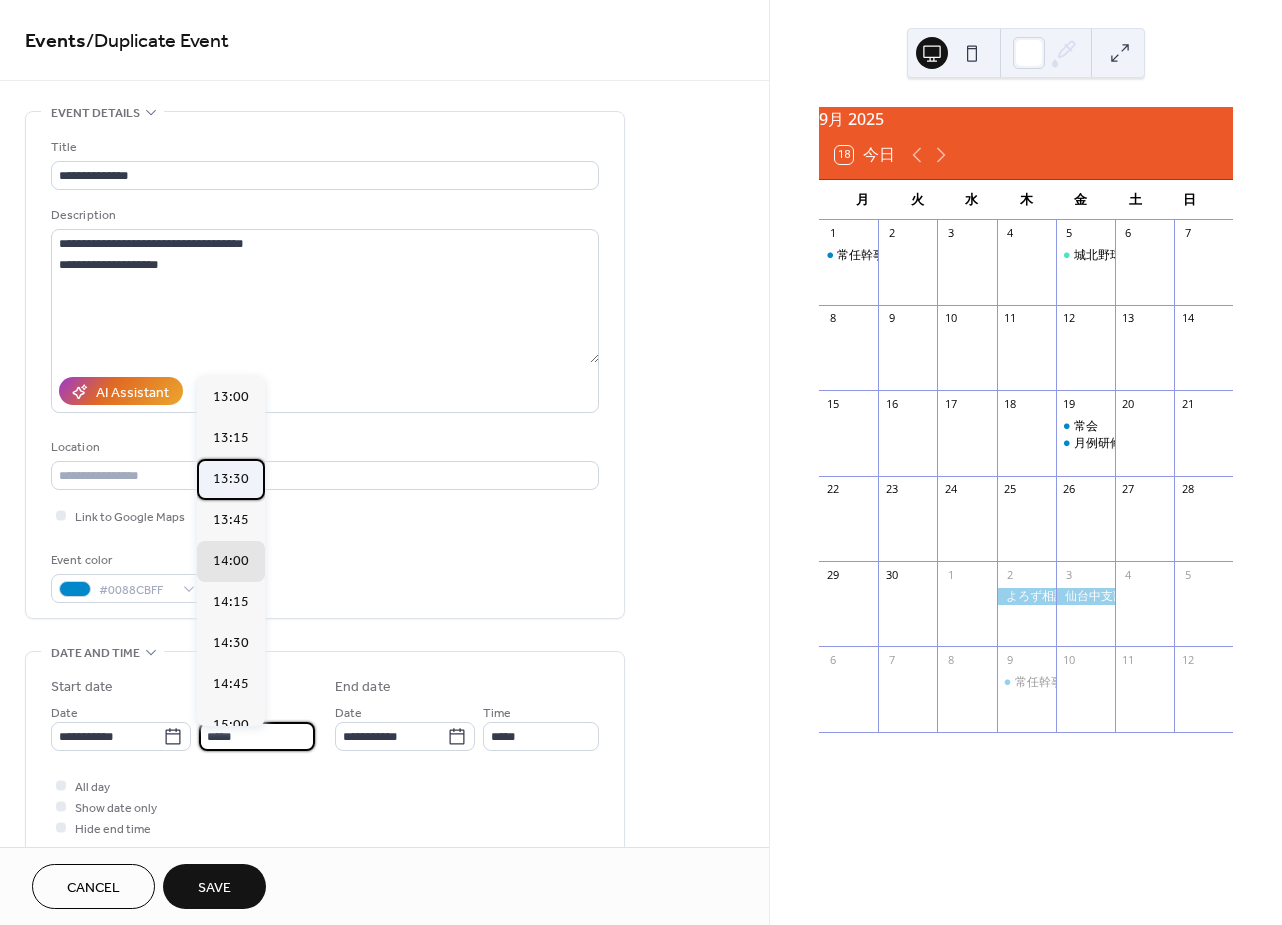 click on "13:30" at bounding box center (231, 479) 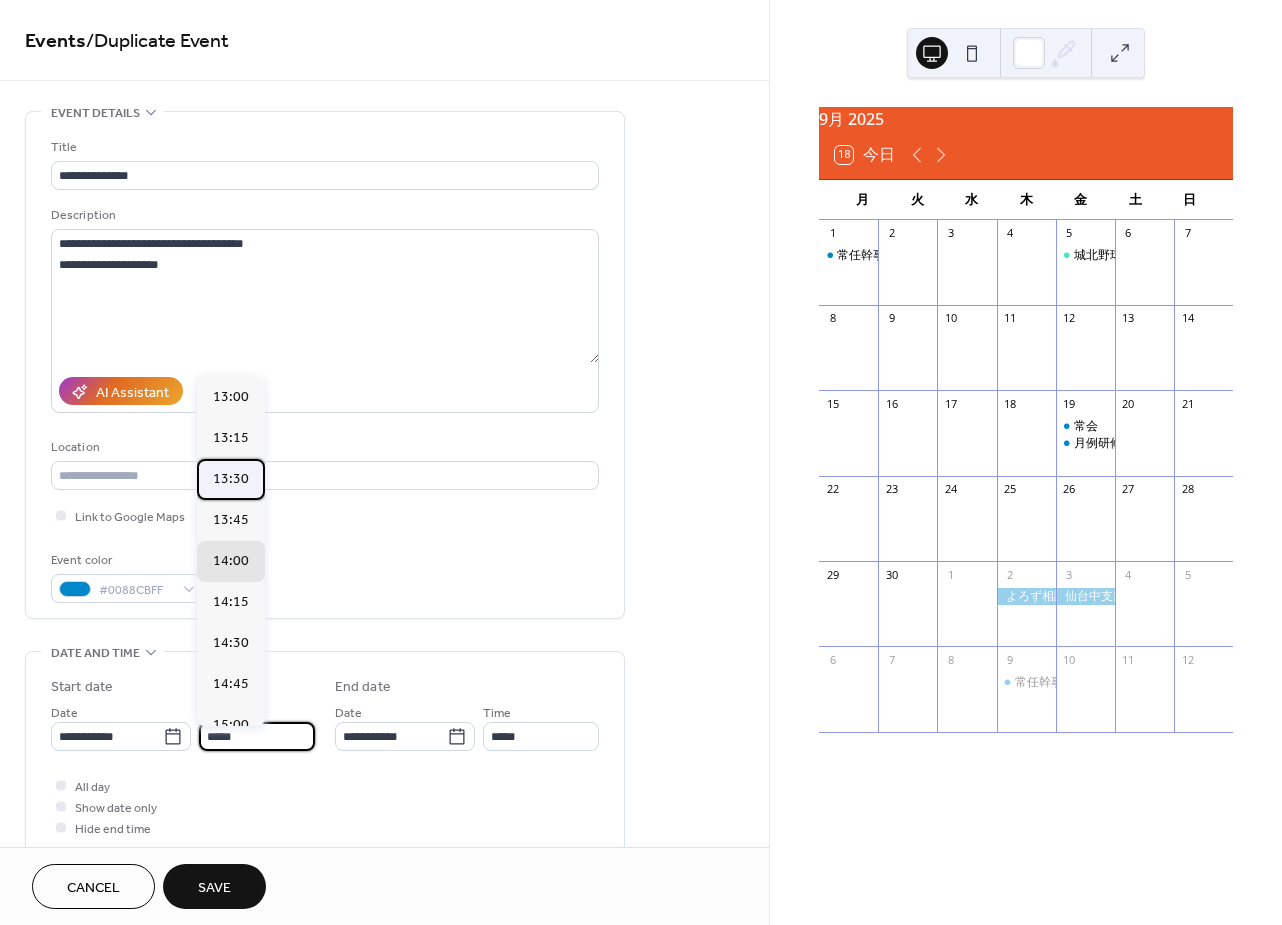type on "*****" 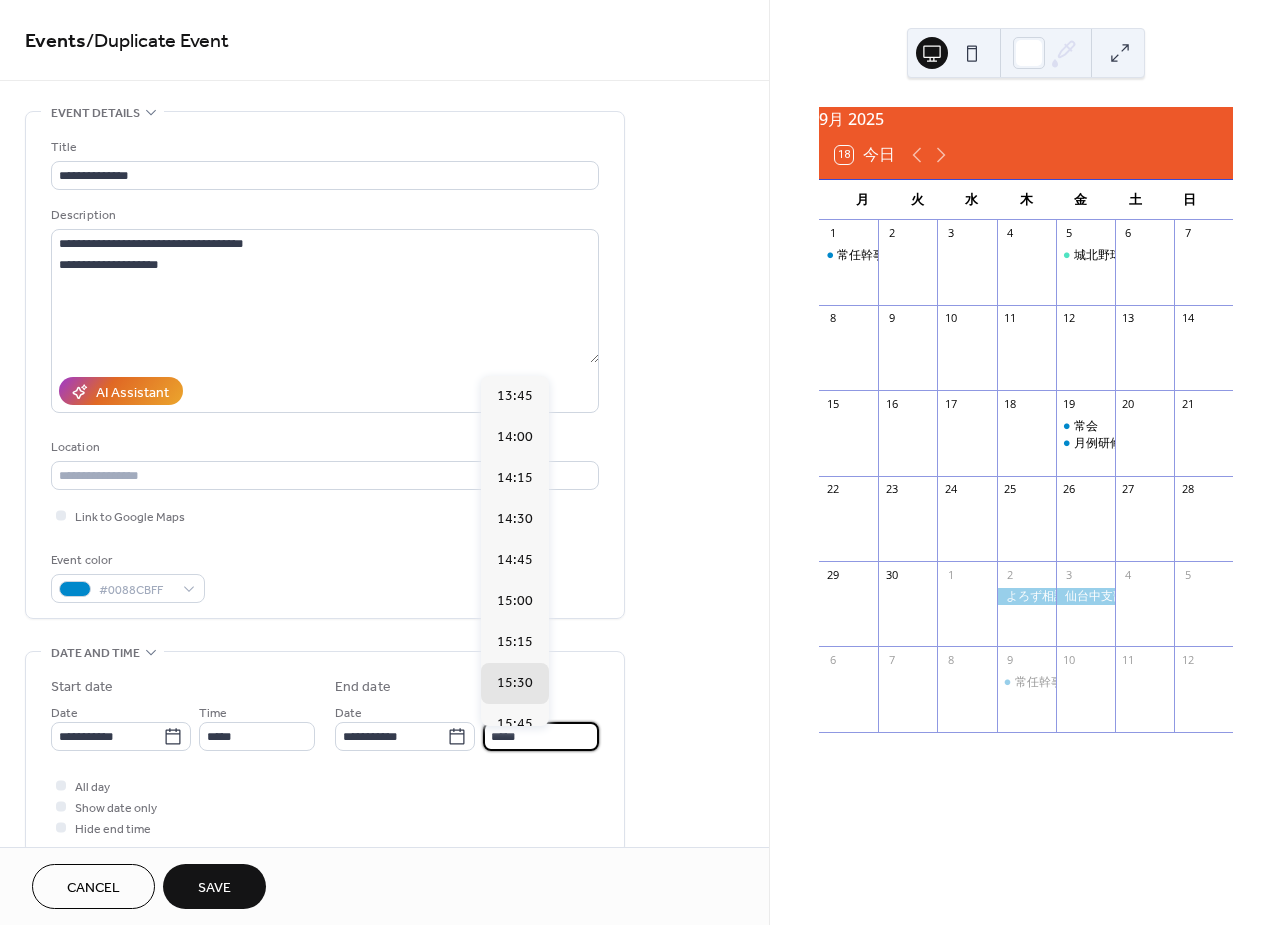 click on "*****" at bounding box center (541, 736) 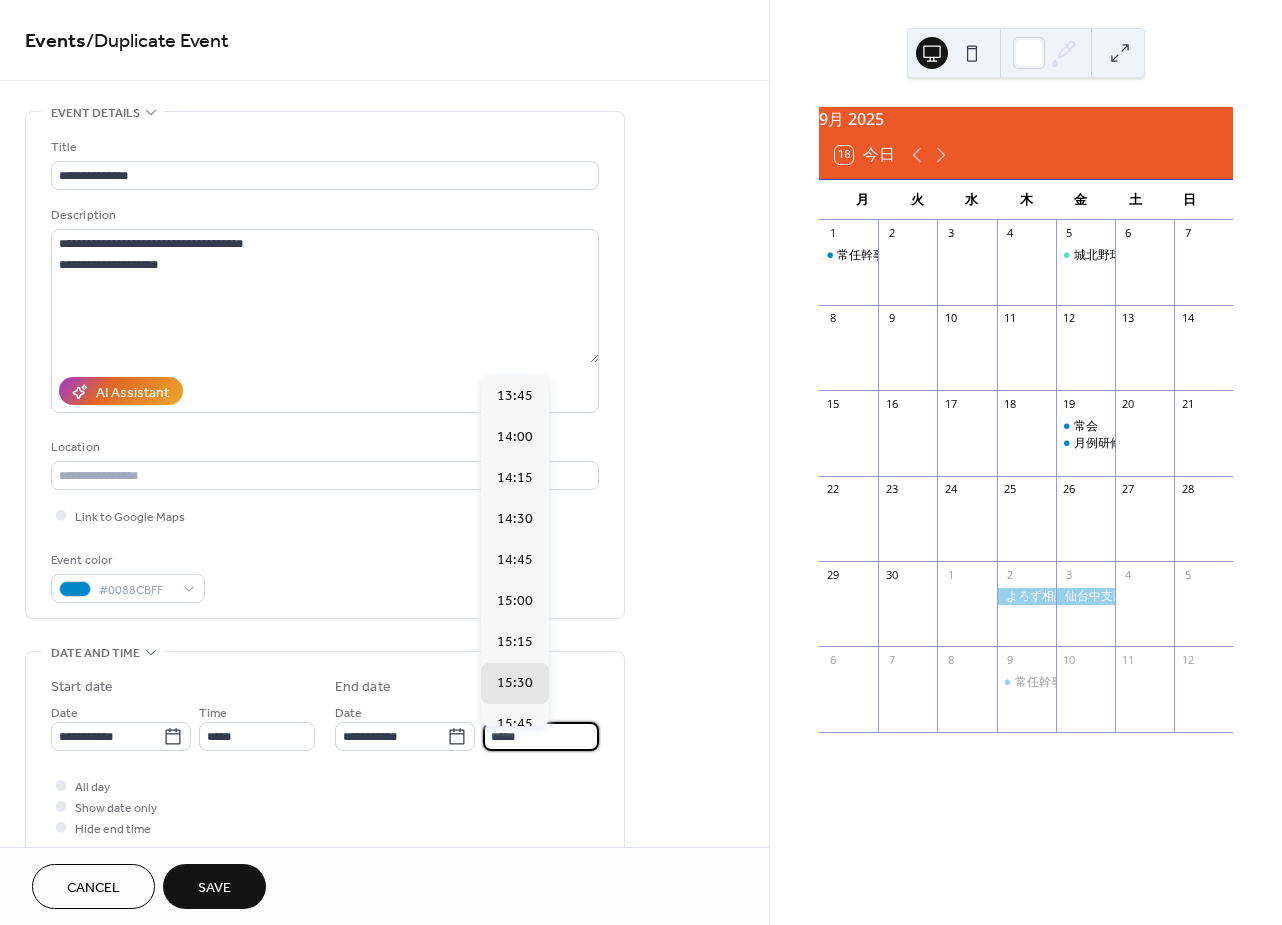 scroll, scrollTop: 93, scrollLeft: 0, axis: vertical 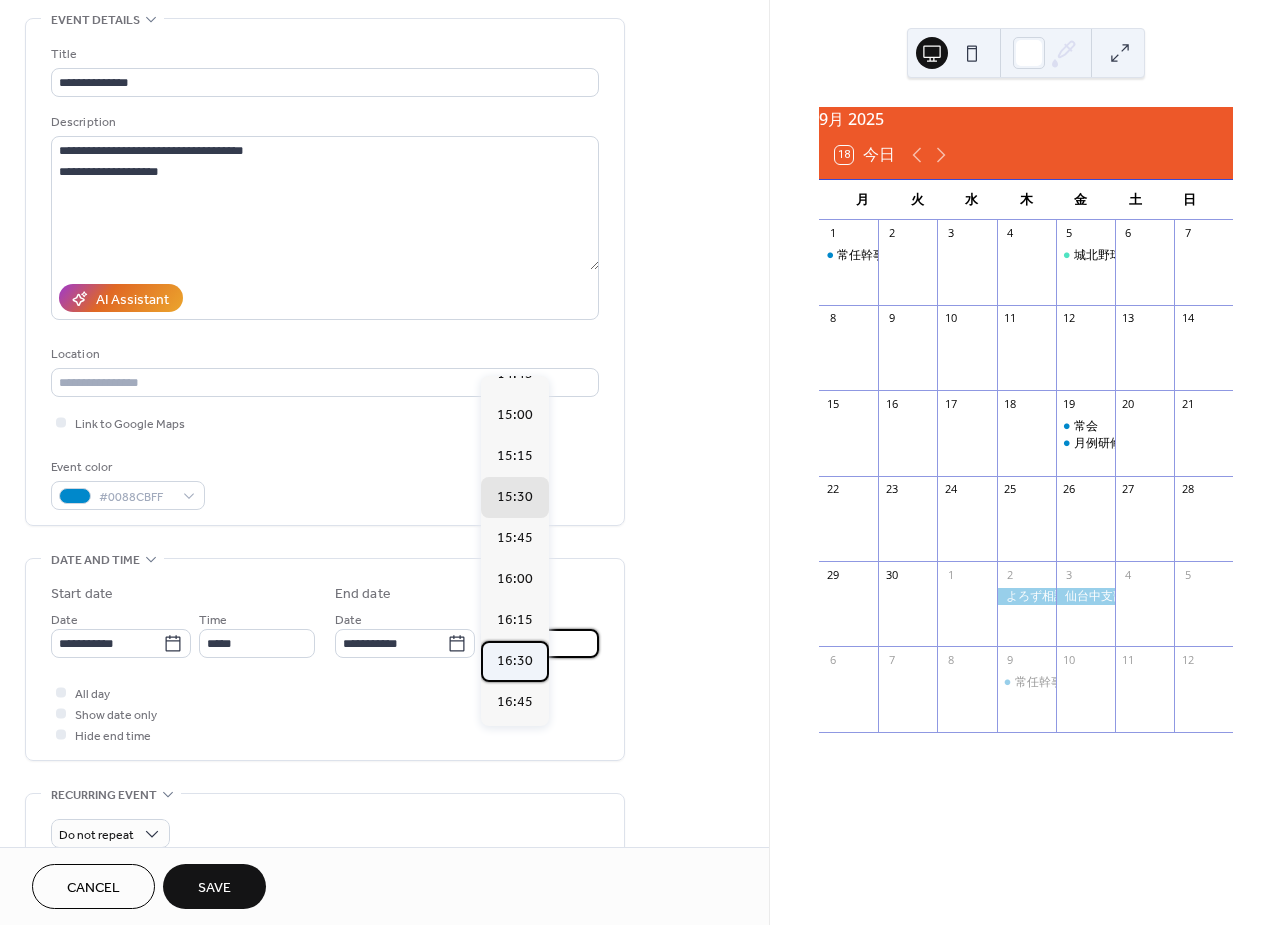 click on "16:30" at bounding box center (515, 661) 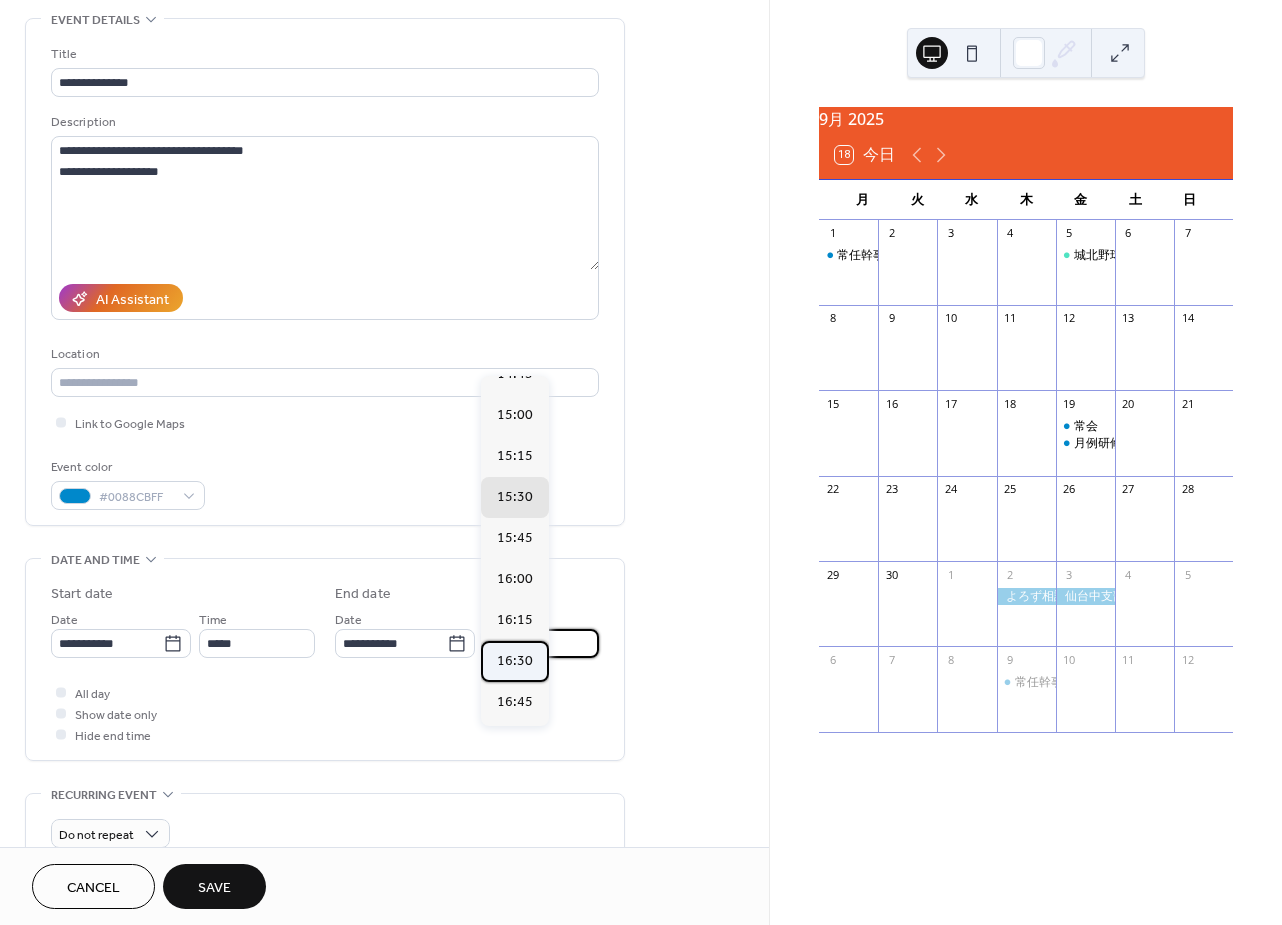 type on "*****" 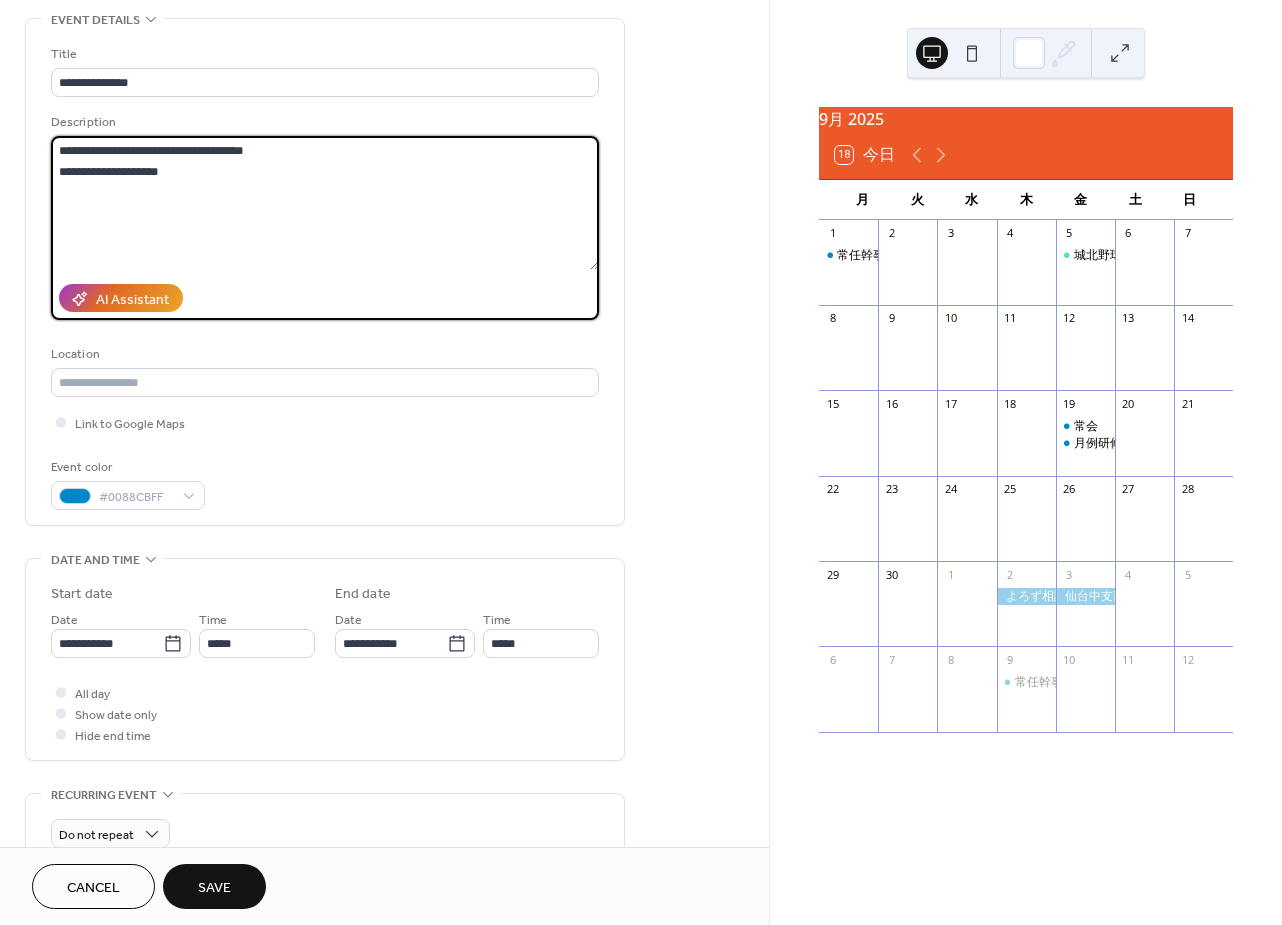 drag, startPoint x: 79, startPoint y: 160, endPoint x: -130, endPoint y: 132, distance: 210.86726 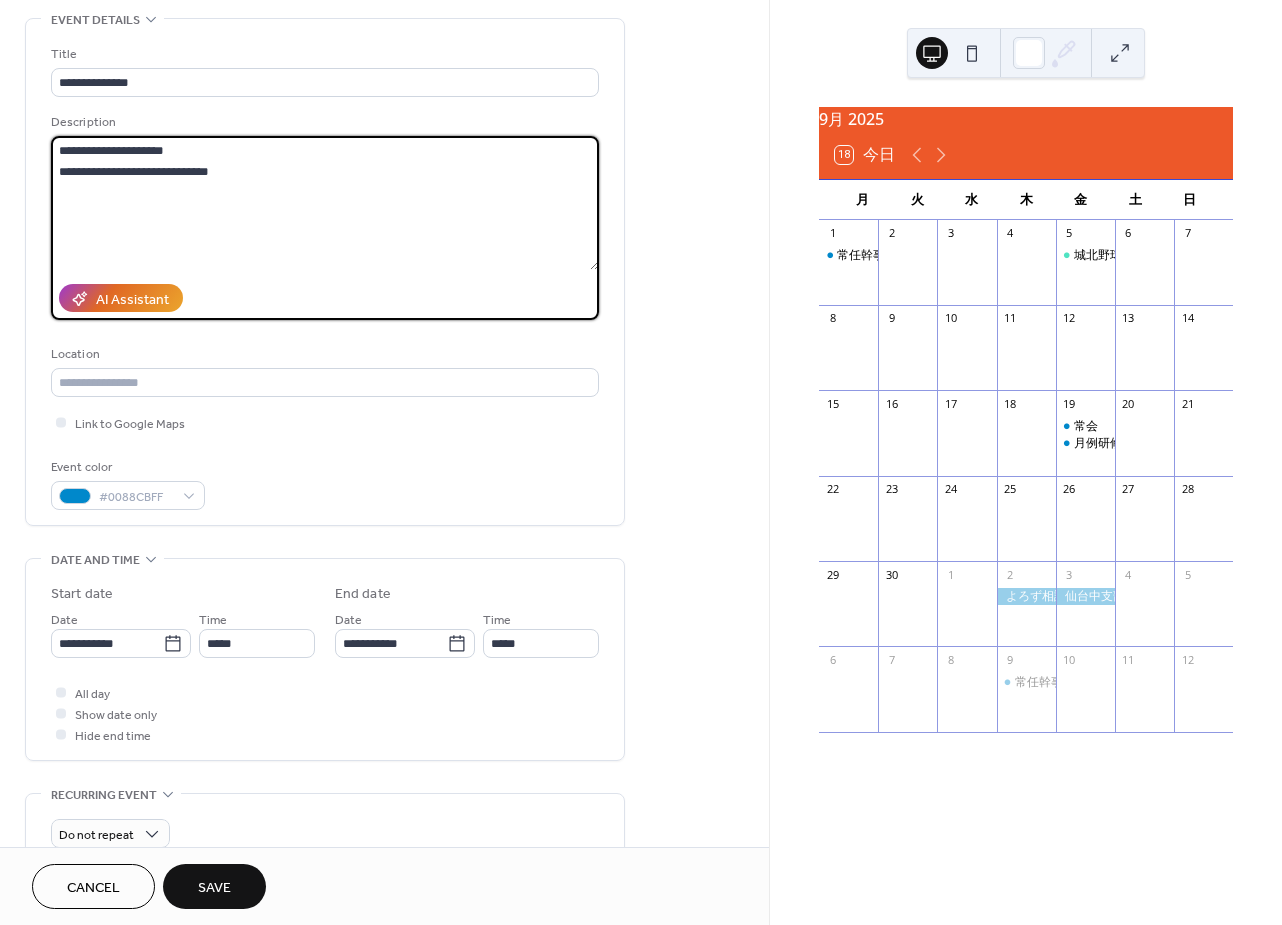 type on "**********" 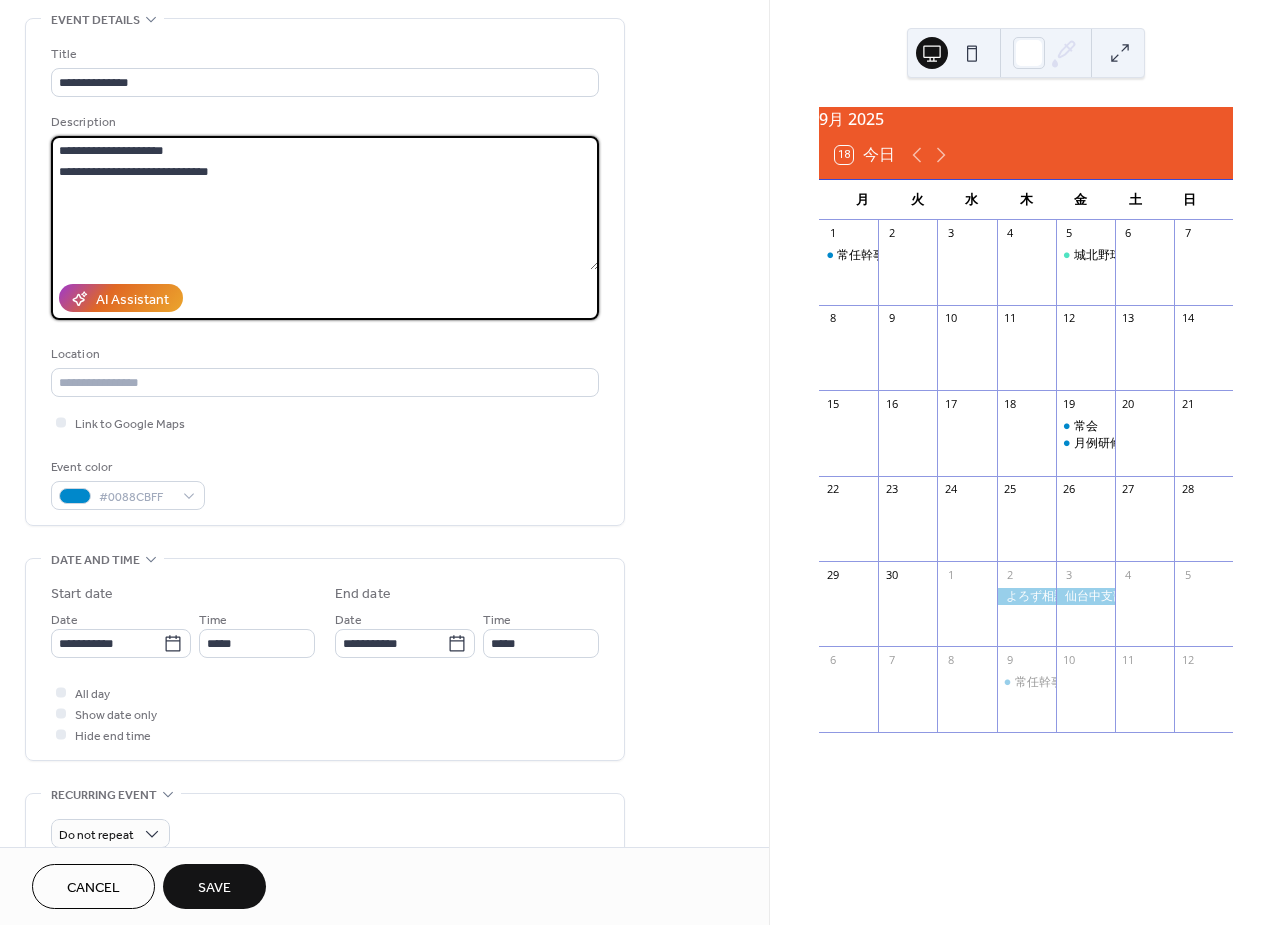 click on "Save" at bounding box center (214, 888) 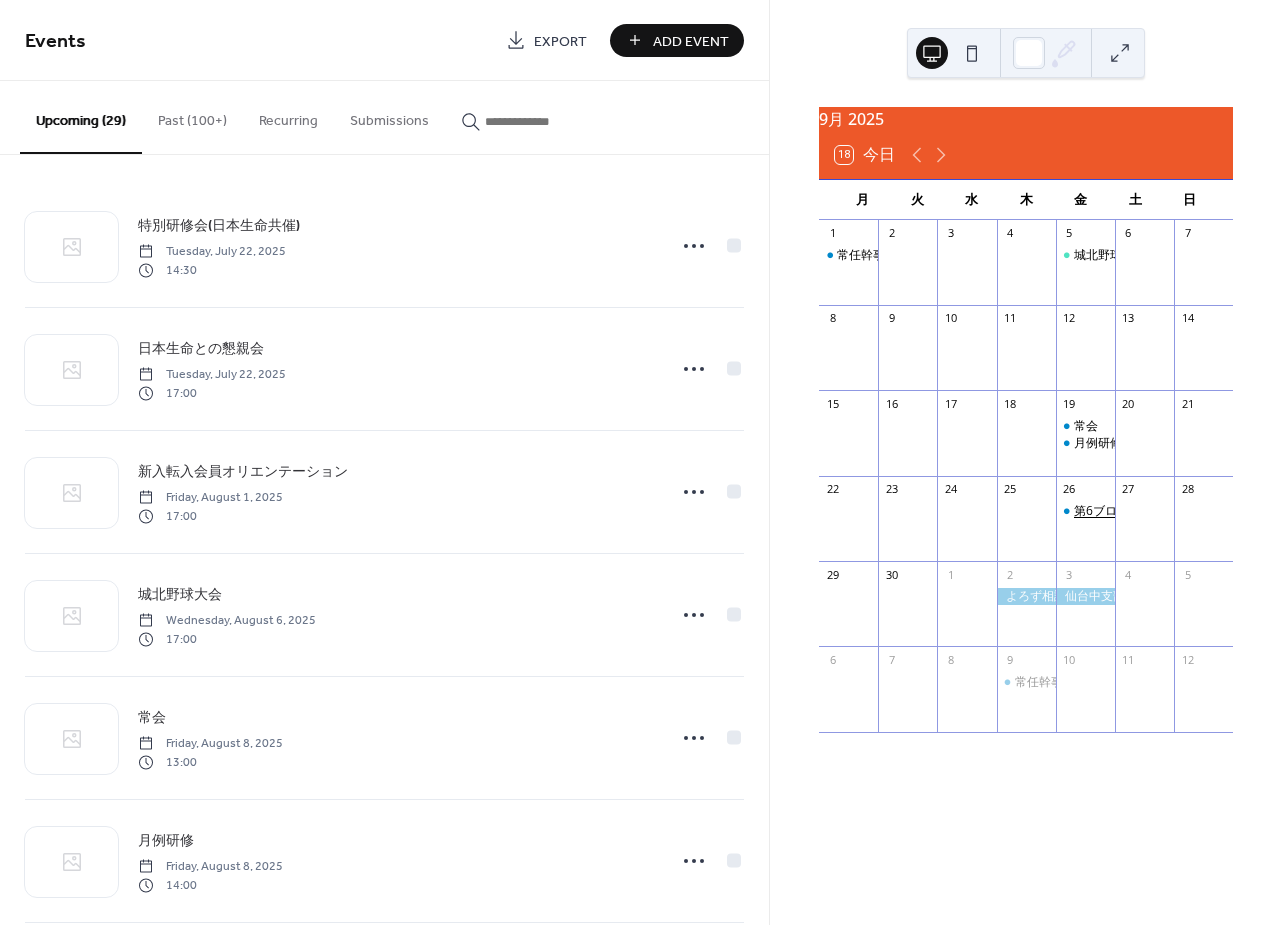 click on "第6ブロックジョイント研修会" at bounding box center (1155, 511) 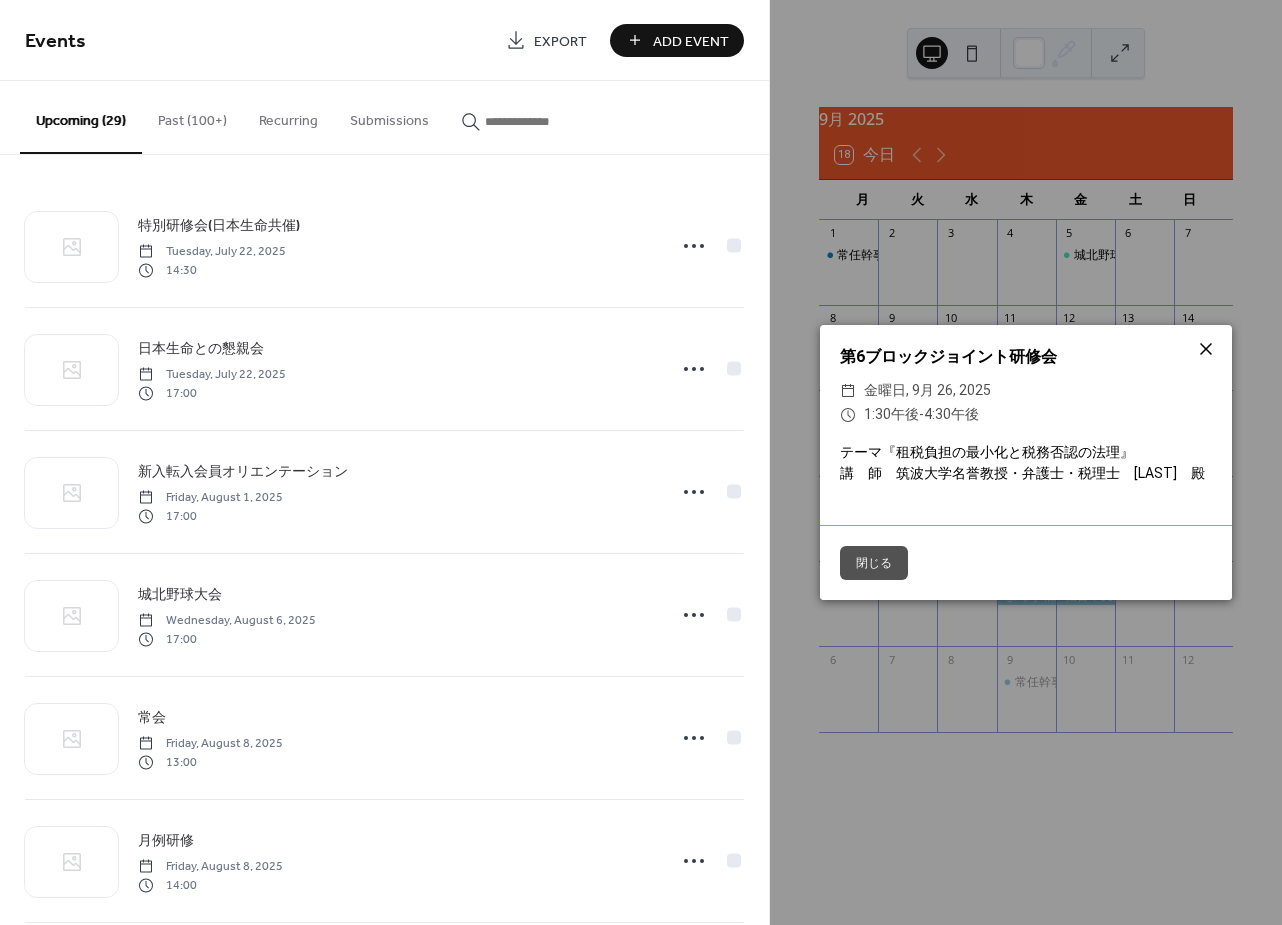 click 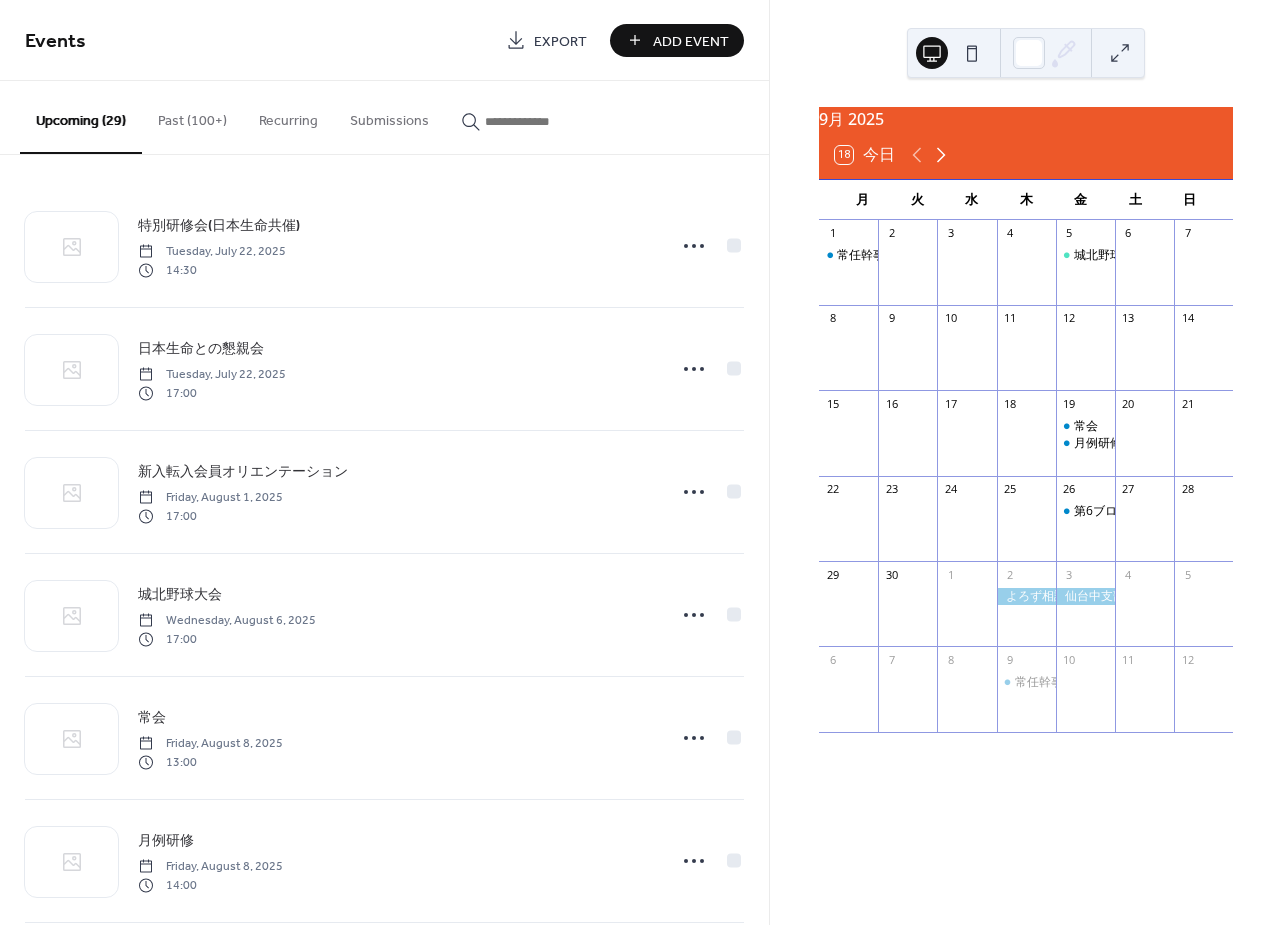 click 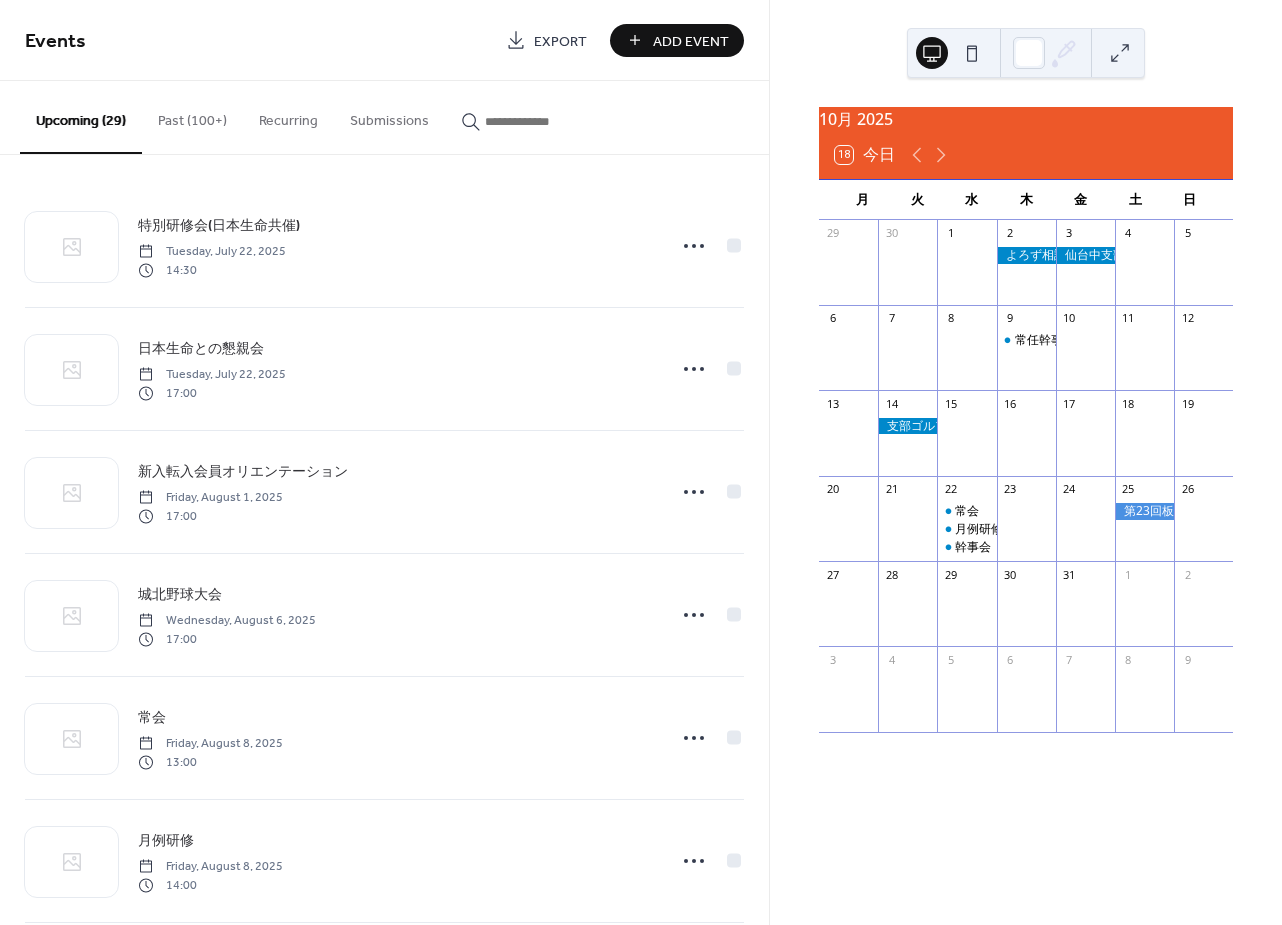click at bounding box center (1026, 255) 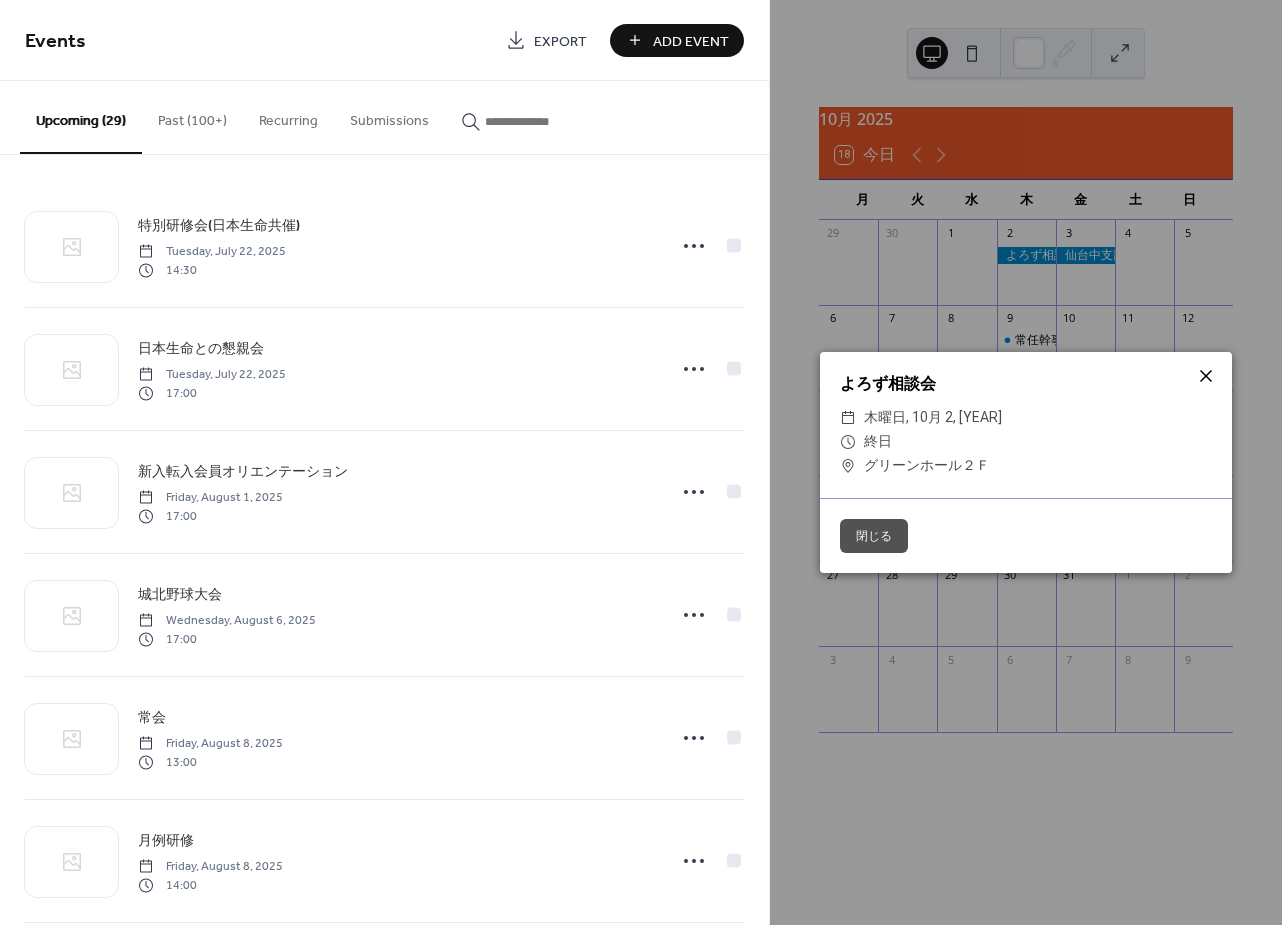 click 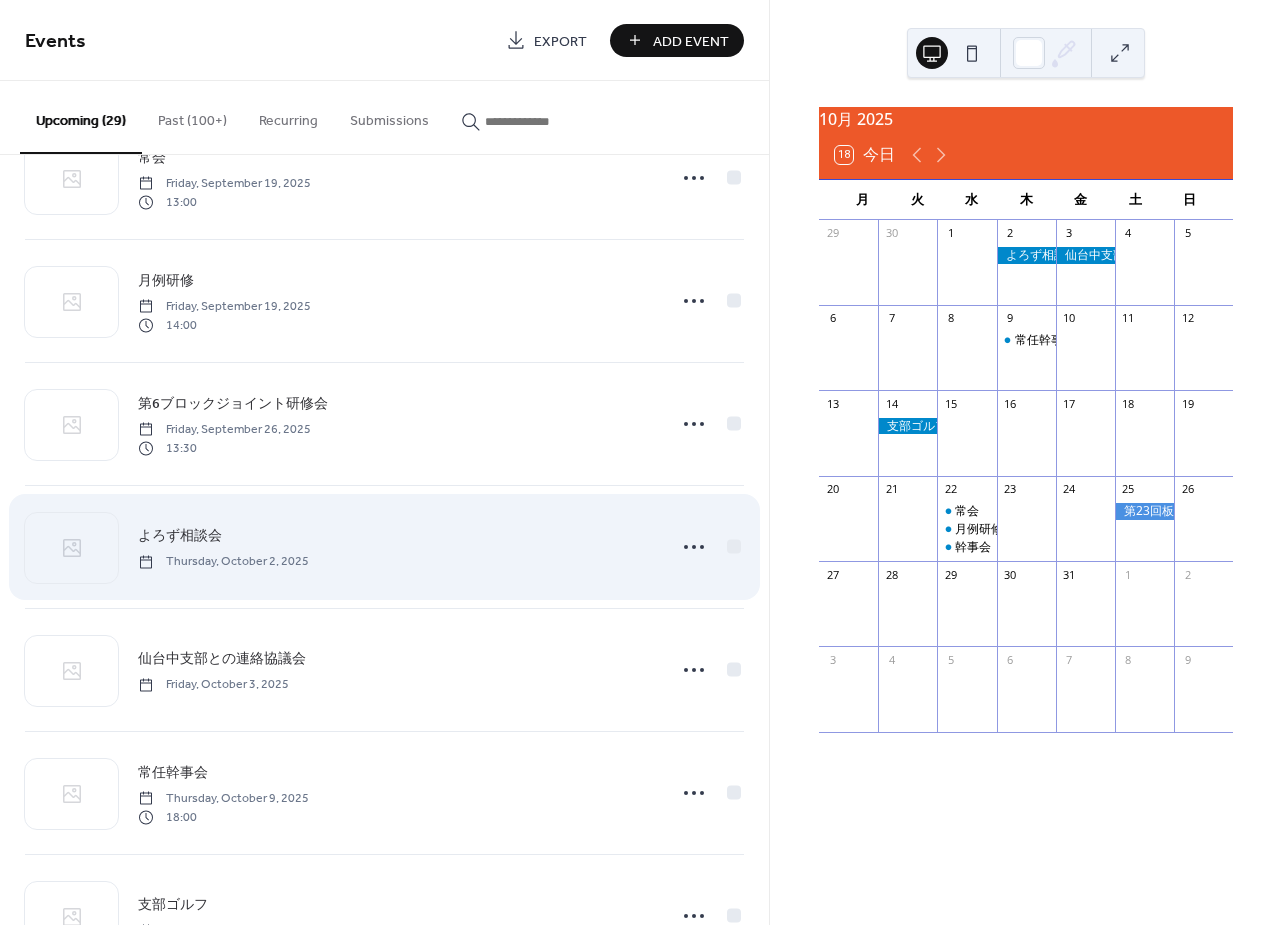 scroll, scrollTop: 1424, scrollLeft: 0, axis: vertical 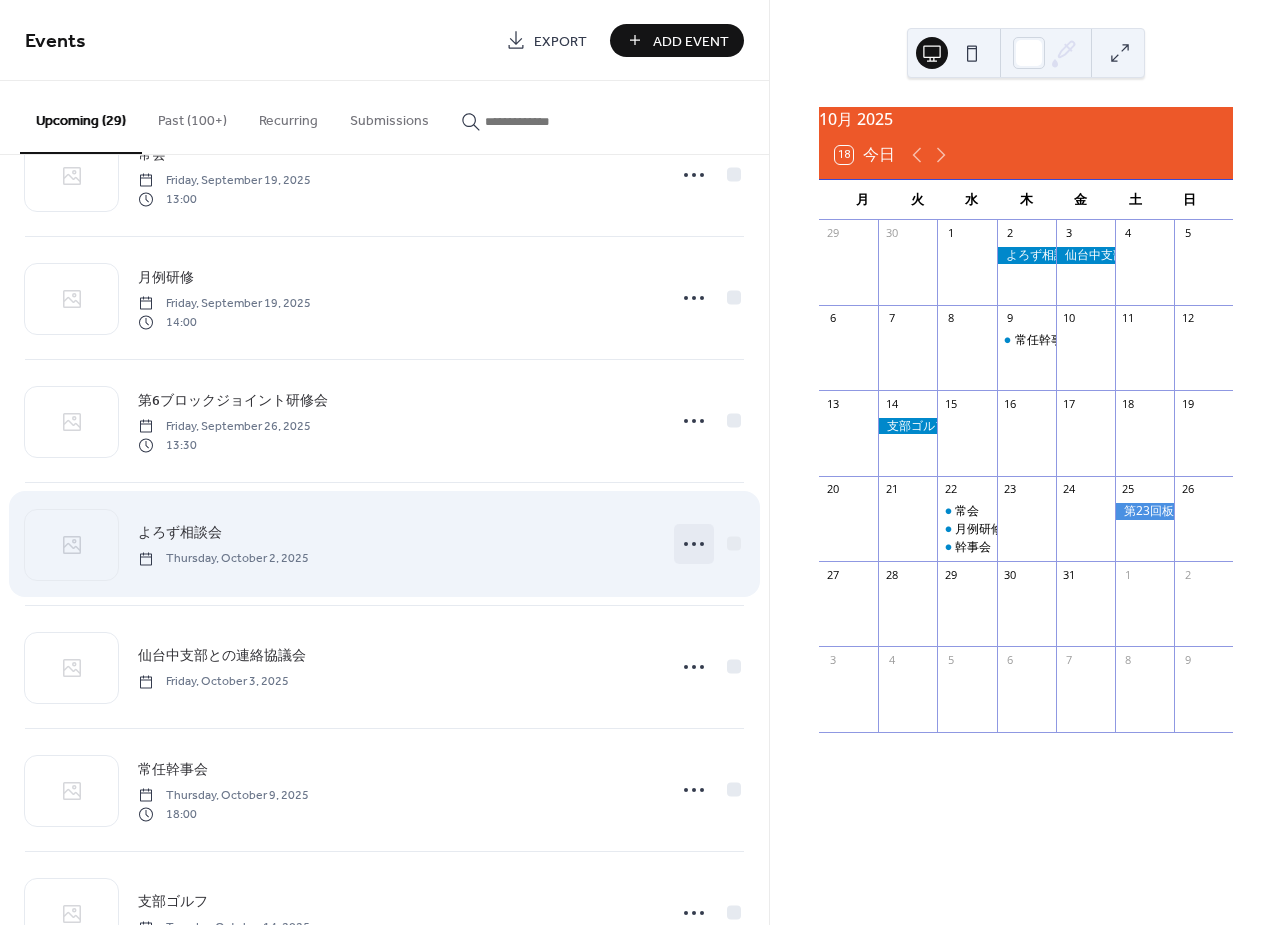 click 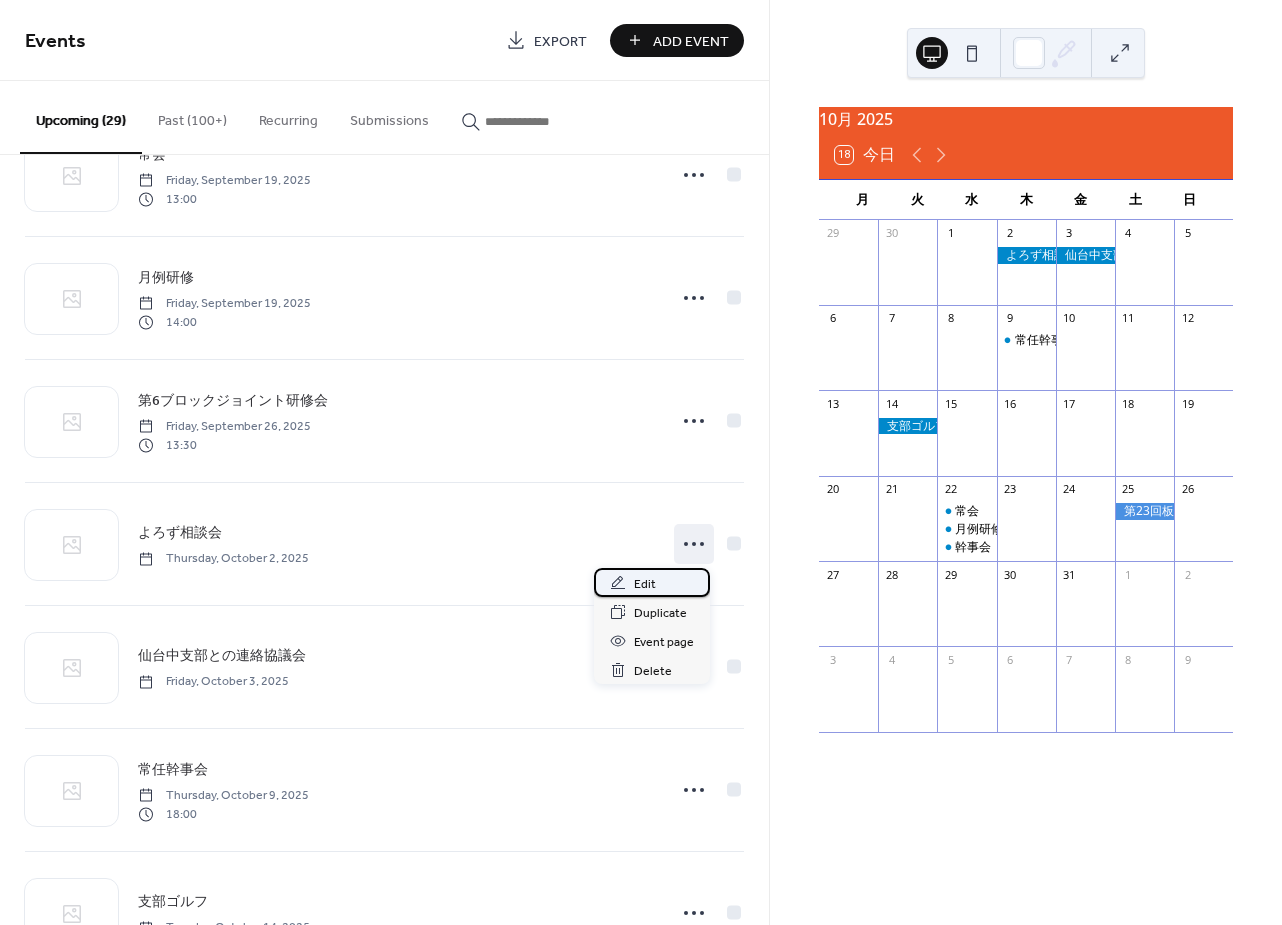 click on "Edit" at bounding box center [645, 584] 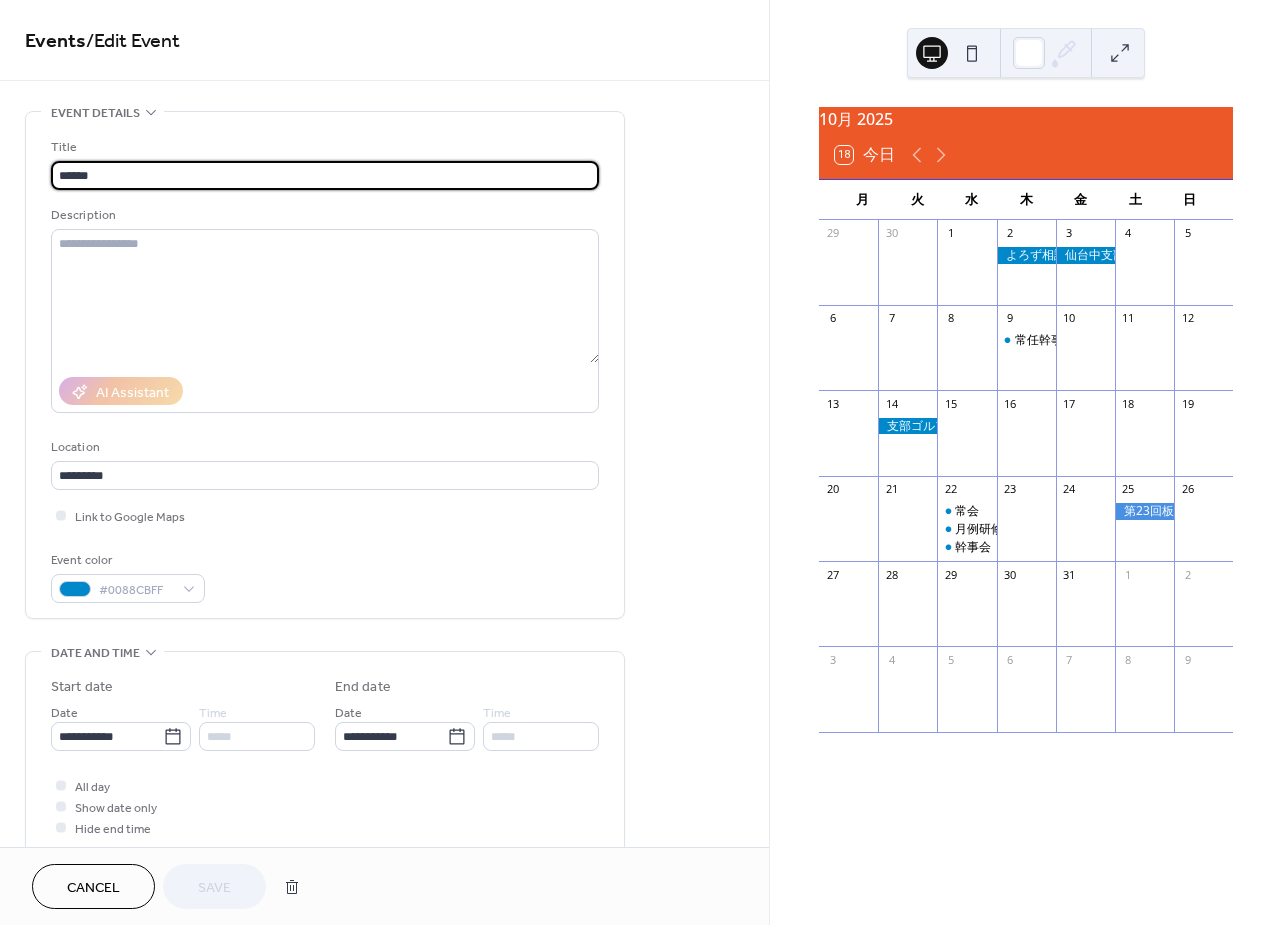 drag, startPoint x: 180, startPoint y: 173, endPoint x: 9, endPoint y: 172, distance: 171.00293 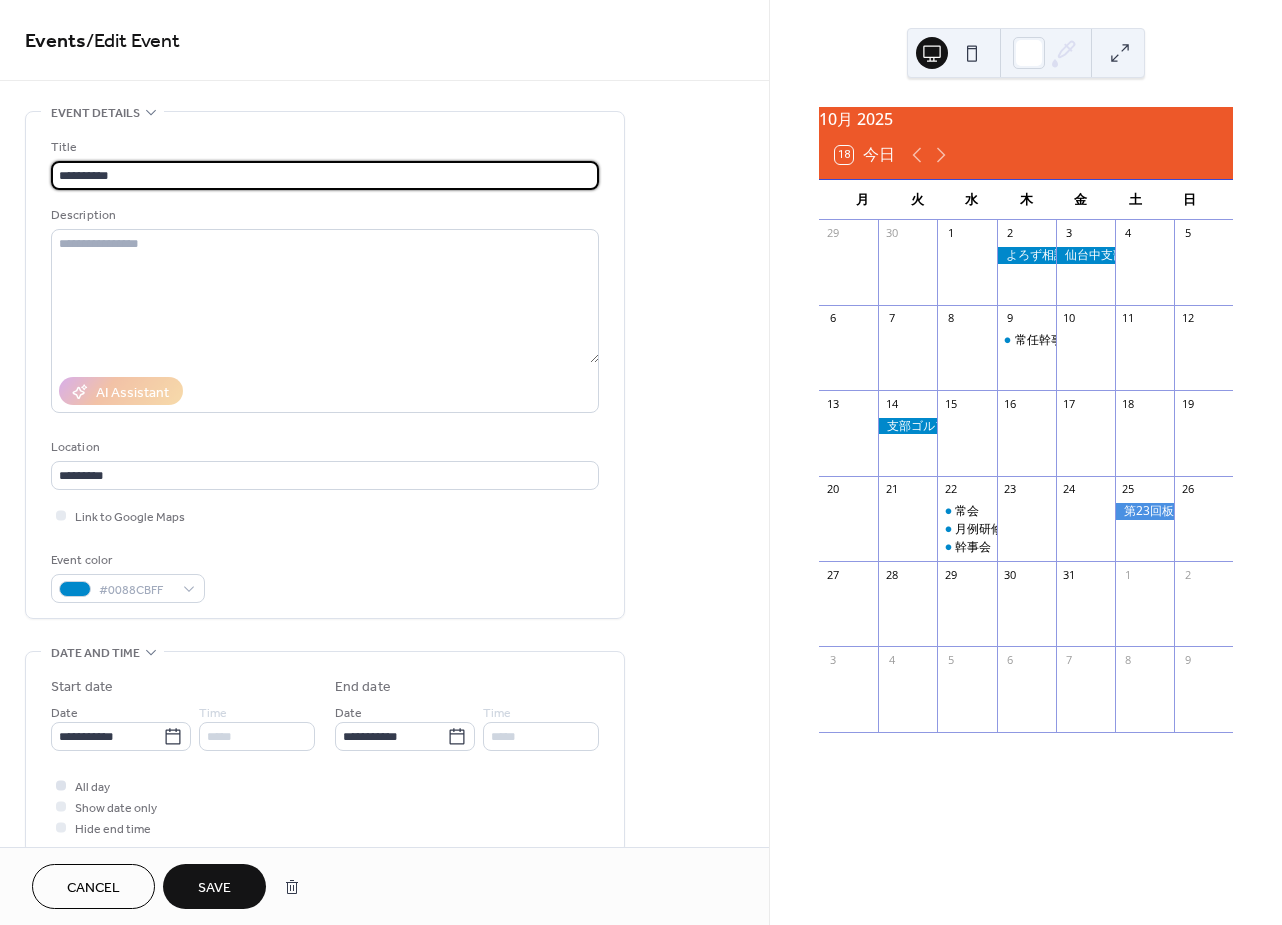 type on "**********" 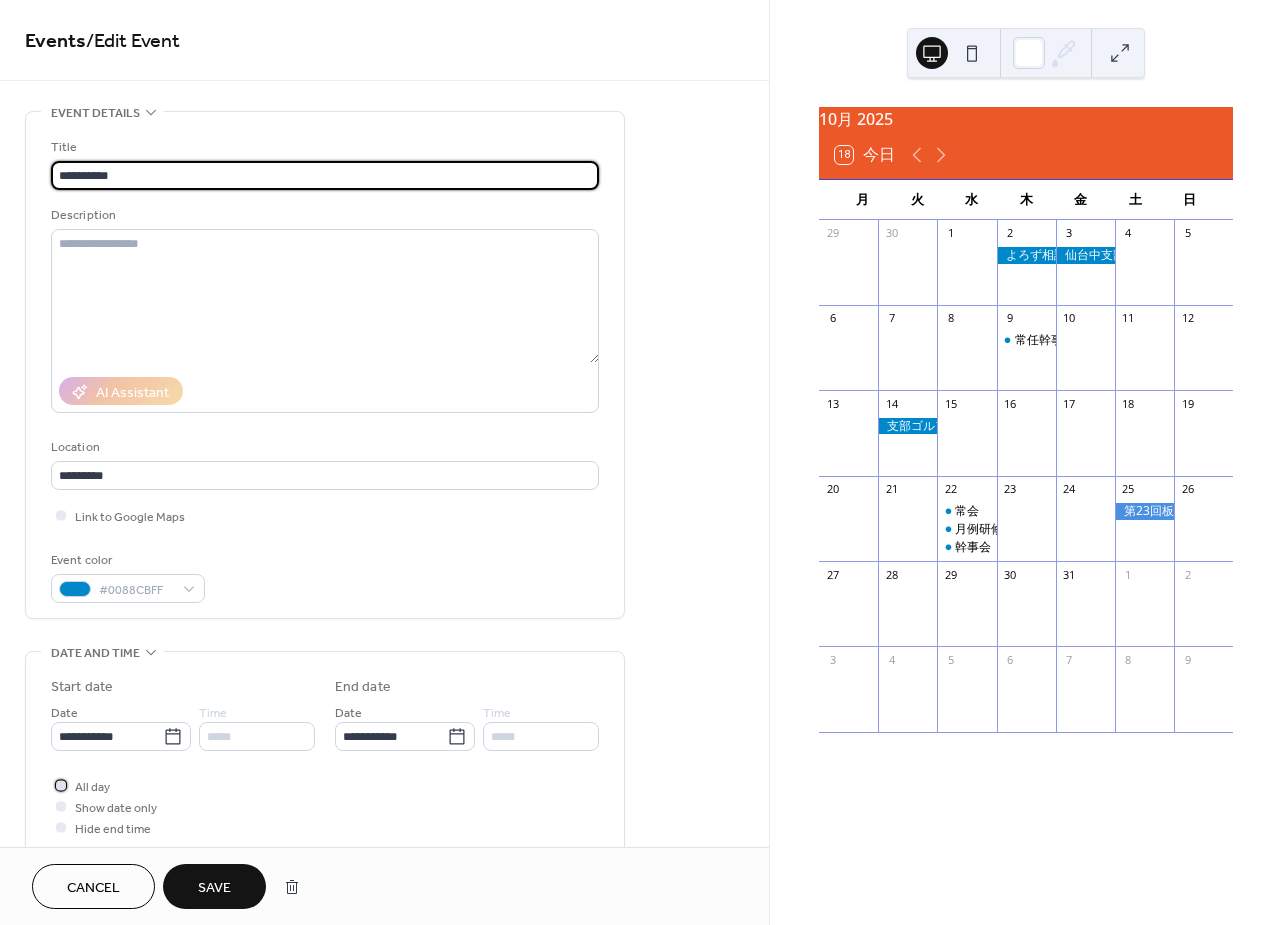 click on "All day" at bounding box center (92, 787) 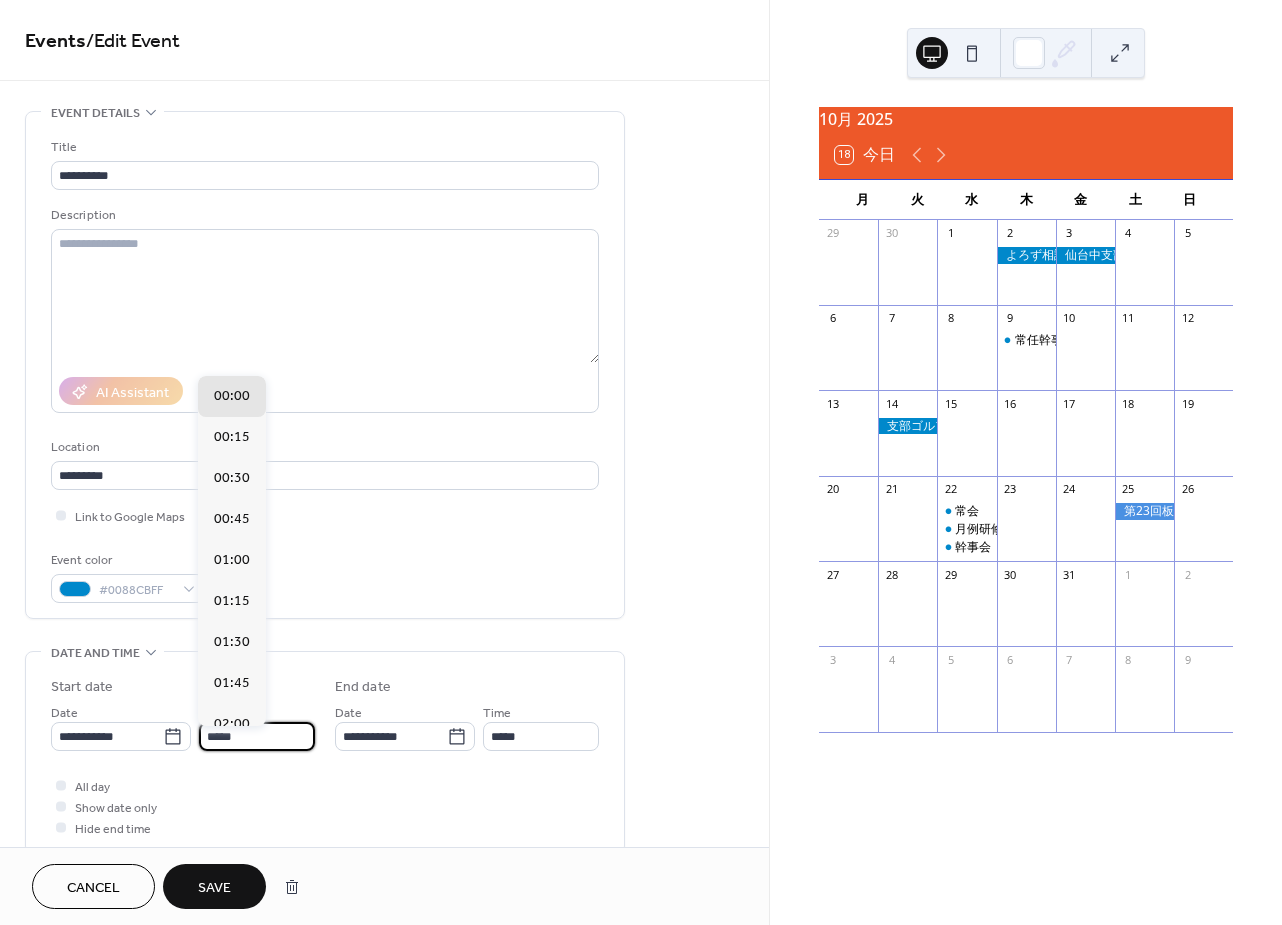 click on "*****" at bounding box center (257, 736) 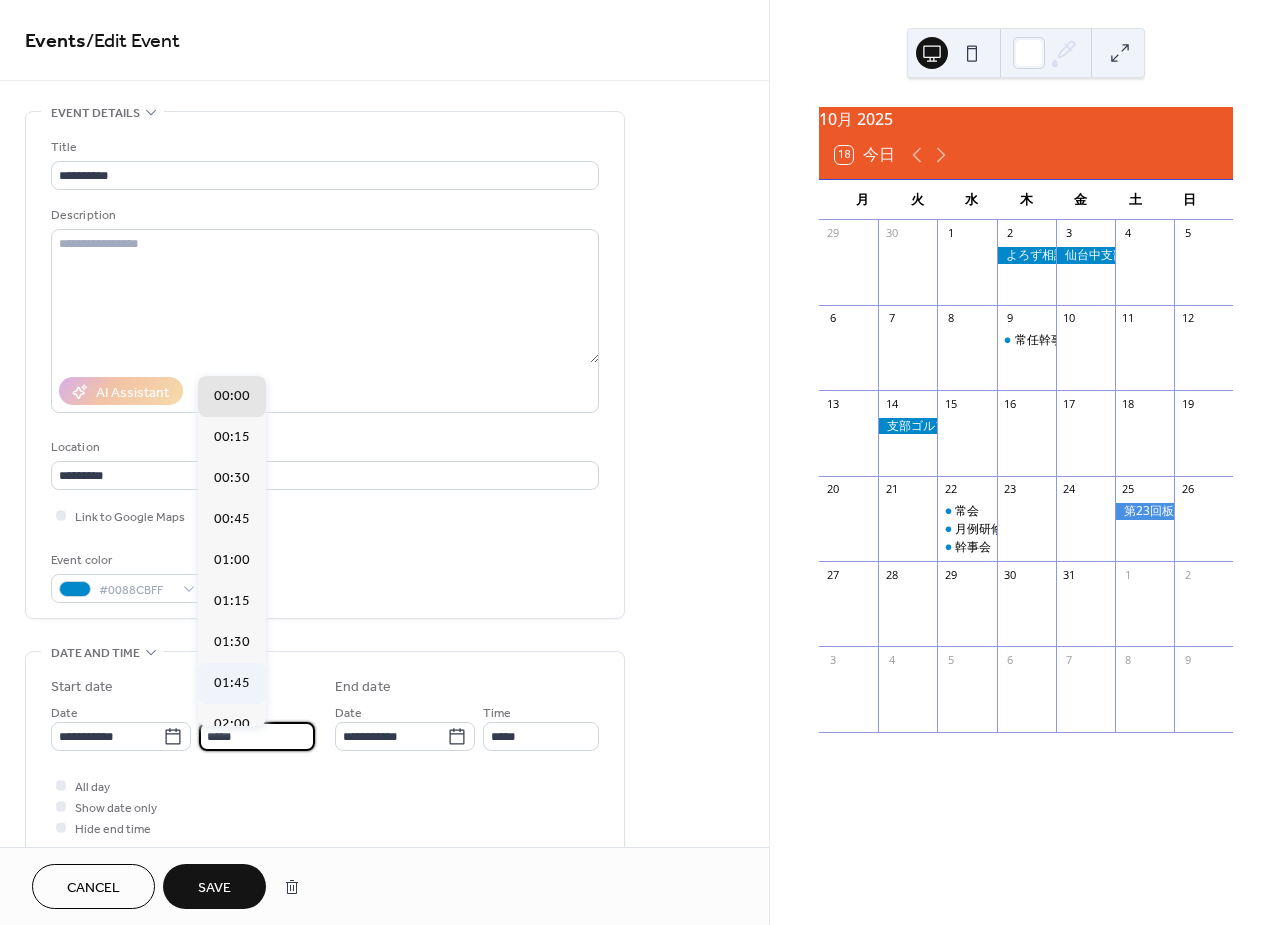 scroll, scrollTop: 5, scrollLeft: 0, axis: vertical 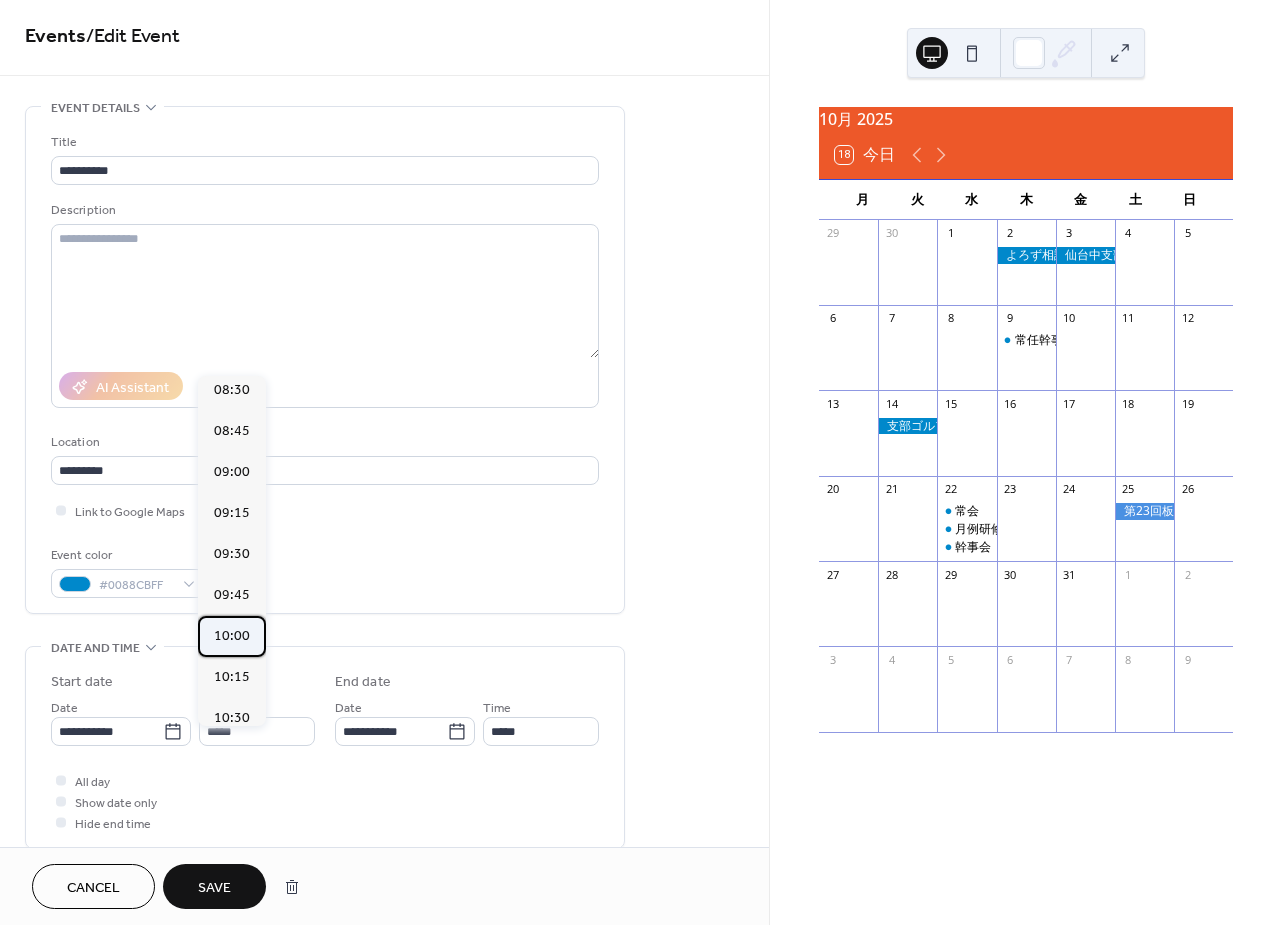 click on "10:00" at bounding box center (232, 636) 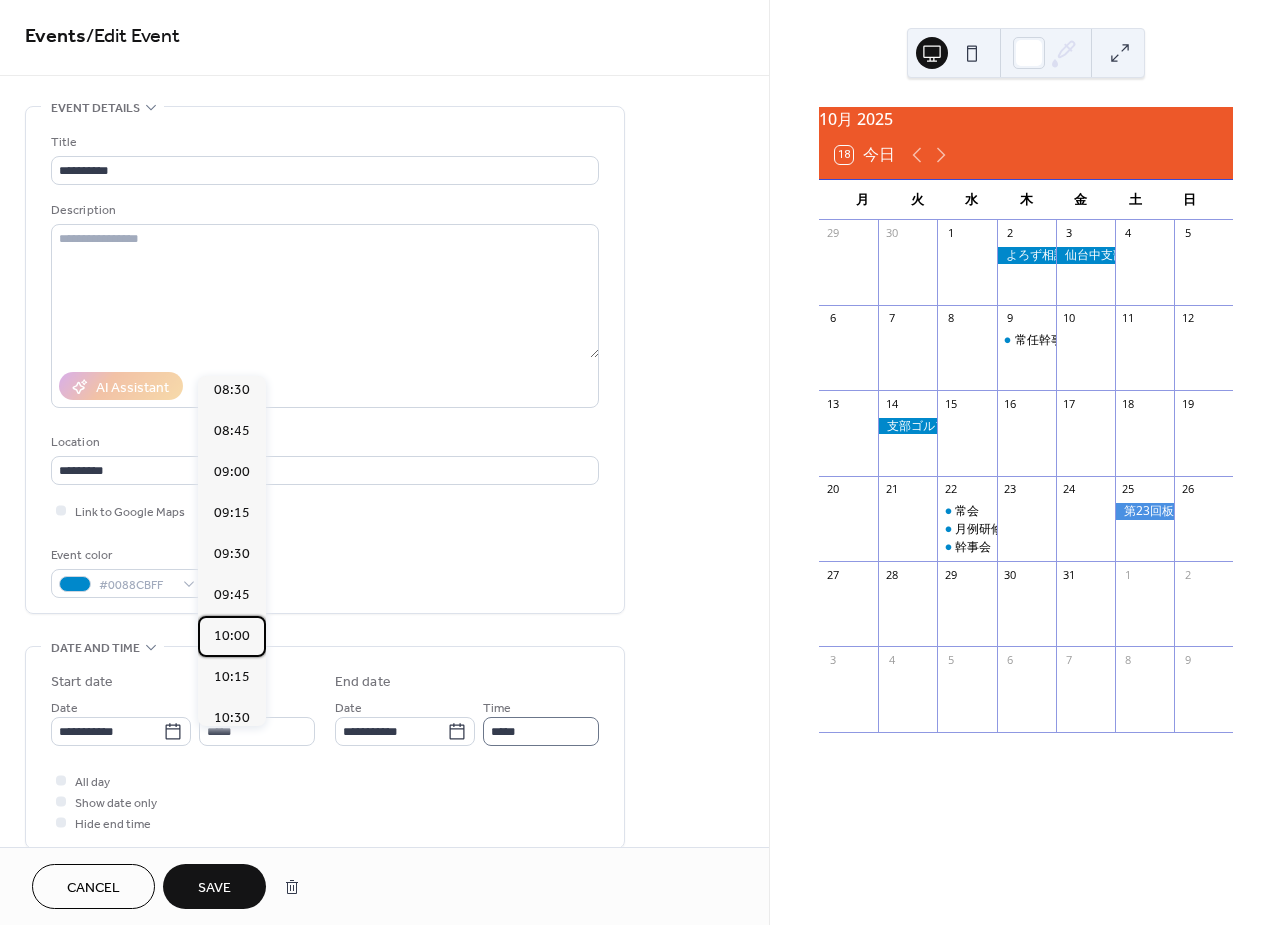 type on "*****" 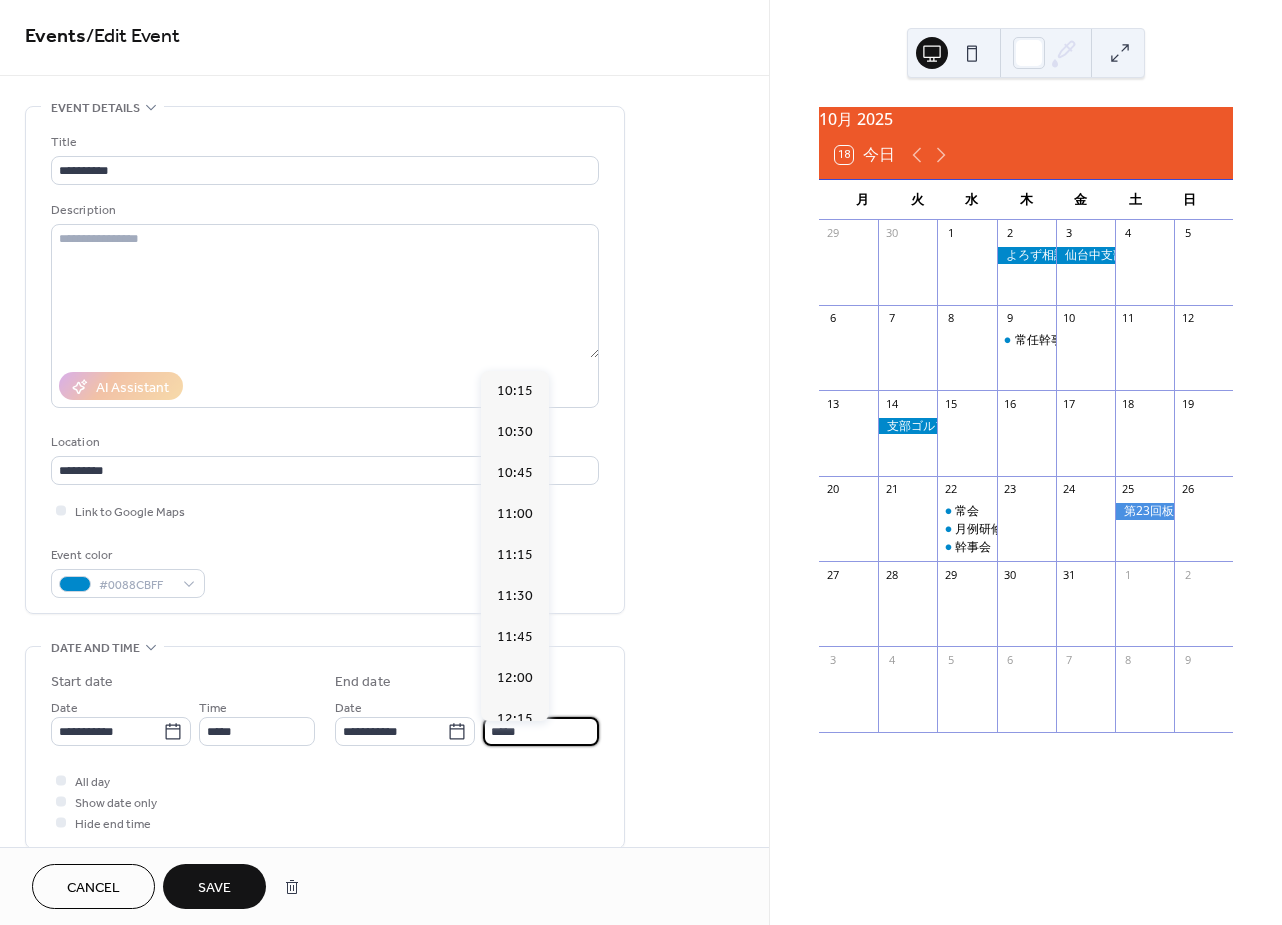 click on "*****" at bounding box center [541, 731] 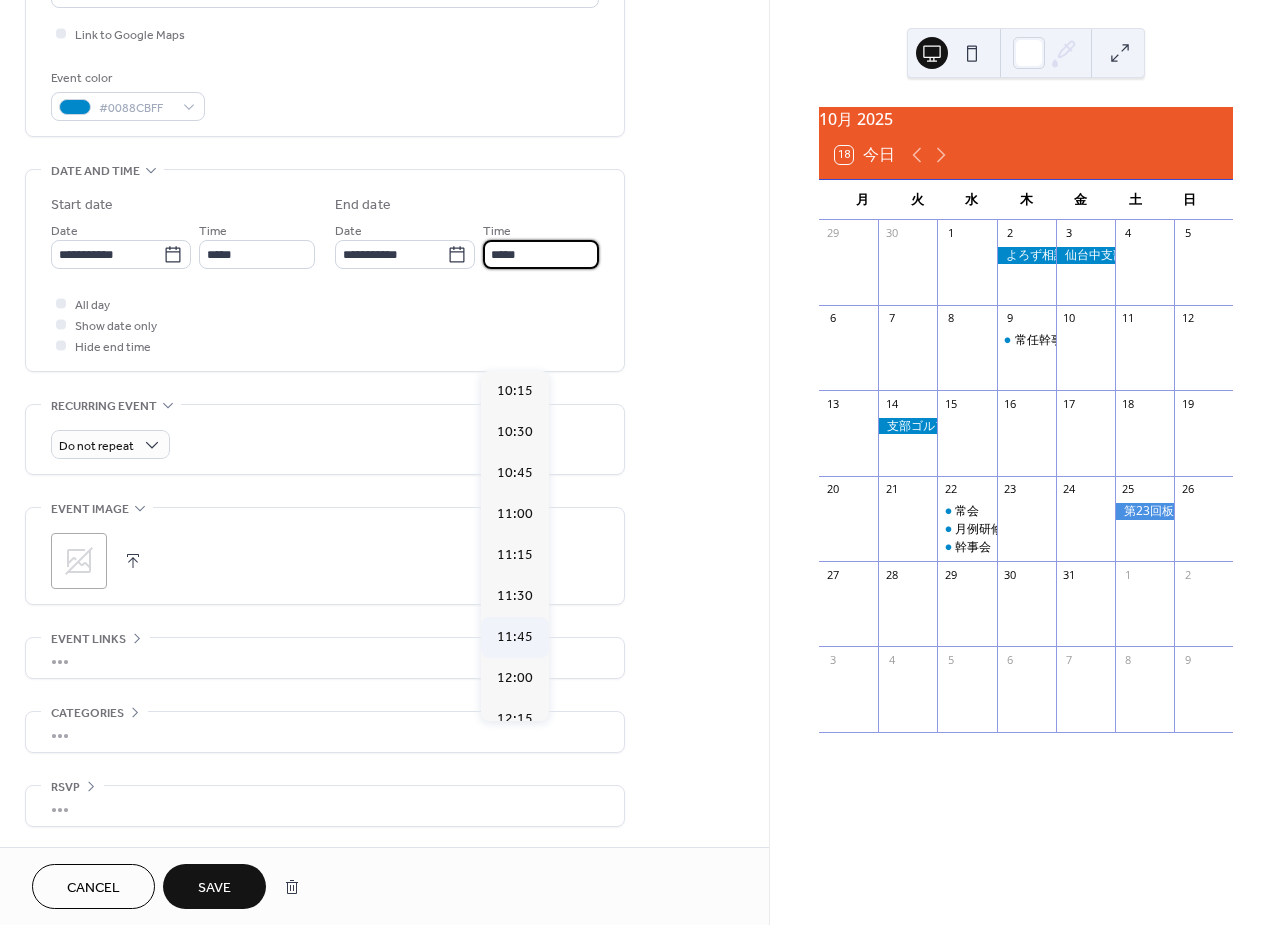 scroll, scrollTop: 489, scrollLeft: 0, axis: vertical 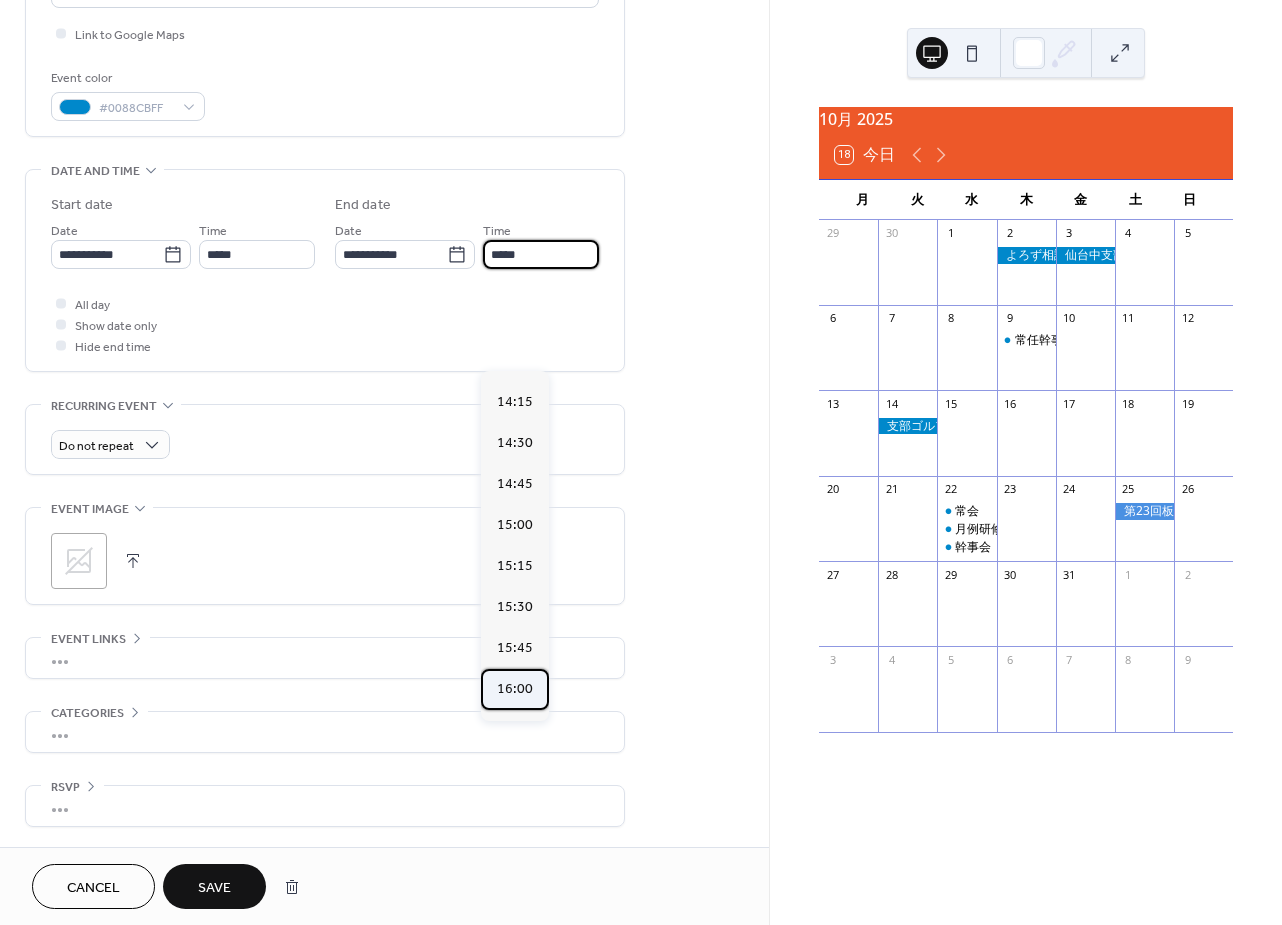 click on "16:00" at bounding box center (515, 689) 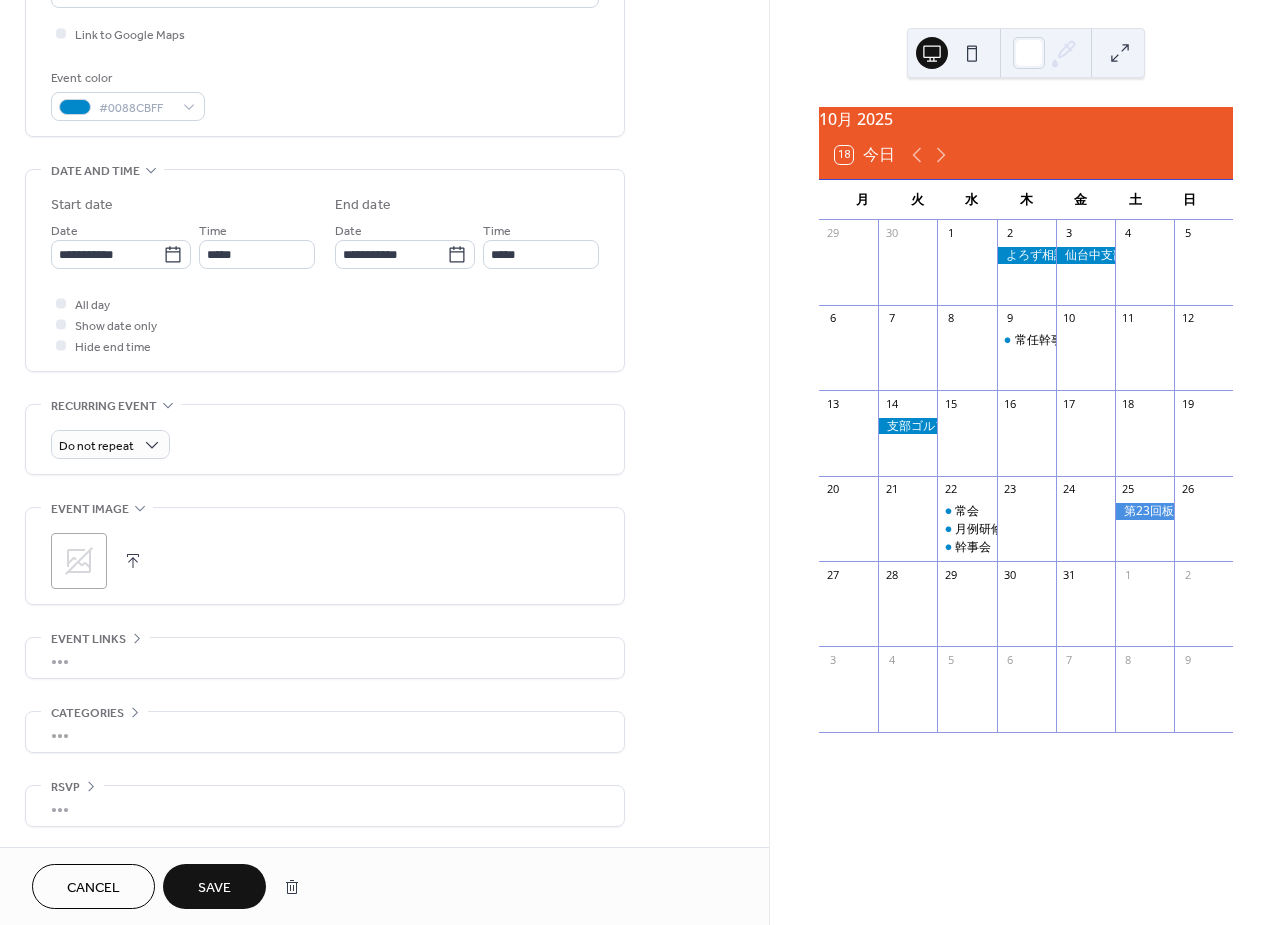 click on "Save" at bounding box center (214, 888) 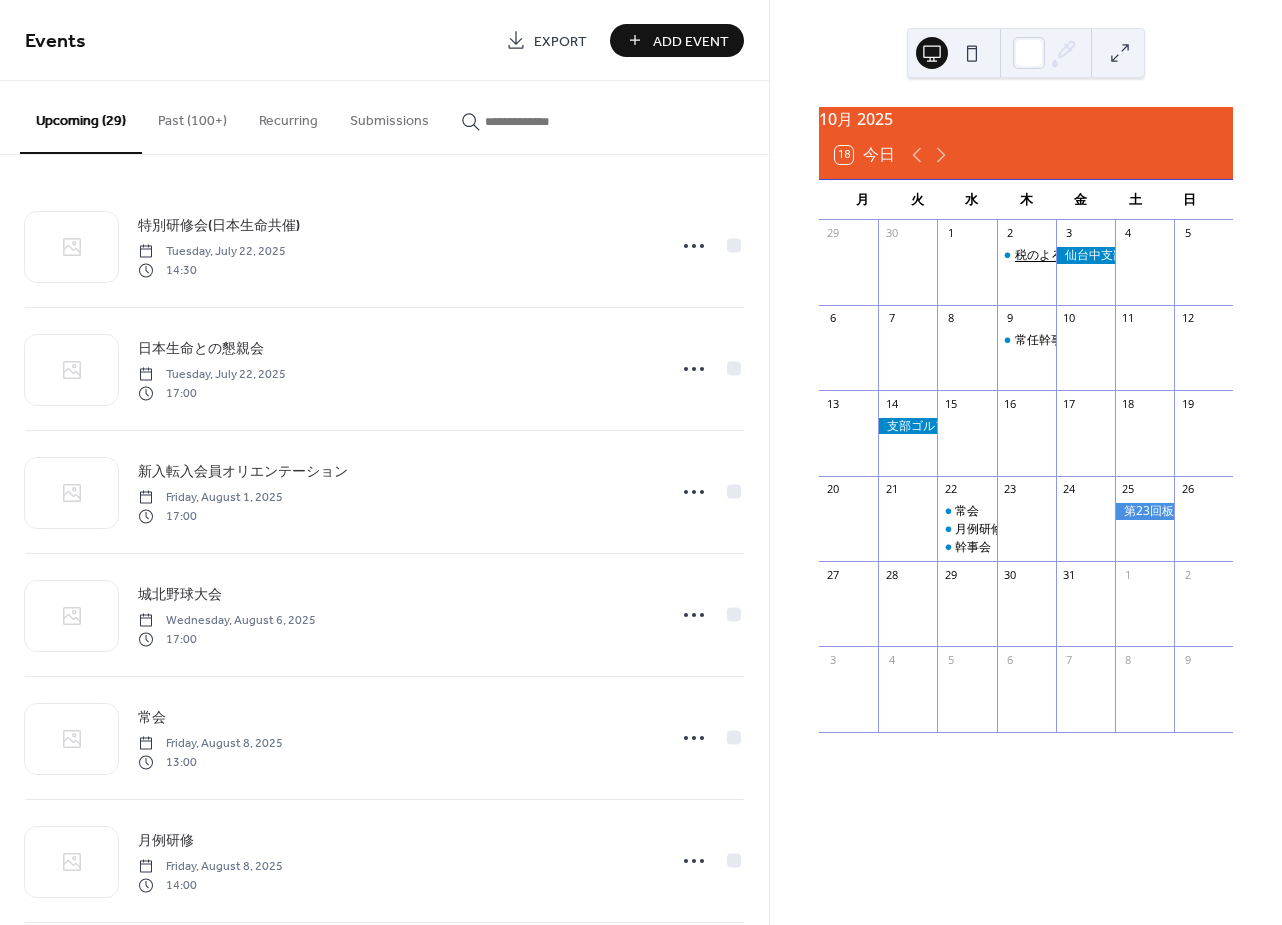click on "税のよろず無料相談会" at bounding box center (1075, 255) 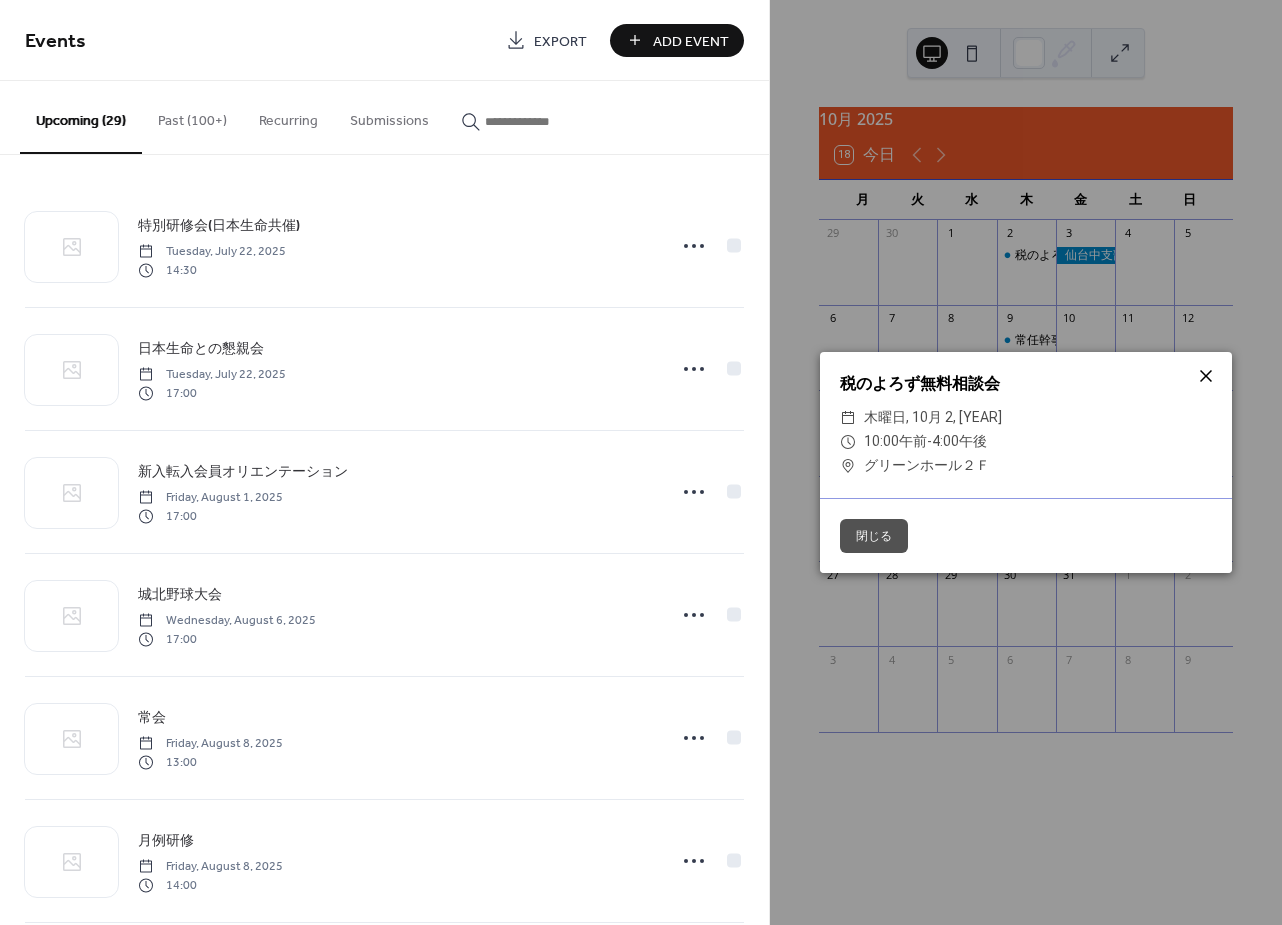 click 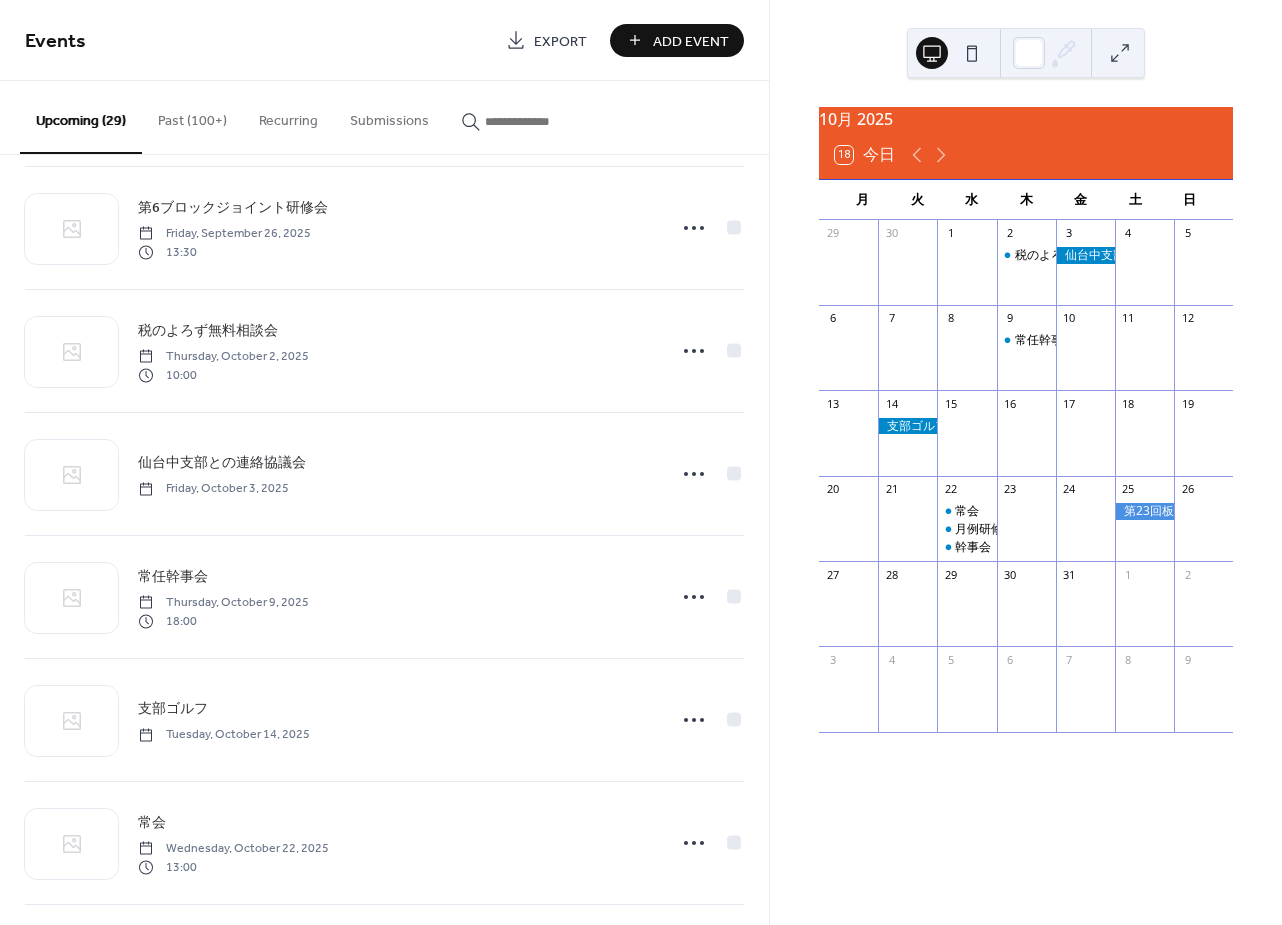 scroll, scrollTop: 1635, scrollLeft: 0, axis: vertical 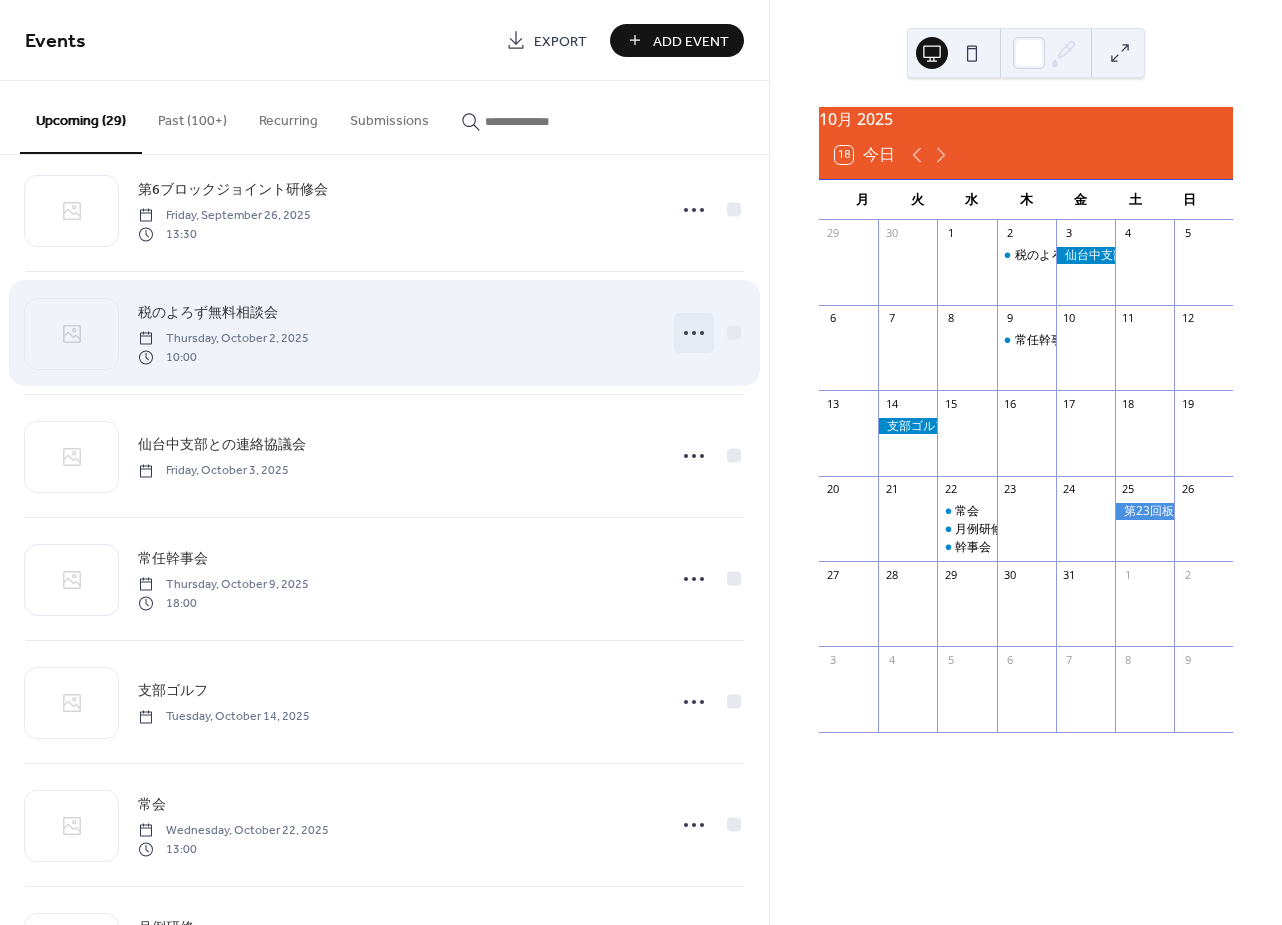 click 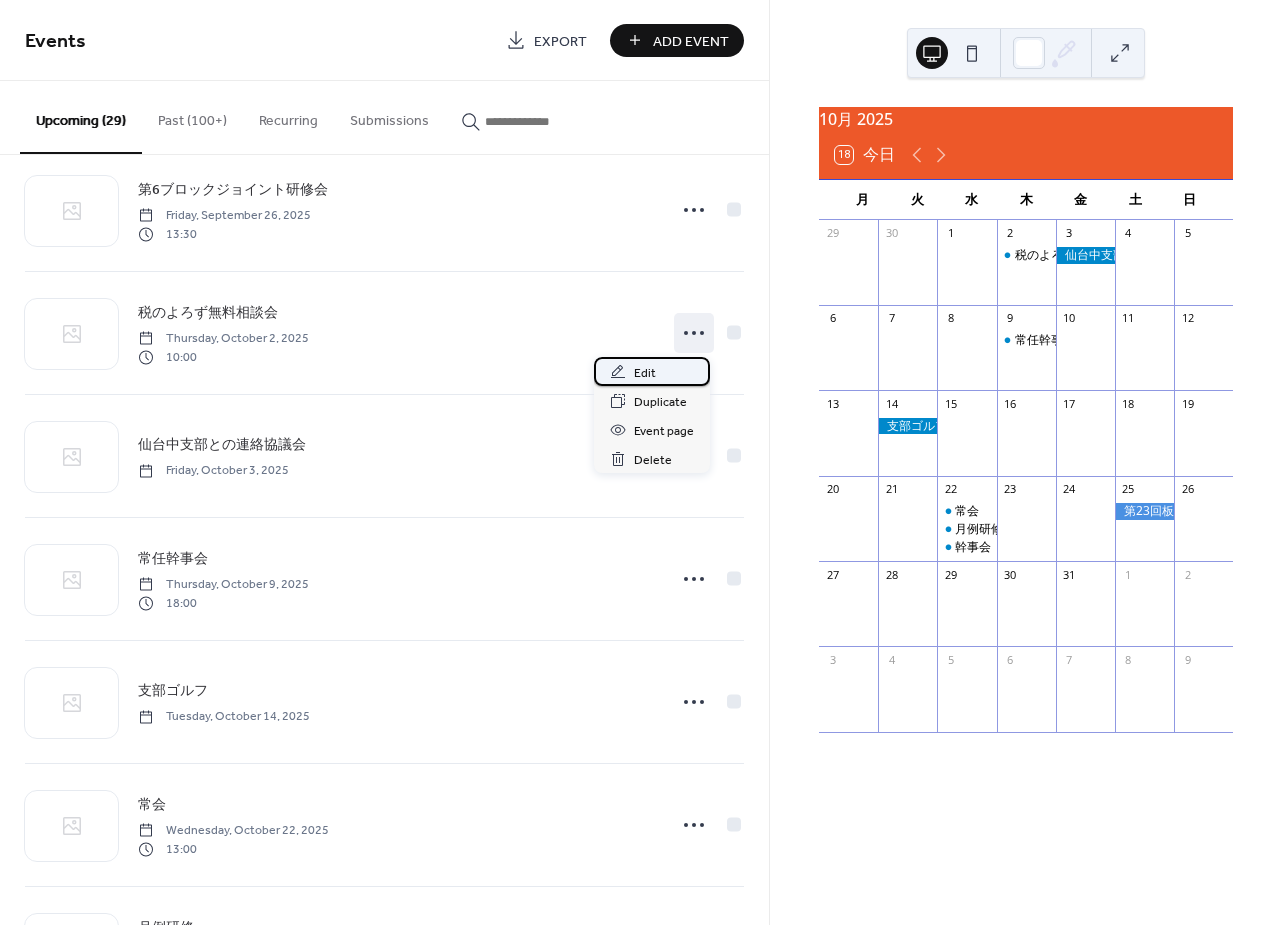 click on "Edit" at bounding box center (645, 373) 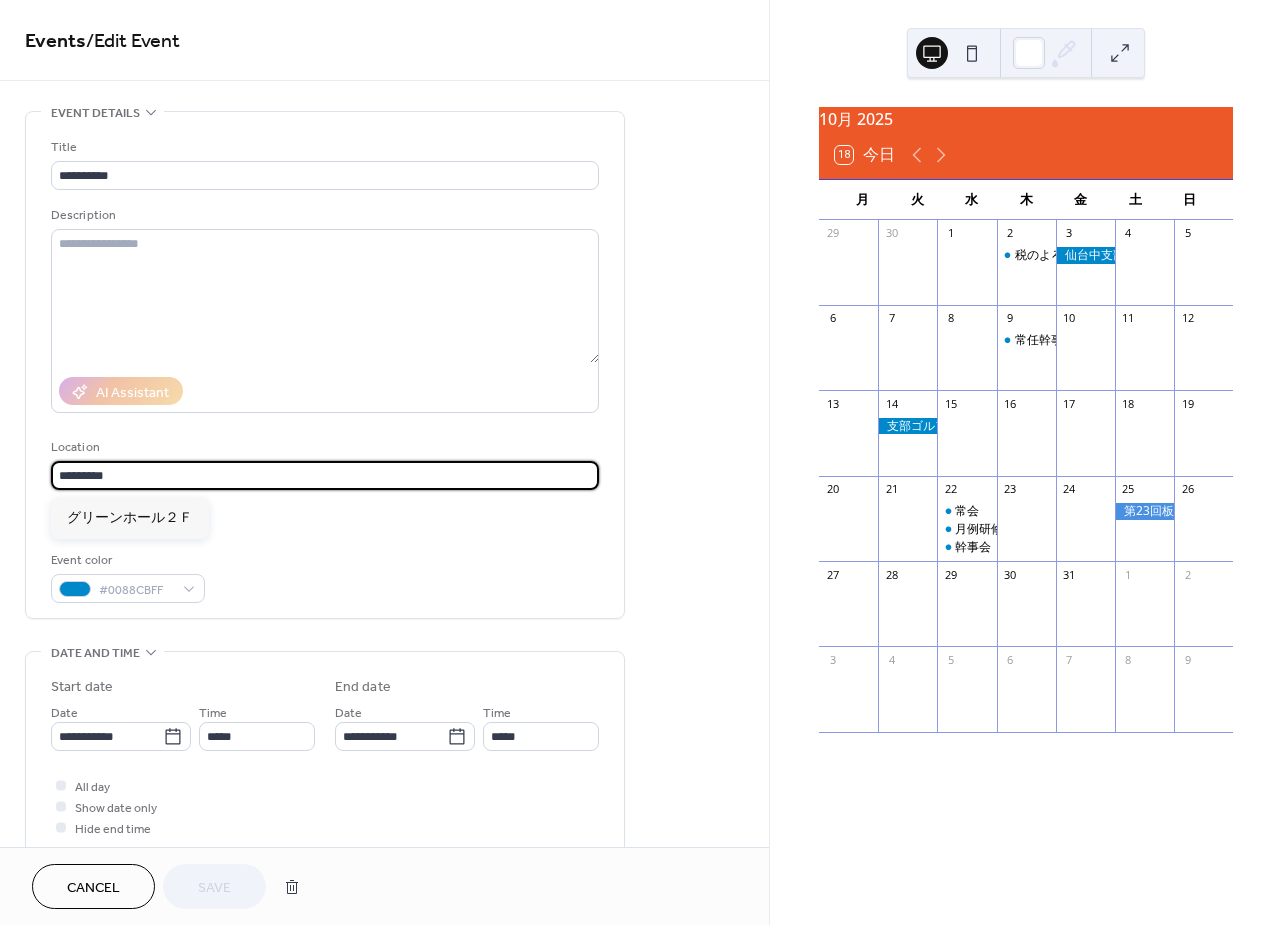drag, startPoint x: 169, startPoint y: 469, endPoint x: -70, endPoint y: 450, distance: 239.75404 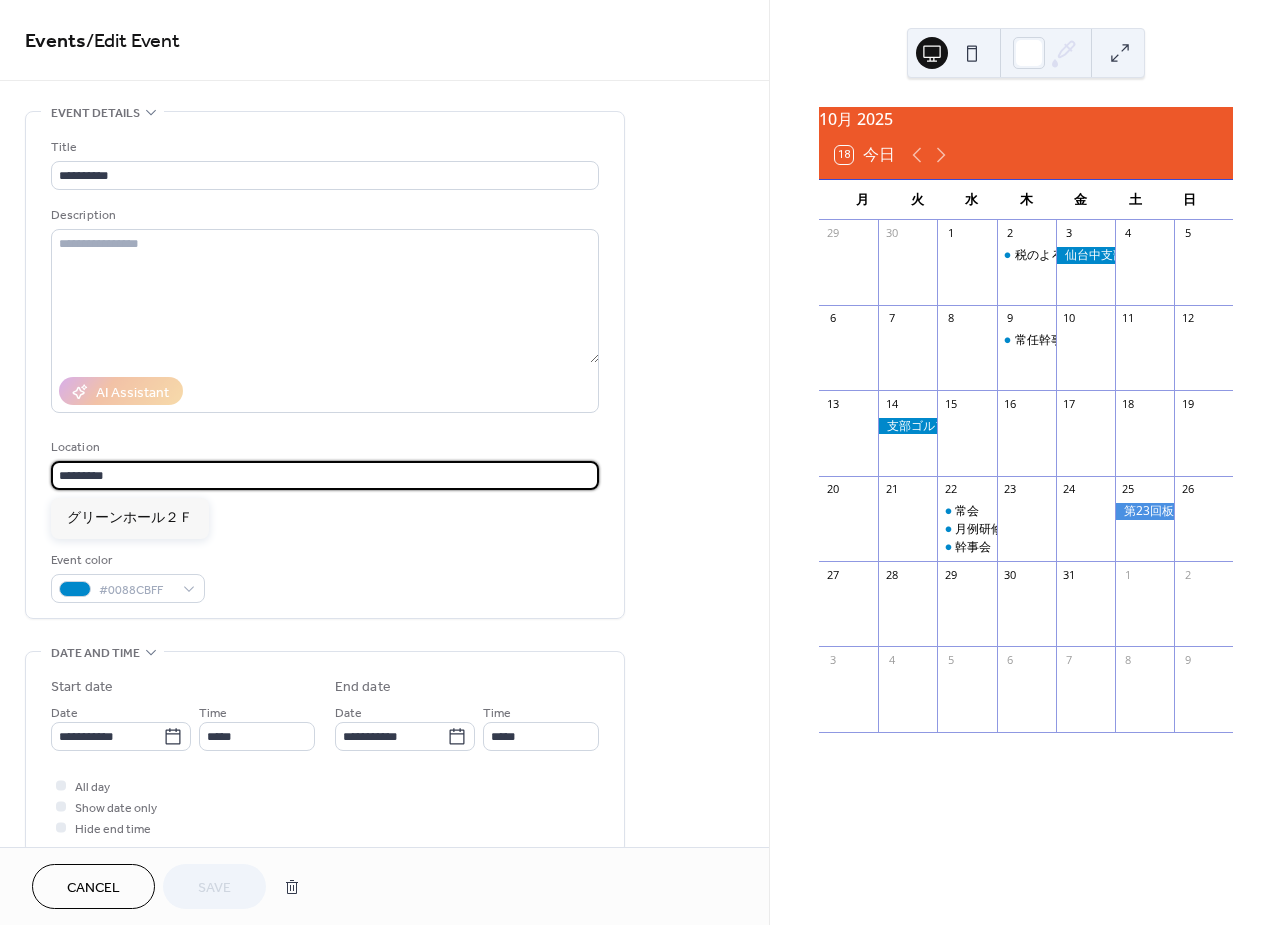 click on "**********" at bounding box center [641, 462] 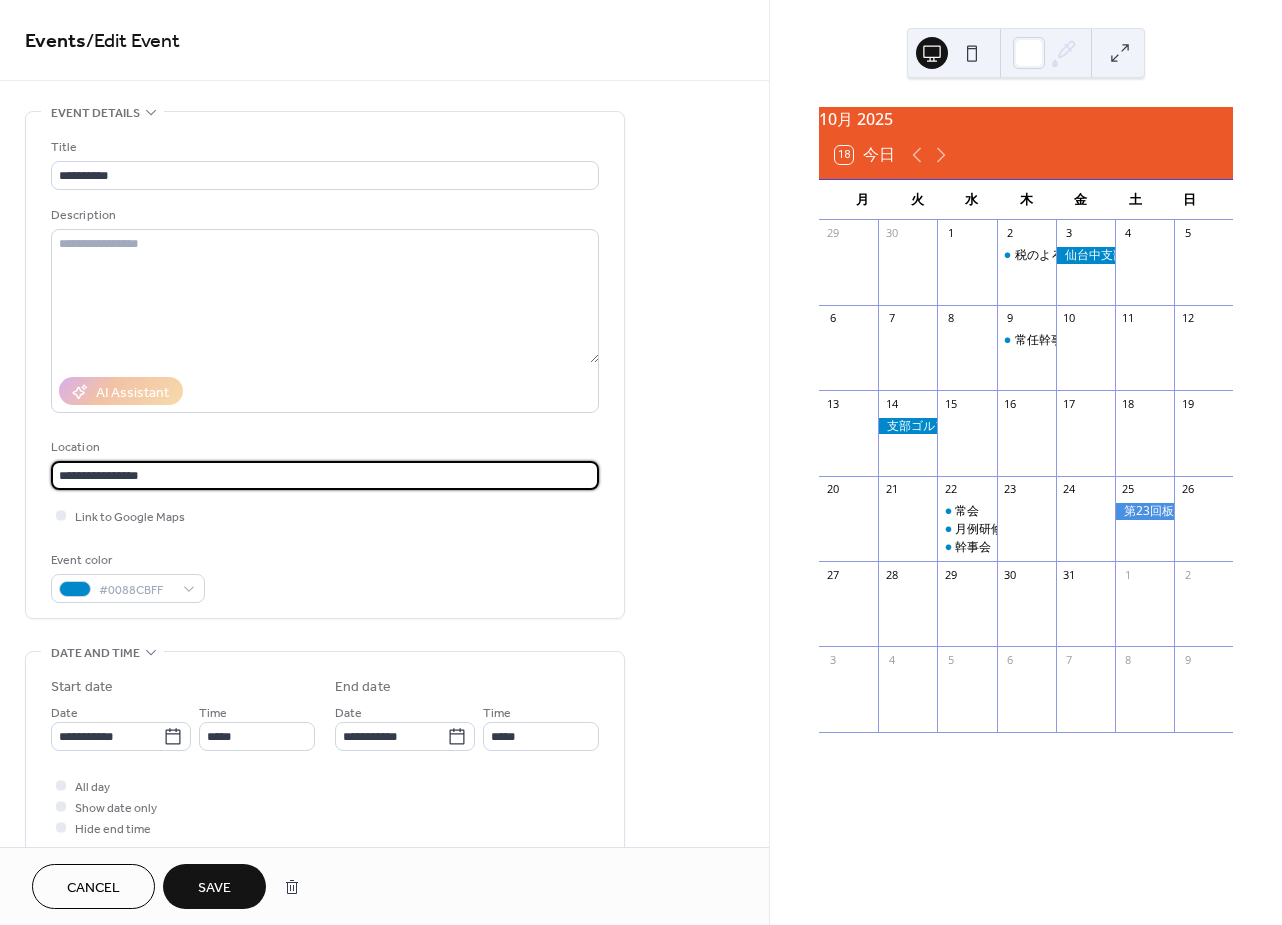 type on "**********" 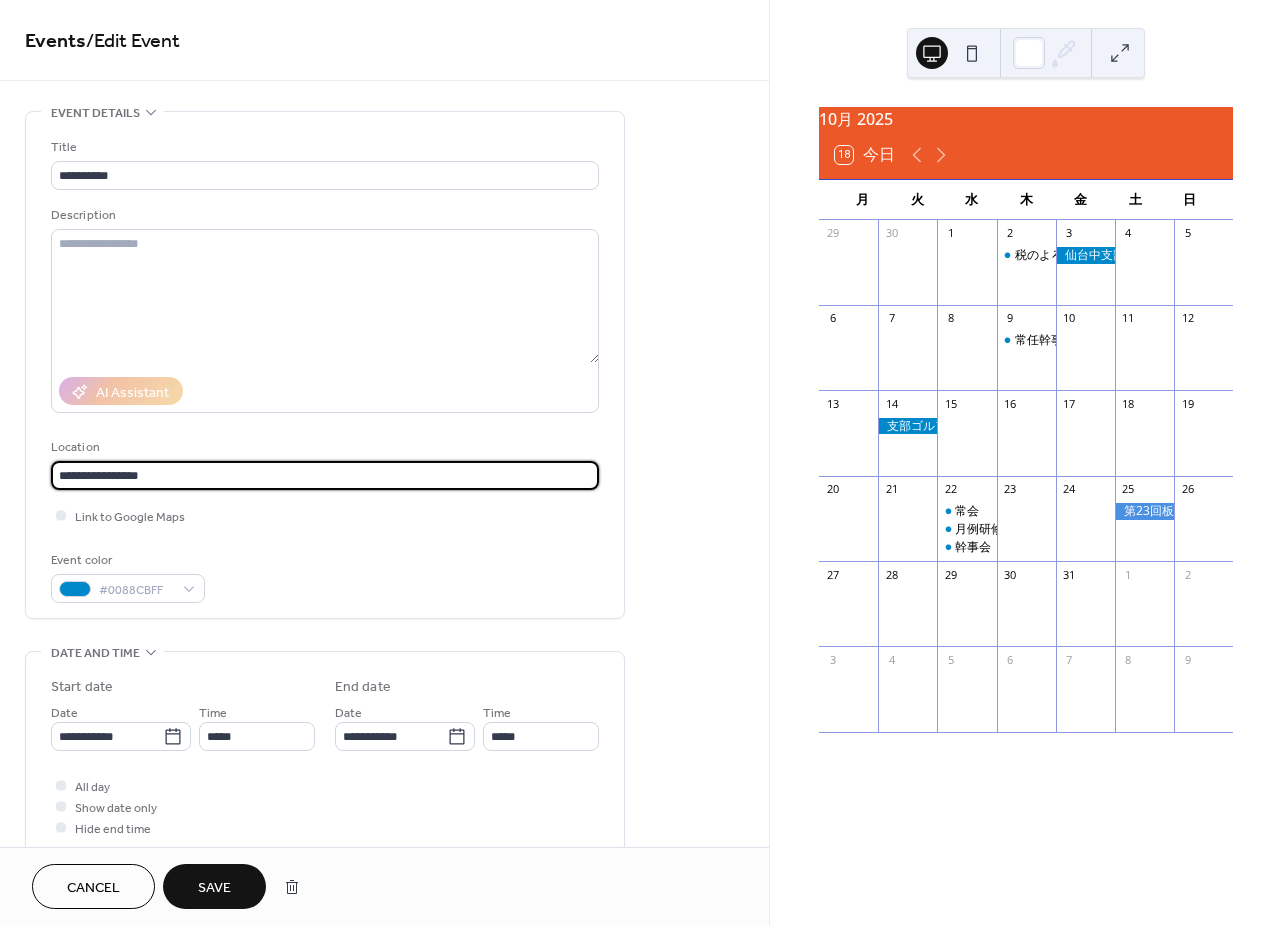click on "Save" at bounding box center [214, 888] 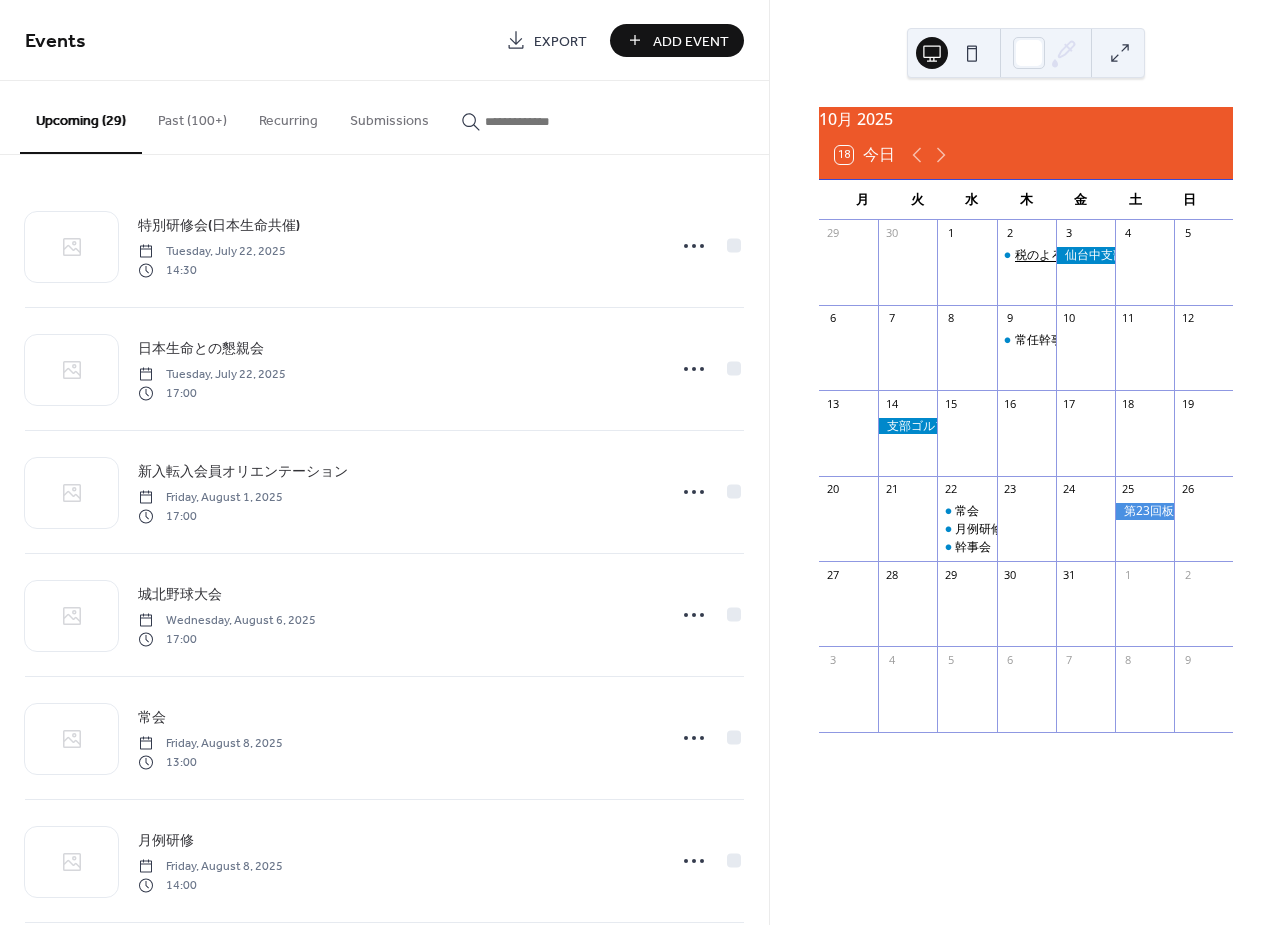 click on "税のよろず無料相談会" at bounding box center [1075, 255] 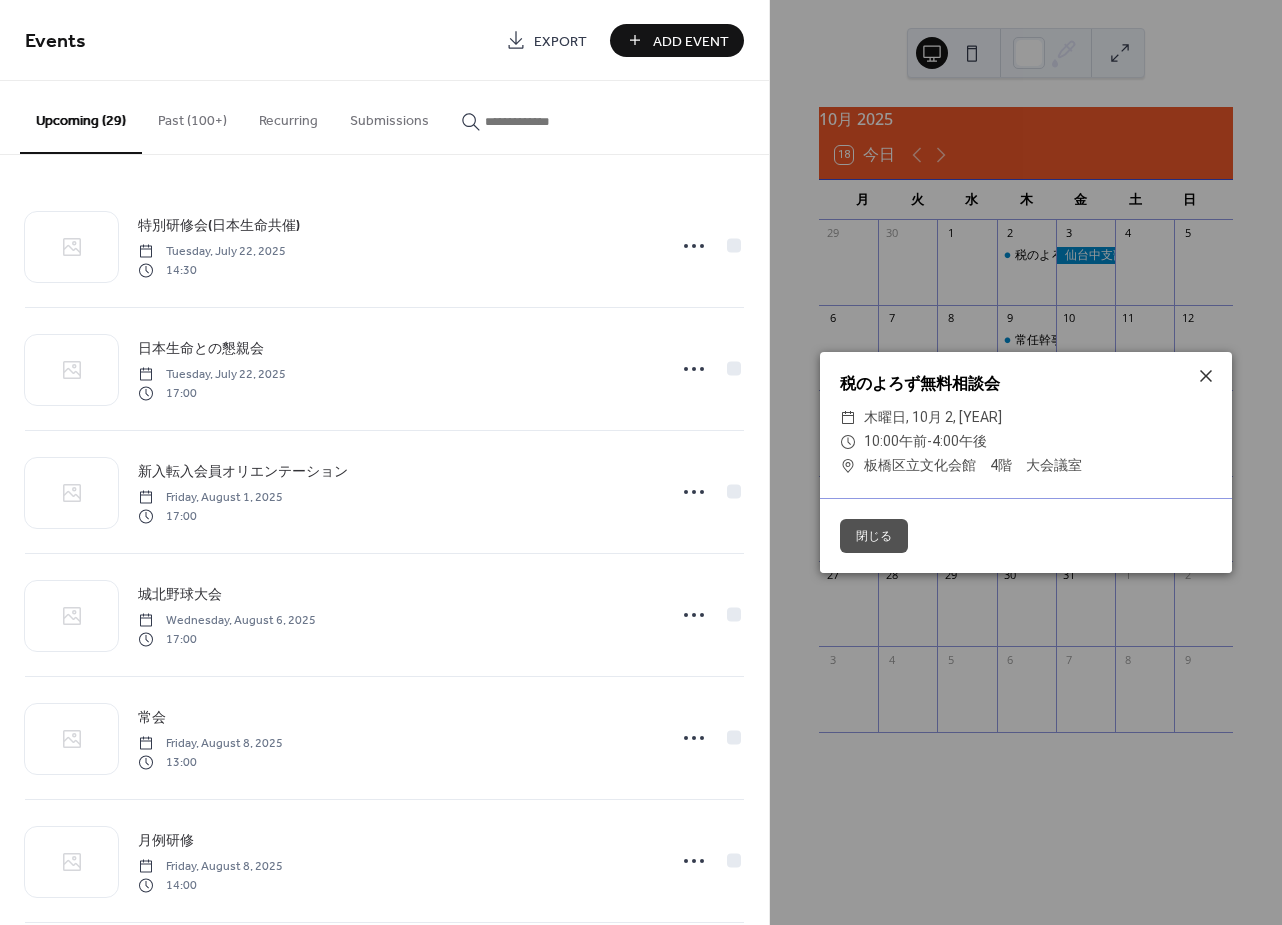click on "税のよろず無料相談会" at bounding box center (1026, 384) 